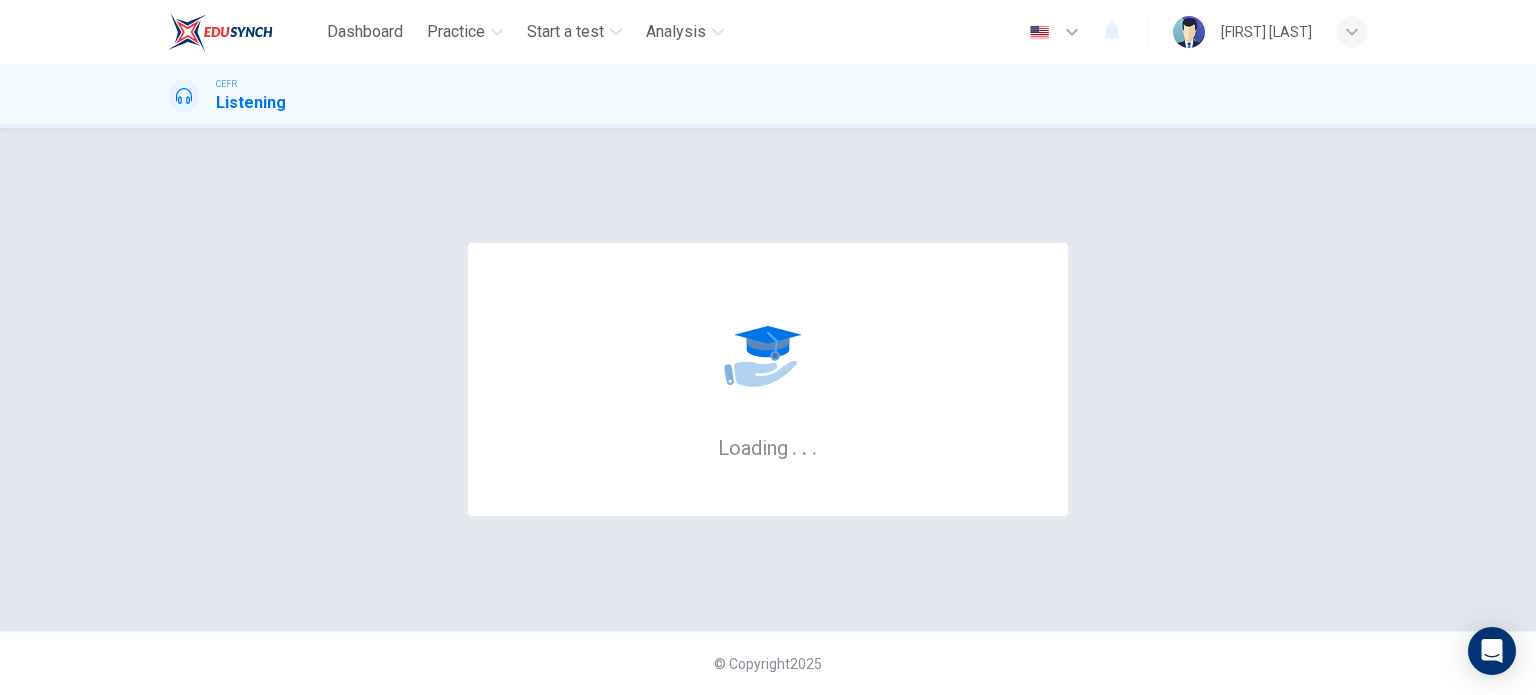 scroll, scrollTop: 0, scrollLeft: 0, axis: both 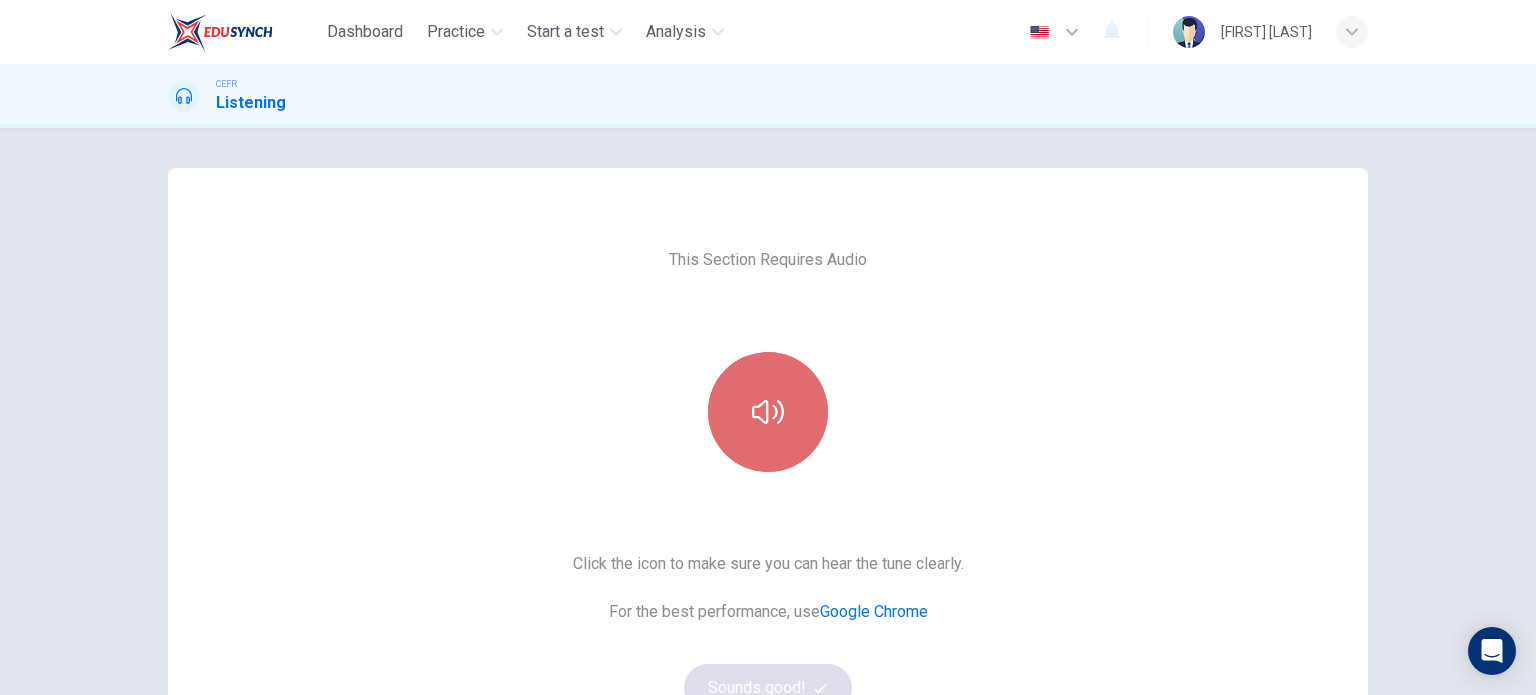 click at bounding box center [768, 412] 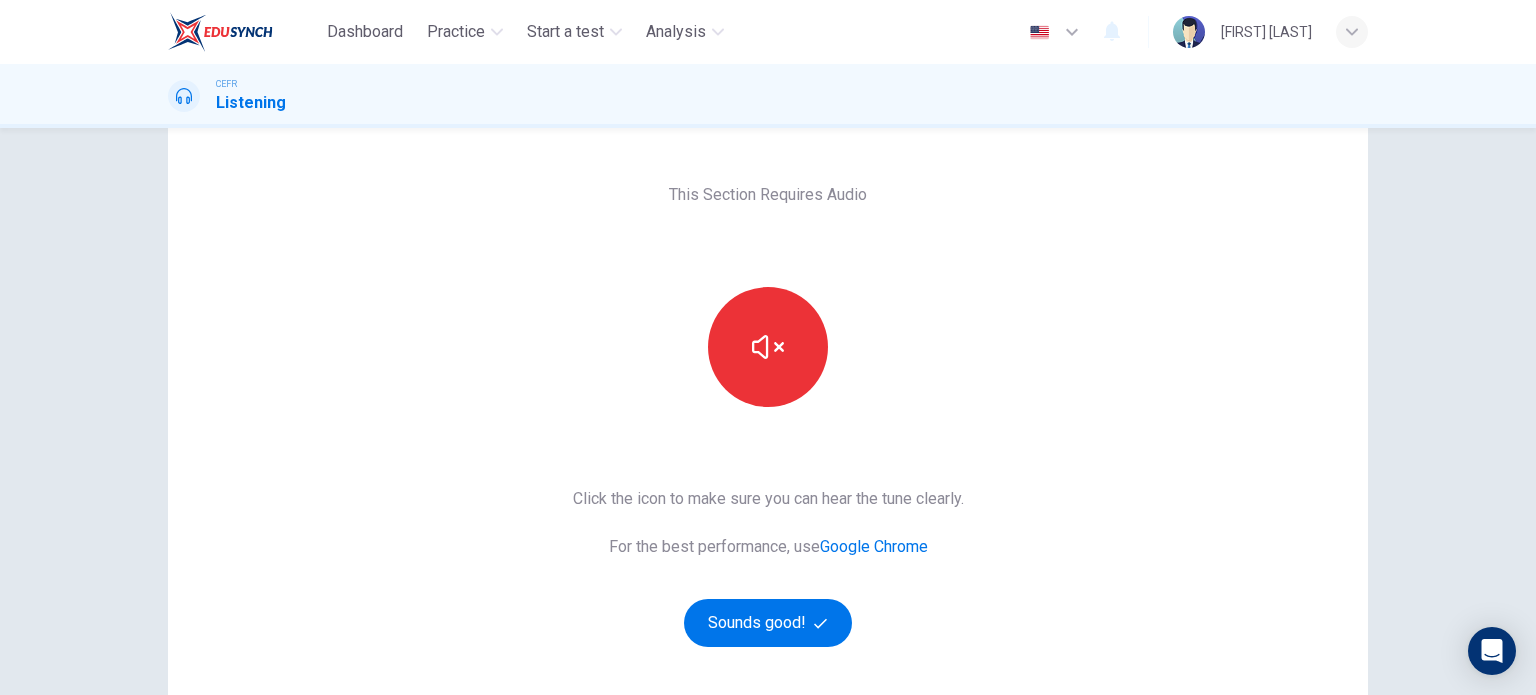 scroll, scrollTop: 100, scrollLeft: 0, axis: vertical 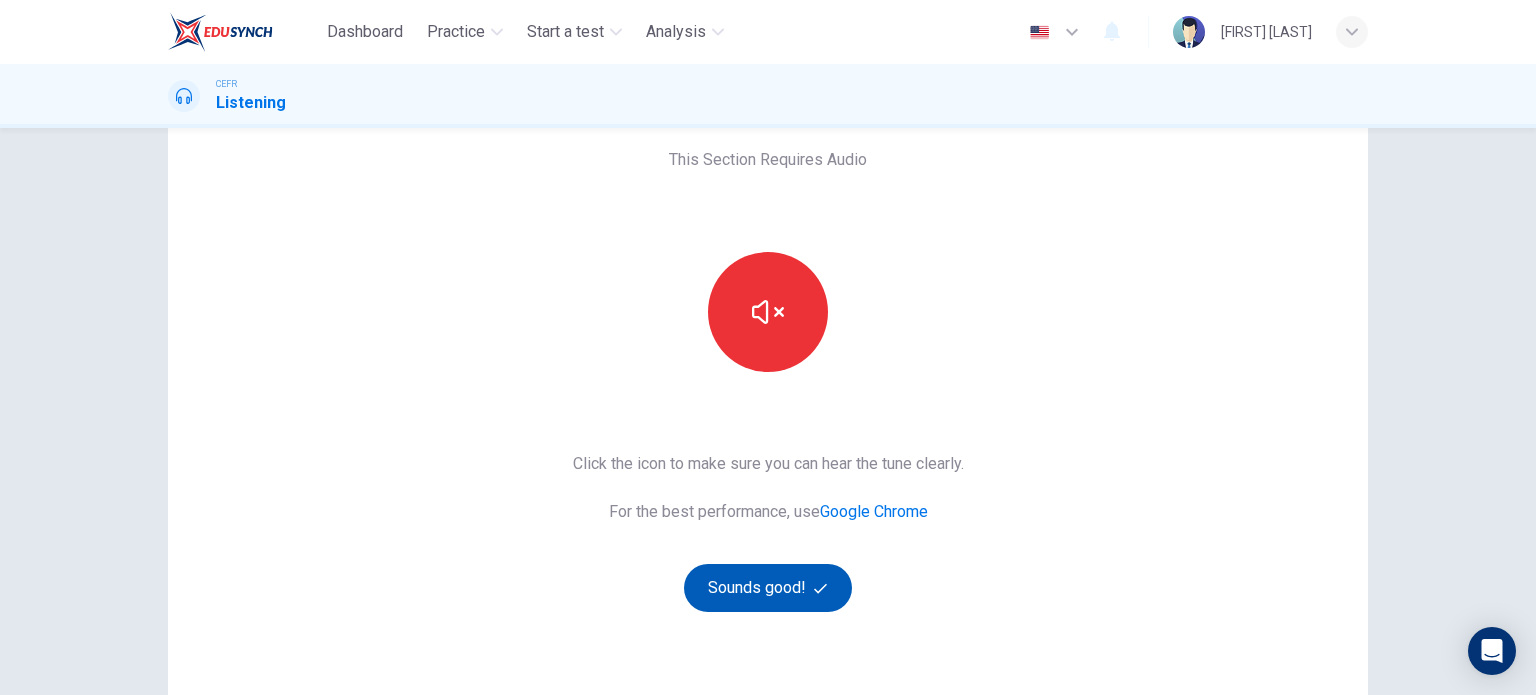 click on "Sounds good!" at bounding box center (768, 588) 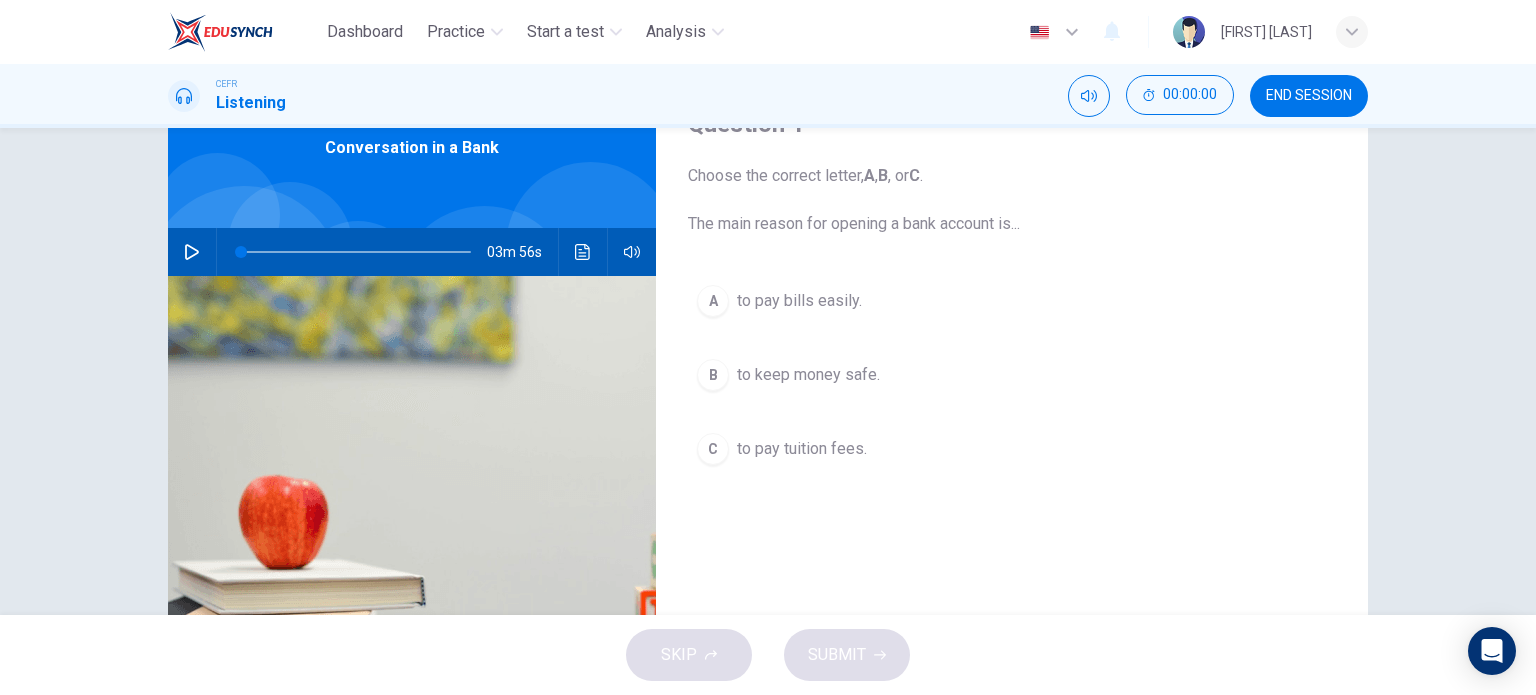 scroll, scrollTop: 0, scrollLeft: 0, axis: both 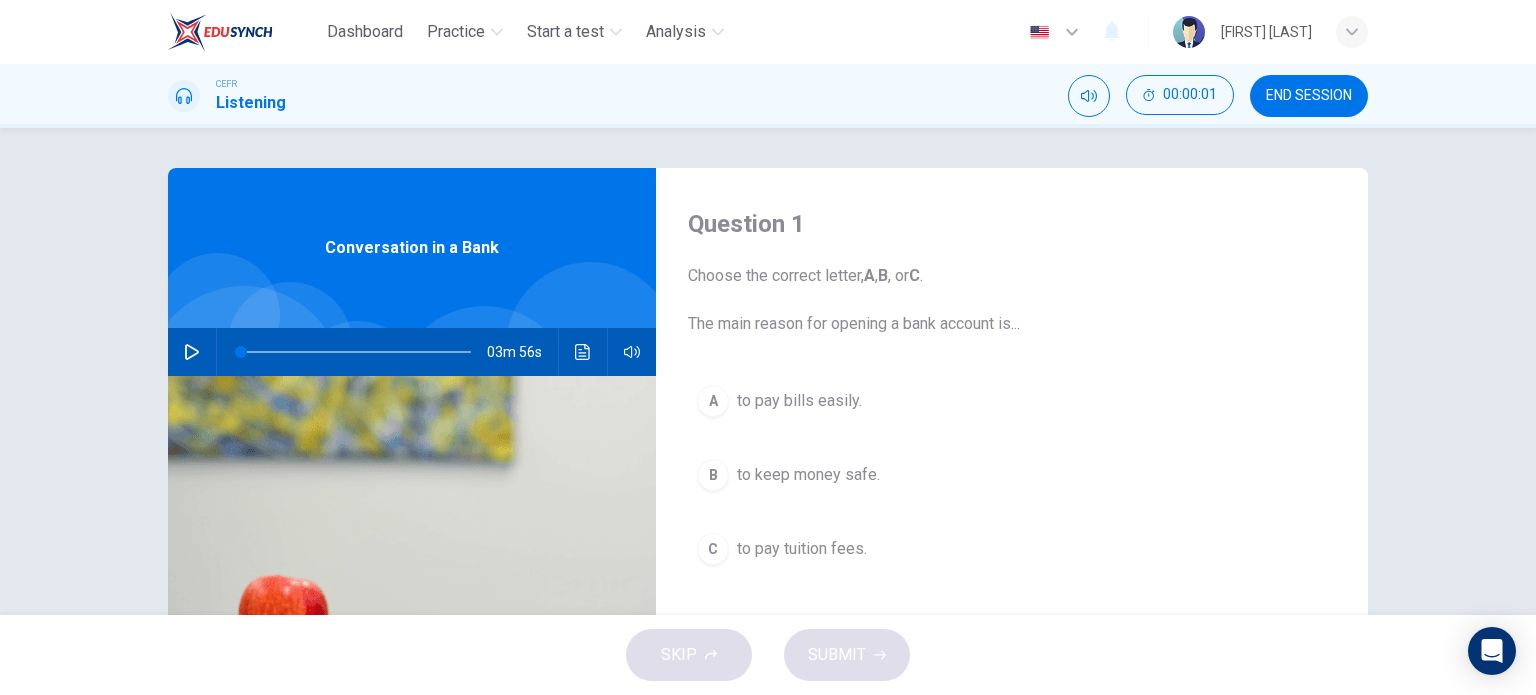 click at bounding box center (192, 352) 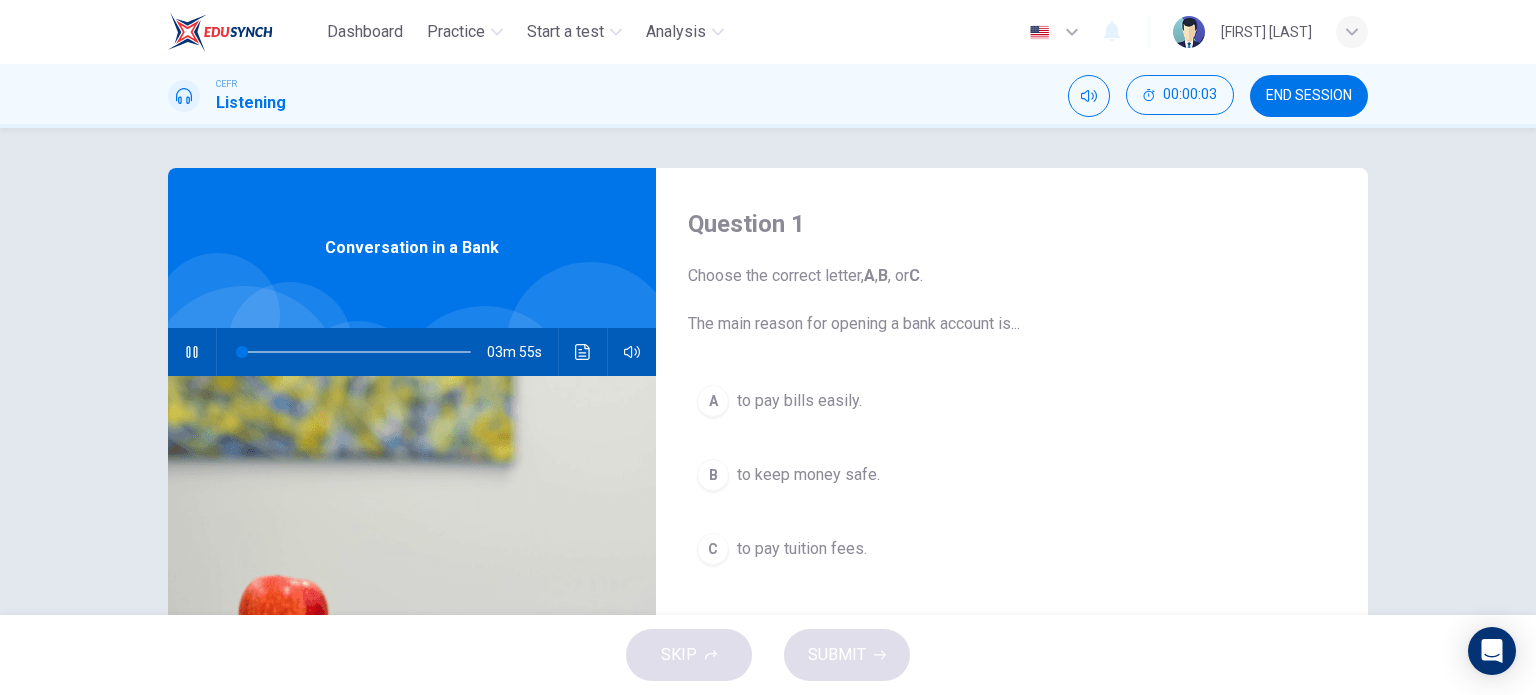 type 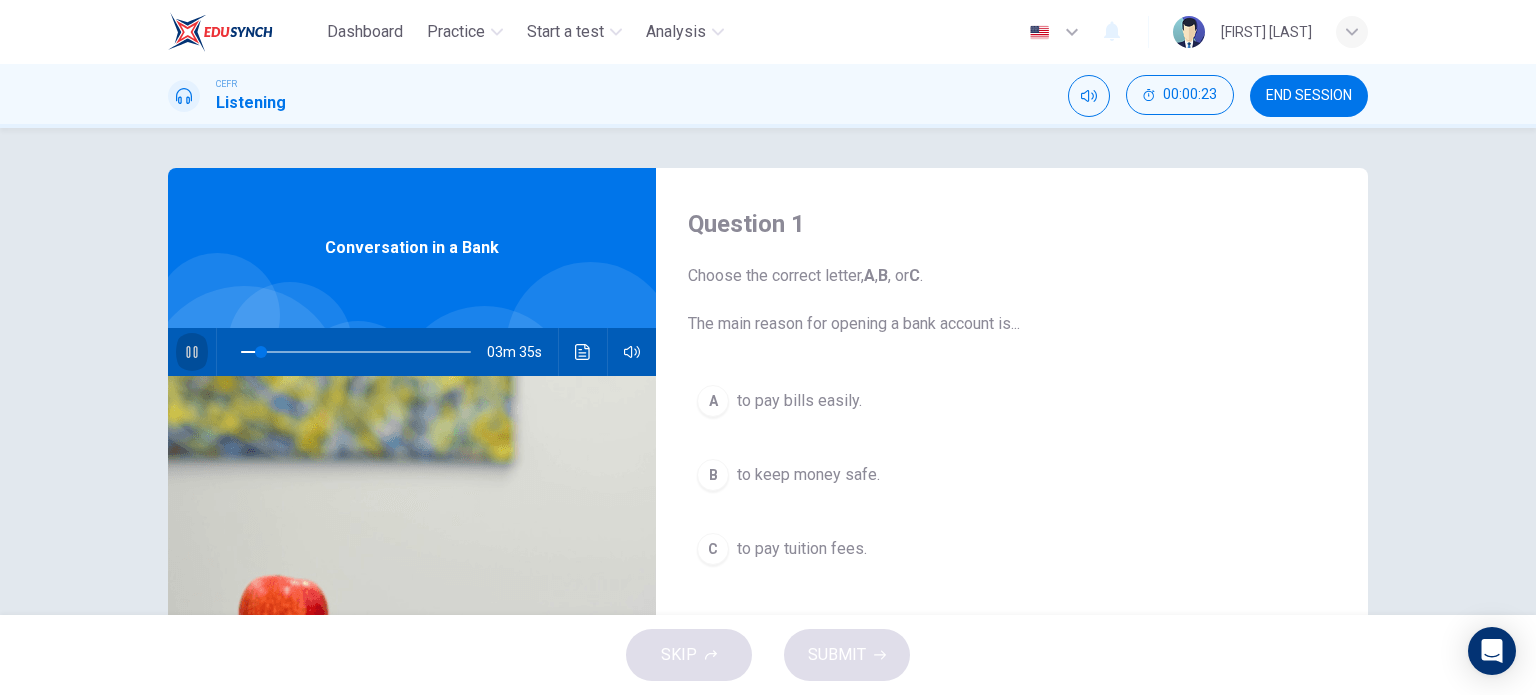 scroll, scrollTop: 100, scrollLeft: 0, axis: vertical 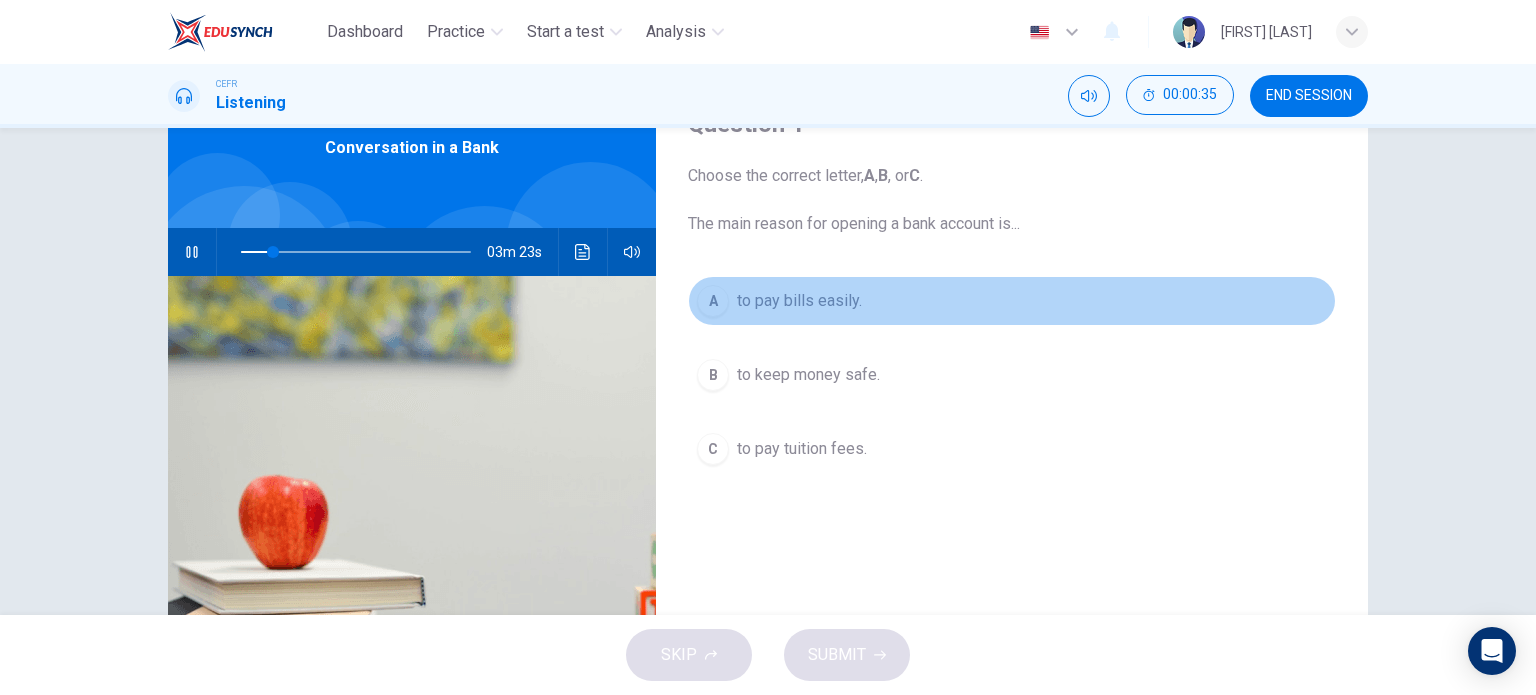 click on "A to pay bills easily." at bounding box center [1012, 301] 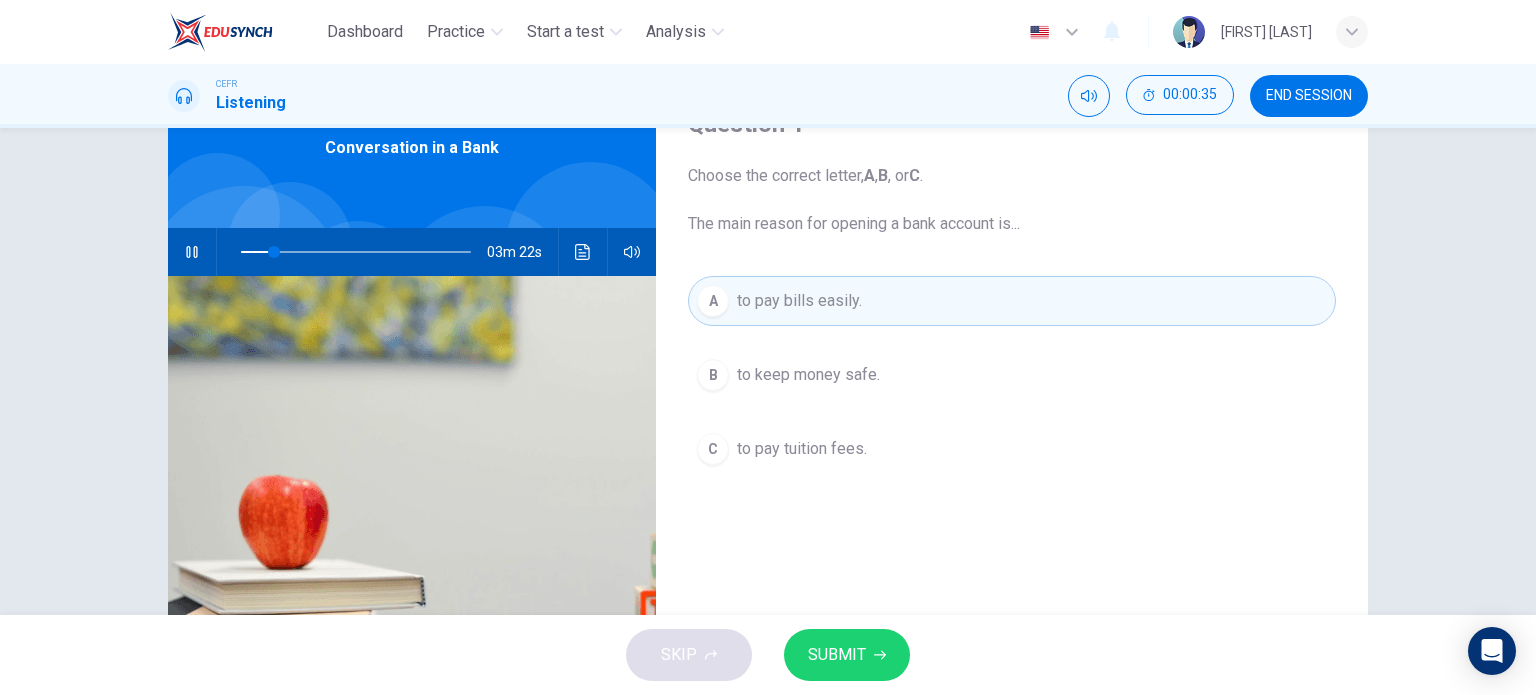 click on "SUBMIT" at bounding box center [847, 655] 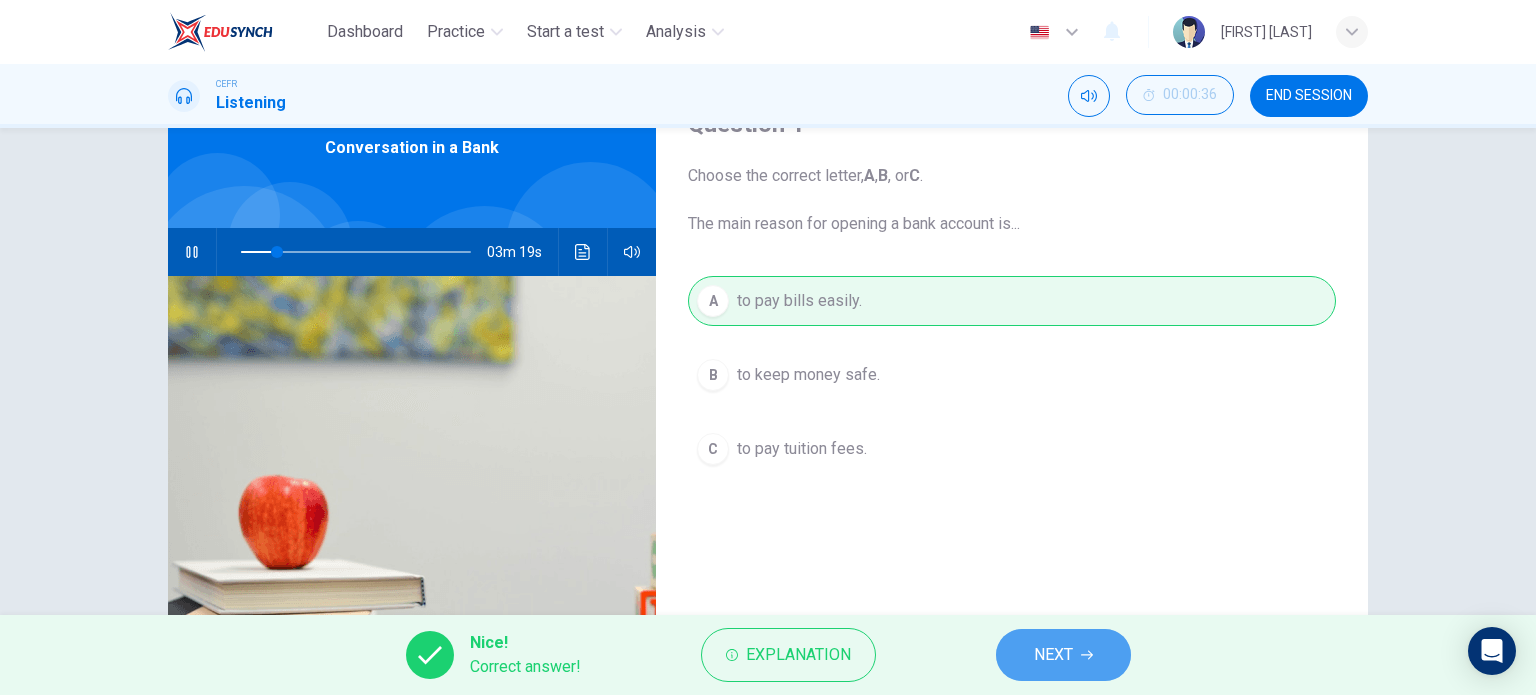 click on "NEXT" at bounding box center (1053, 655) 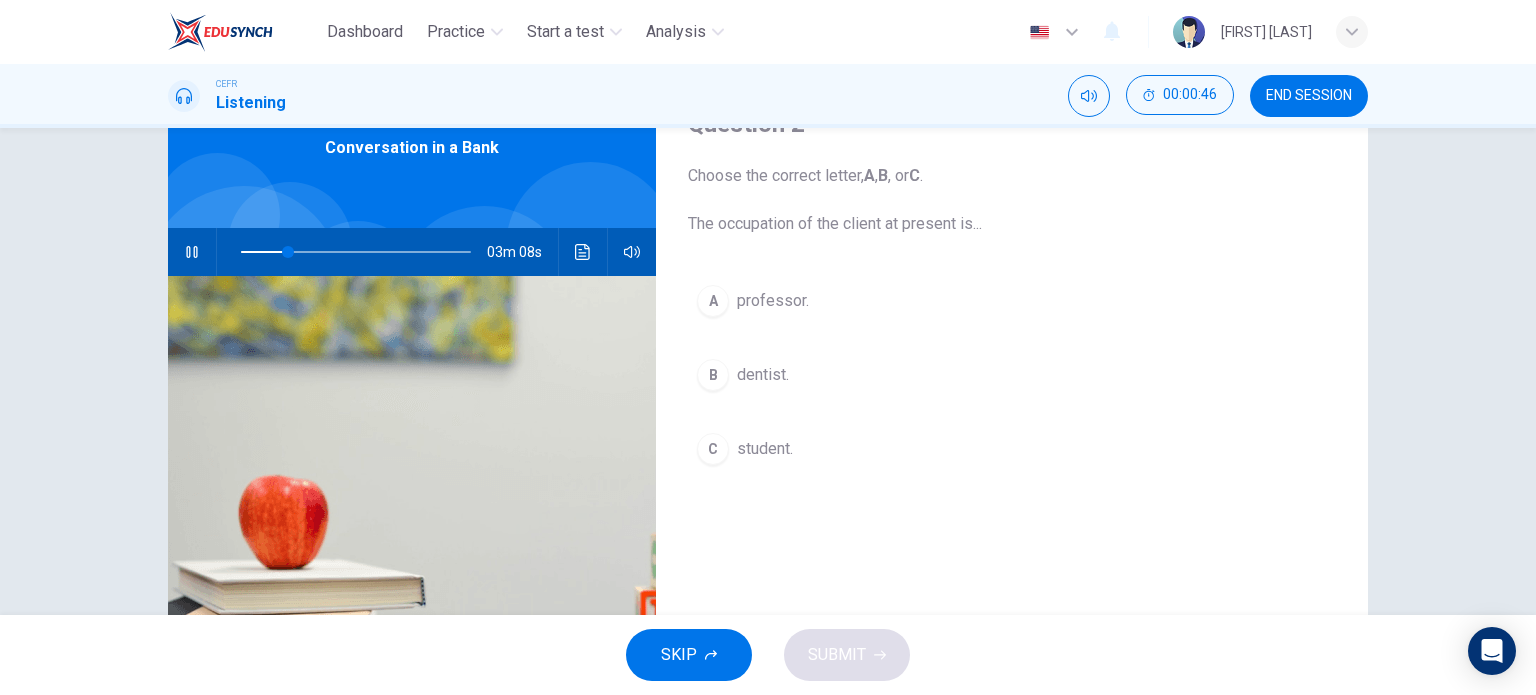 click on "dentist." at bounding box center [773, 301] 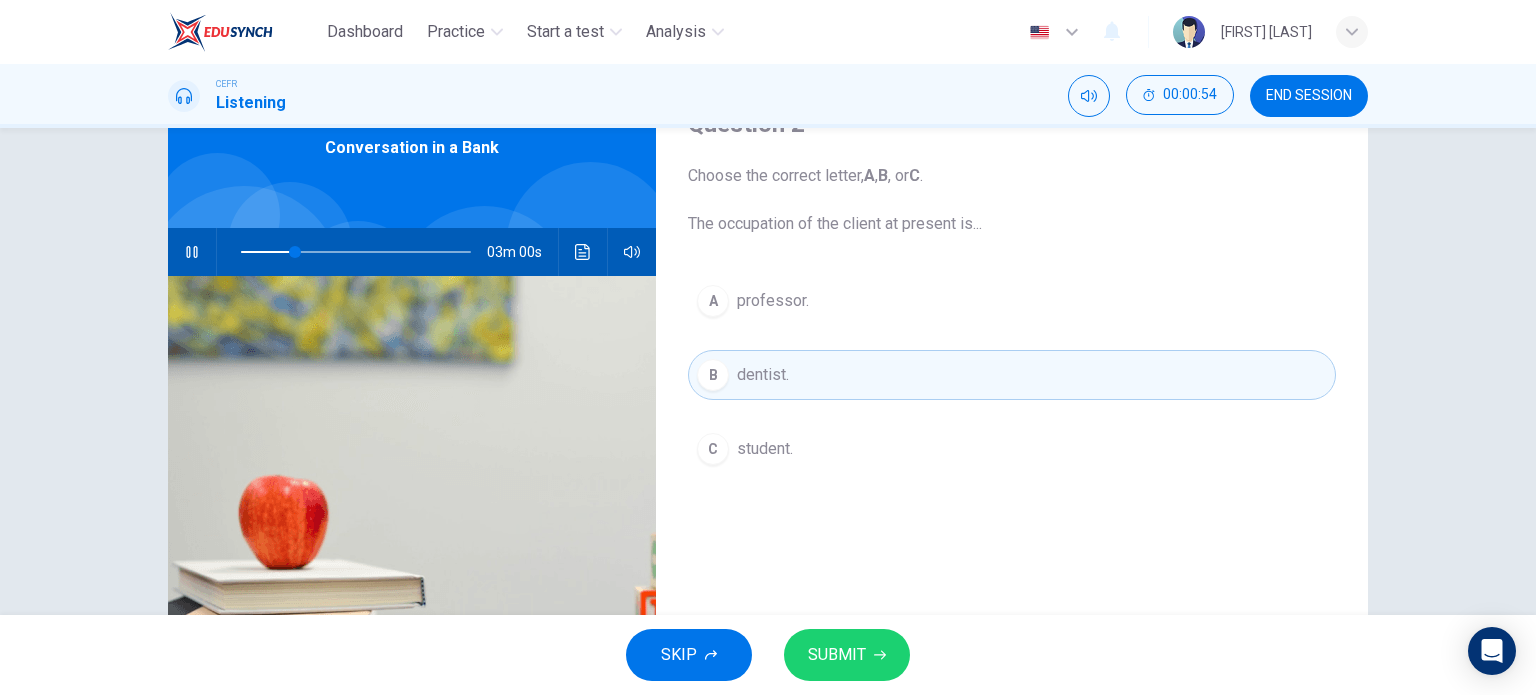 click on "C student." at bounding box center [1012, 449] 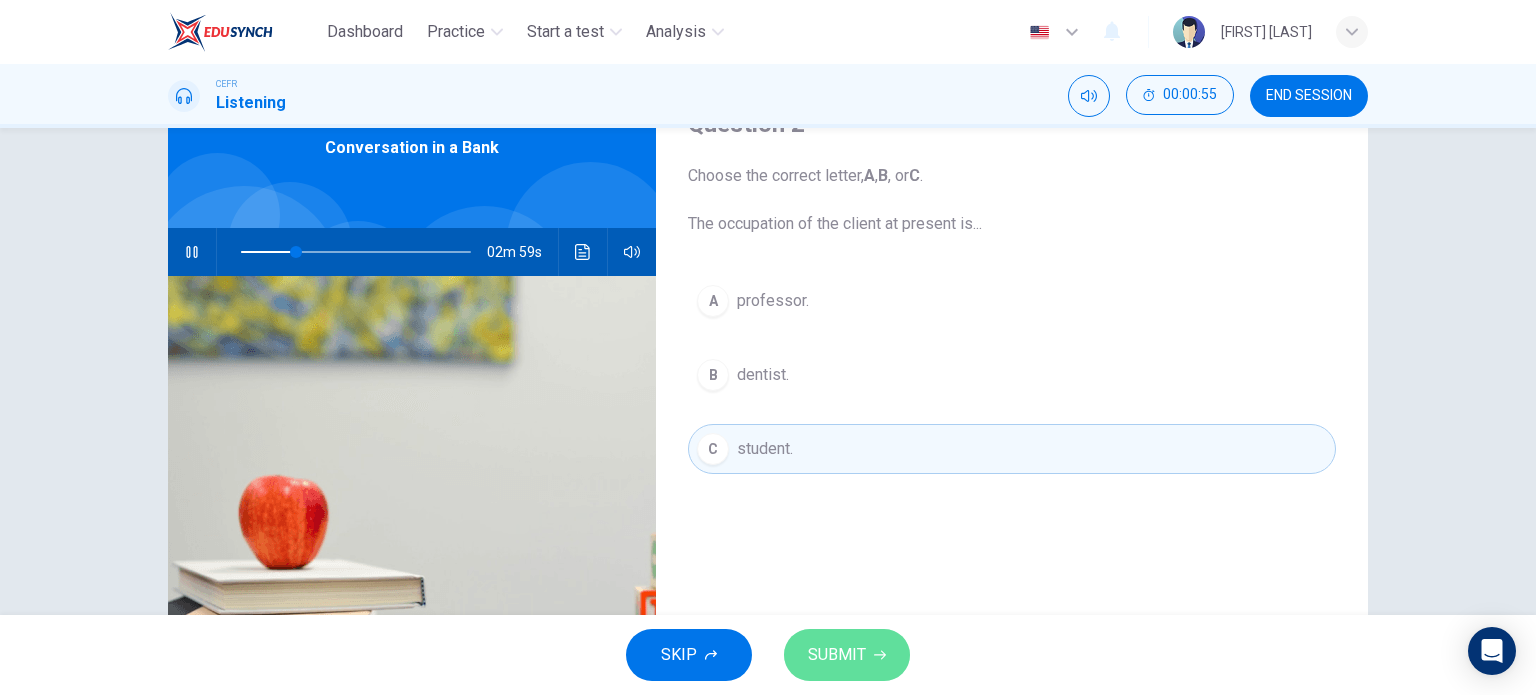 click on "SUBMIT" at bounding box center (847, 655) 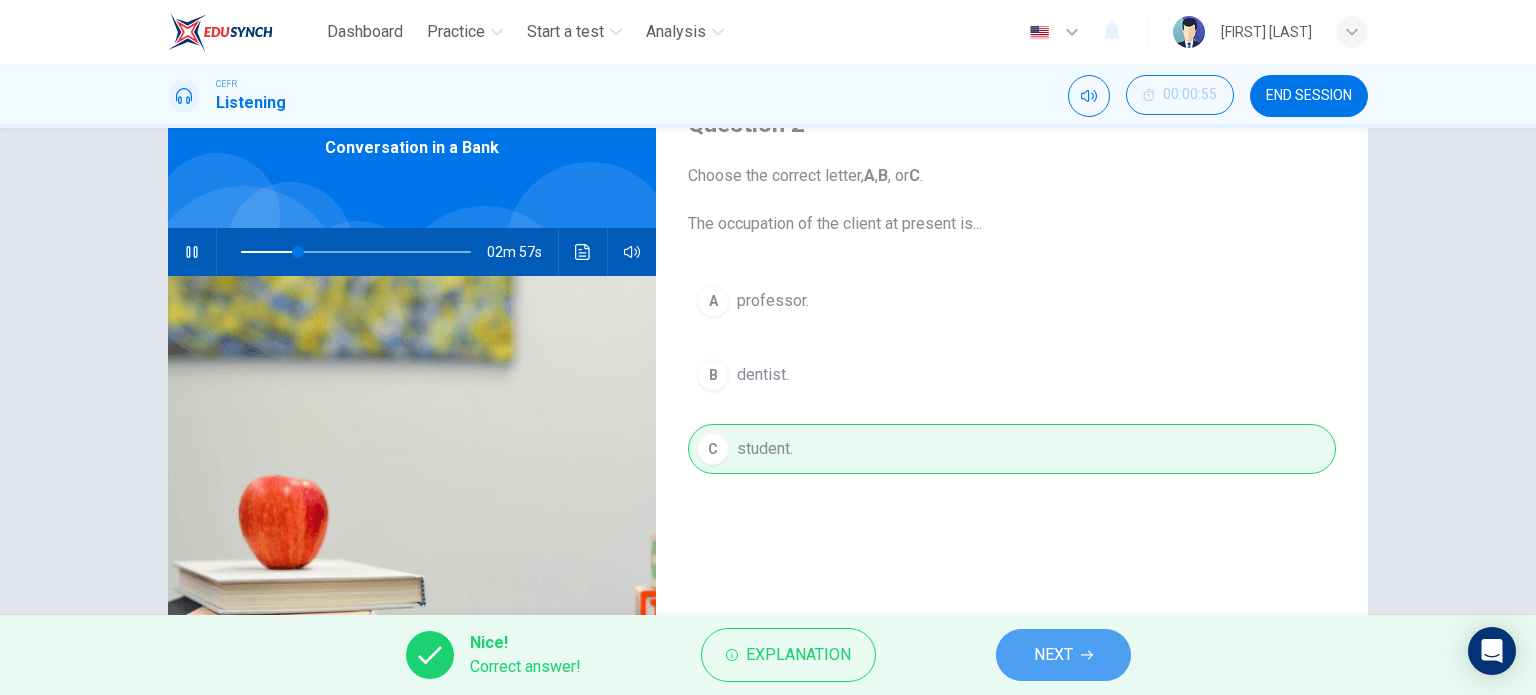 click on "NEXT" at bounding box center [1053, 655] 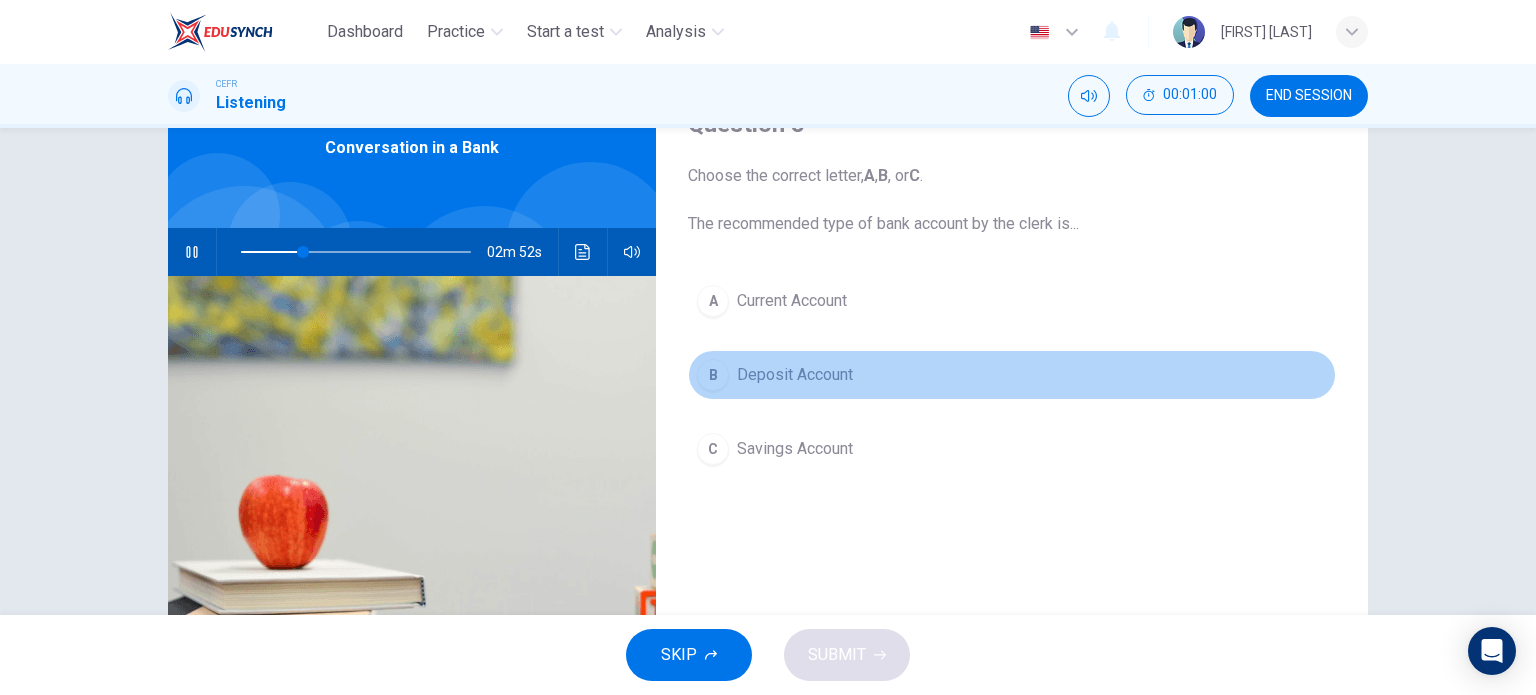 click on "B Deposit Account" at bounding box center (1012, 375) 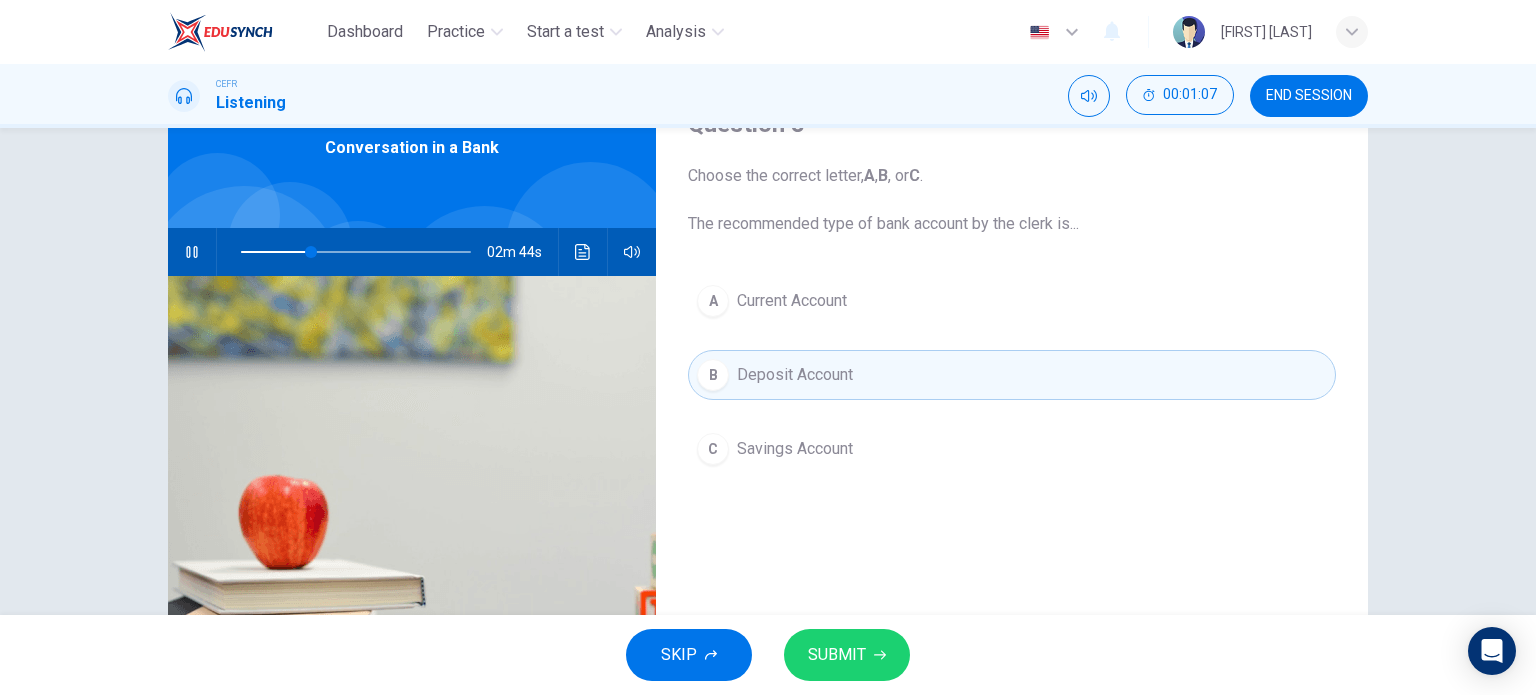 click on "SUBMIT" at bounding box center (837, 655) 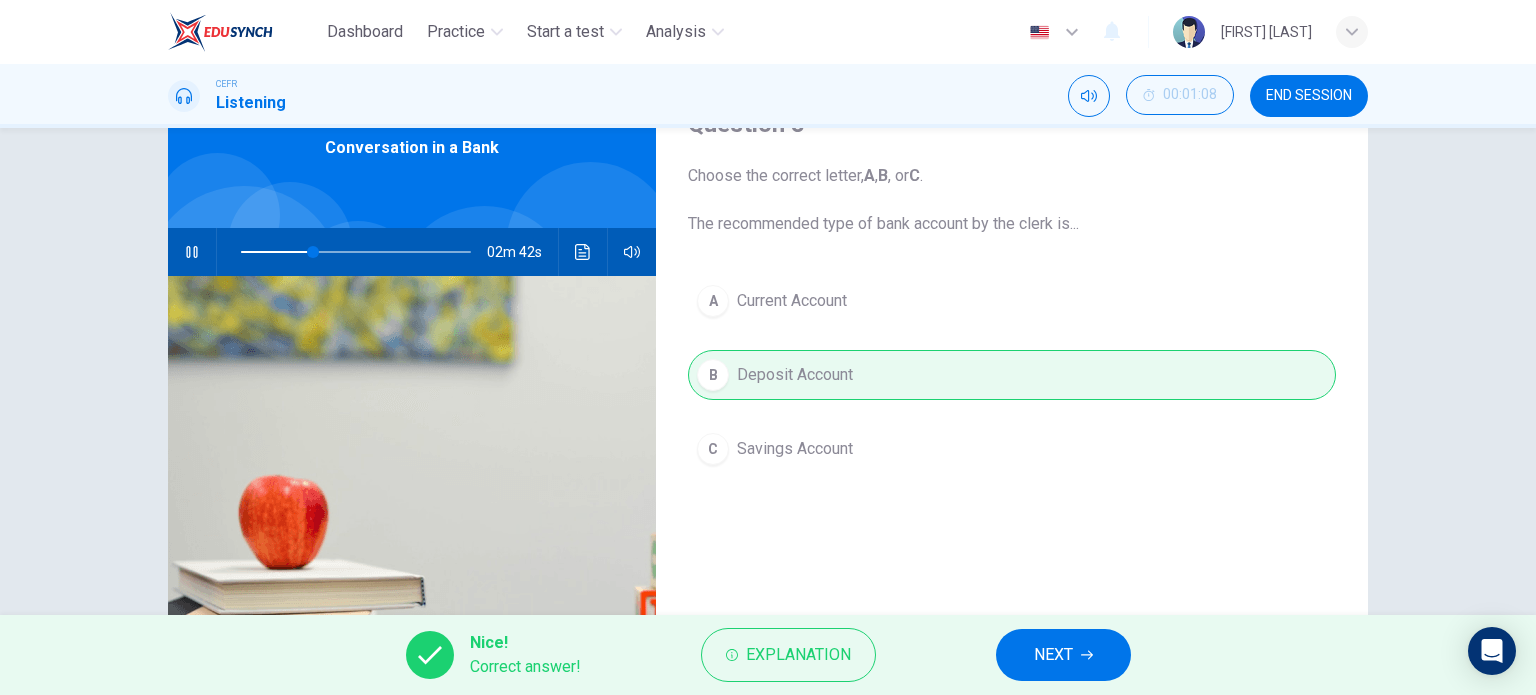 click on "NEXT" at bounding box center (1063, 655) 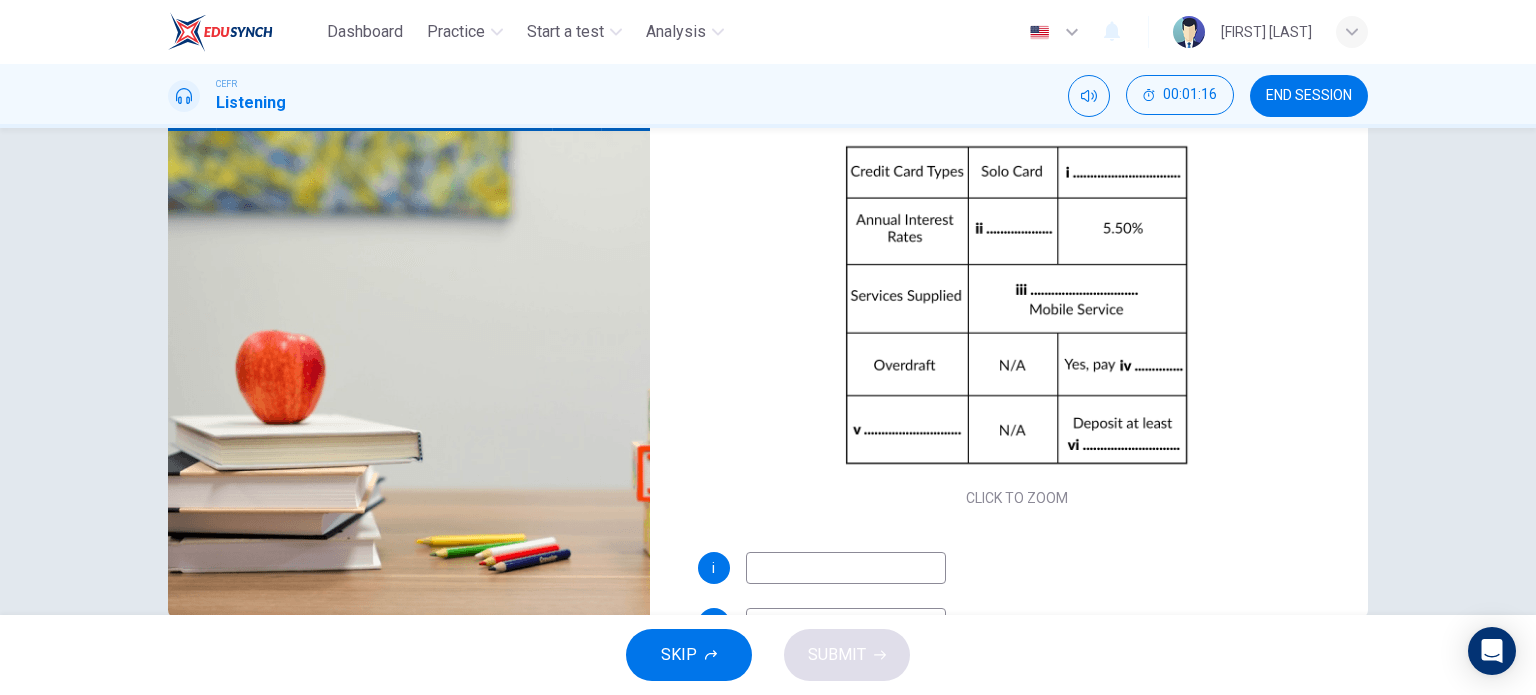 scroll, scrollTop: 288, scrollLeft: 0, axis: vertical 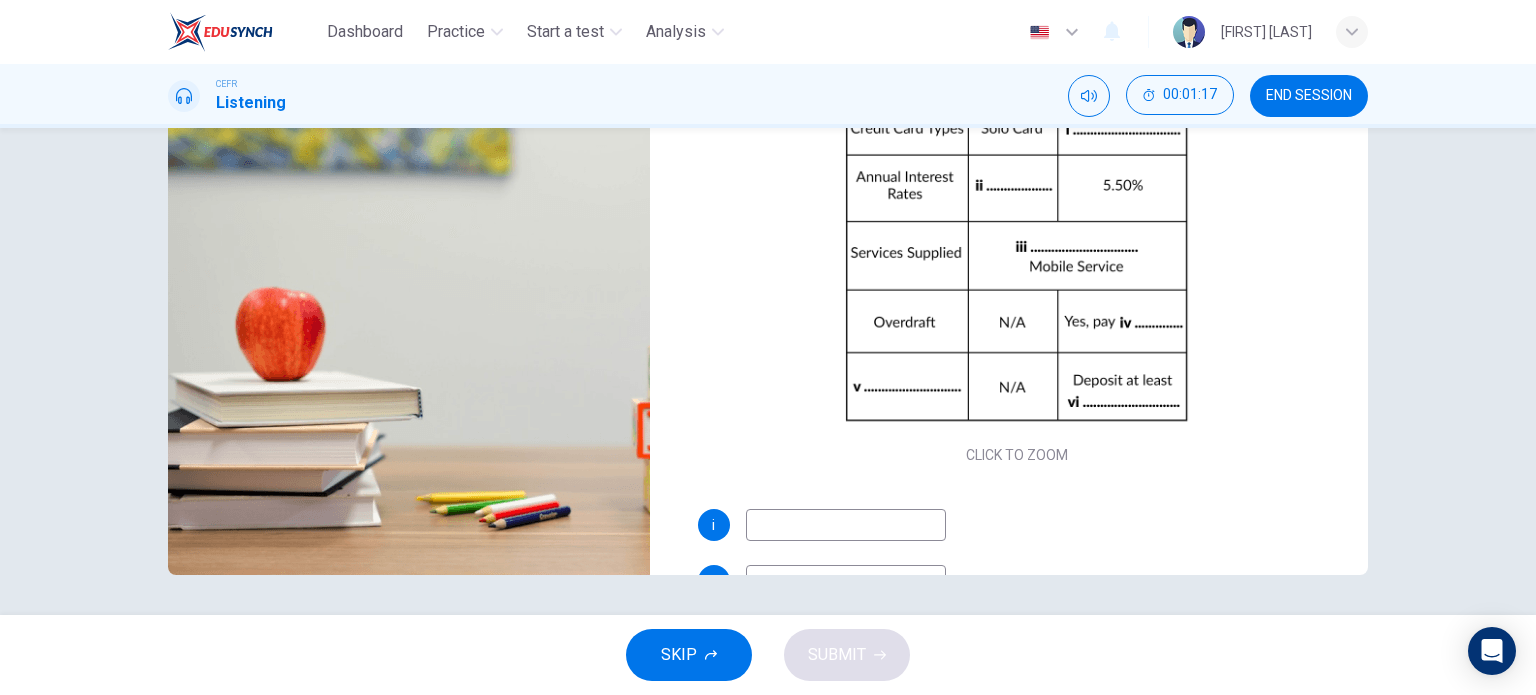 click at bounding box center [846, 525] 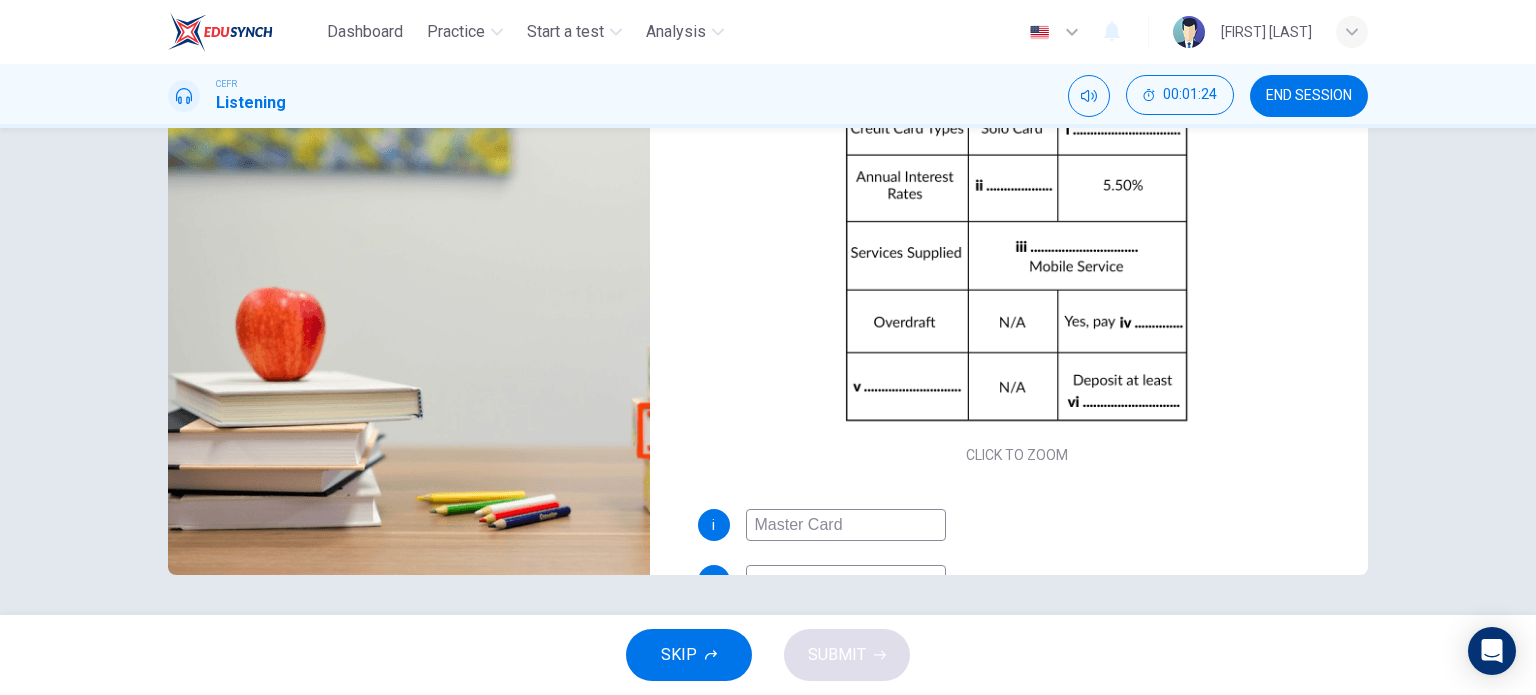 scroll, scrollTop: 100, scrollLeft: 0, axis: vertical 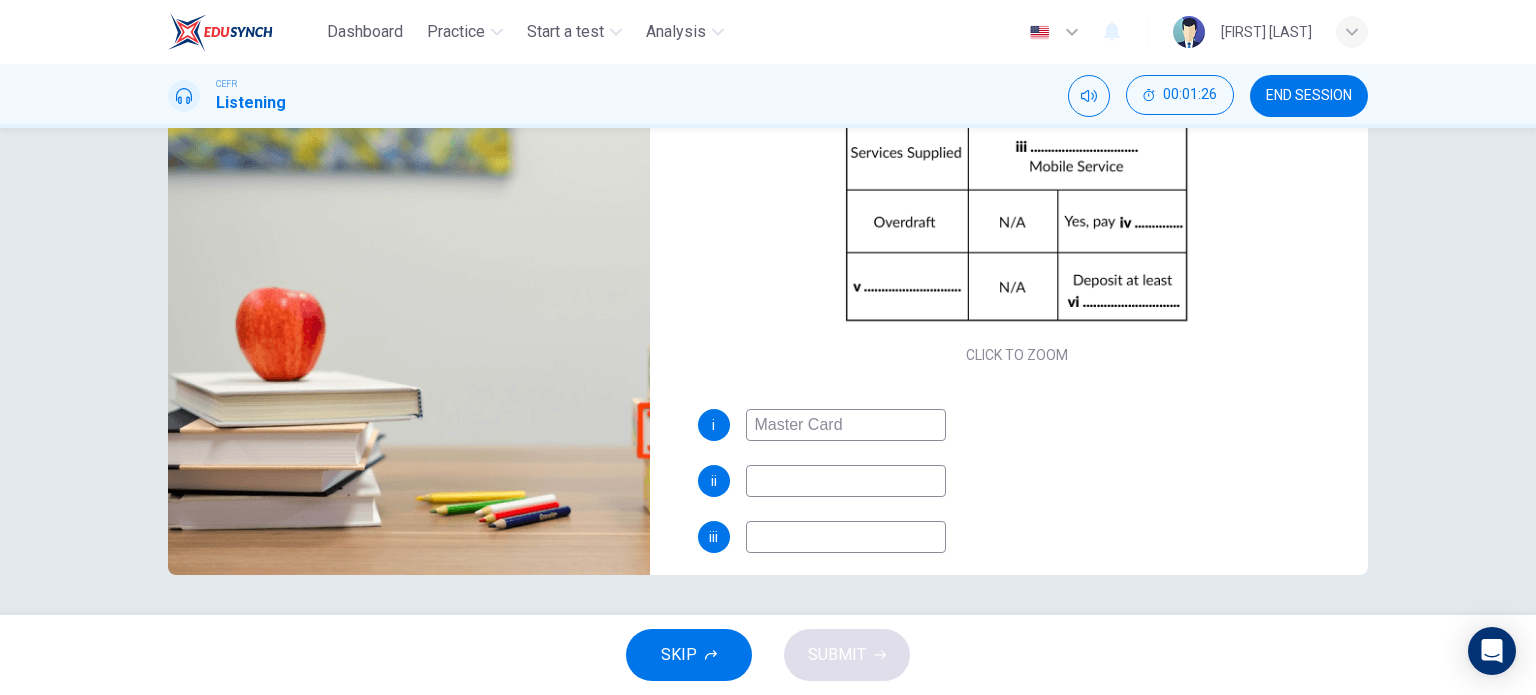 type on "Master Card" 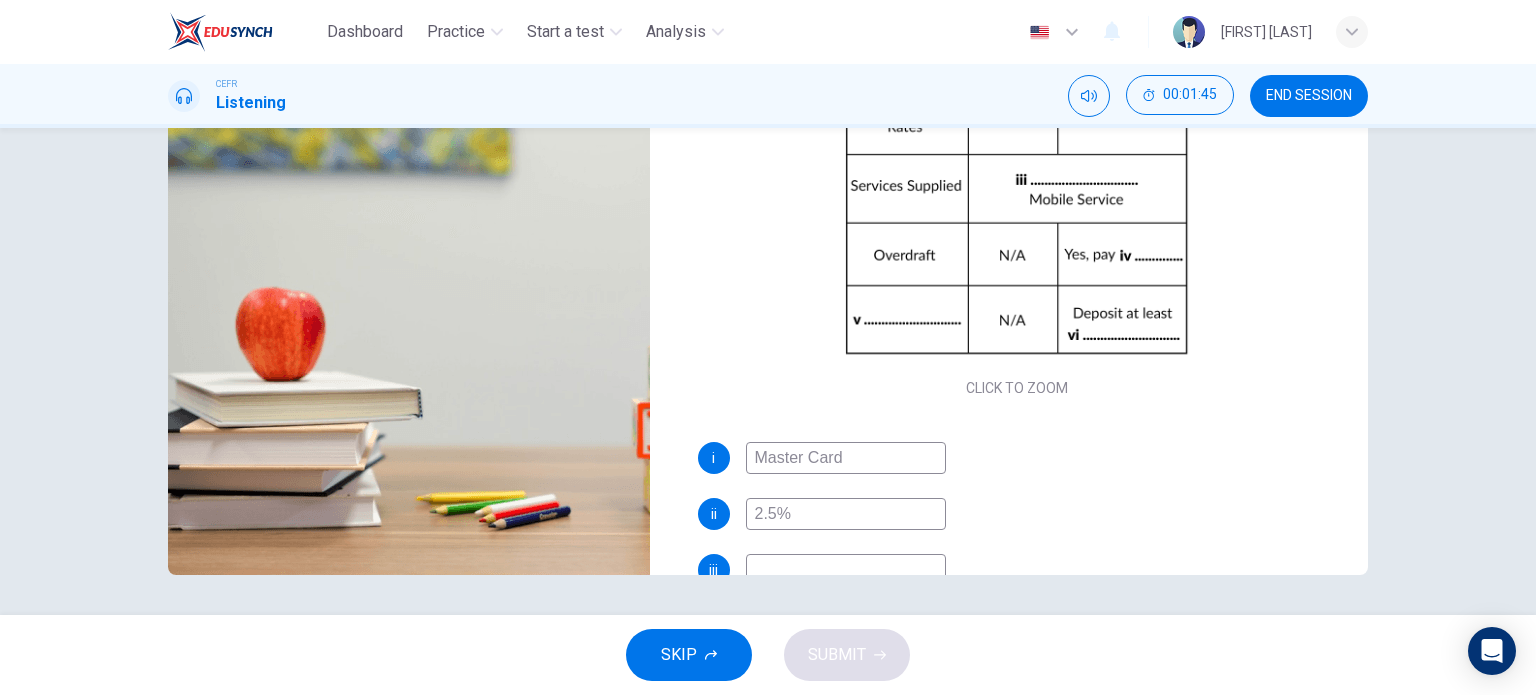 scroll, scrollTop: 114, scrollLeft: 0, axis: vertical 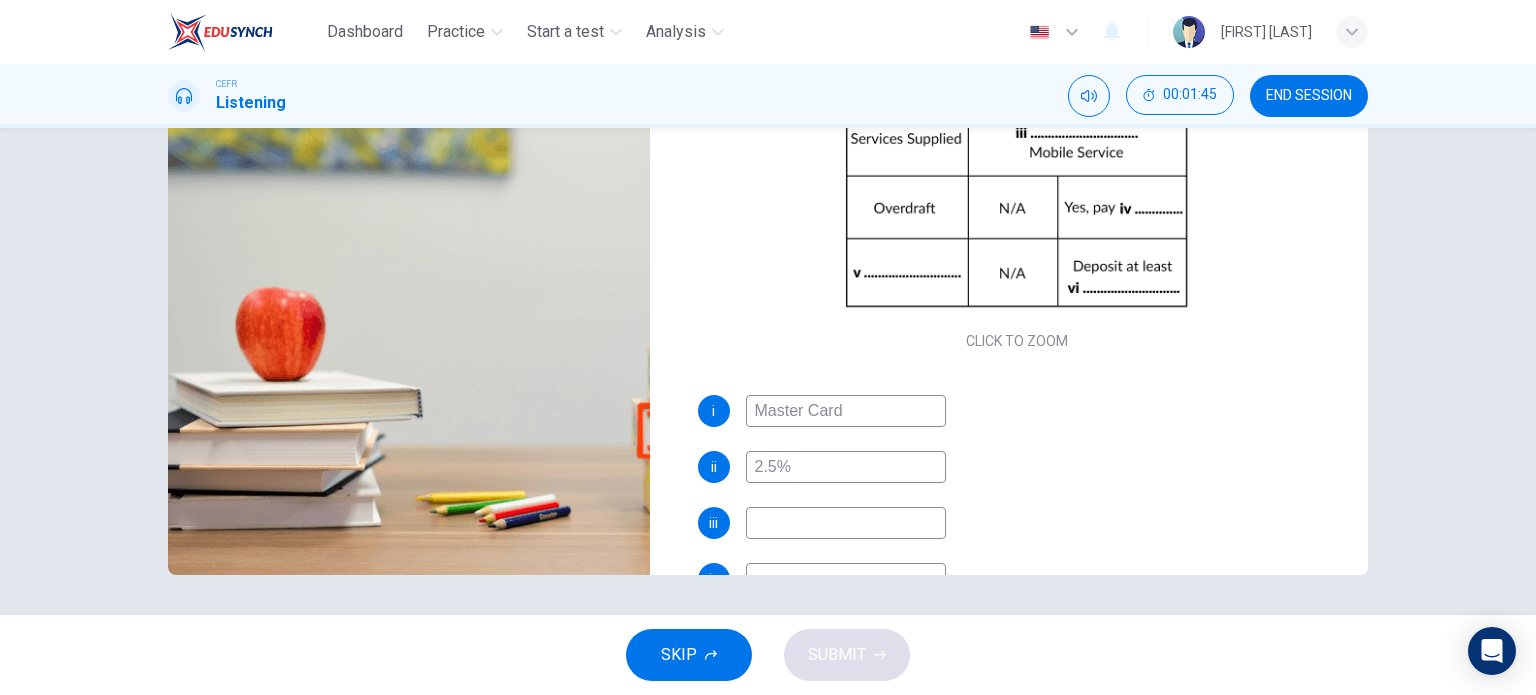 type on "2.5%" 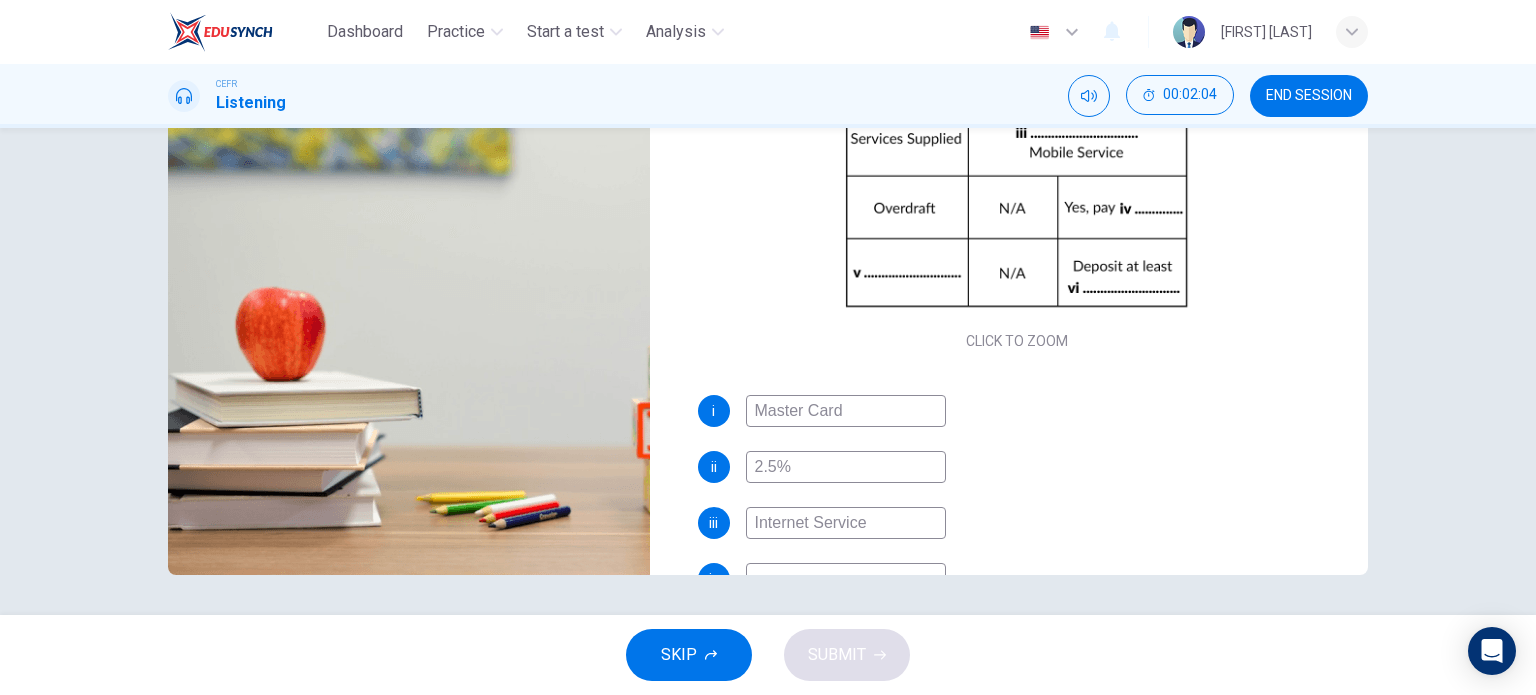 scroll, scrollTop: 214, scrollLeft: 0, axis: vertical 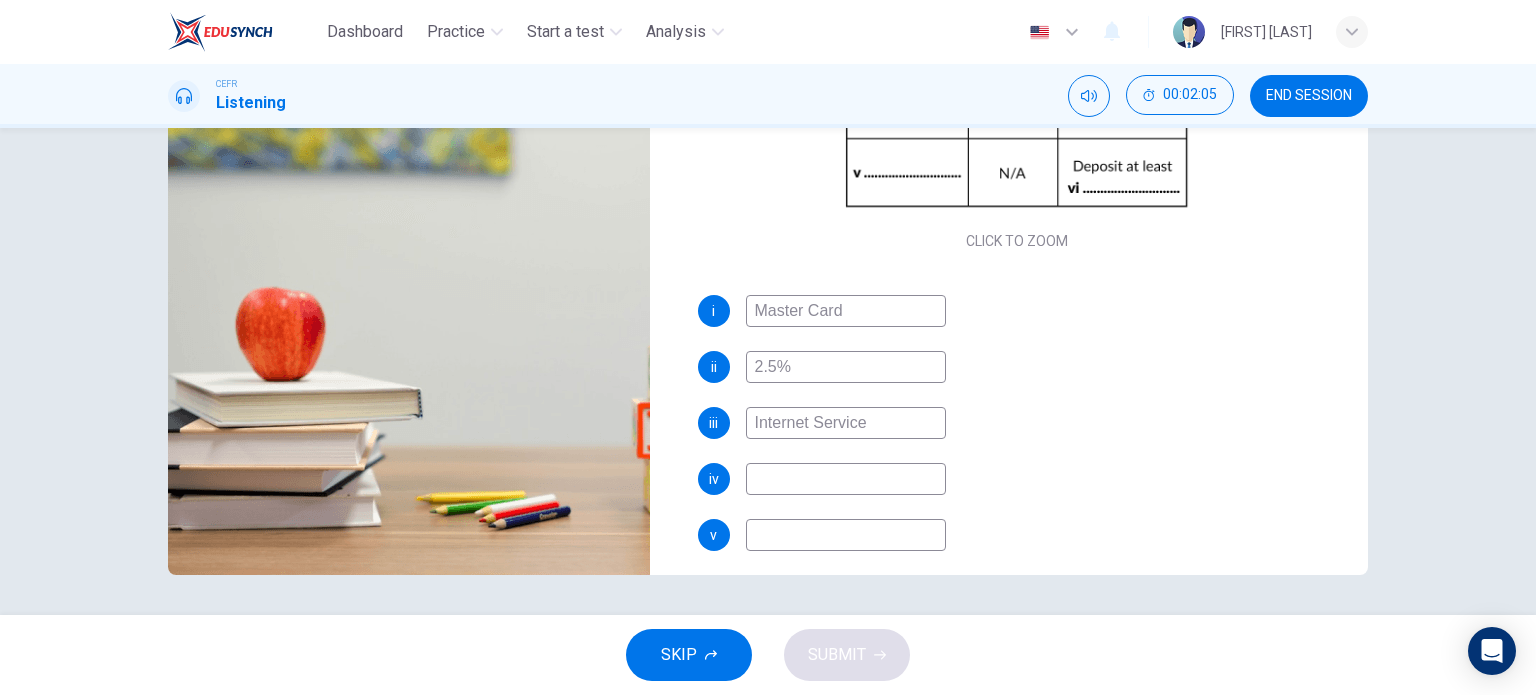 type on "Internet Service" 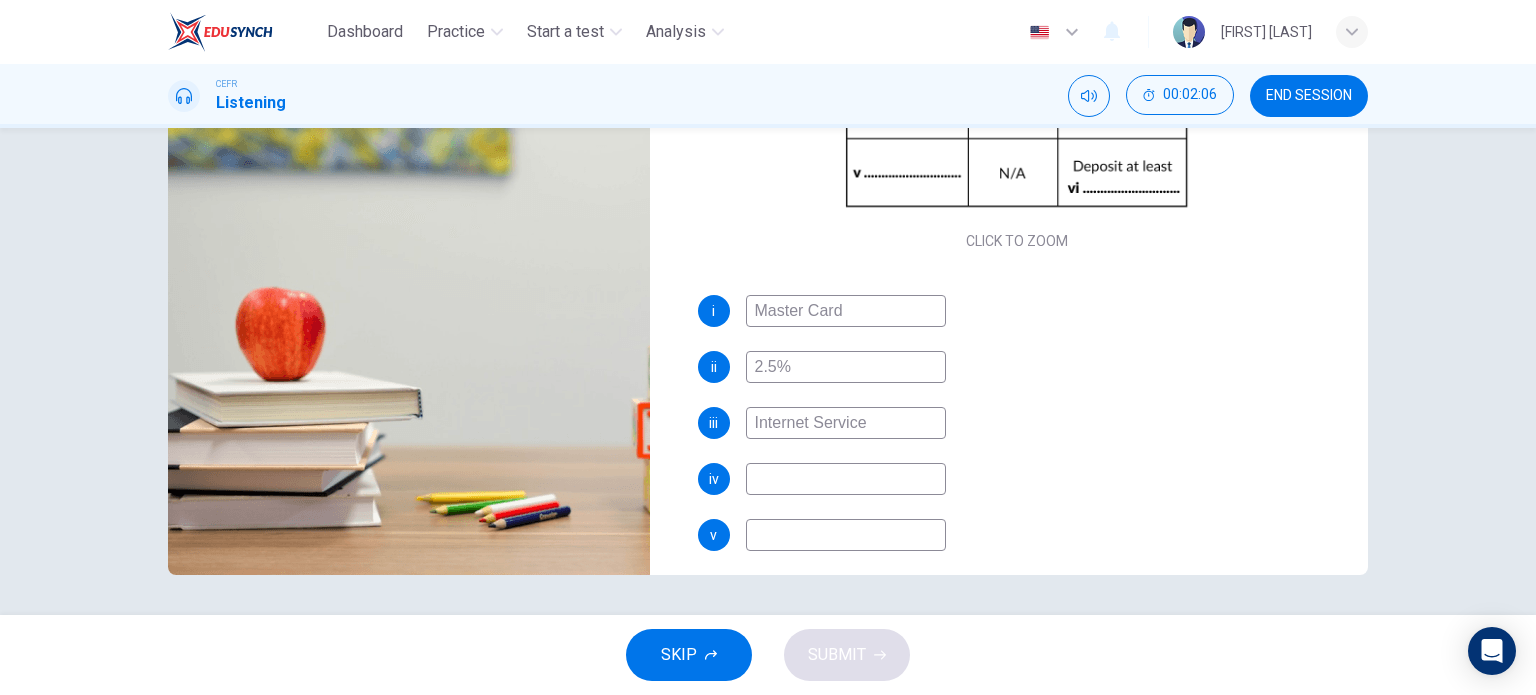 click at bounding box center [846, 311] 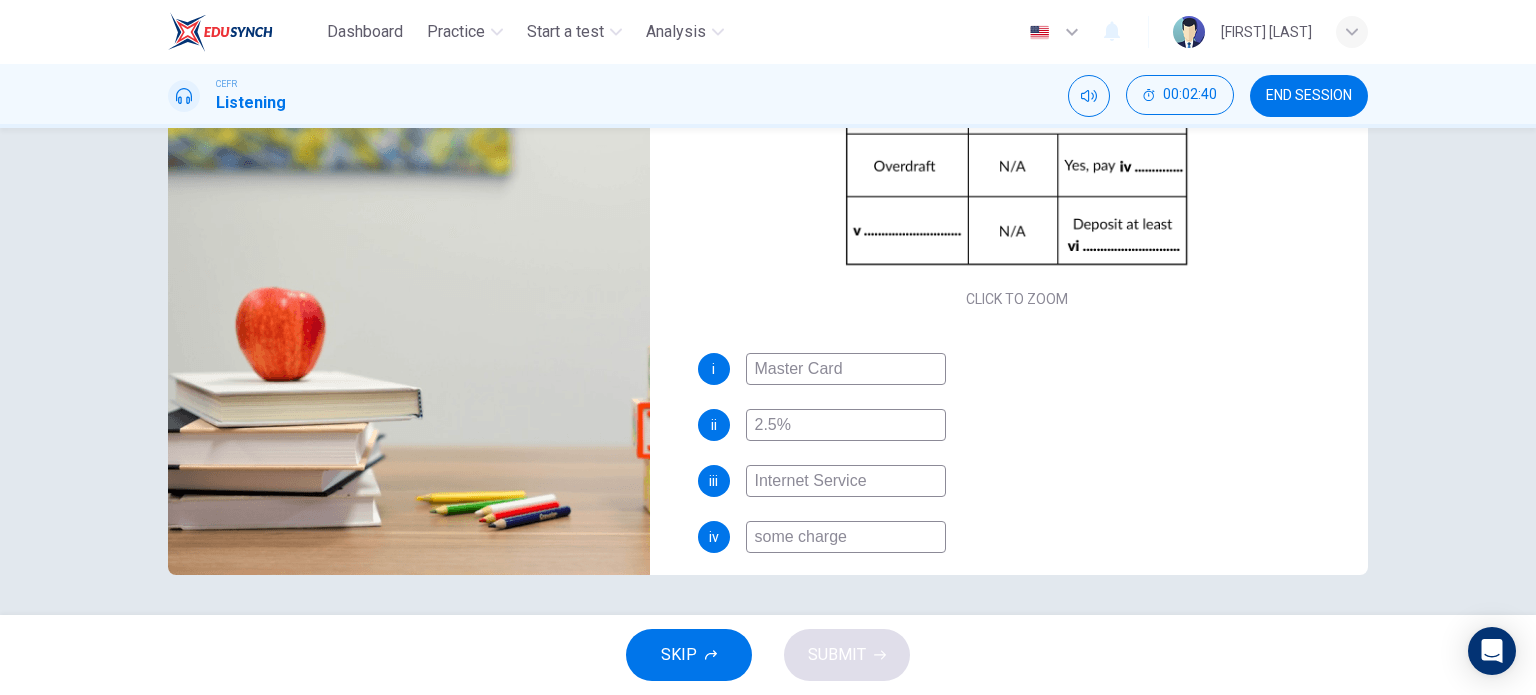 scroll, scrollTop: 200, scrollLeft: 0, axis: vertical 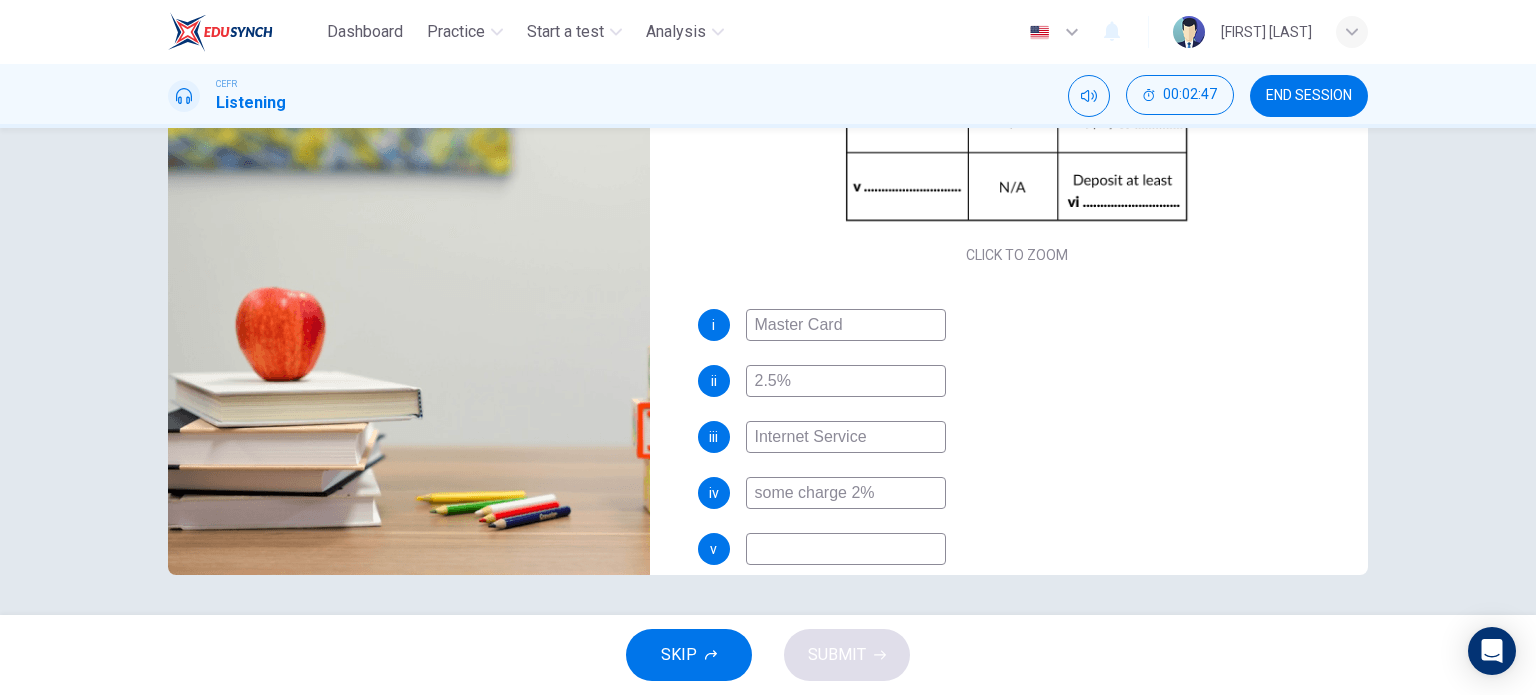 type on "some charge 2%" 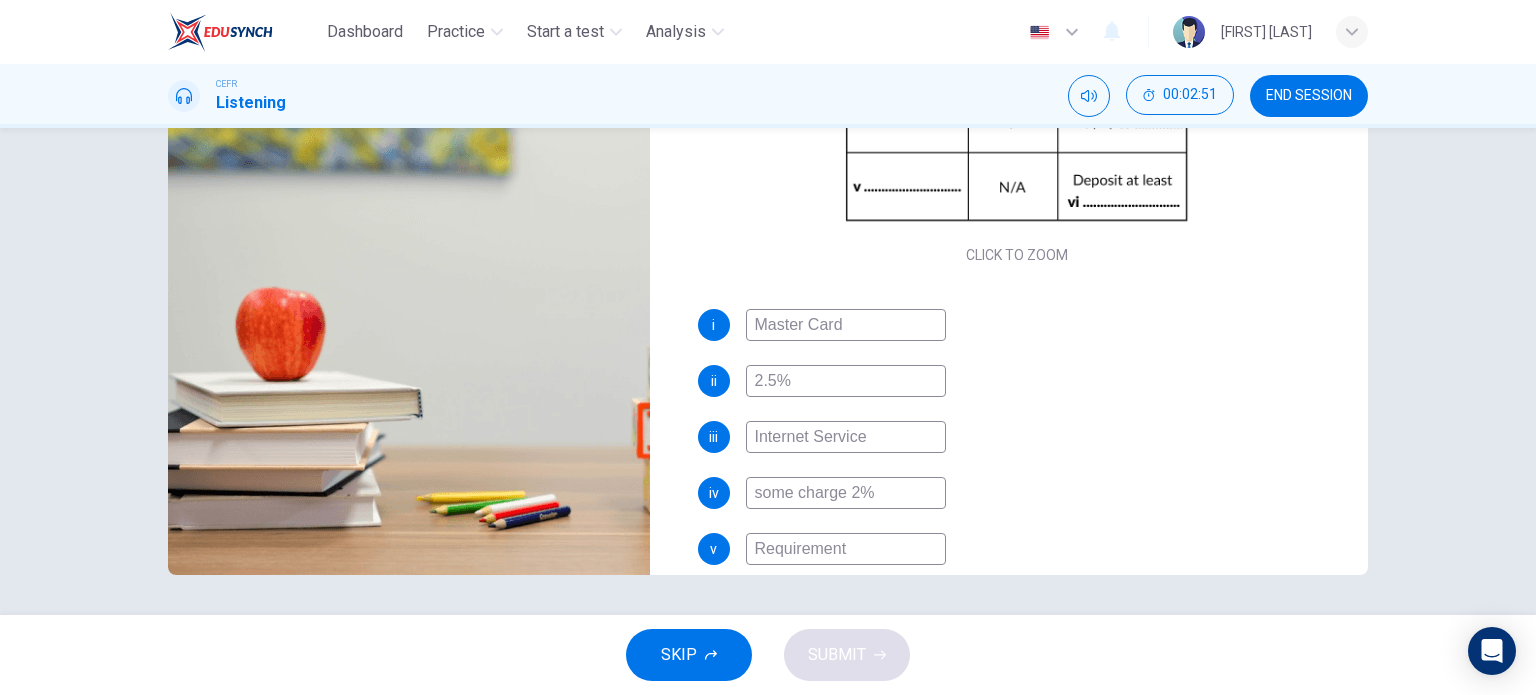 scroll, scrollTop: 285, scrollLeft: 0, axis: vertical 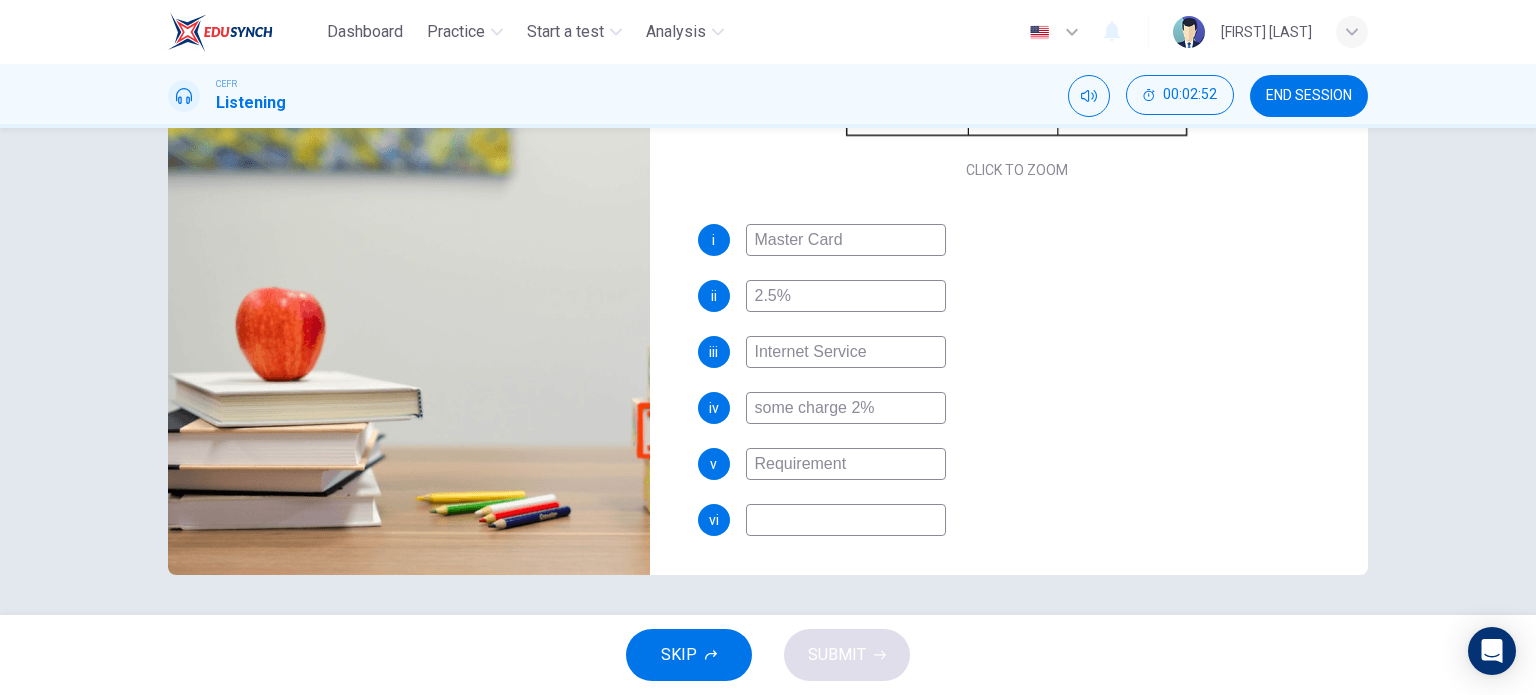 type on "Requirement" 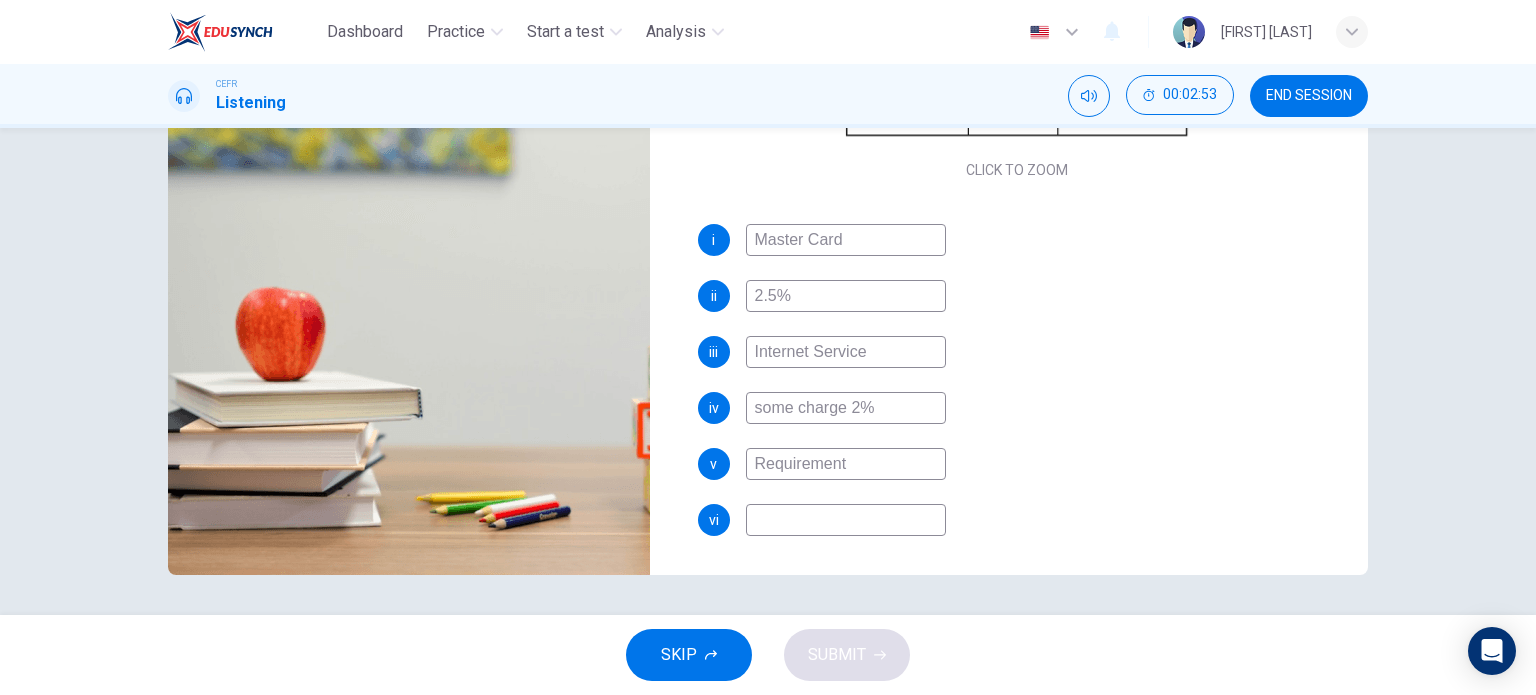 click on "some charge 2%" at bounding box center (846, 240) 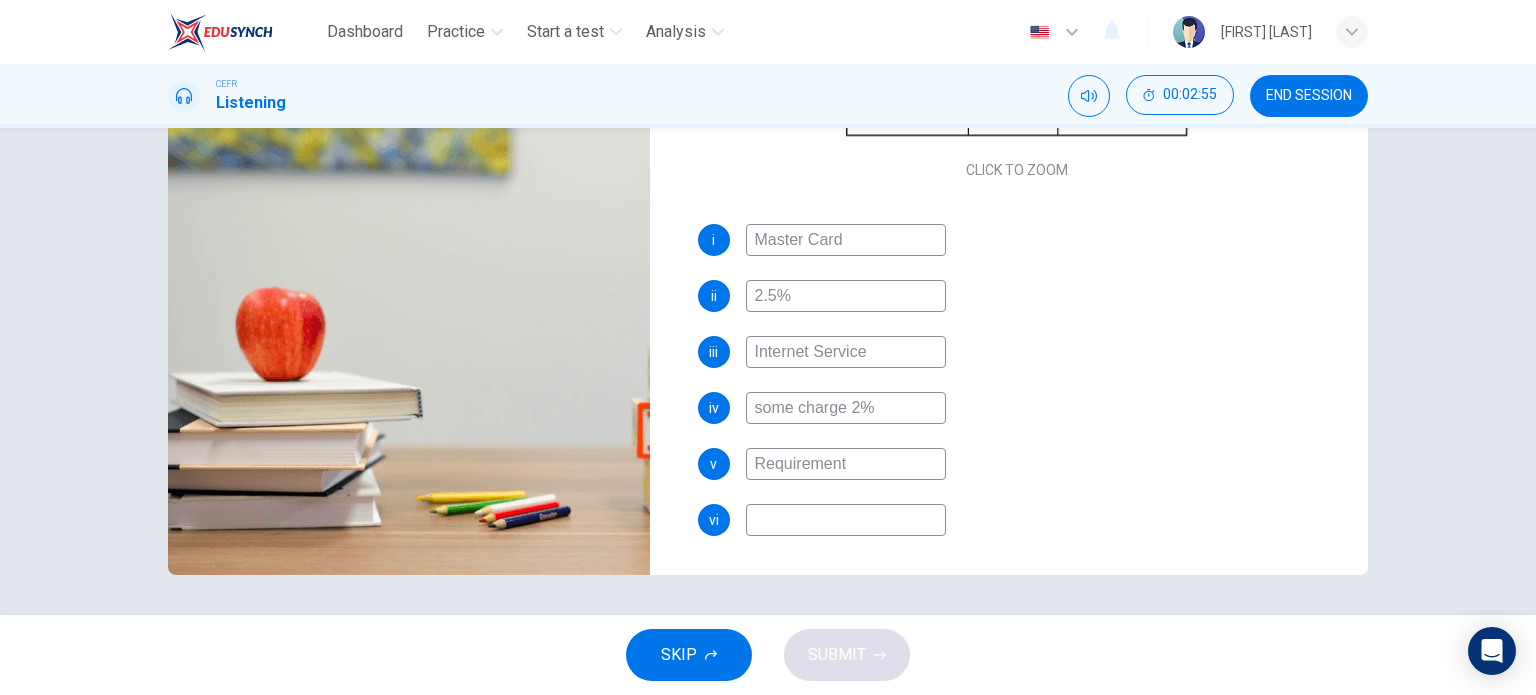 click on "some charge 2%" at bounding box center [846, 240] 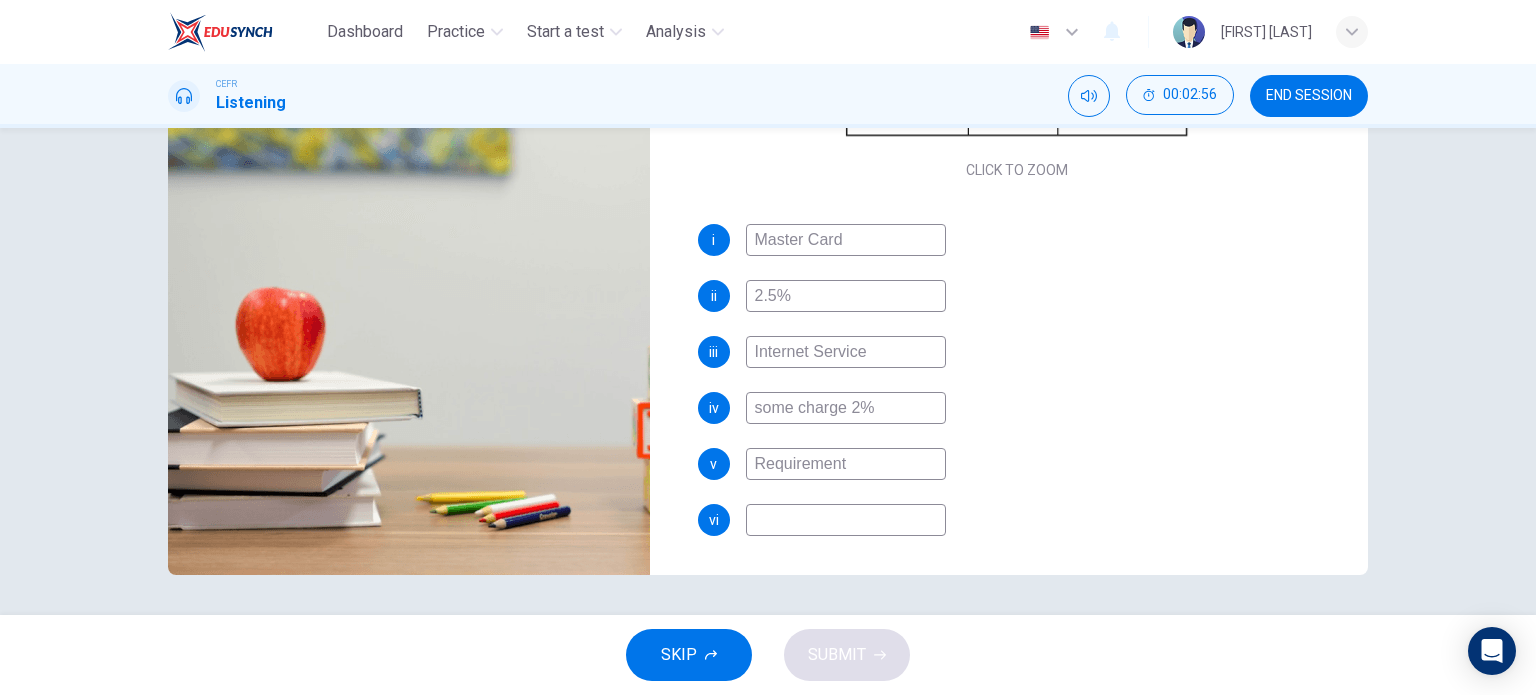 click on "some charge 2%" at bounding box center [846, 240] 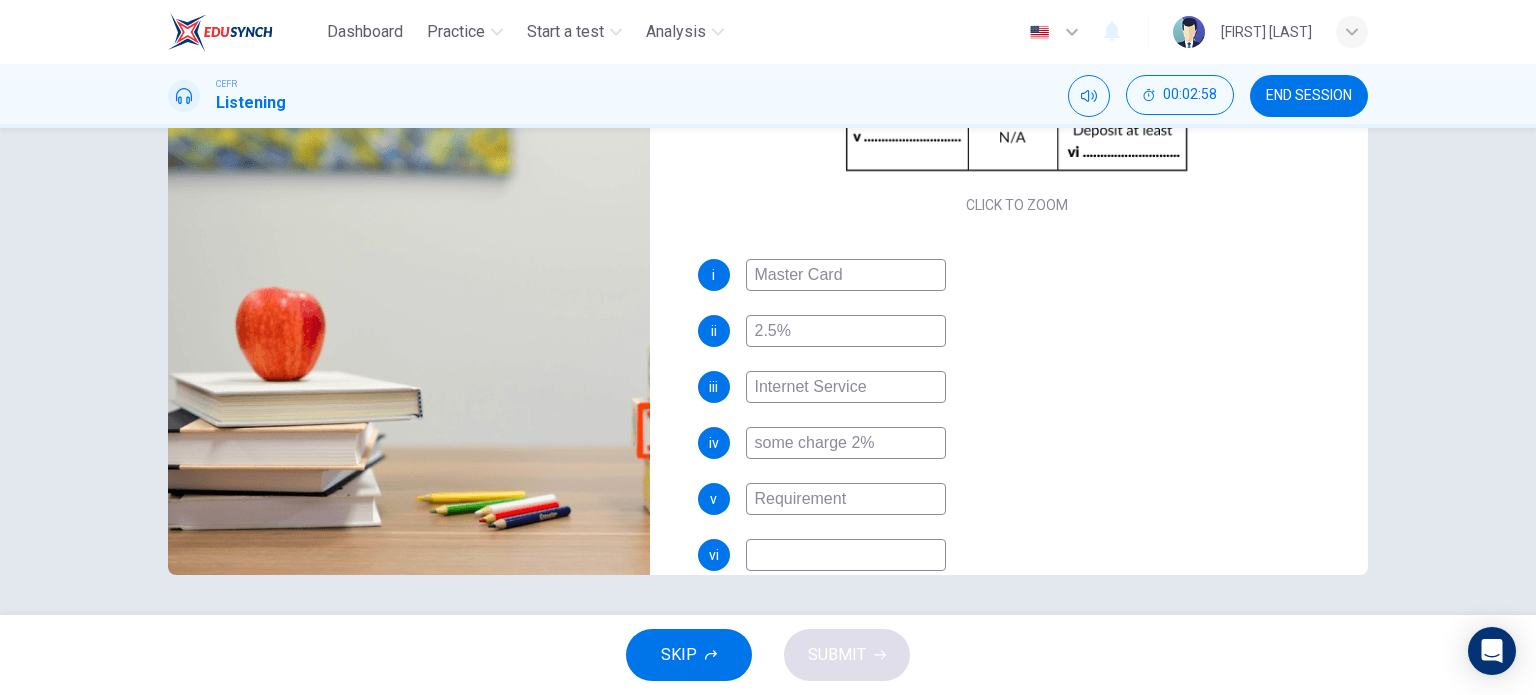 scroll, scrollTop: 285, scrollLeft: 0, axis: vertical 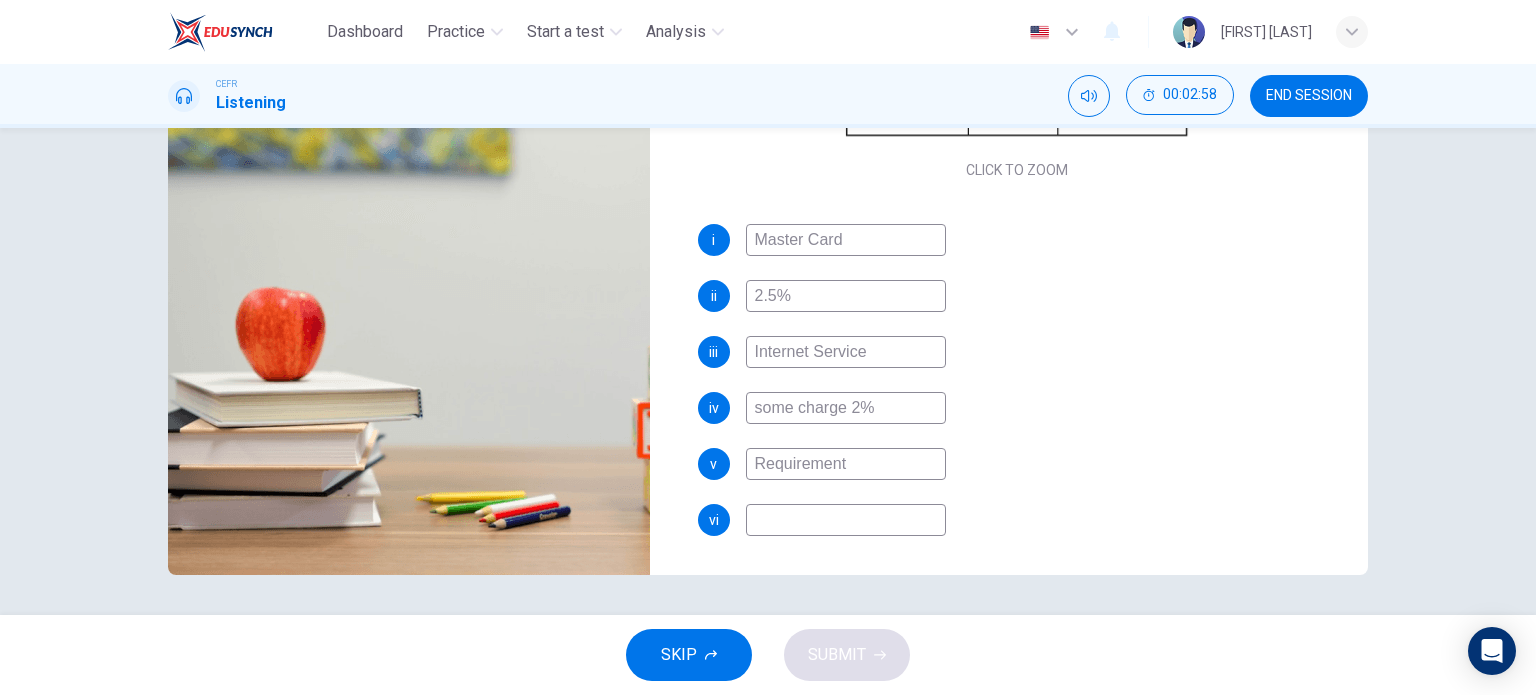 click at bounding box center (846, 240) 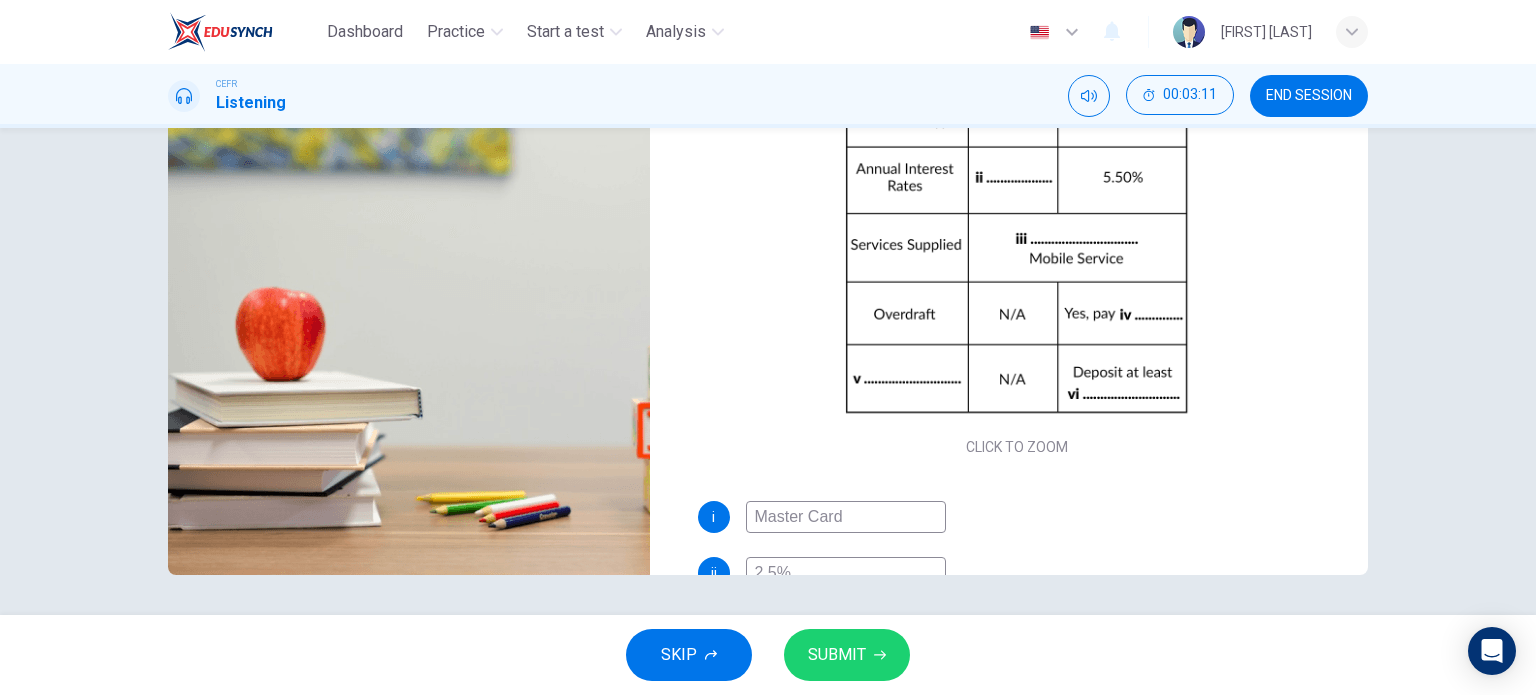scroll, scrollTop: 0, scrollLeft: 0, axis: both 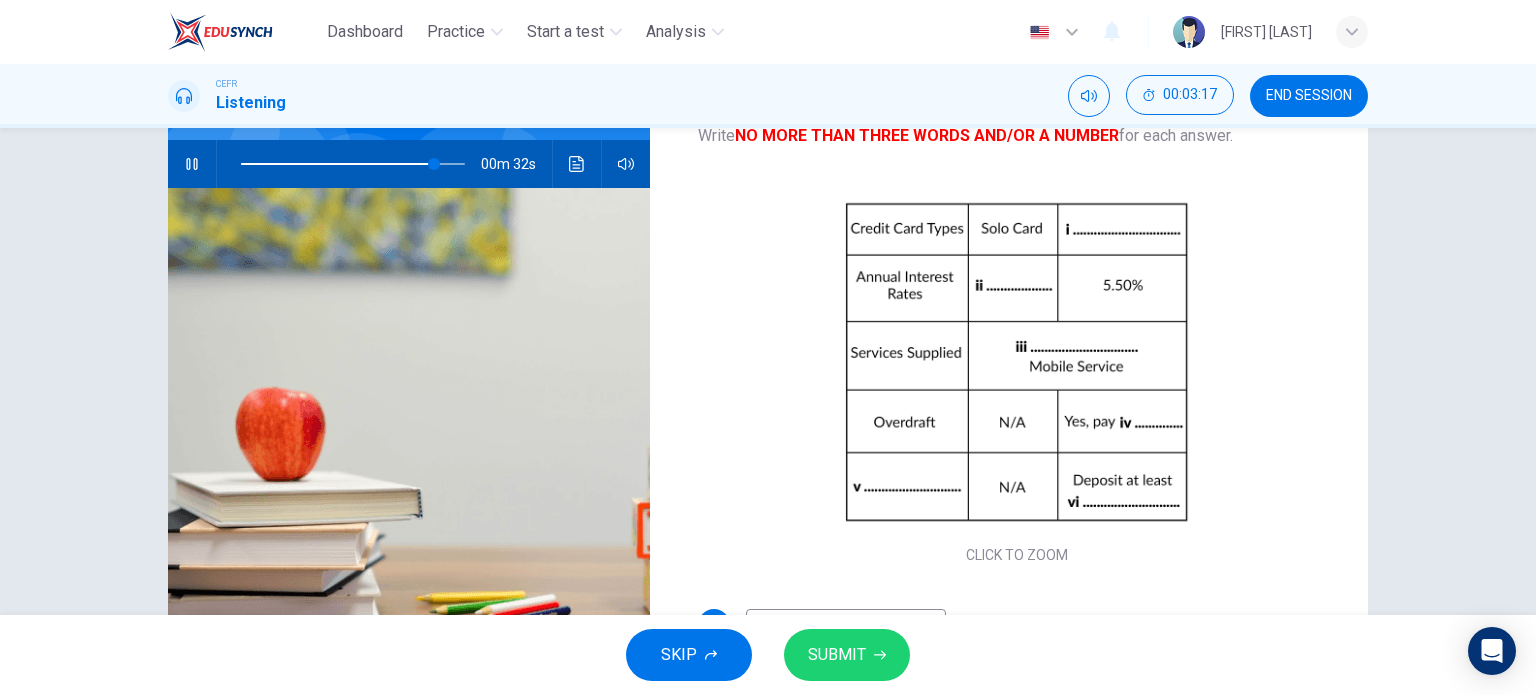 type on "1500 pounds" 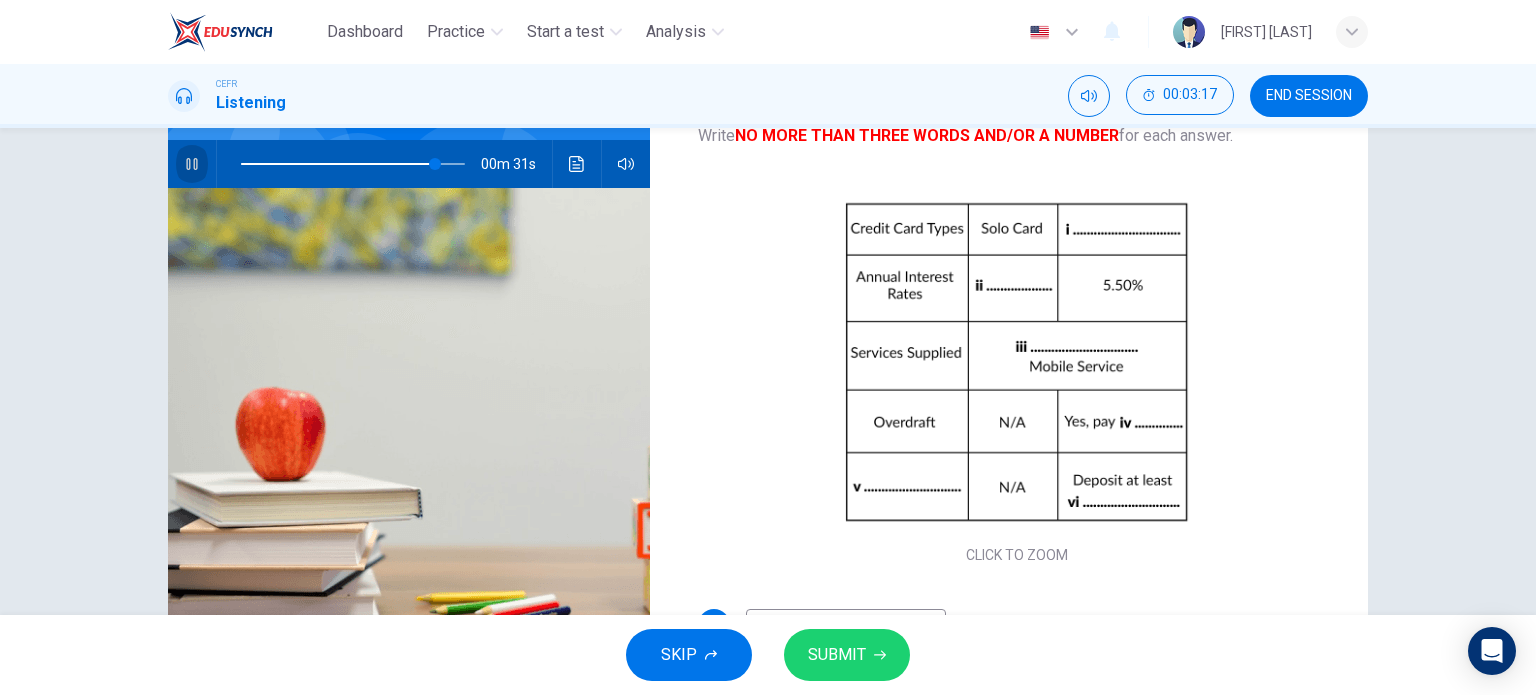 click at bounding box center (192, 164) 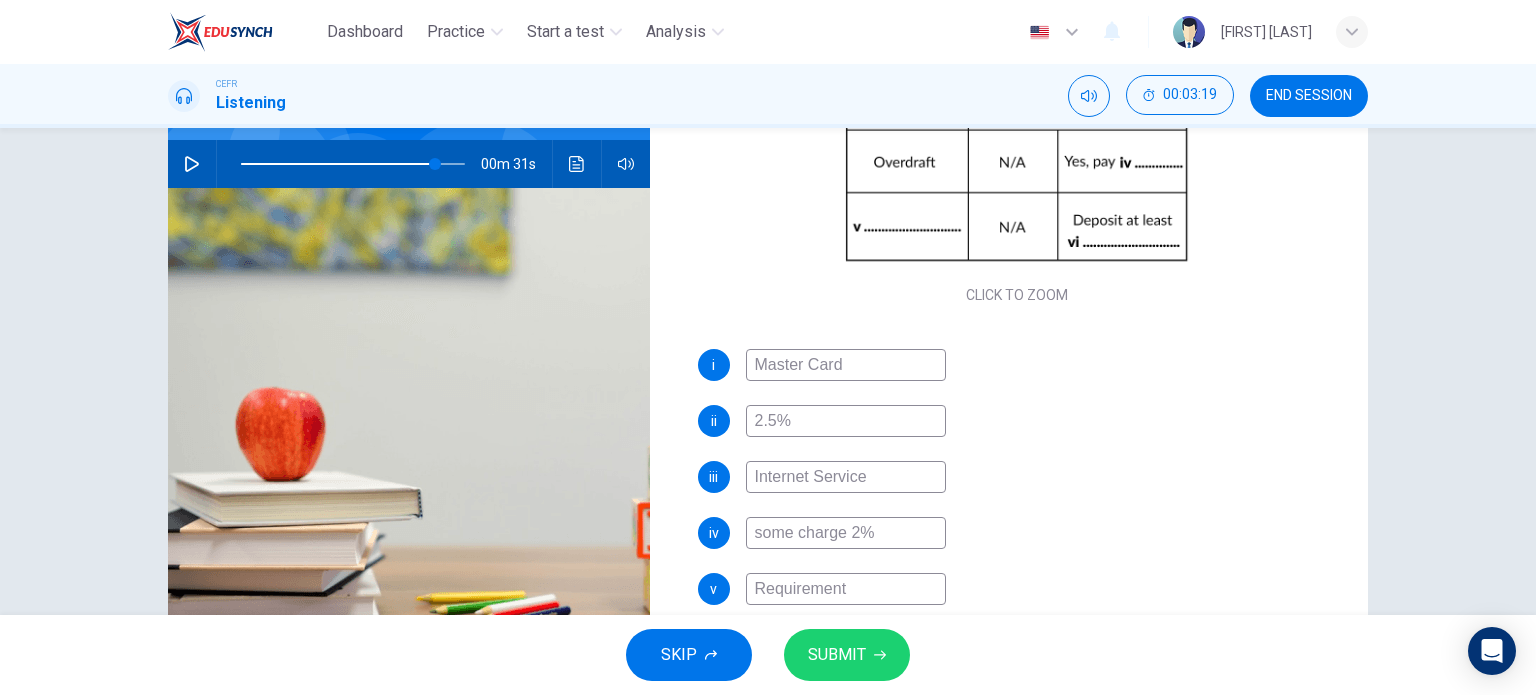 scroll, scrollTop: 285, scrollLeft: 0, axis: vertical 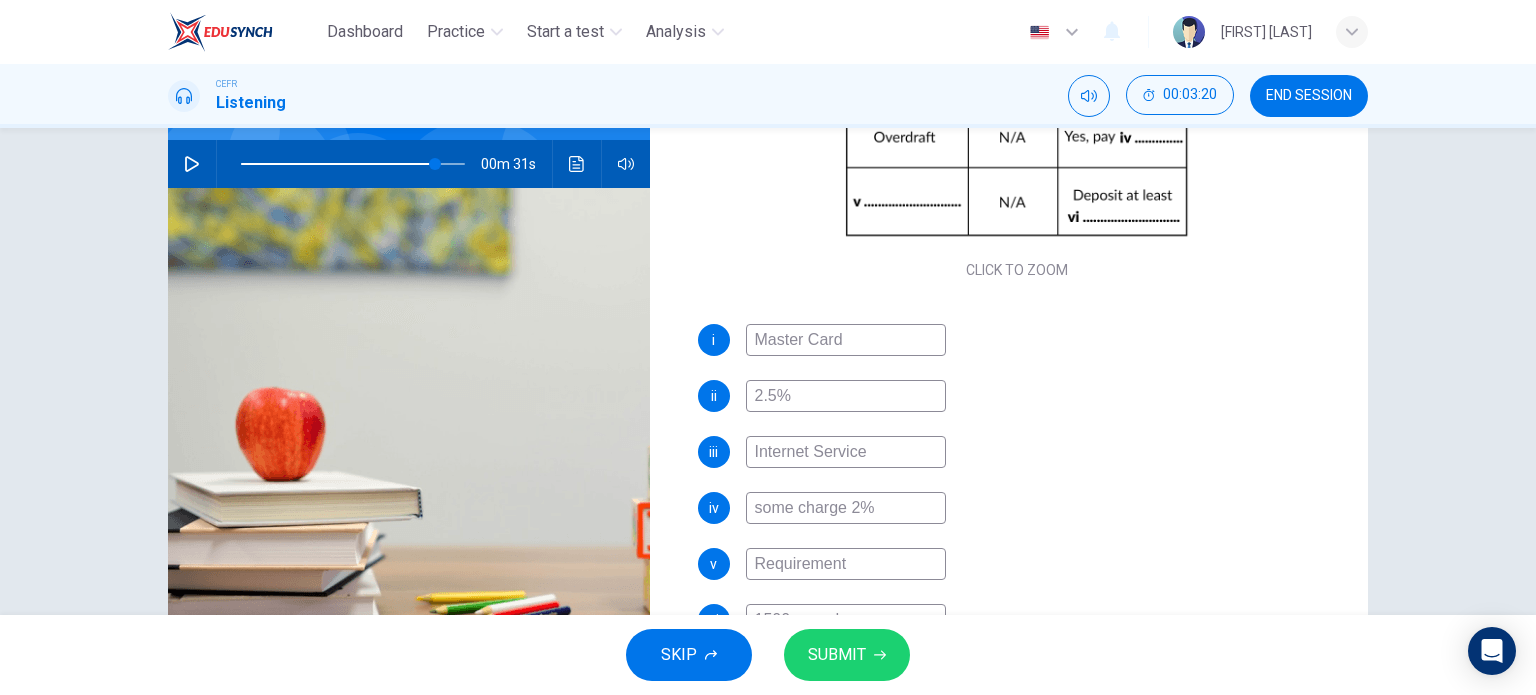 drag, startPoint x: 889, startPoint y: 499, endPoint x: 793, endPoint y: 517, distance: 97.67292 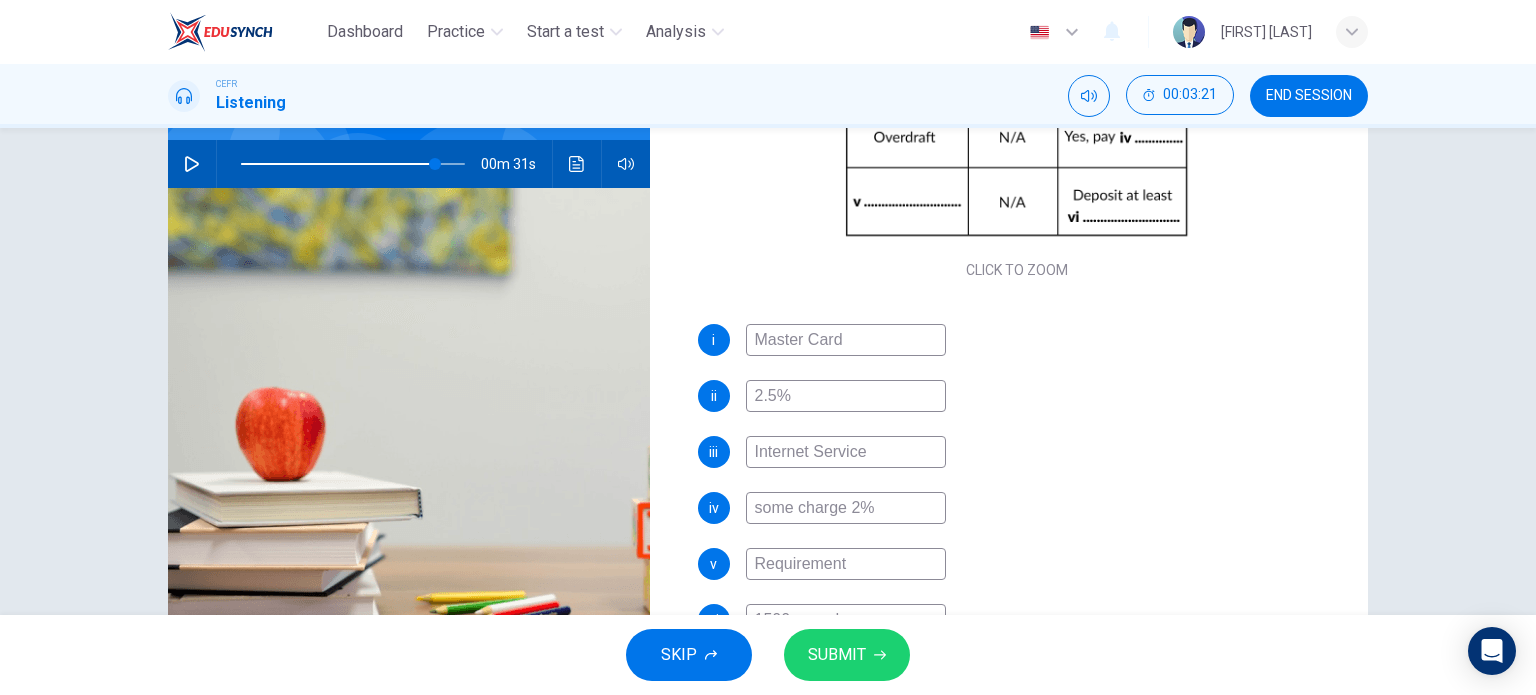 click on "some charge 2%" at bounding box center (846, 340) 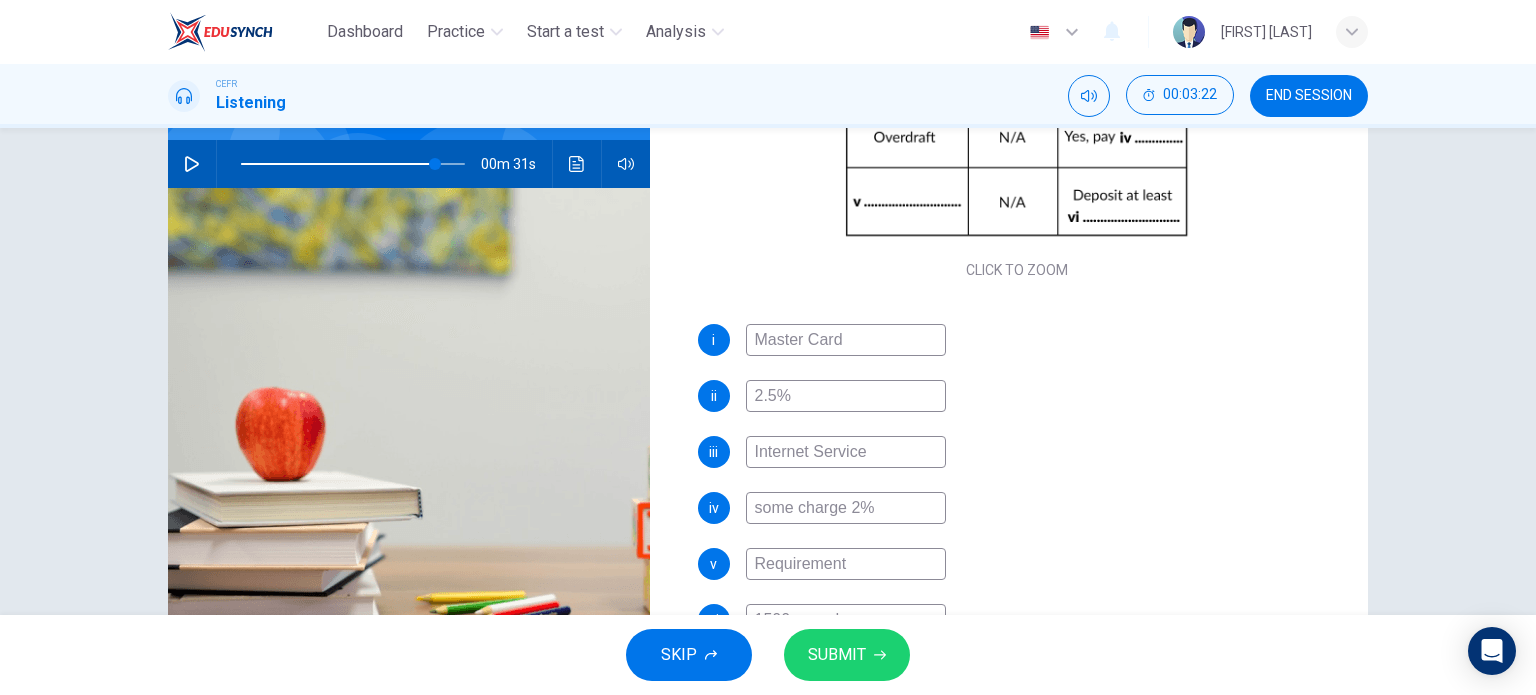 click on "some charge 2%" at bounding box center (846, 340) 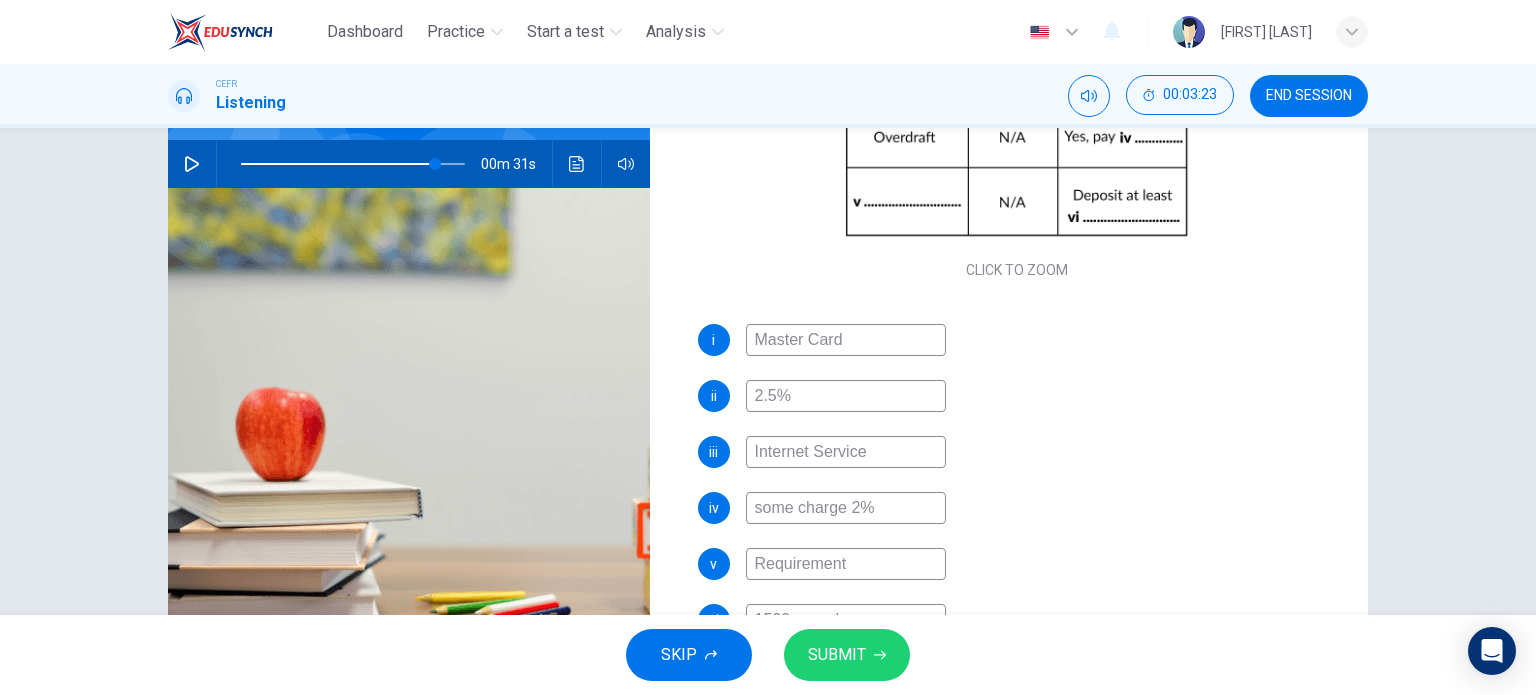 drag, startPoint x: 766, startPoint y: 512, endPoint x: 868, endPoint y: 494, distance: 103.57606 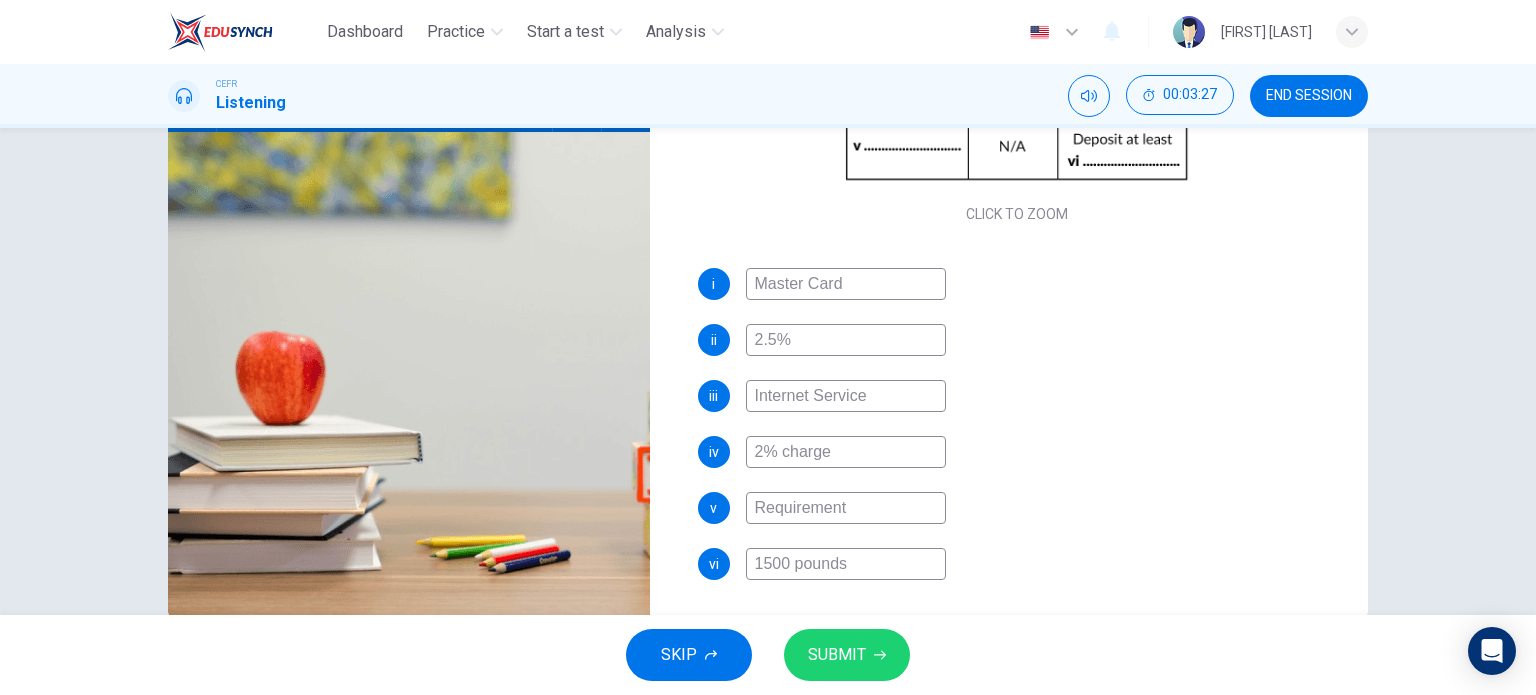 scroll, scrollTop: 288, scrollLeft: 0, axis: vertical 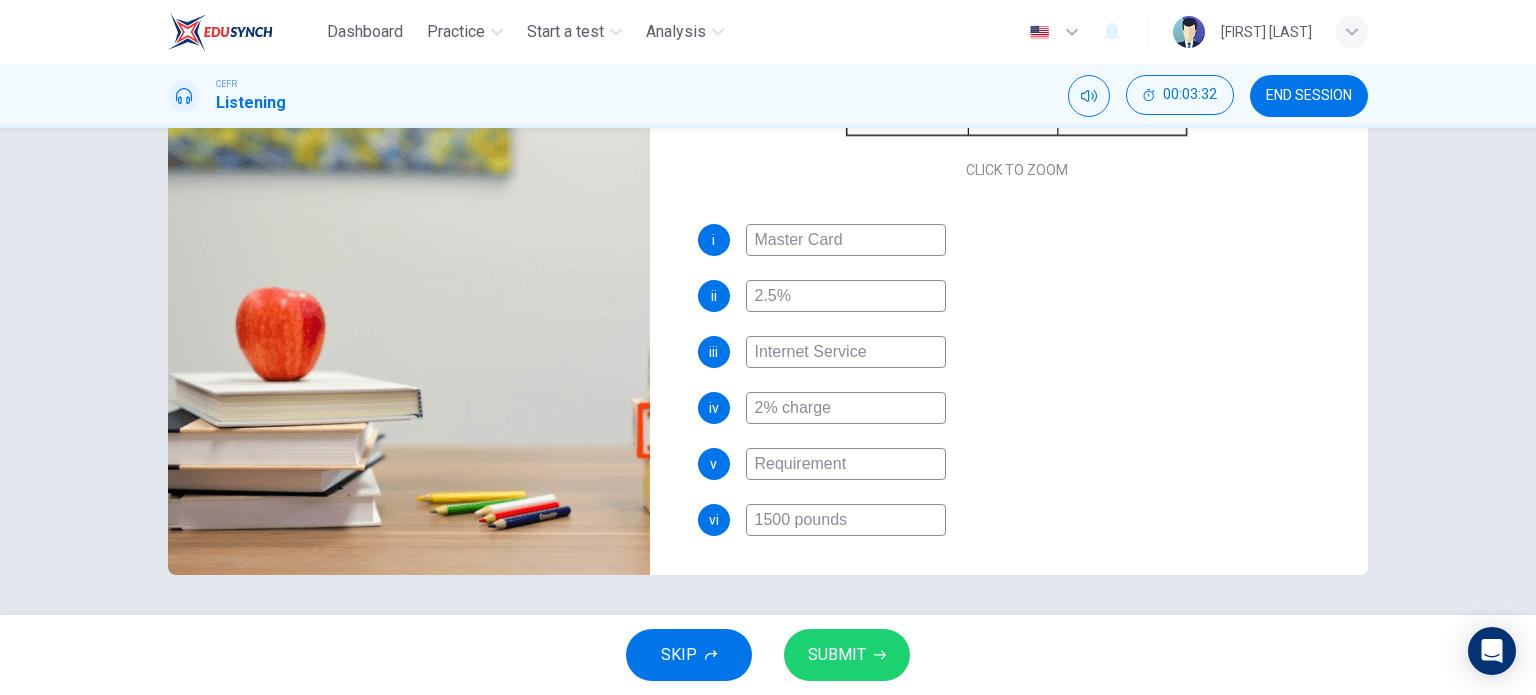 type on "2% charge" 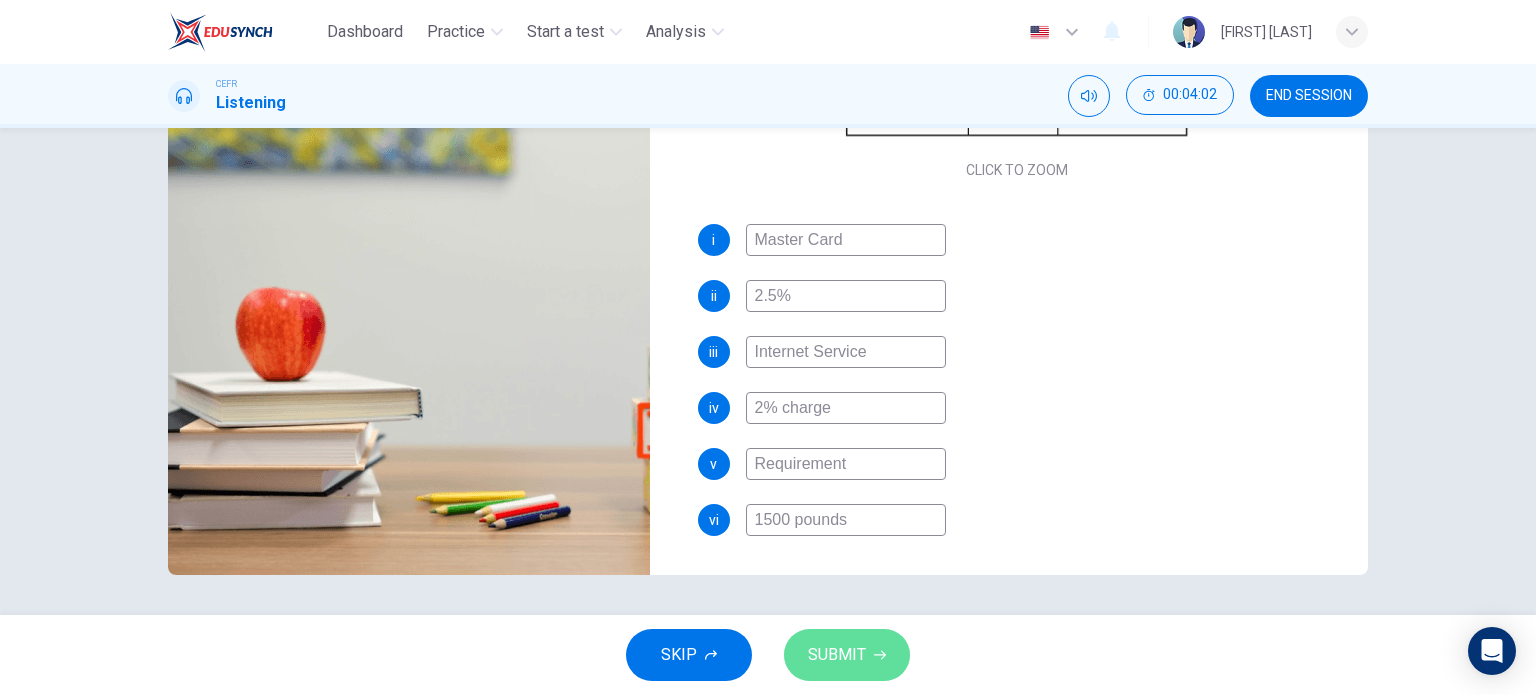 click on "SUBMIT" at bounding box center (837, 655) 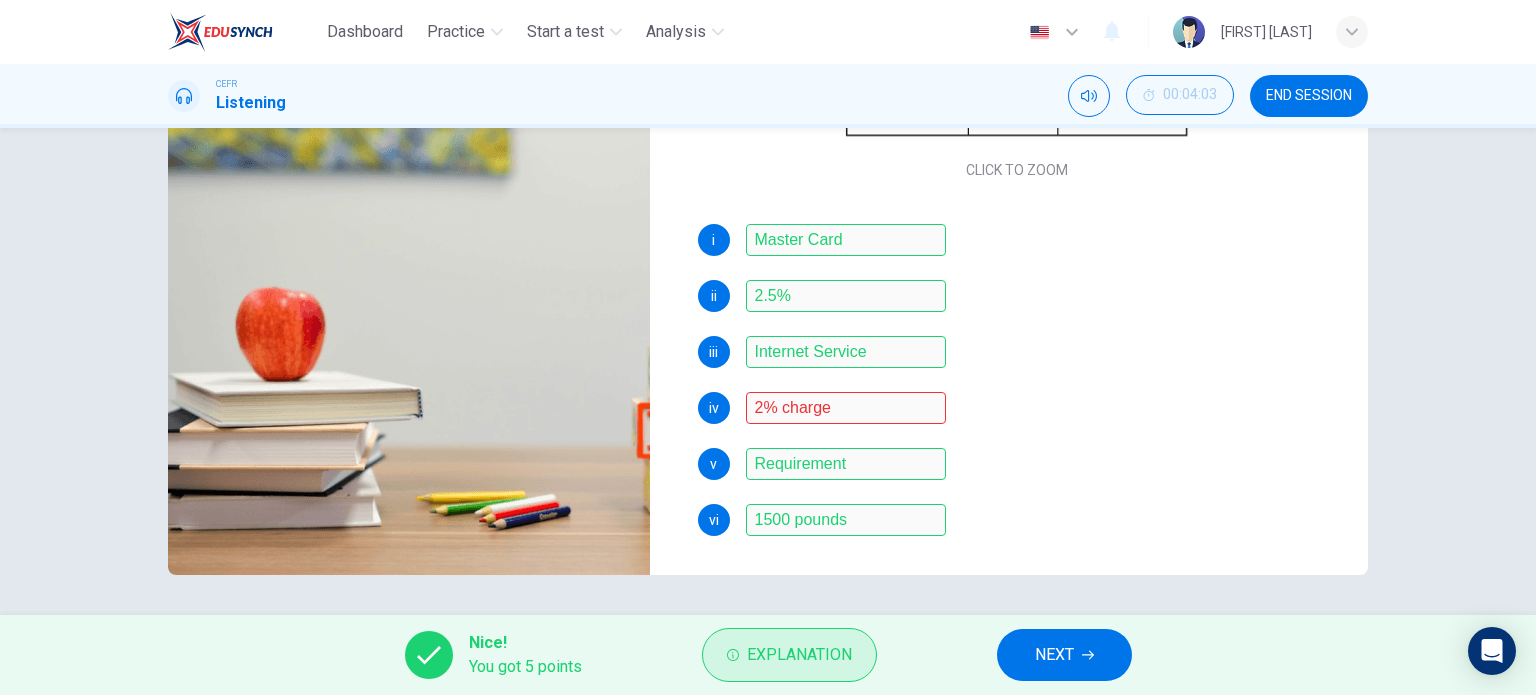 click on "Explanation" at bounding box center [799, 655] 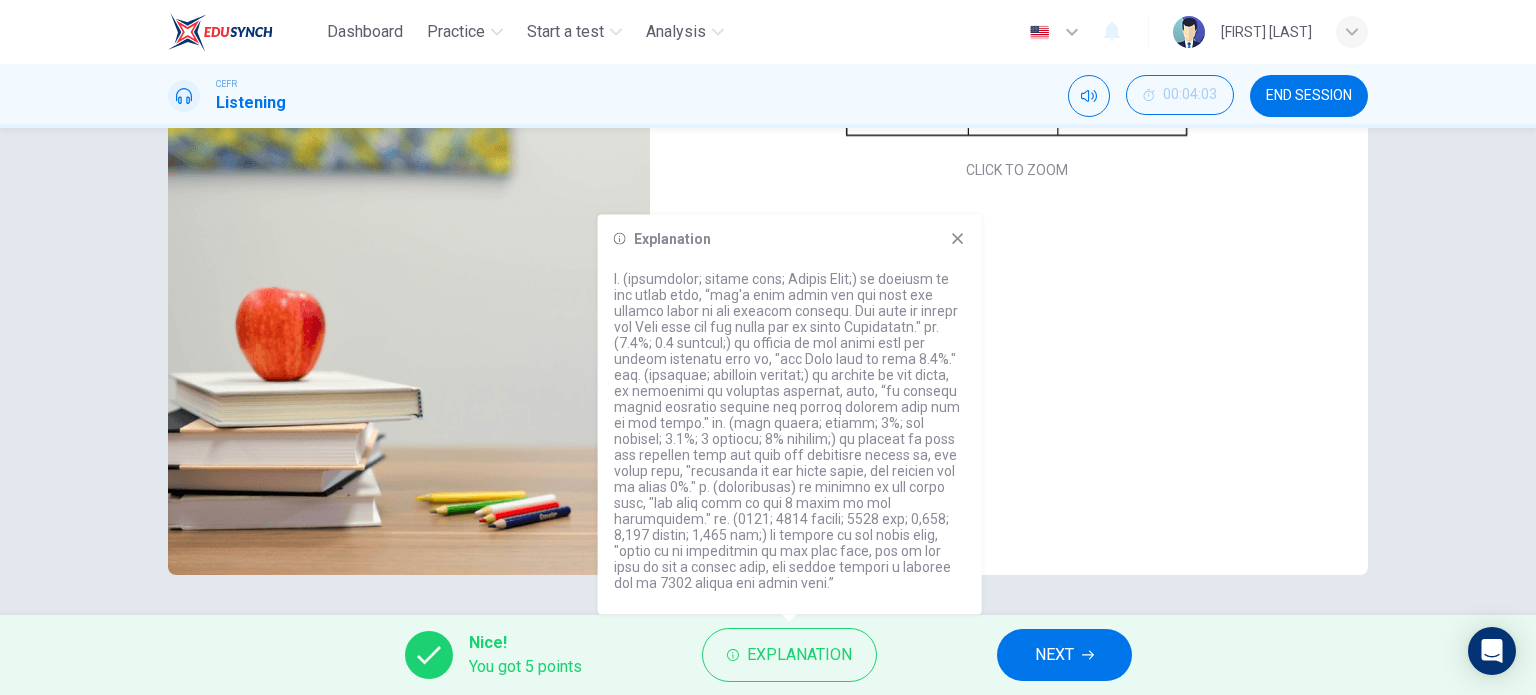 click at bounding box center [958, 239] 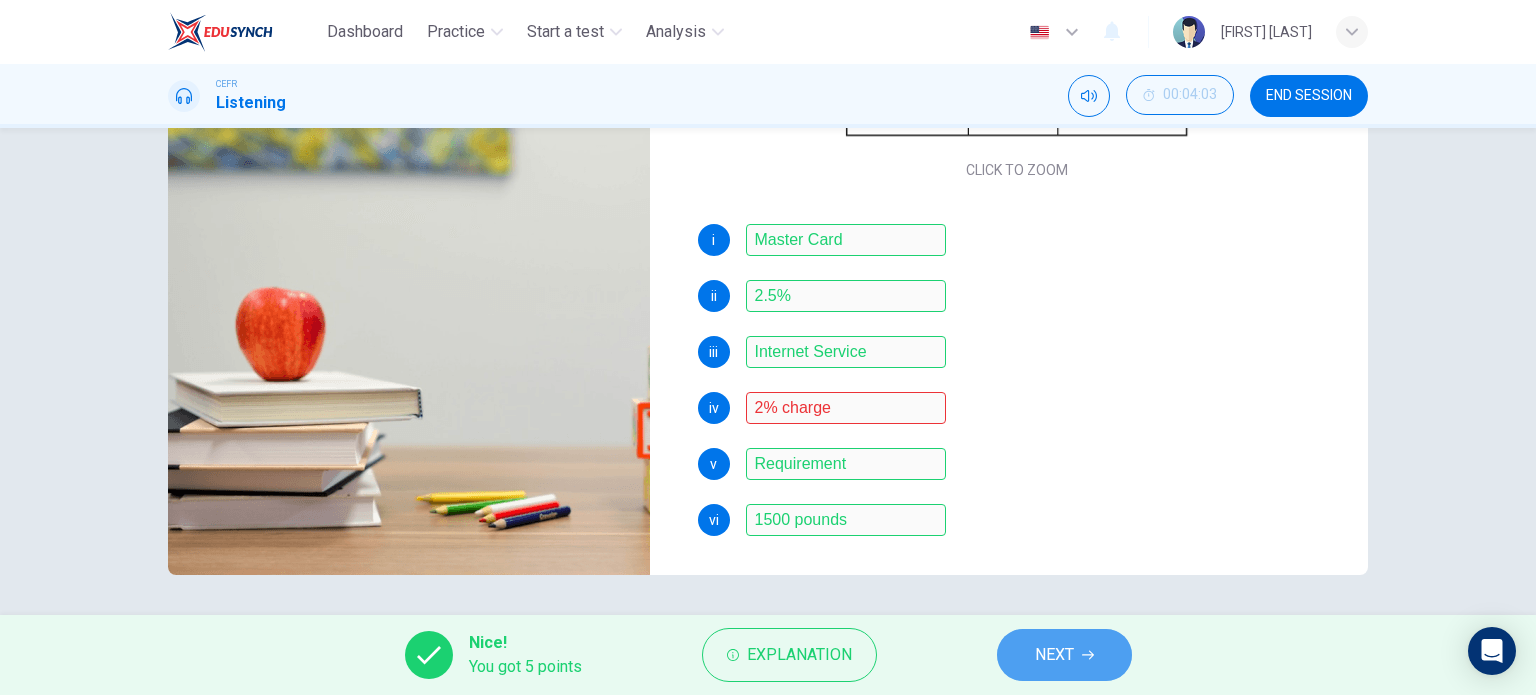 click on "NEXT" at bounding box center [1054, 655] 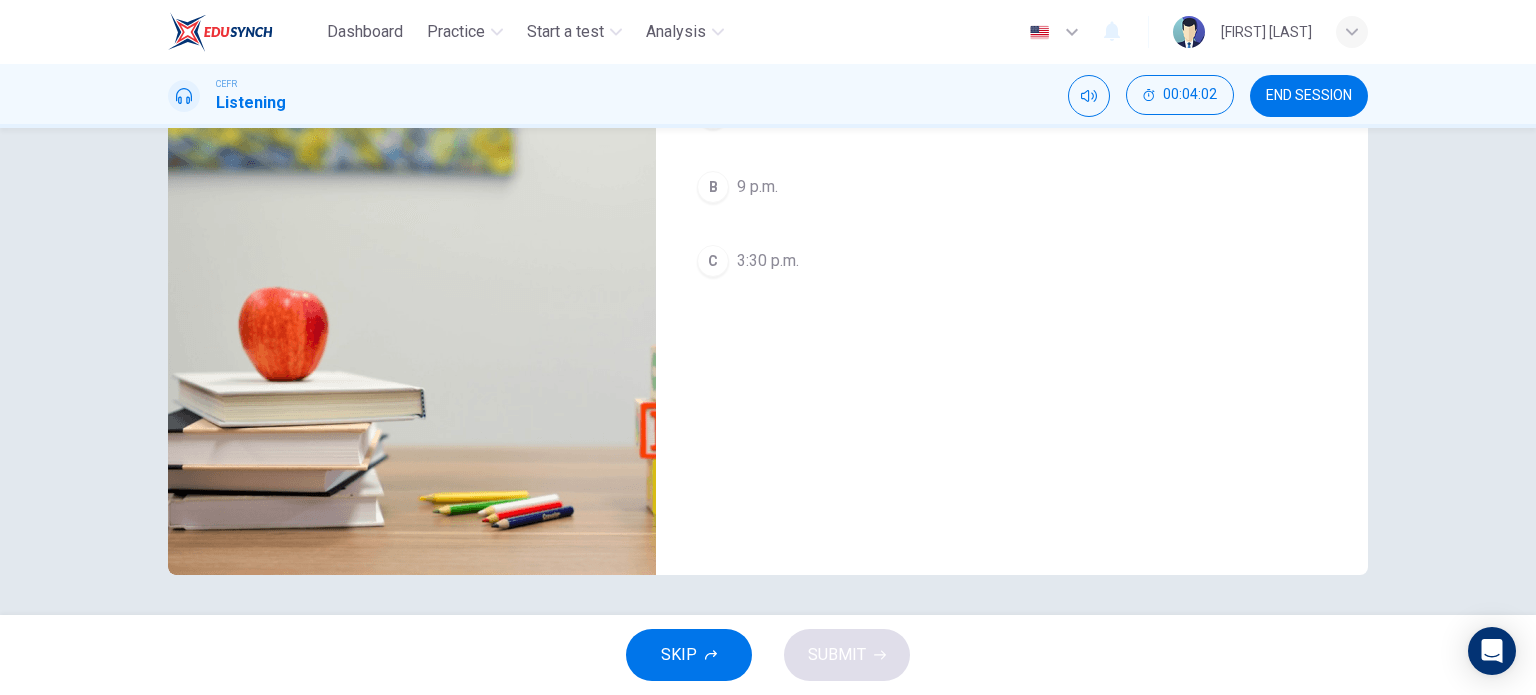 scroll, scrollTop: 0, scrollLeft: 0, axis: both 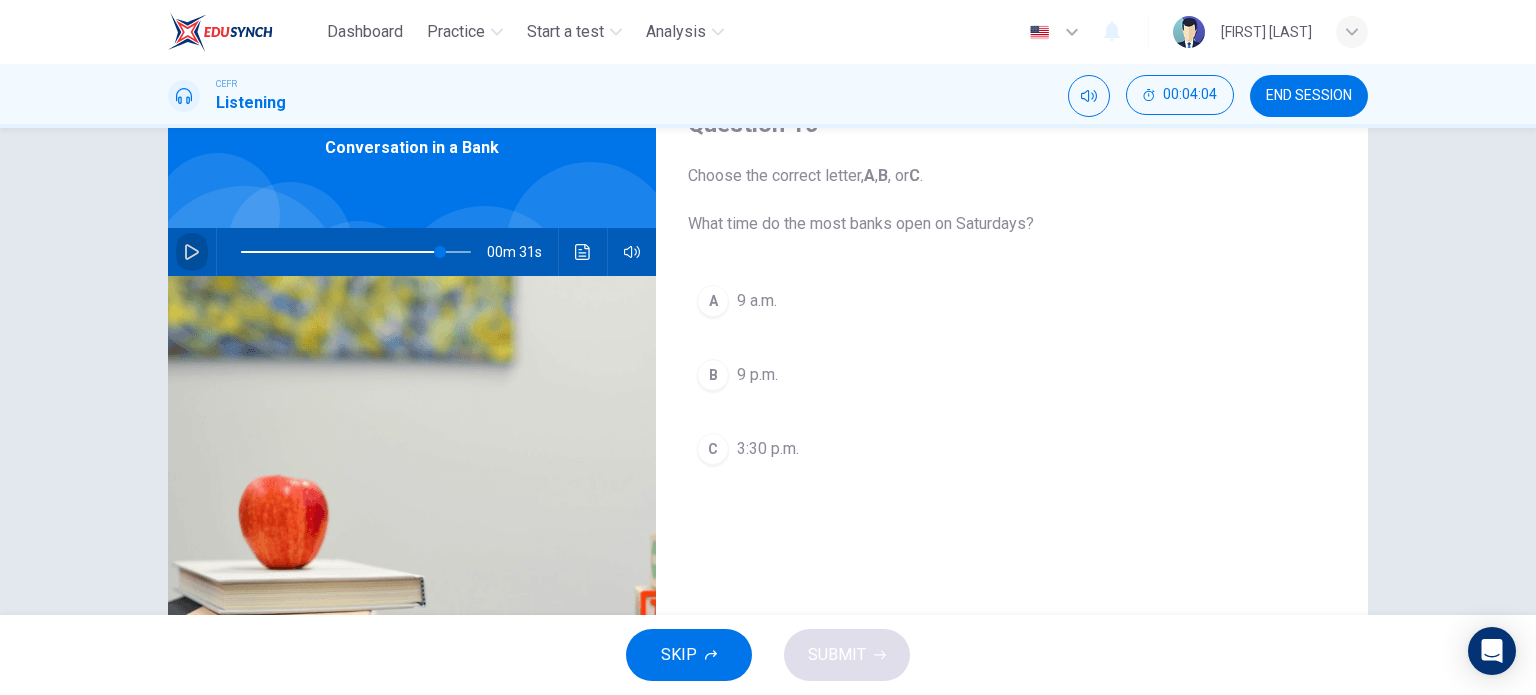 click at bounding box center [192, 252] 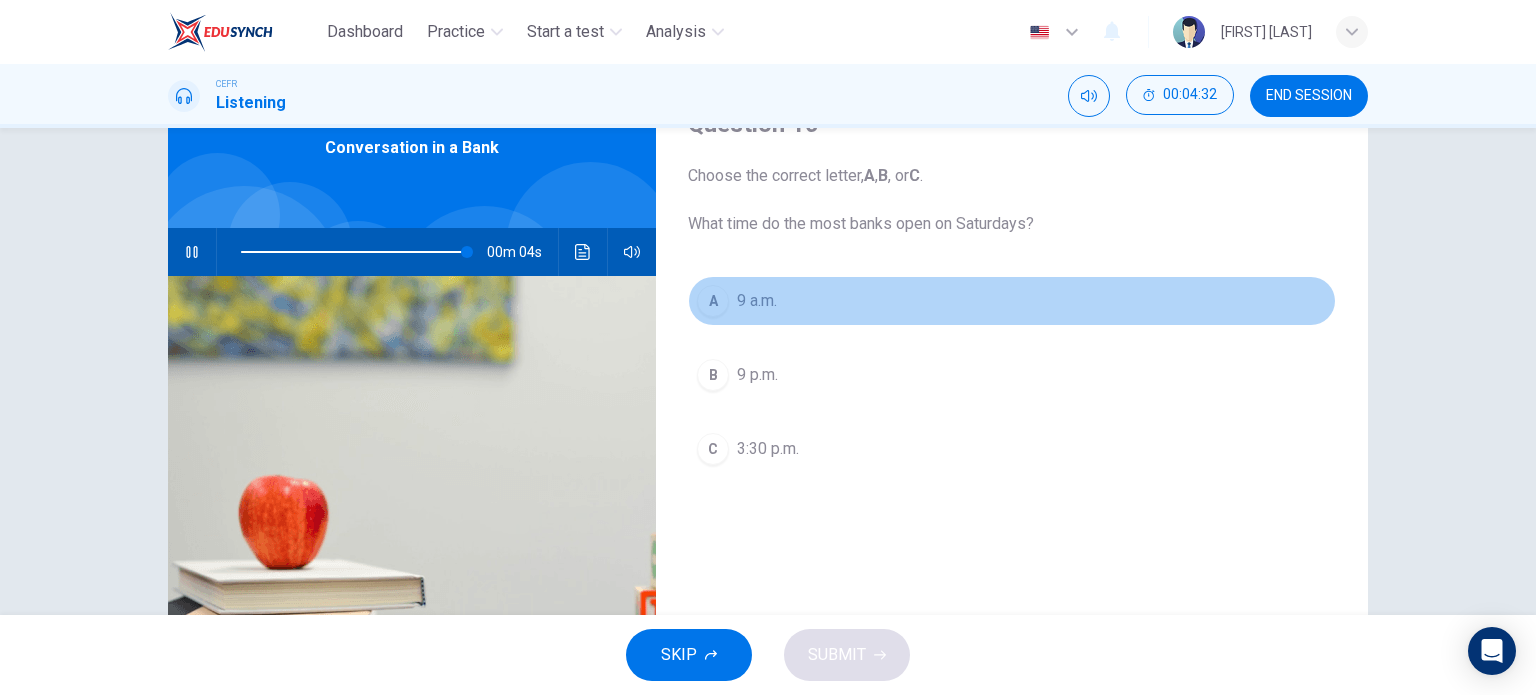 click on "A 9 a.m." at bounding box center (1012, 301) 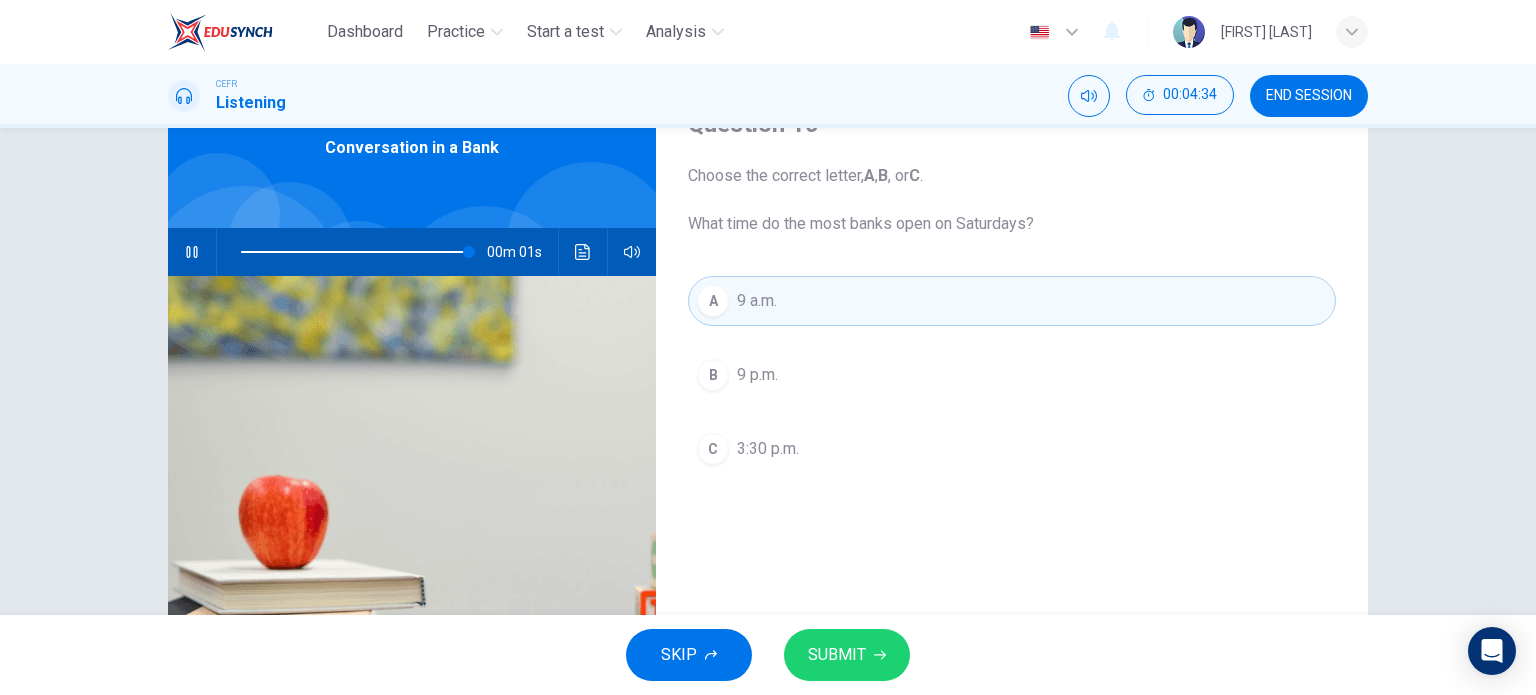 click on "SUBMIT" at bounding box center [847, 655] 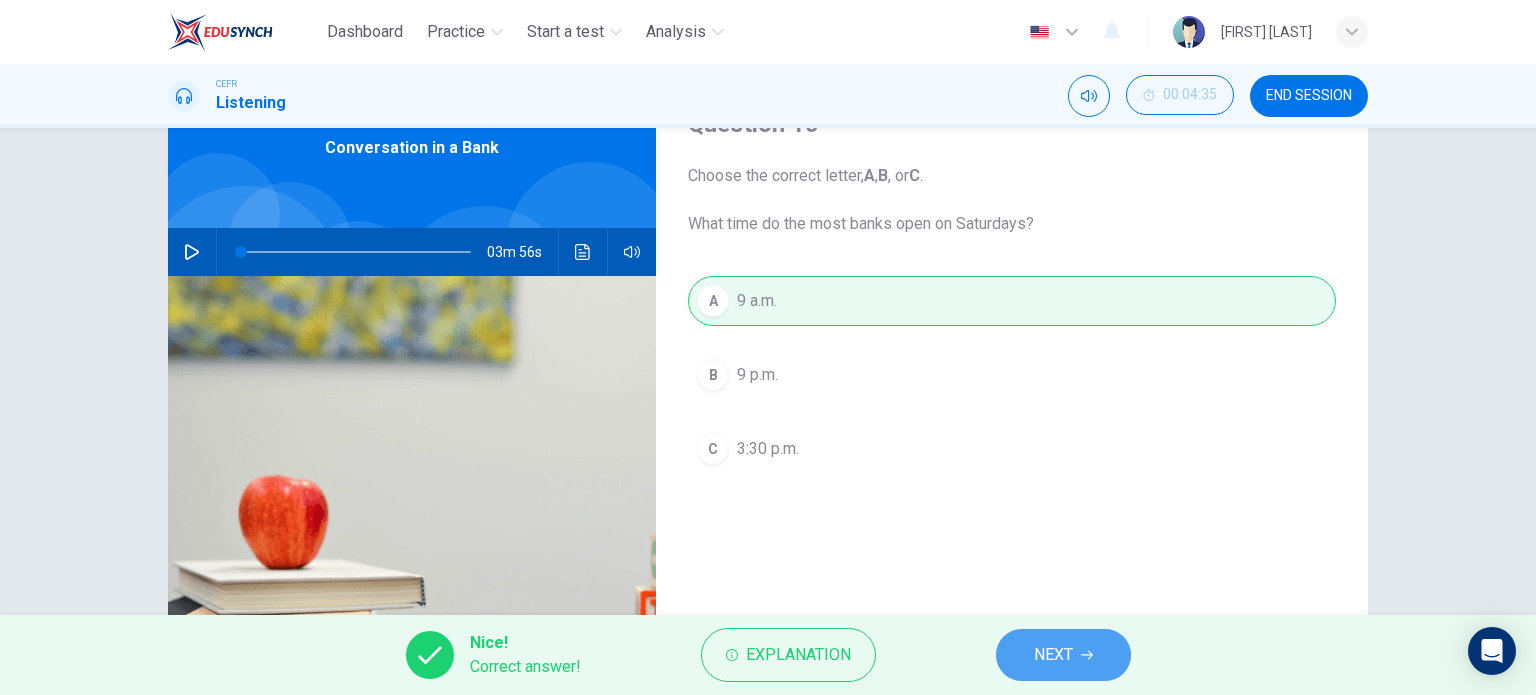 click on "NEXT" at bounding box center [1053, 655] 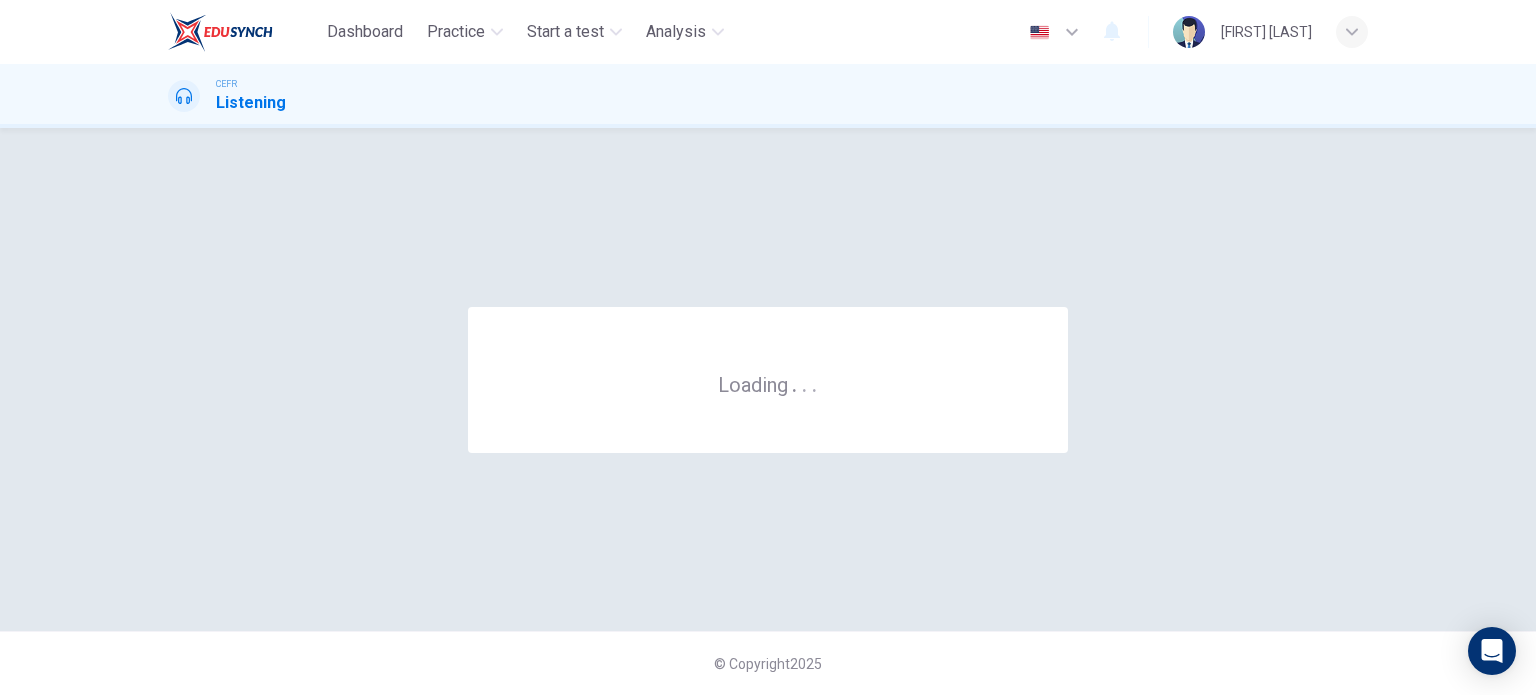 scroll, scrollTop: 0, scrollLeft: 0, axis: both 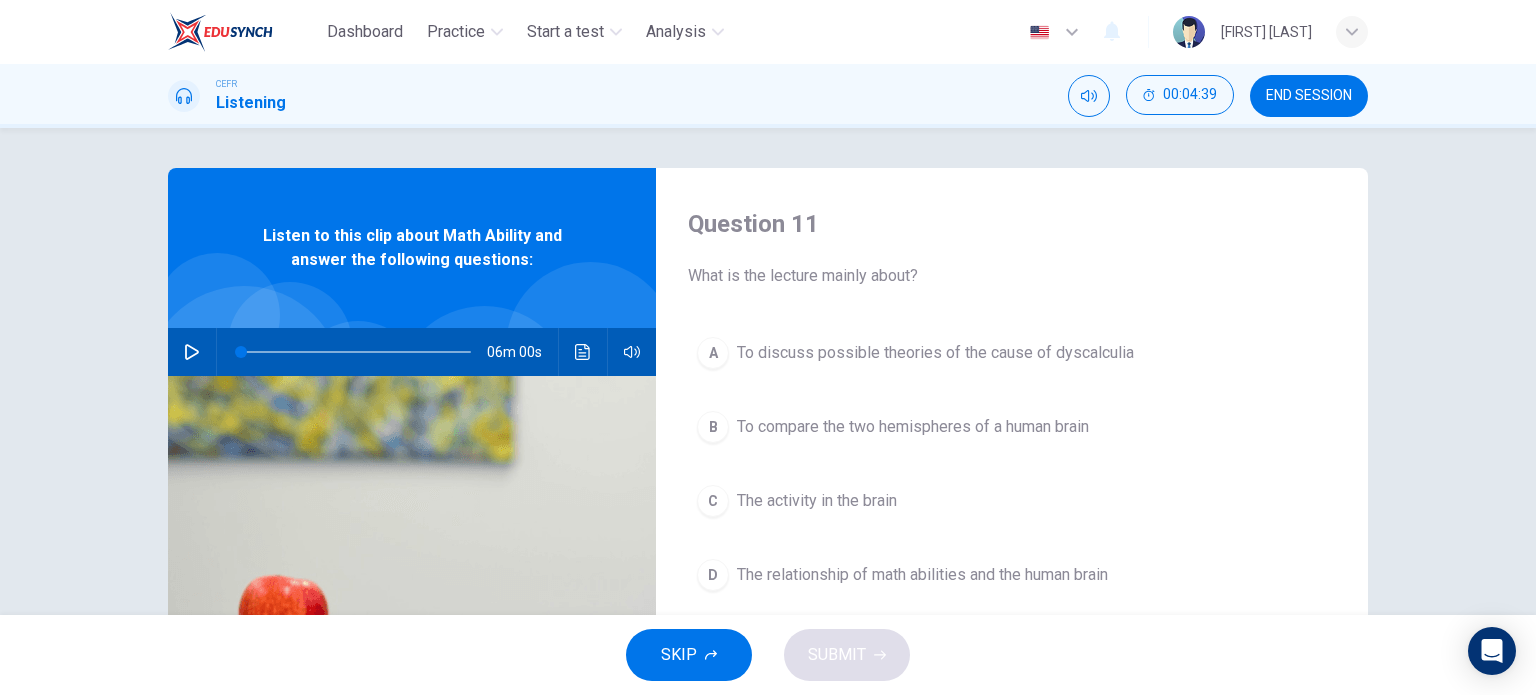 click at bounding box center (192, 352) 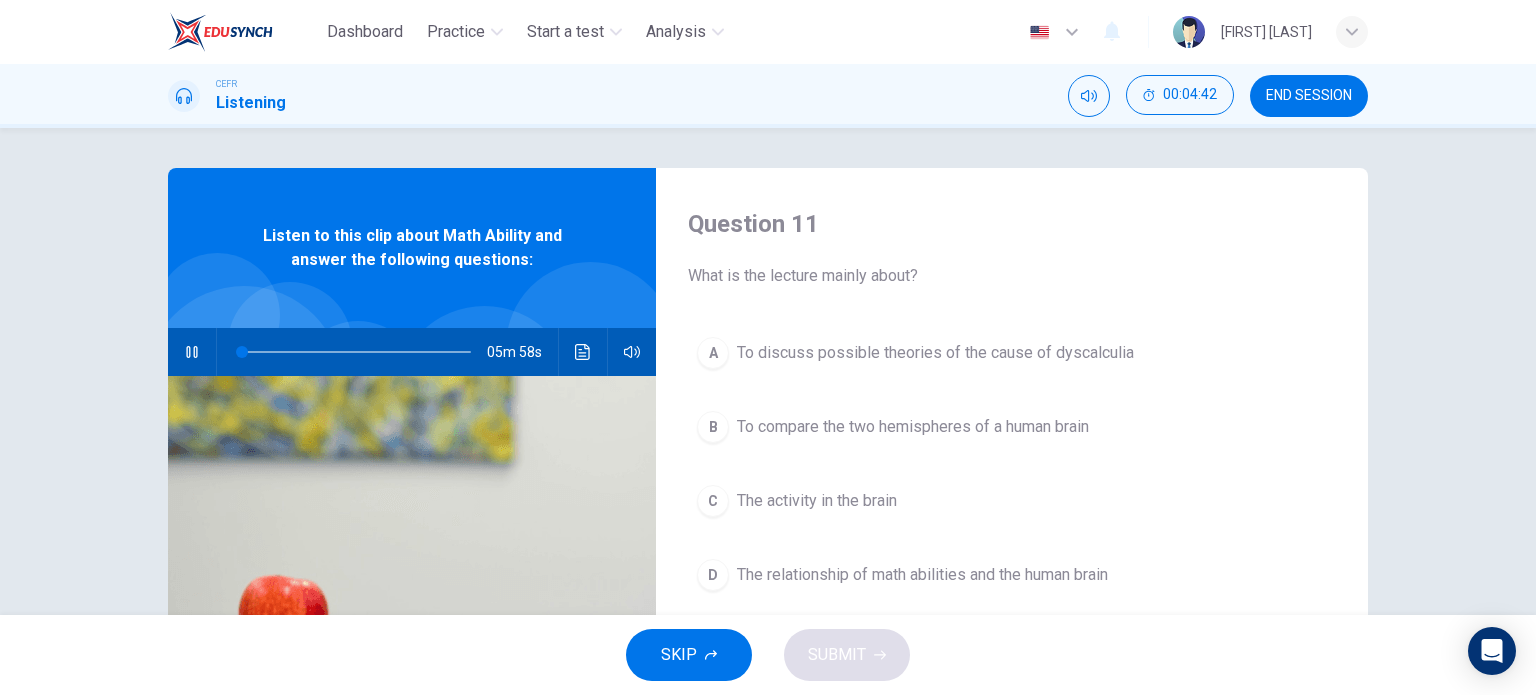 scroll, scrollTop: 100, scrollLeft: 0, axis: vertical 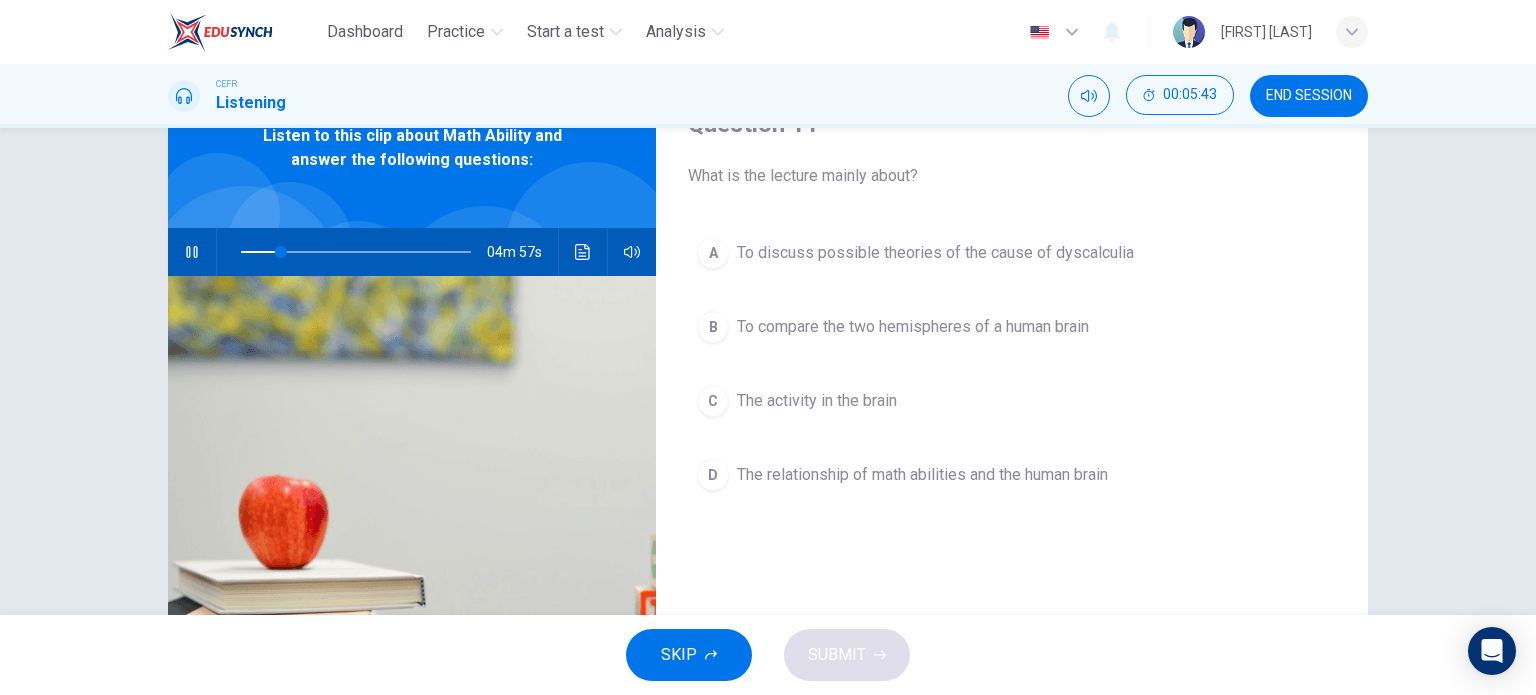click on "To discuss possible theories of the cause of dyscalculia" at bounding box center [935, 253] 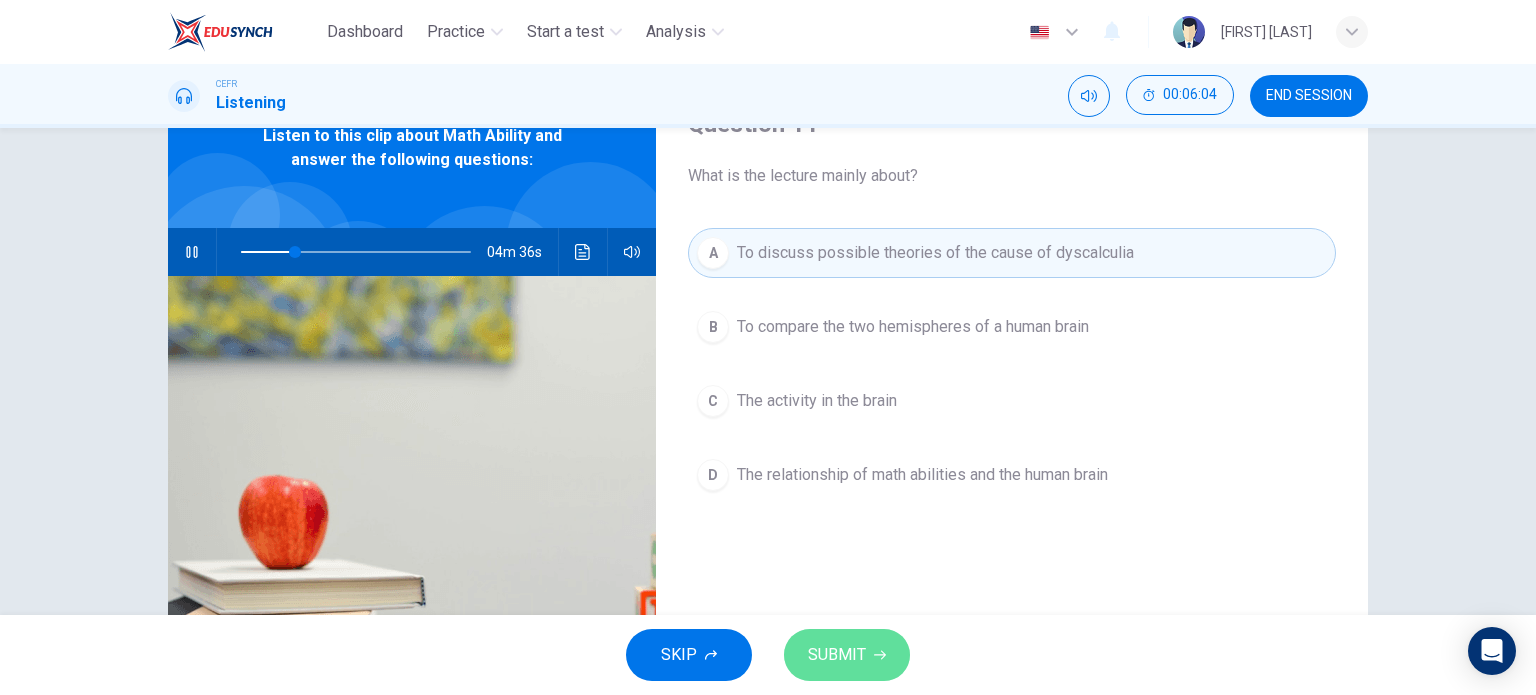 click on "SUBMIT" at bounding box center (847, 655) 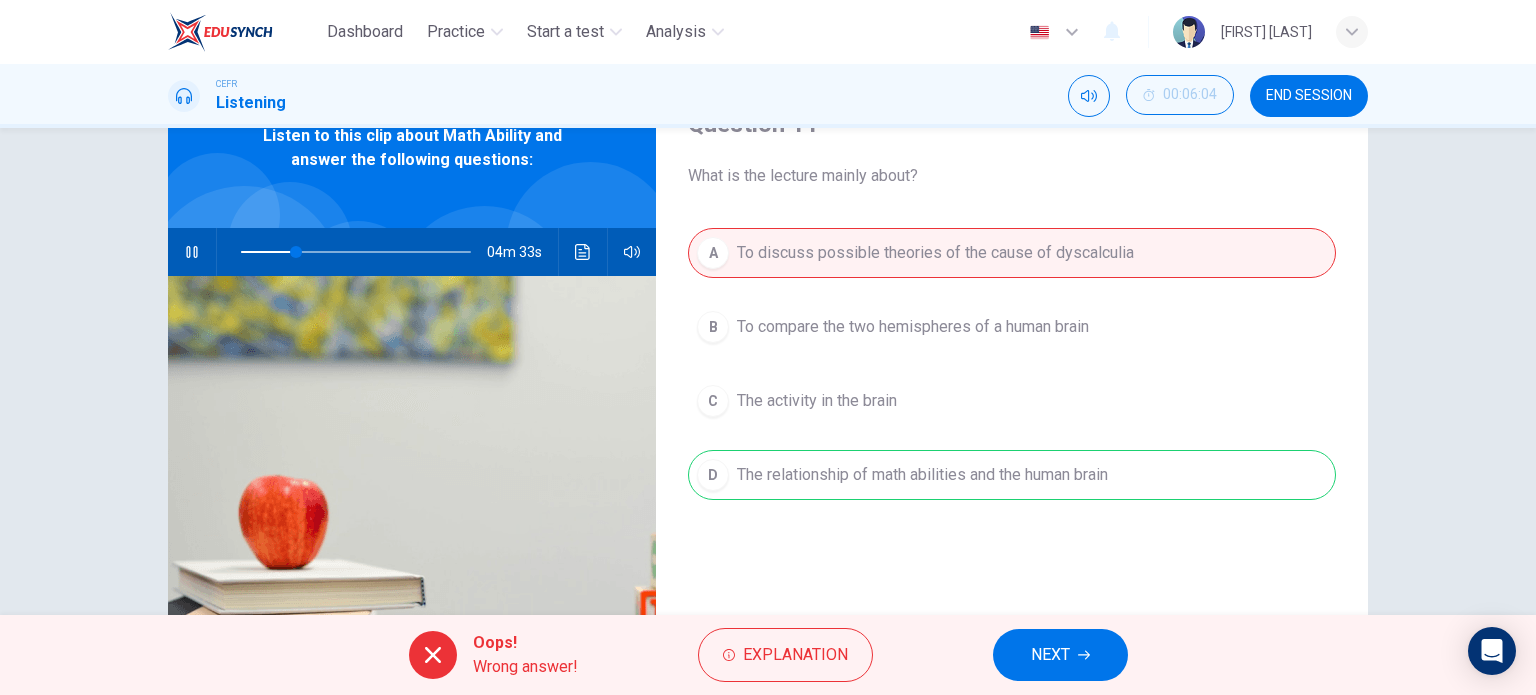 click on "NEXT" at bounding box center (1060, 655) 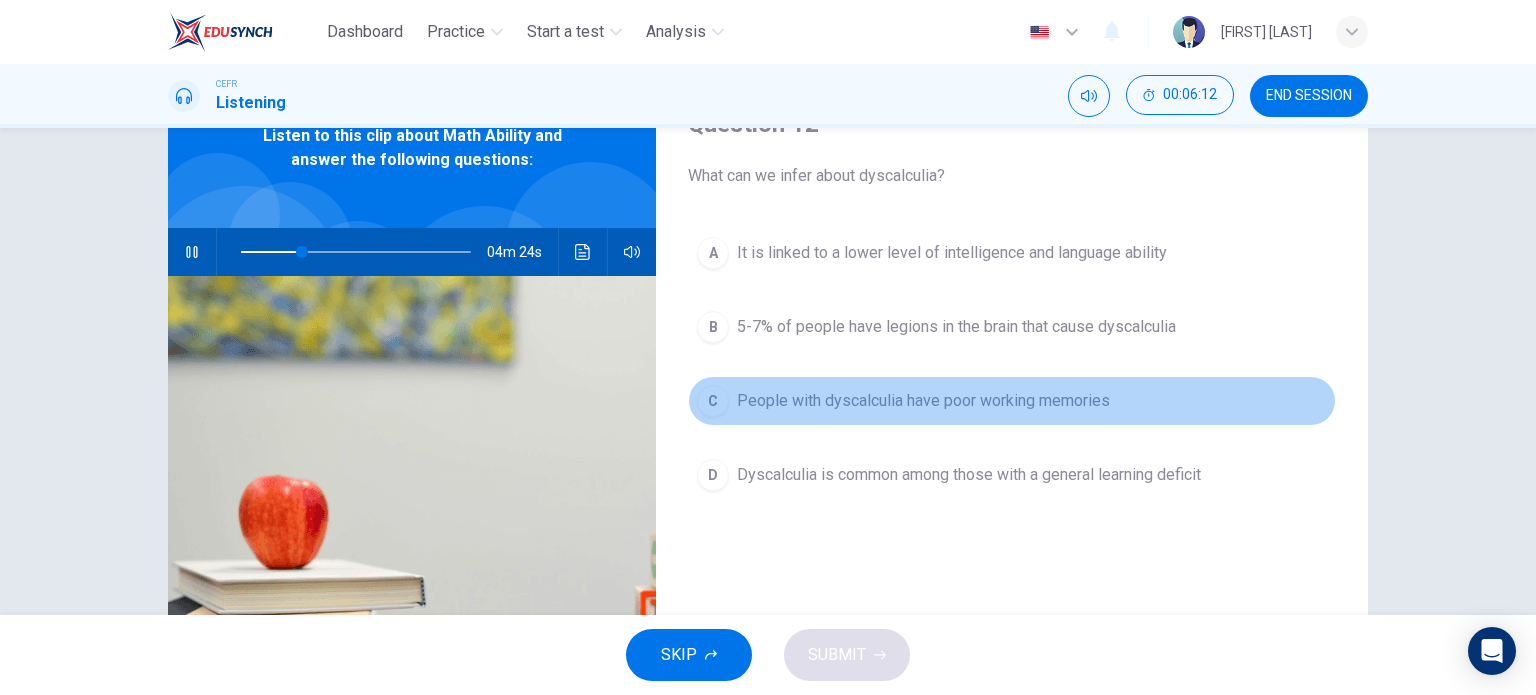 click on "People with dyscalculia have poor working memories" at bounding box center (952, 253) 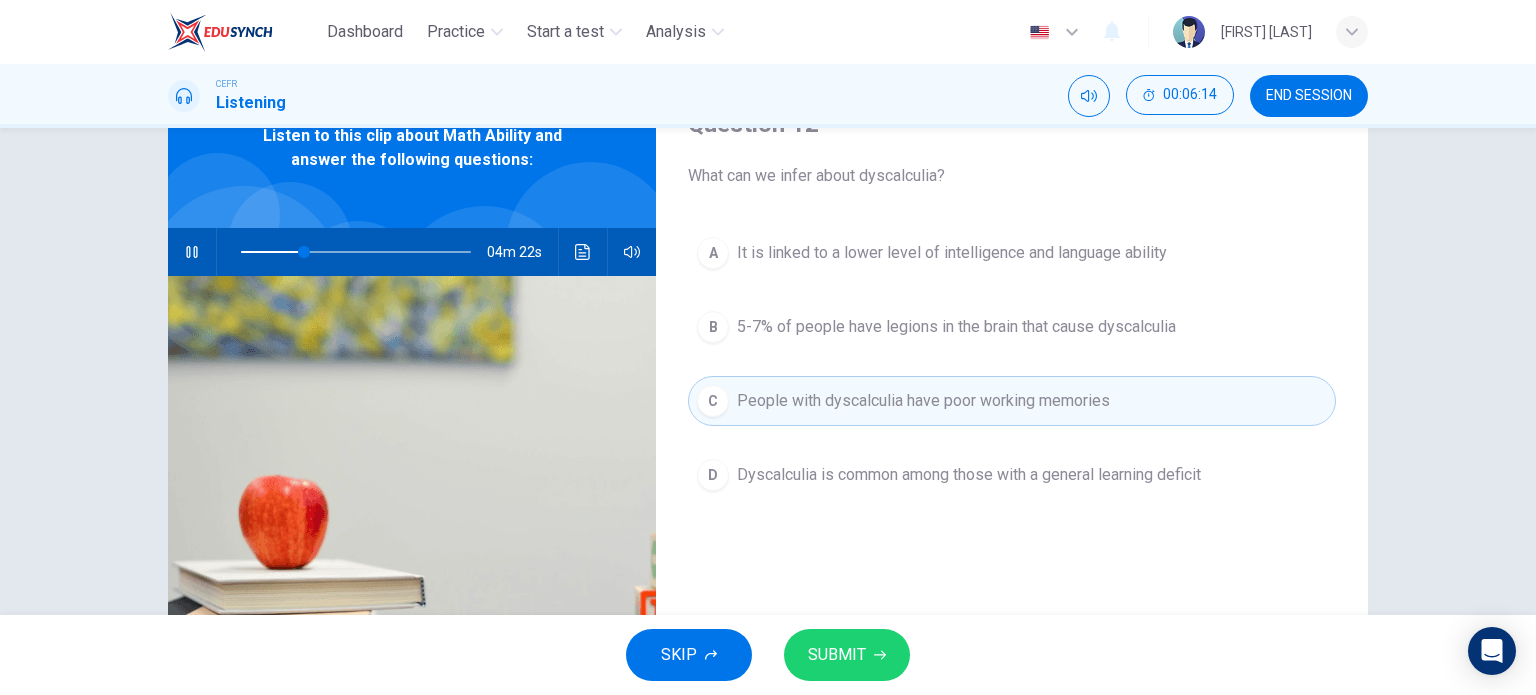 click on "SUBMIT" at bounding box center (847, 655) 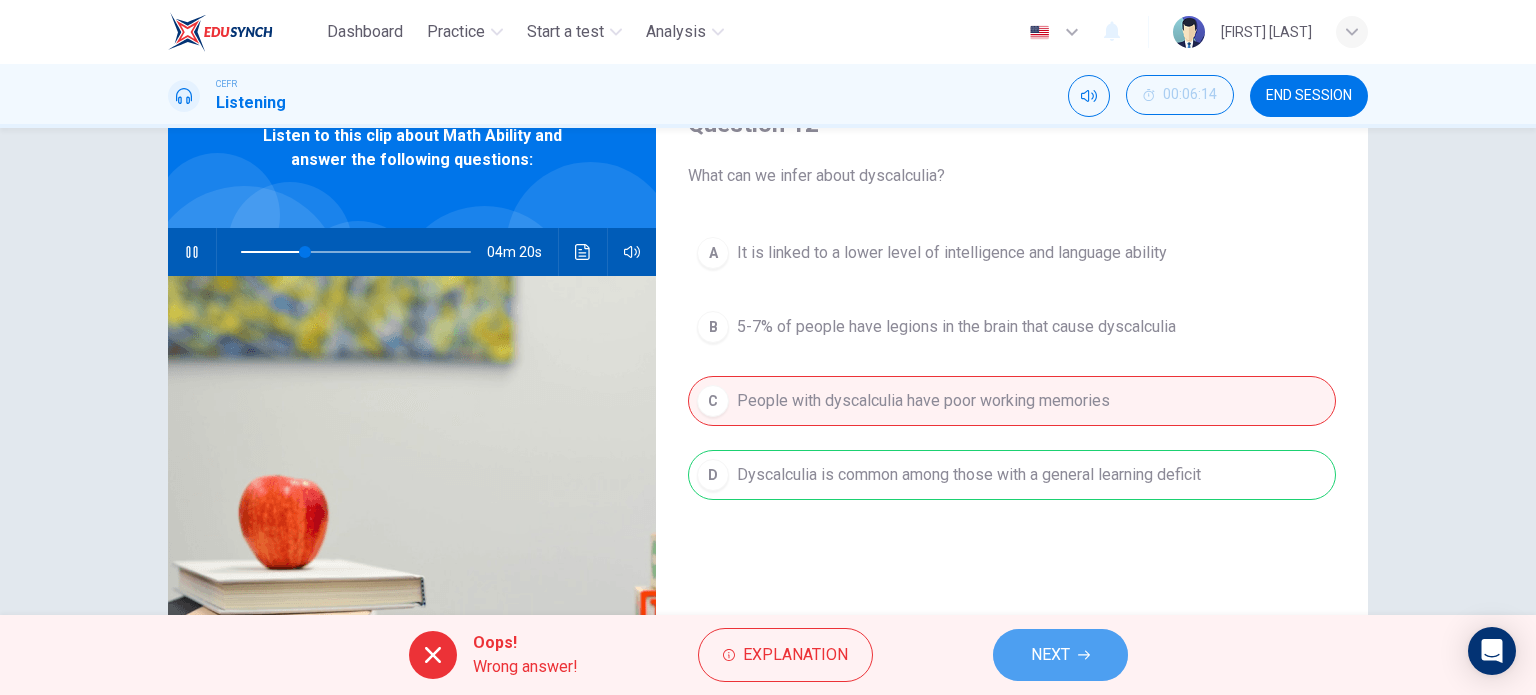 click on "NEXT" at bounding box center (1060, 655) 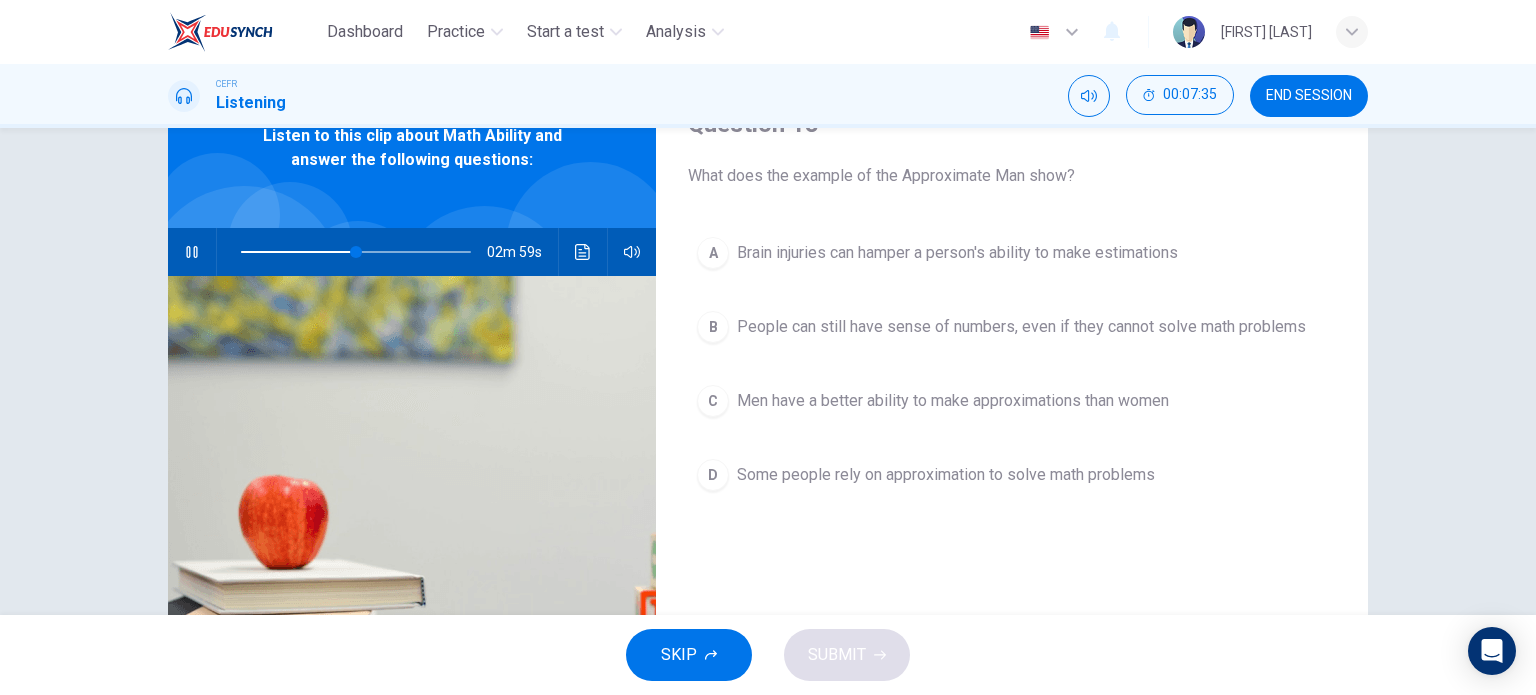 click on "Brain injuries can hamper a person's ability to make estimations" at bounding box center [957, 253] 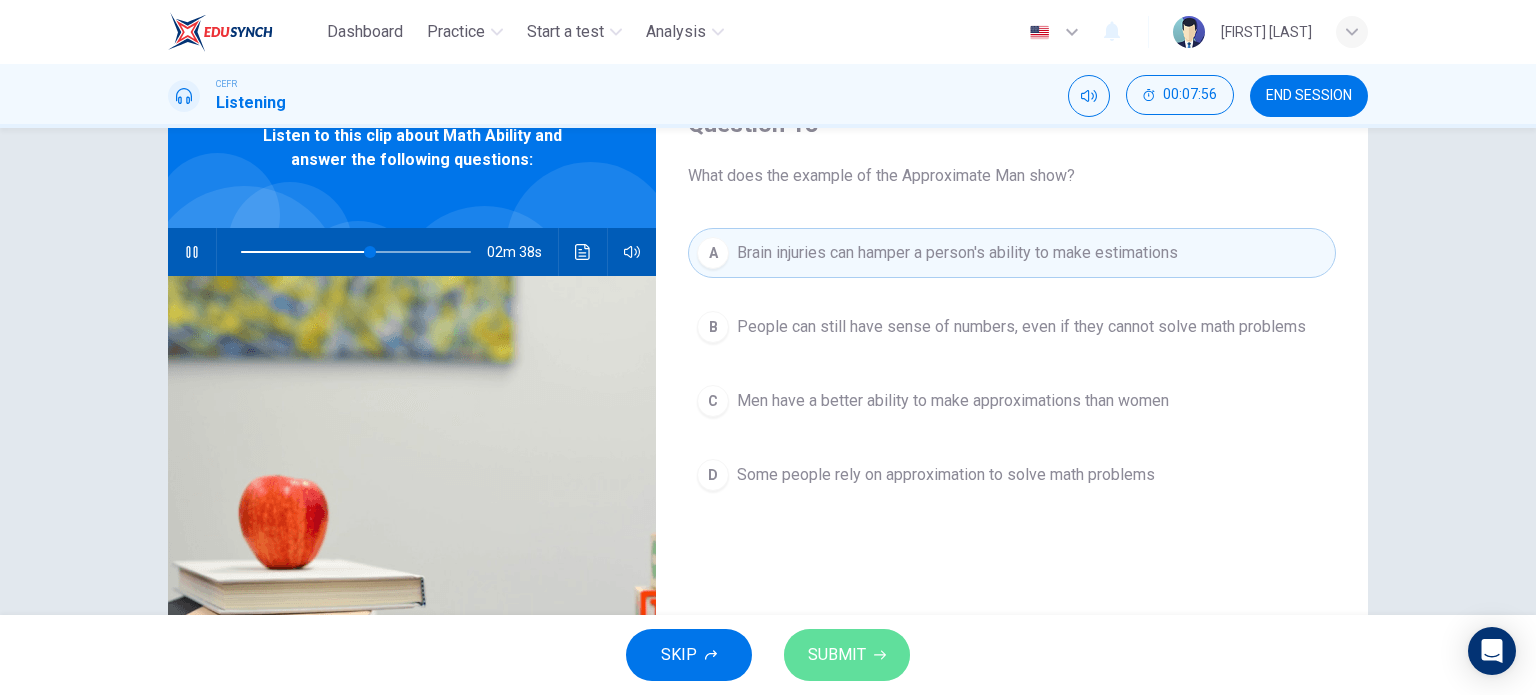 click at bounding box center (880, 655) 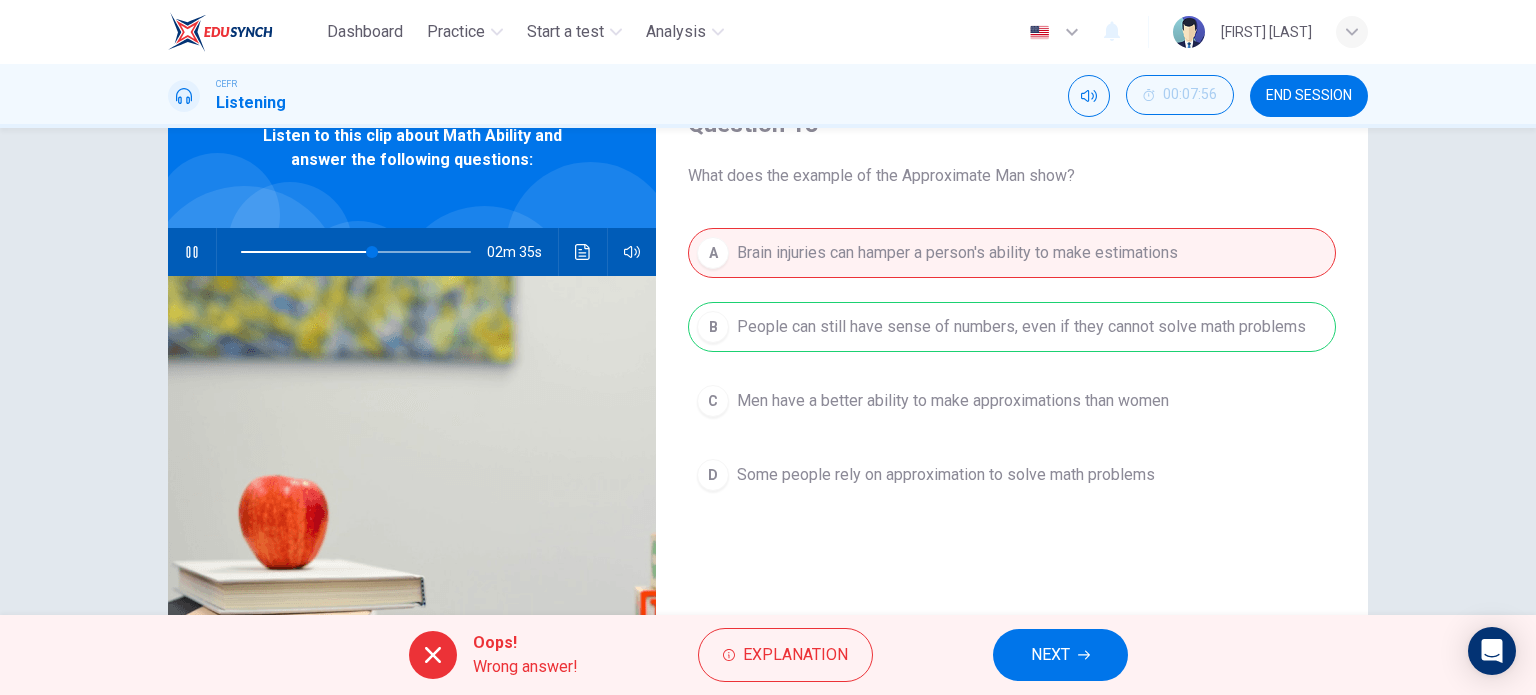 click on "NEXT" at bounding box center (1060, 655) 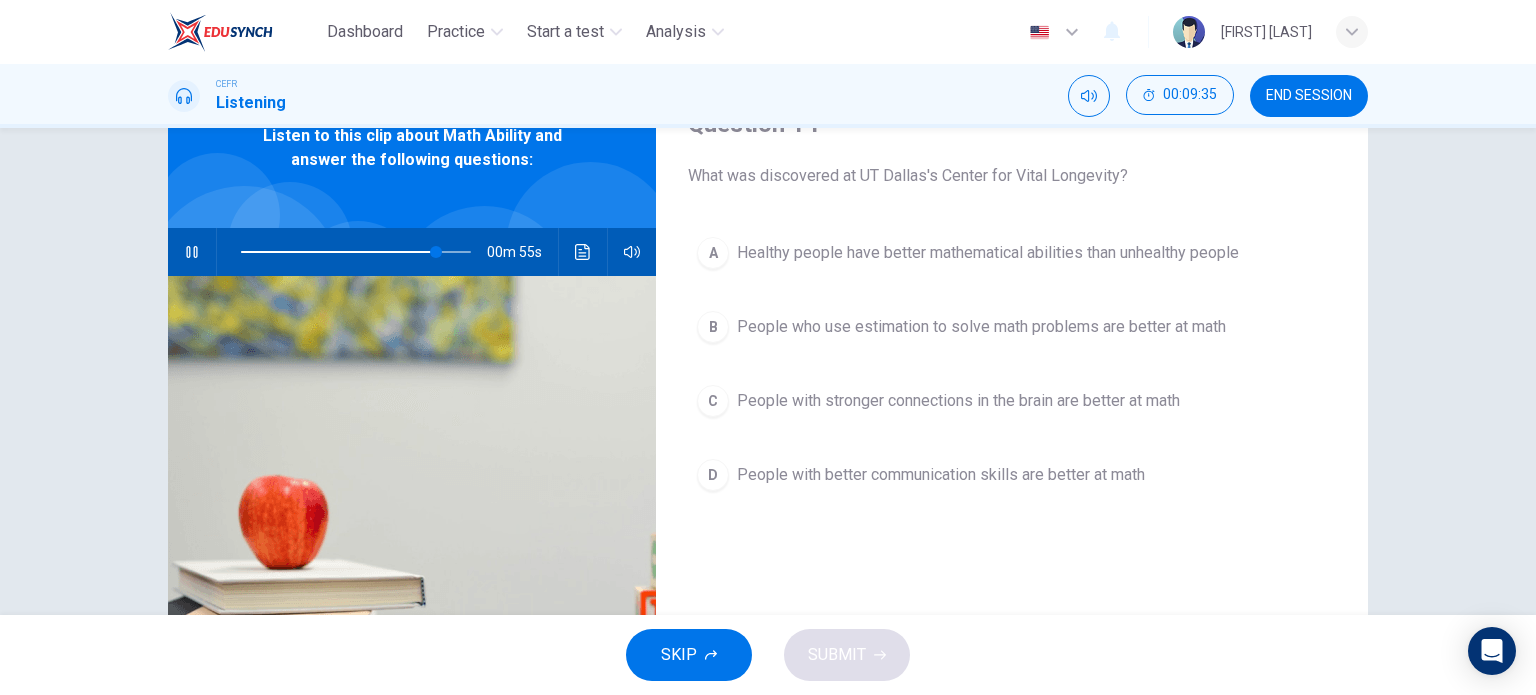 drag, startPoint x: 868, startPoint y: 556, endPoint x: 848, endPoint y: 326, distance: 230.86794 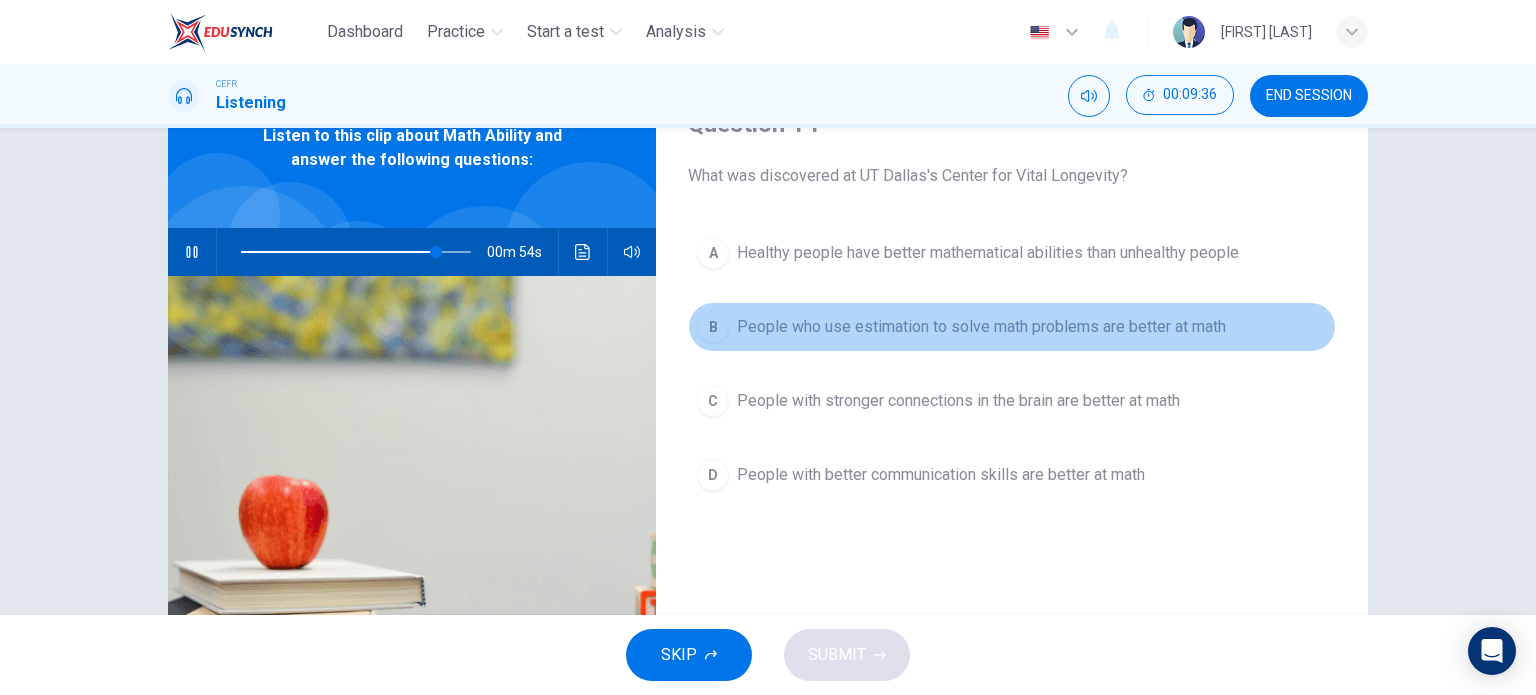 click on "People who use estimation to solve math problems are better at math" at bounding box center [988, 253] 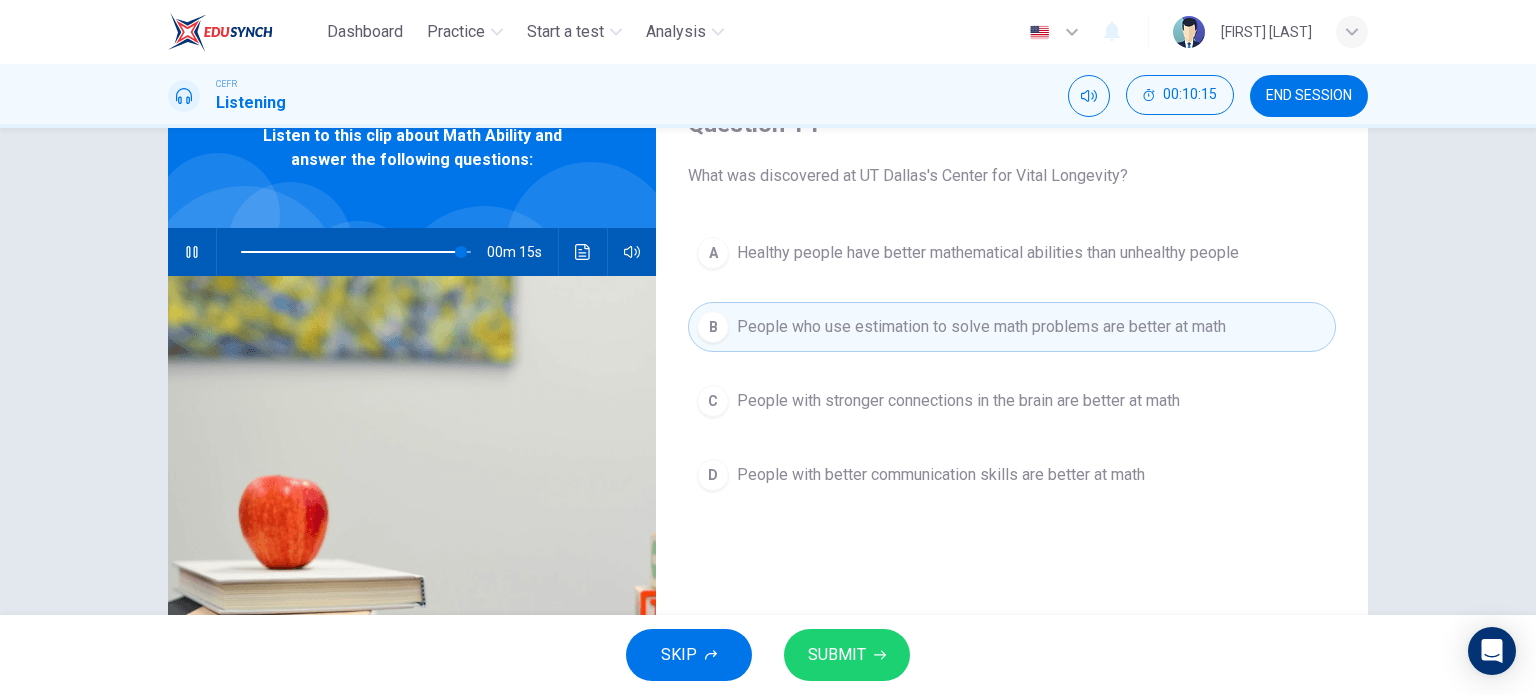 click on "C People with stronger connections in the brain are better at math" at bounding box center (1012, 401) 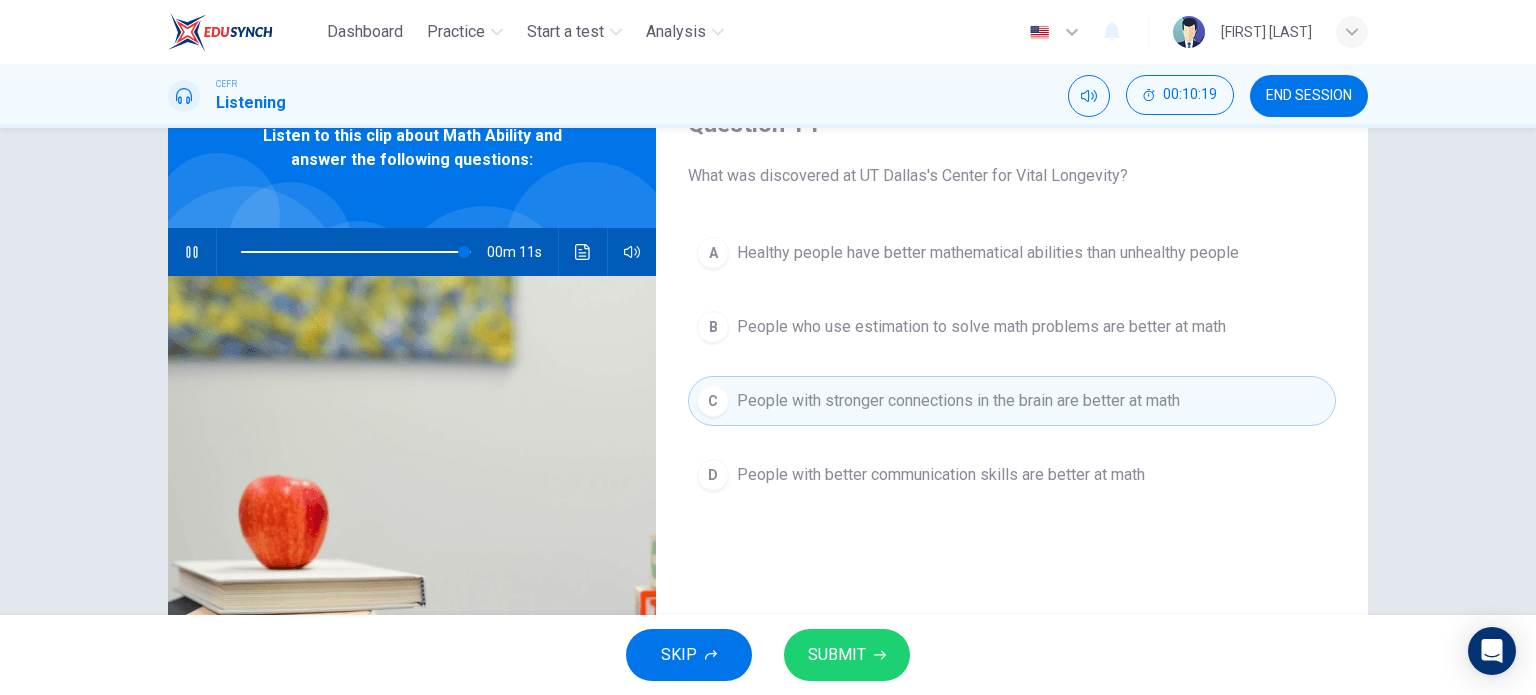 click on "SUBMIT" at bounding box center (847, 655) 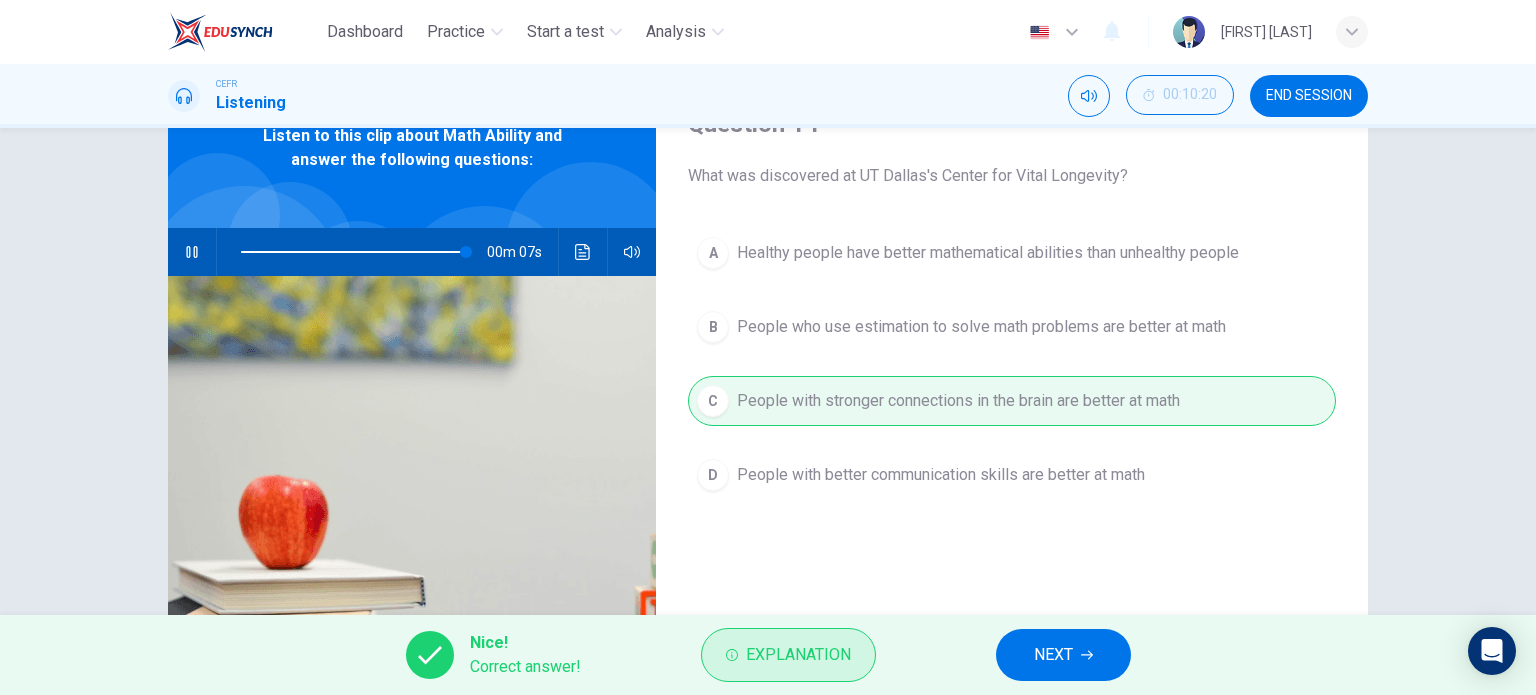 click on "Explanation" at bounding box center (788, 655) 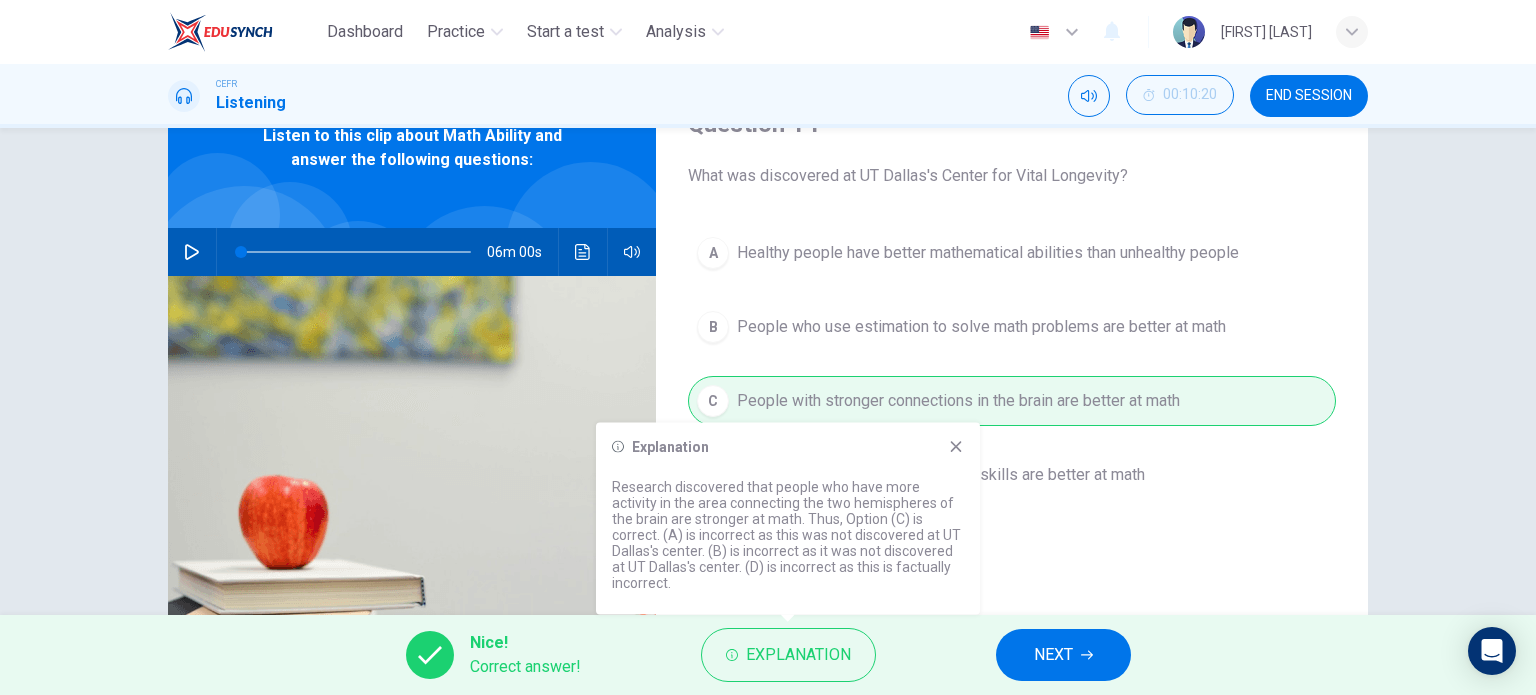 click at bounding box center (956, 447) 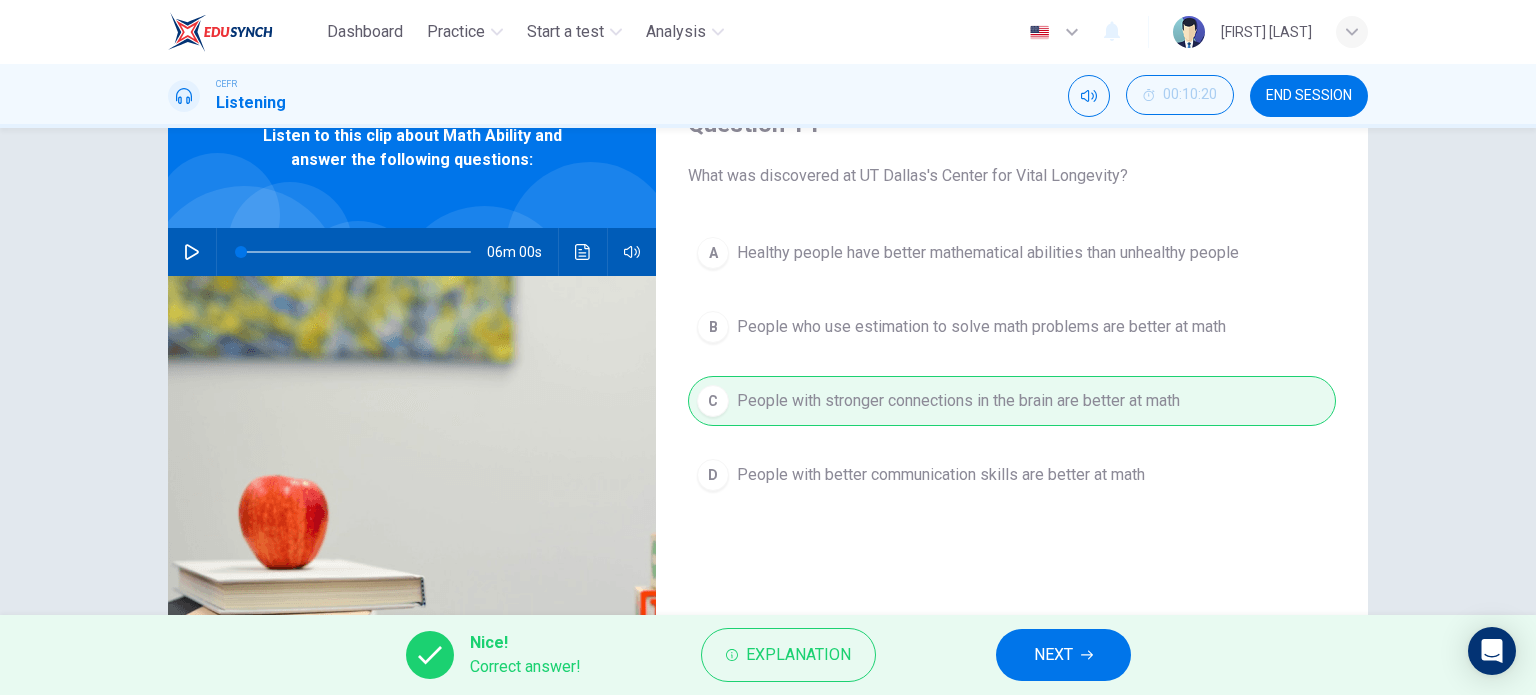 click on "NEXT" at bounding box center [1063, 655] 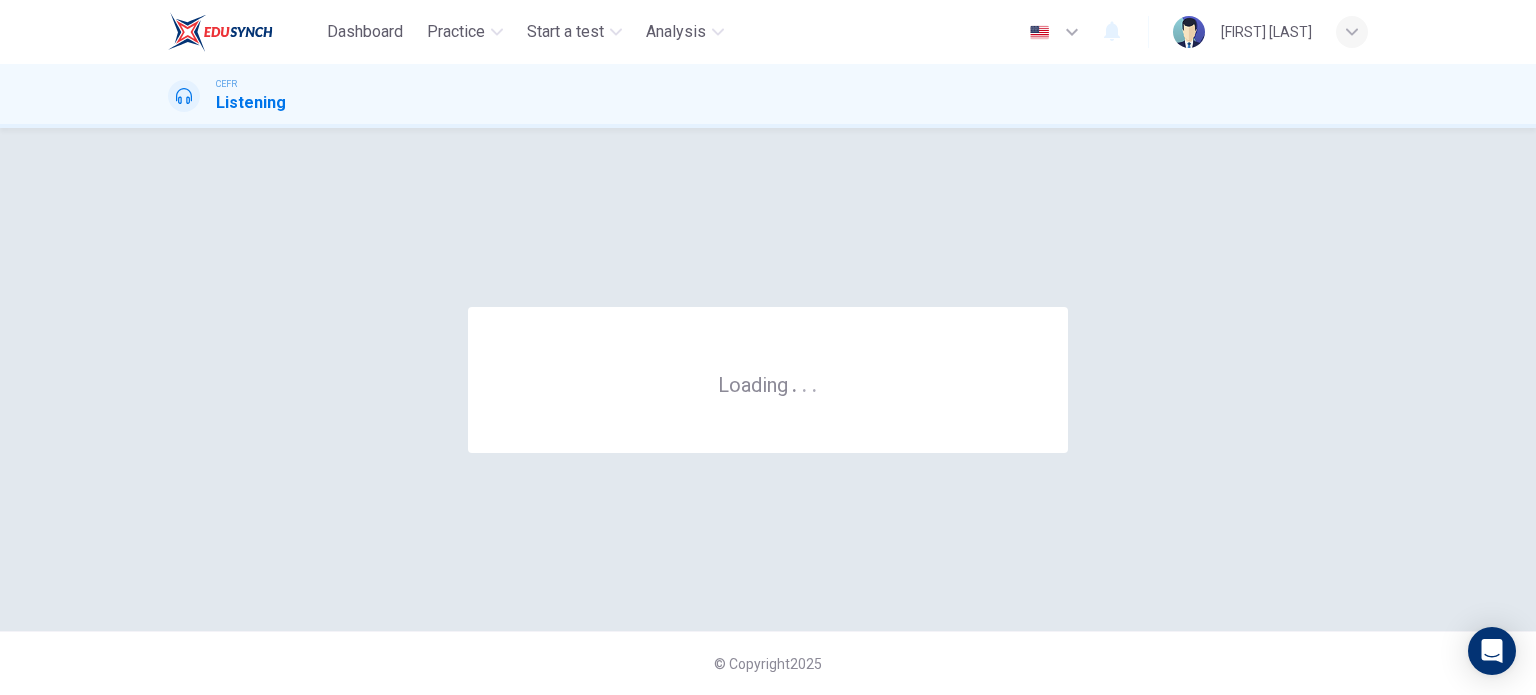 scroll, scrollTop: 0, scrollLeft: 0, axis: both 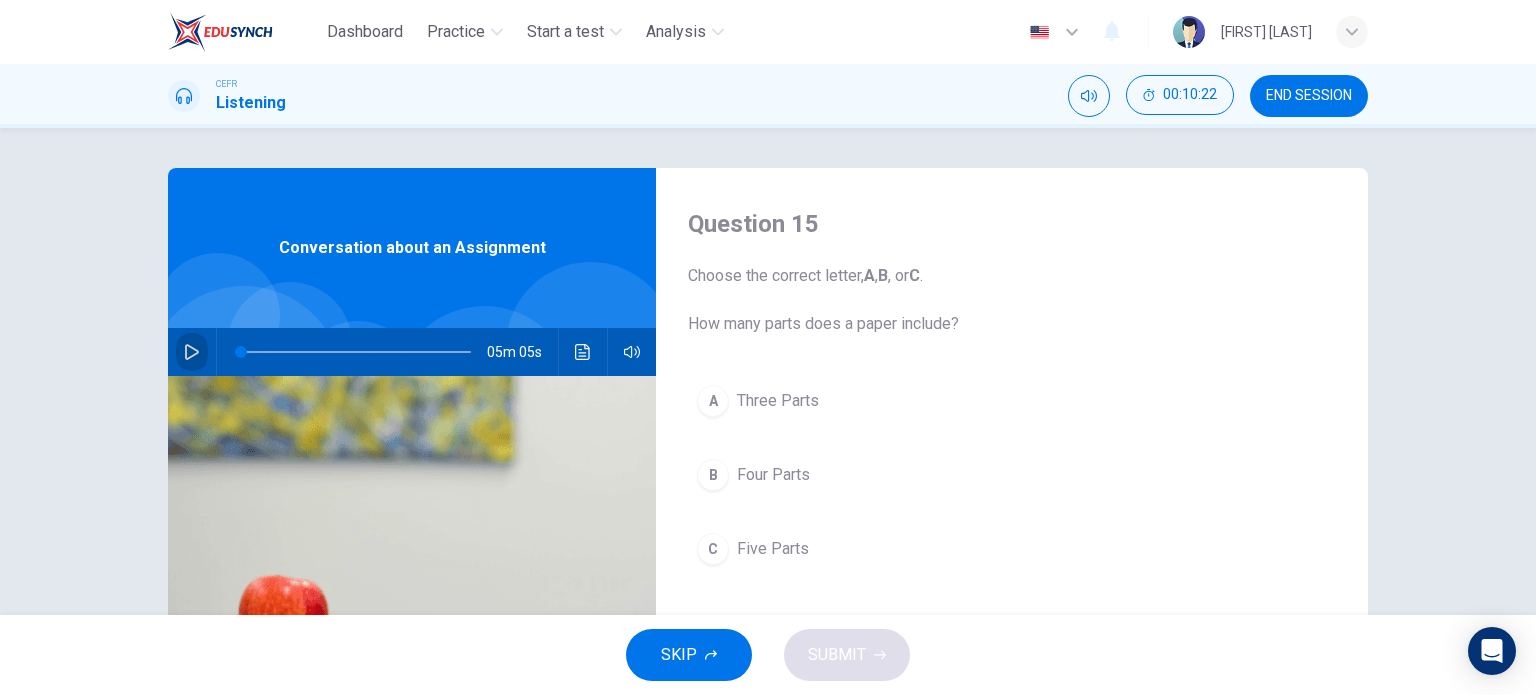 click at bounding box center [192, 352] 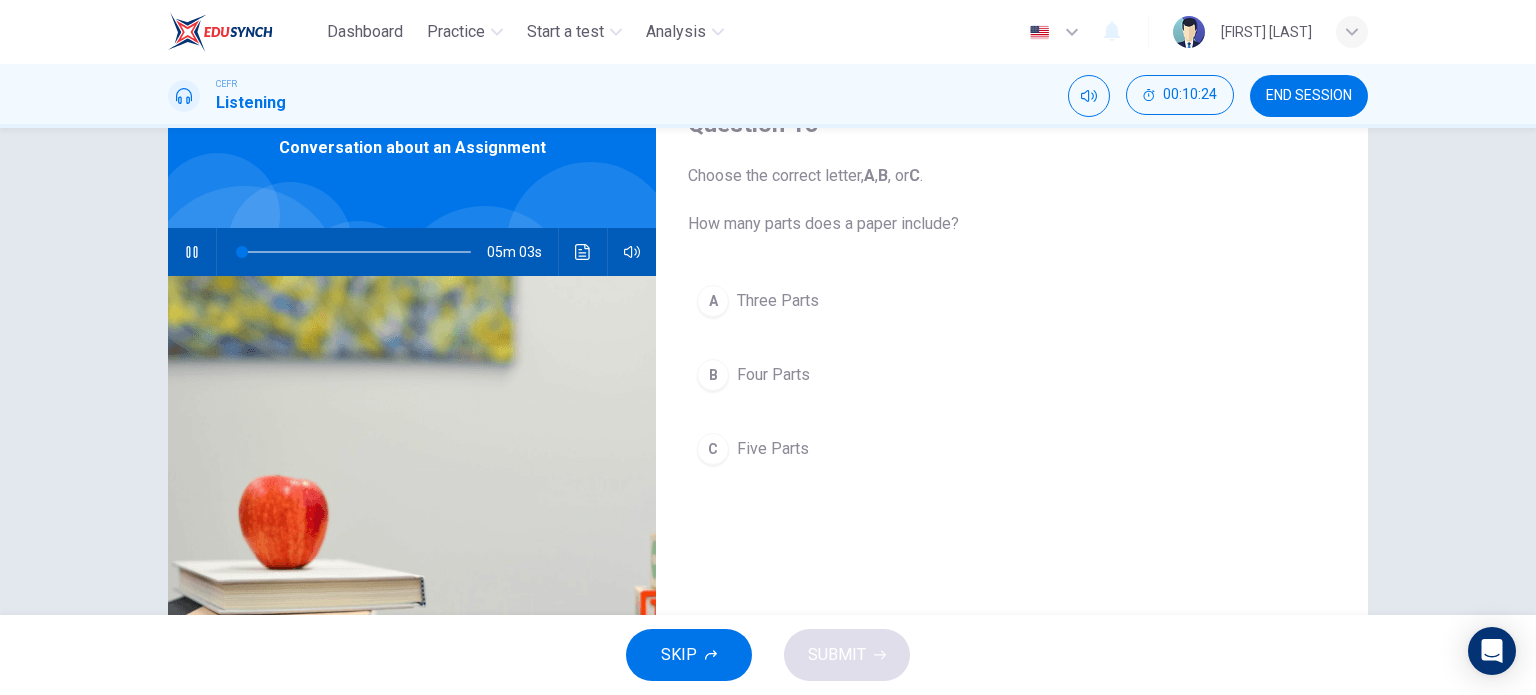 scroll, scrollTop: 0, scrollLeft: 0, axis: both 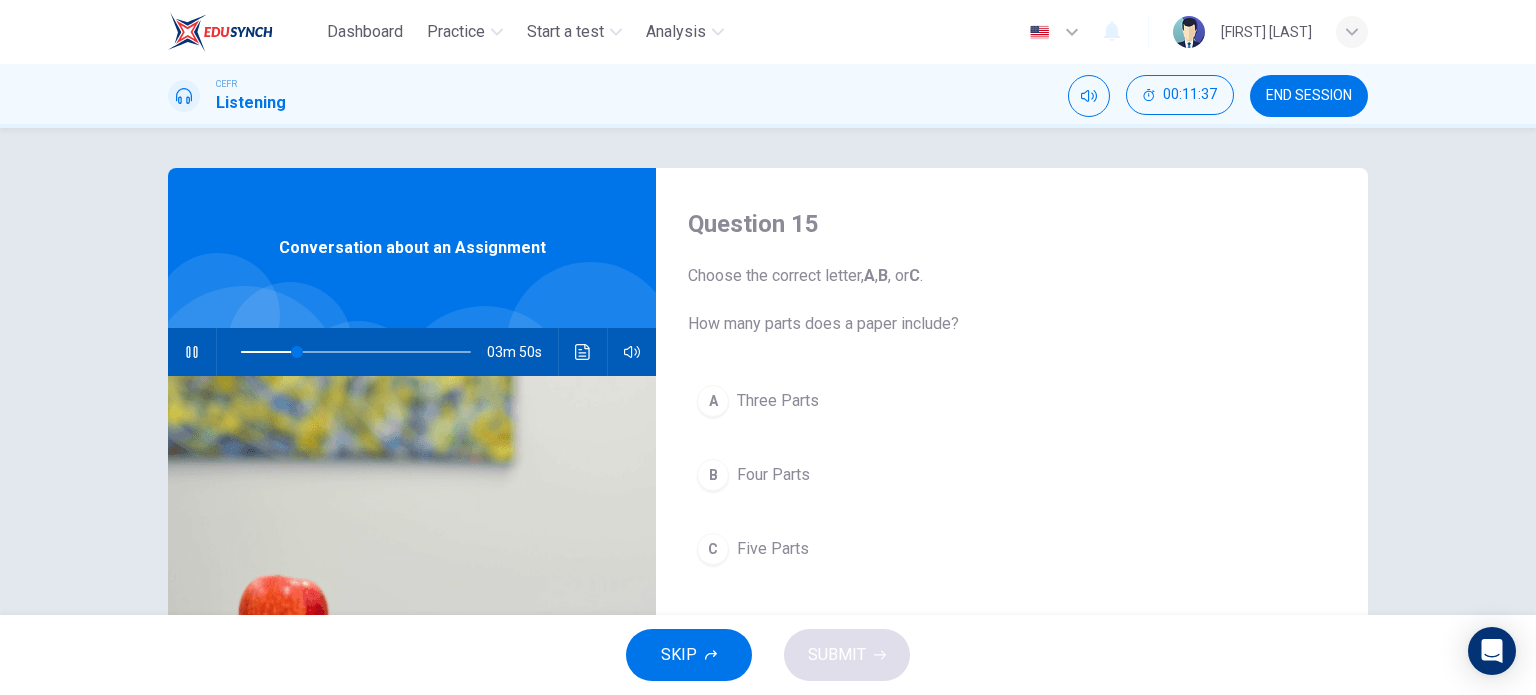 click on "B Four Parts" at bounding box center (1012, 475) 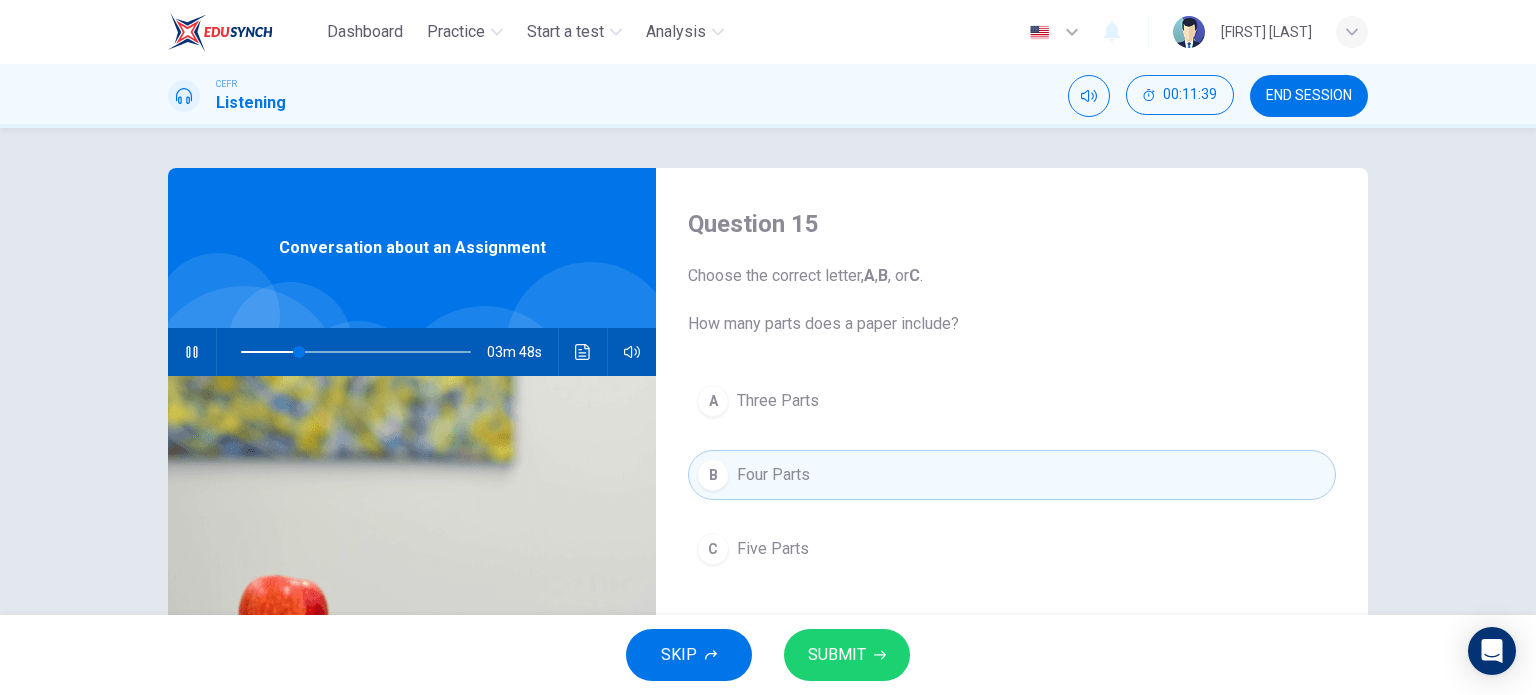 click on "C Five Parts" at bounding box center (1012, 549) 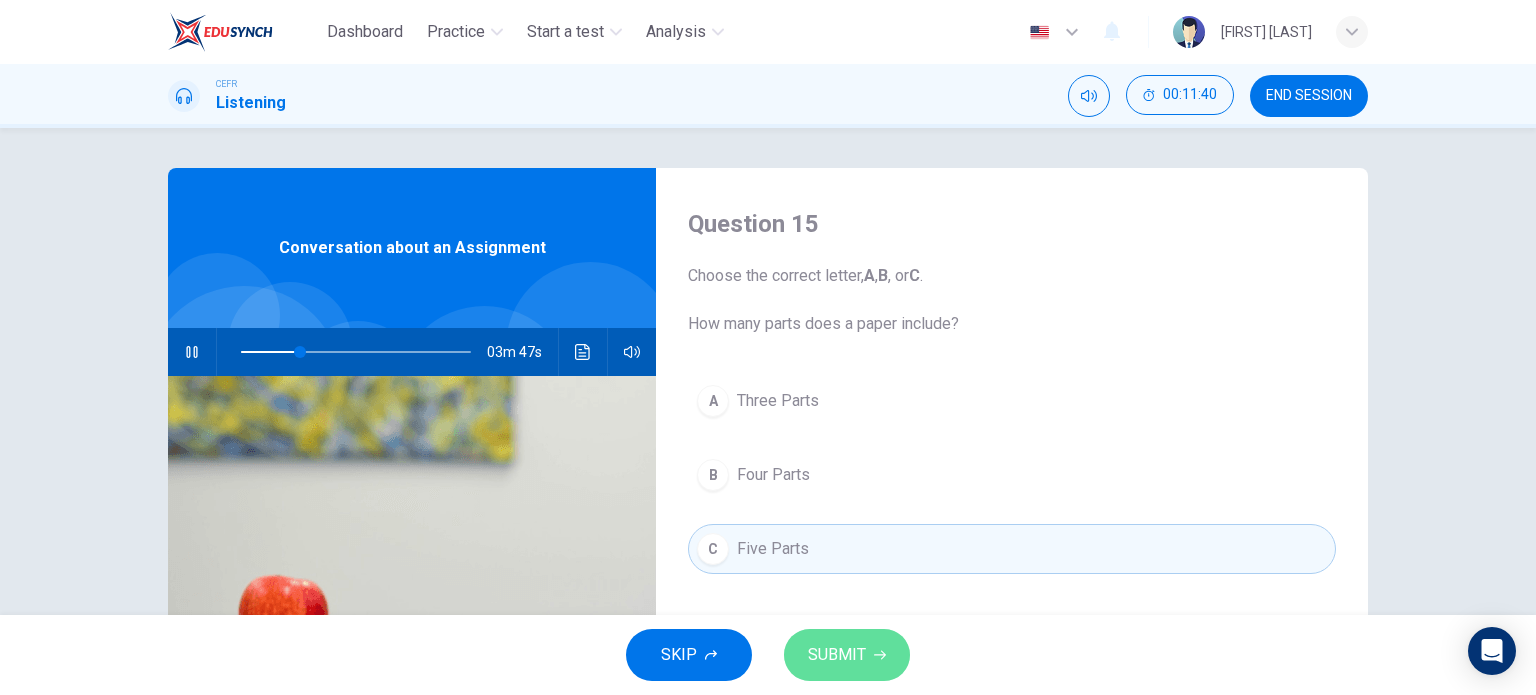 click on "SUBMIT" at bounding box center (837, 655) 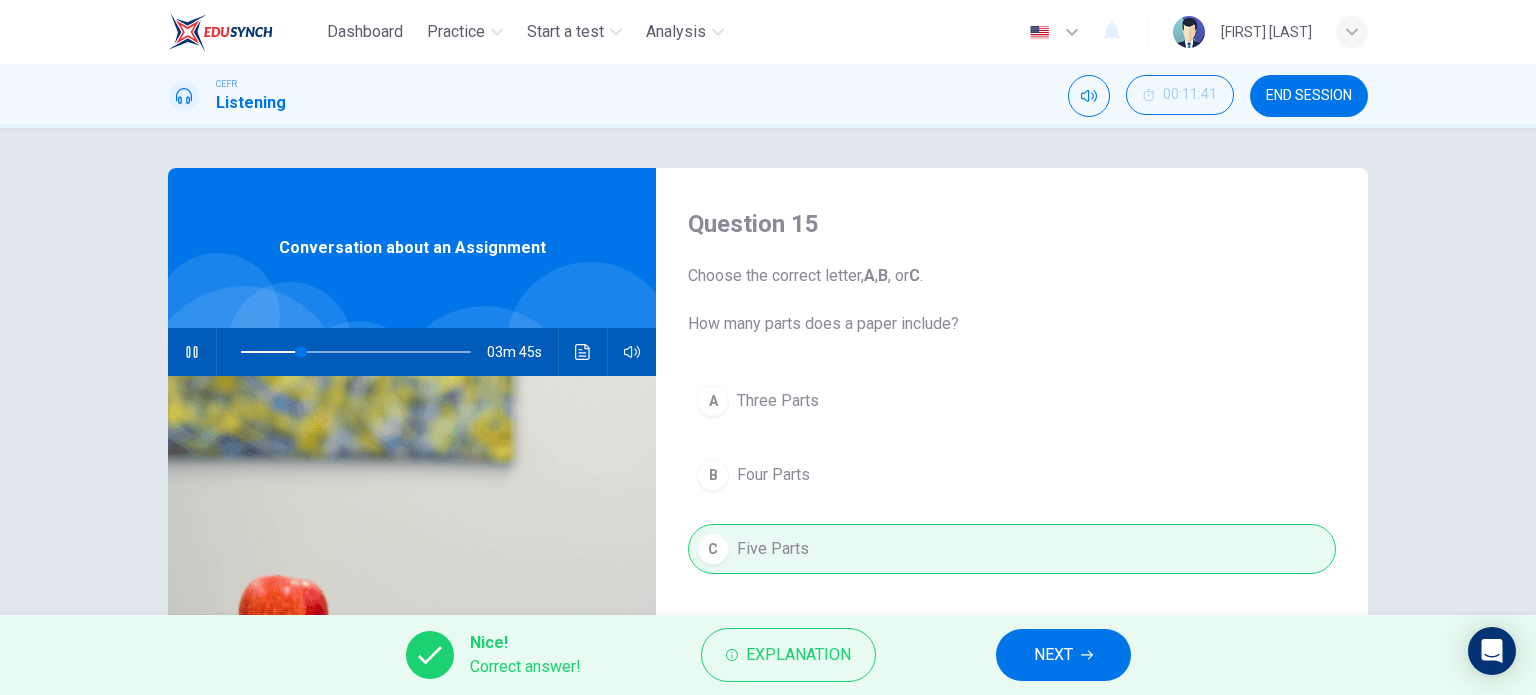 click on "NEXT" at bounding box center [1063, 655] 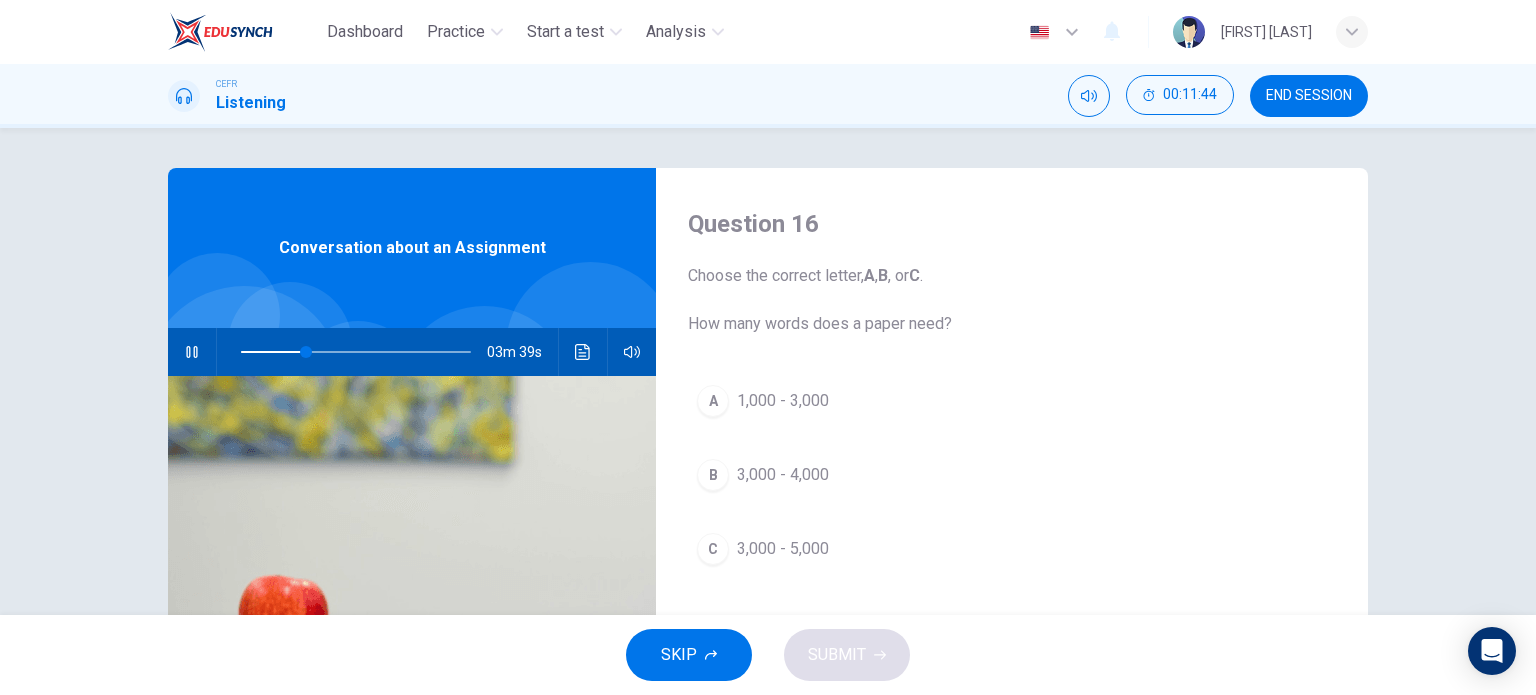 click on "3,000 - 5,000" at bounding box center (783, 401) 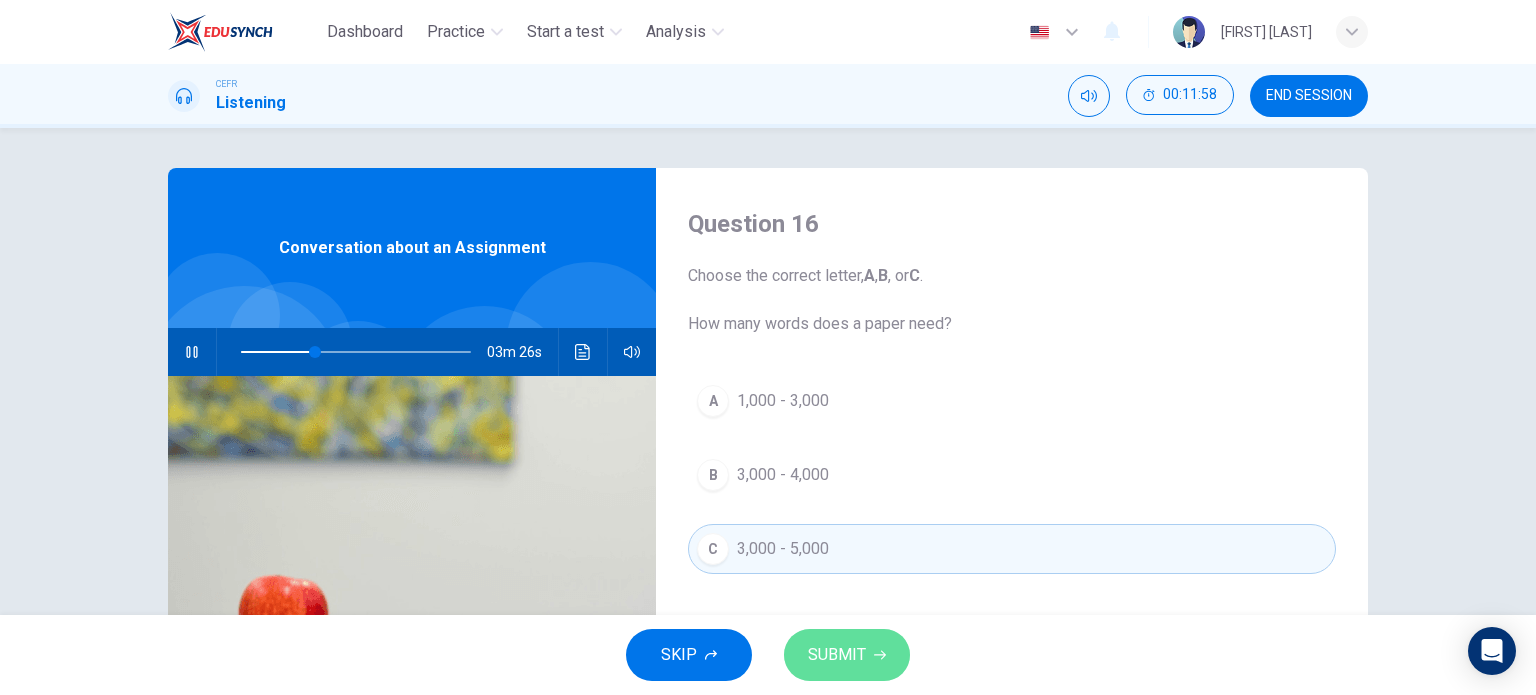 click on "SUBMIT" at bounding box center [837, 655] 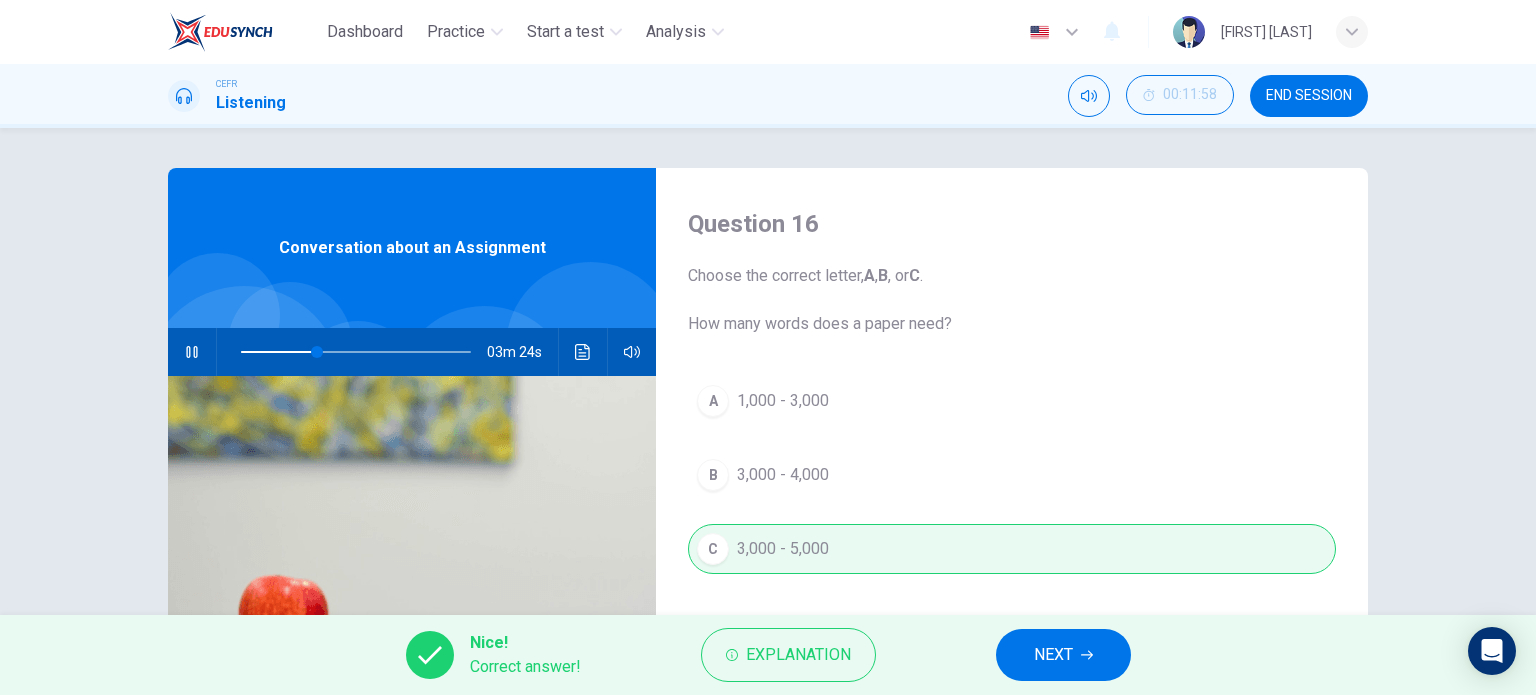 click on "NEXT" at bounding box center [1063, 655] 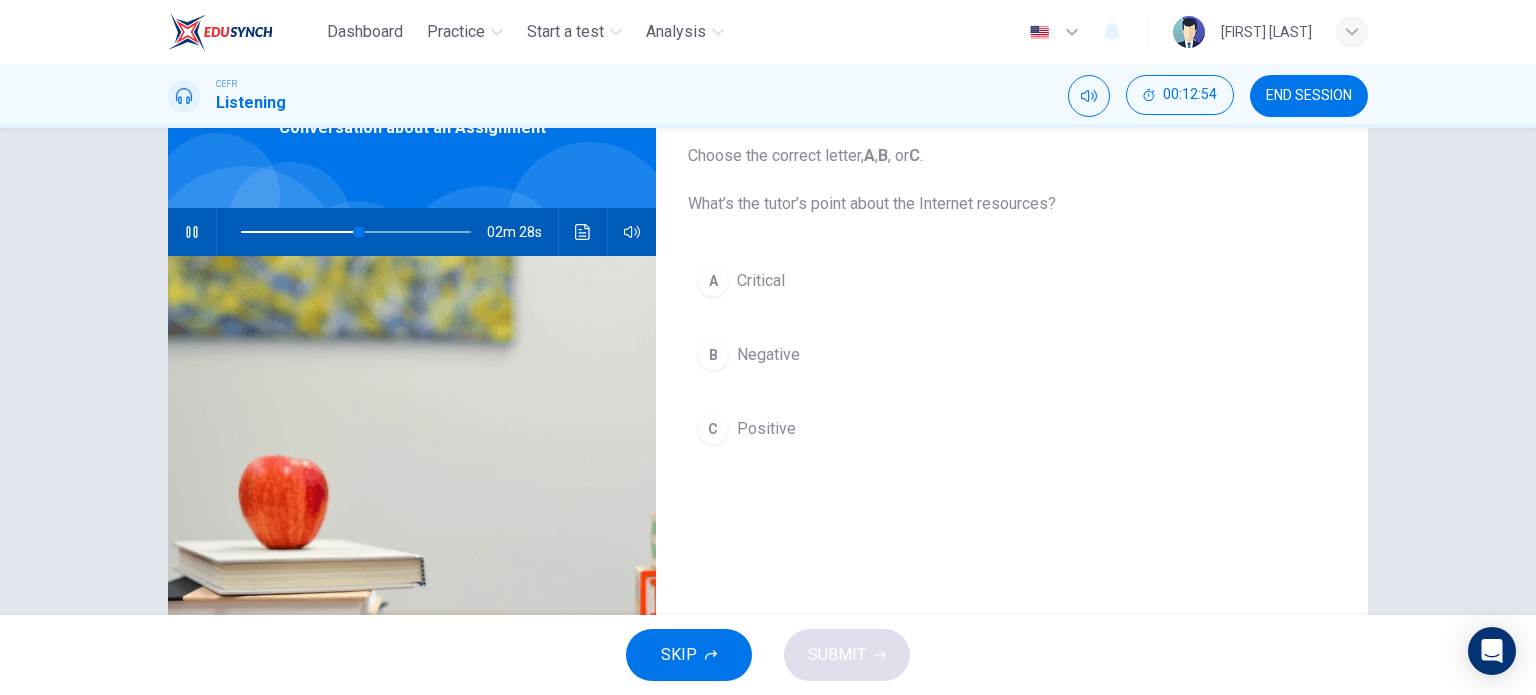scroll, scrollTop: 100, scrollLeft: 0, axis: vertical 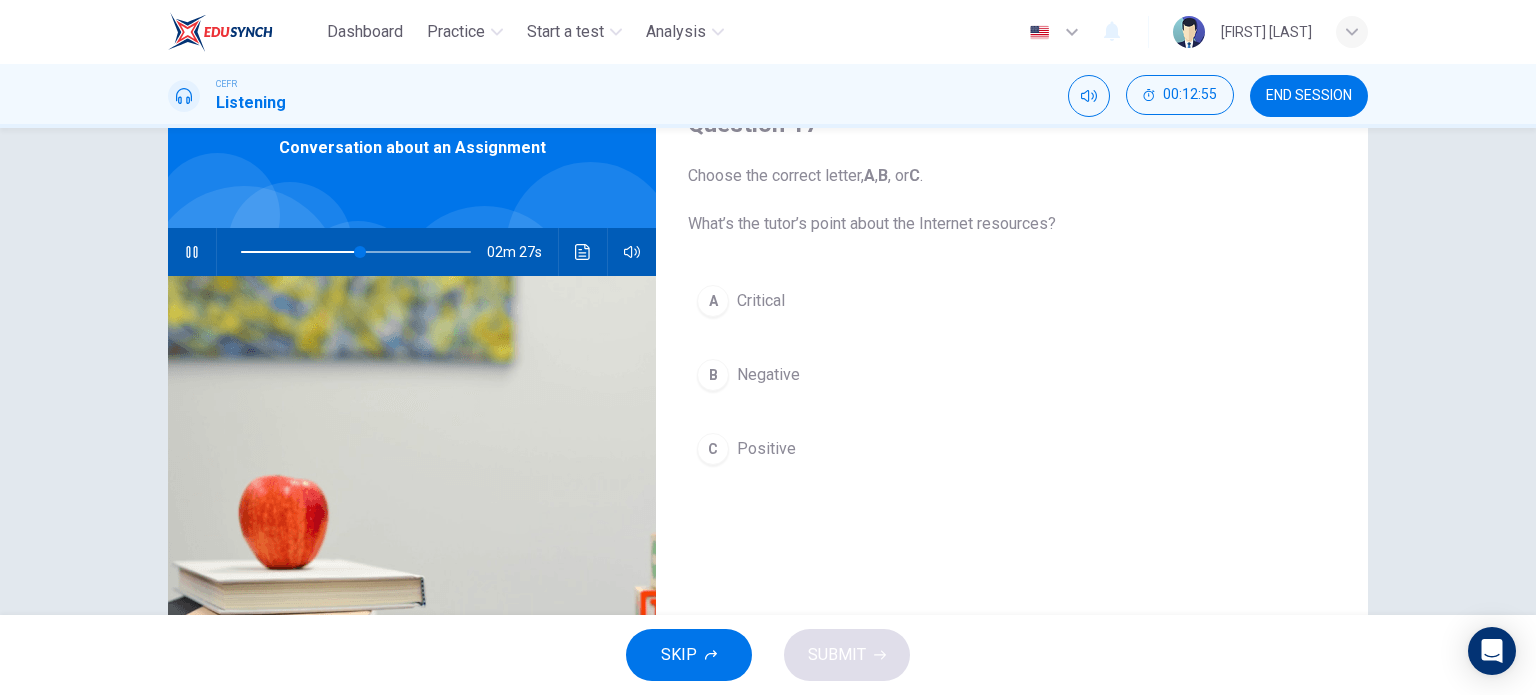 click on "C Positive" at bounding box center (1012, 449) 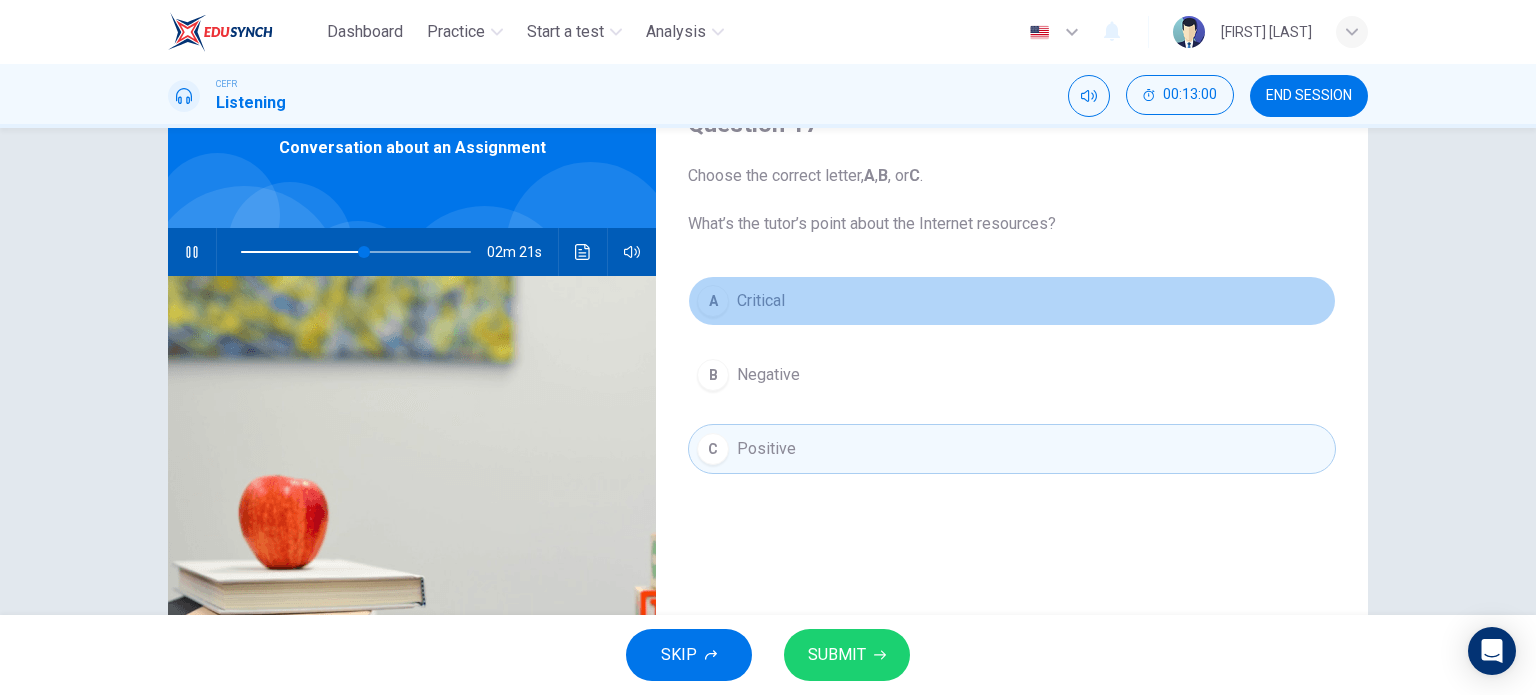 click on "Critical" at bounding box center [761, 301] 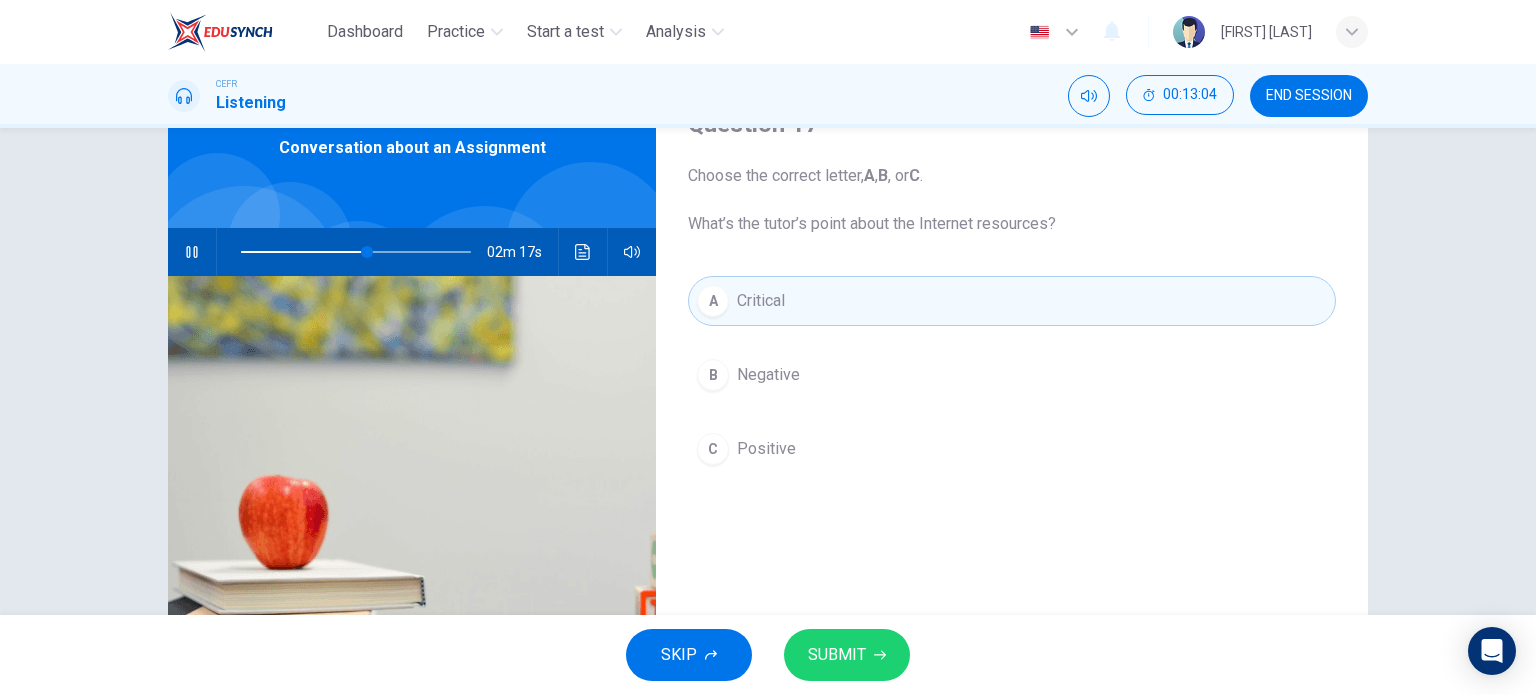 click at bounding box center [192, 252] 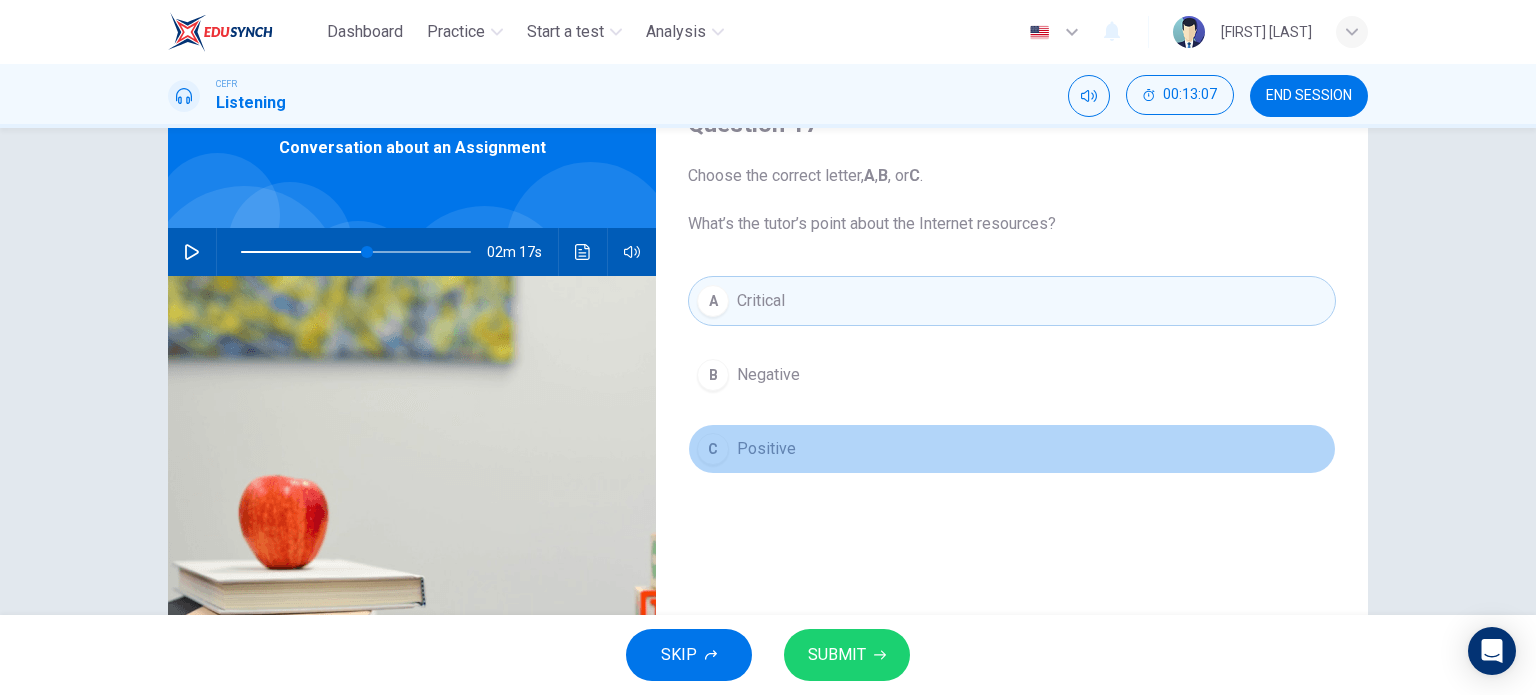 click on "Positive" at bounding box center (768, 375) 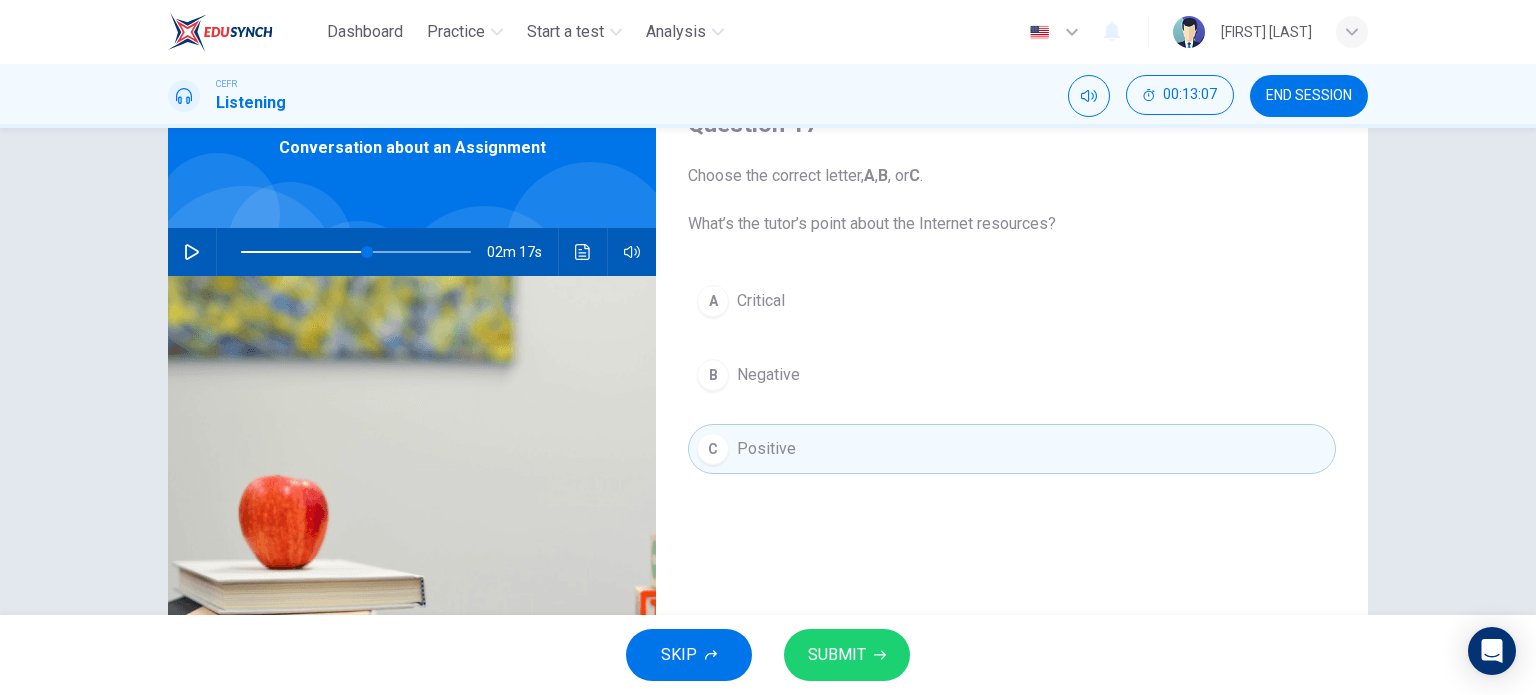 click on "SUBMIT" at bounding box center (847, 655) 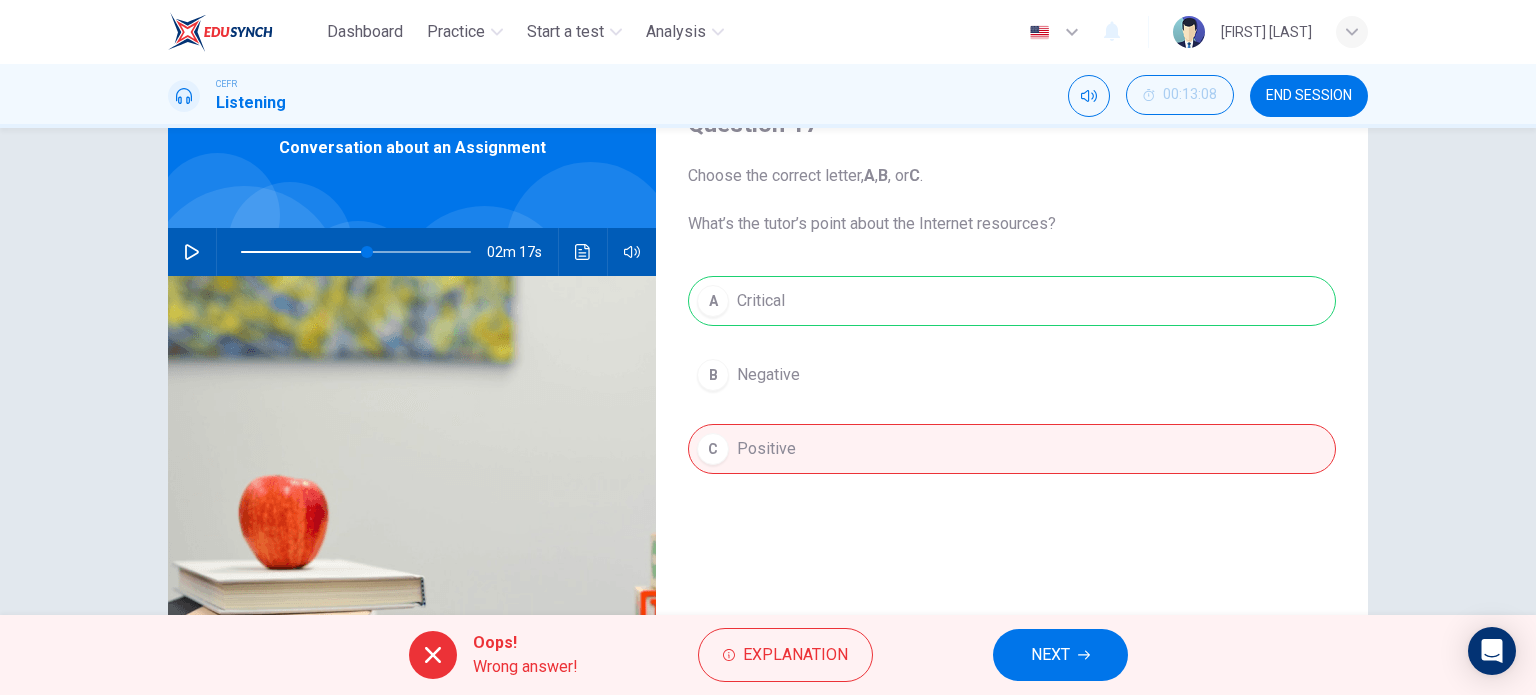 click on "NEXT" at bounding box center [1050, 655] 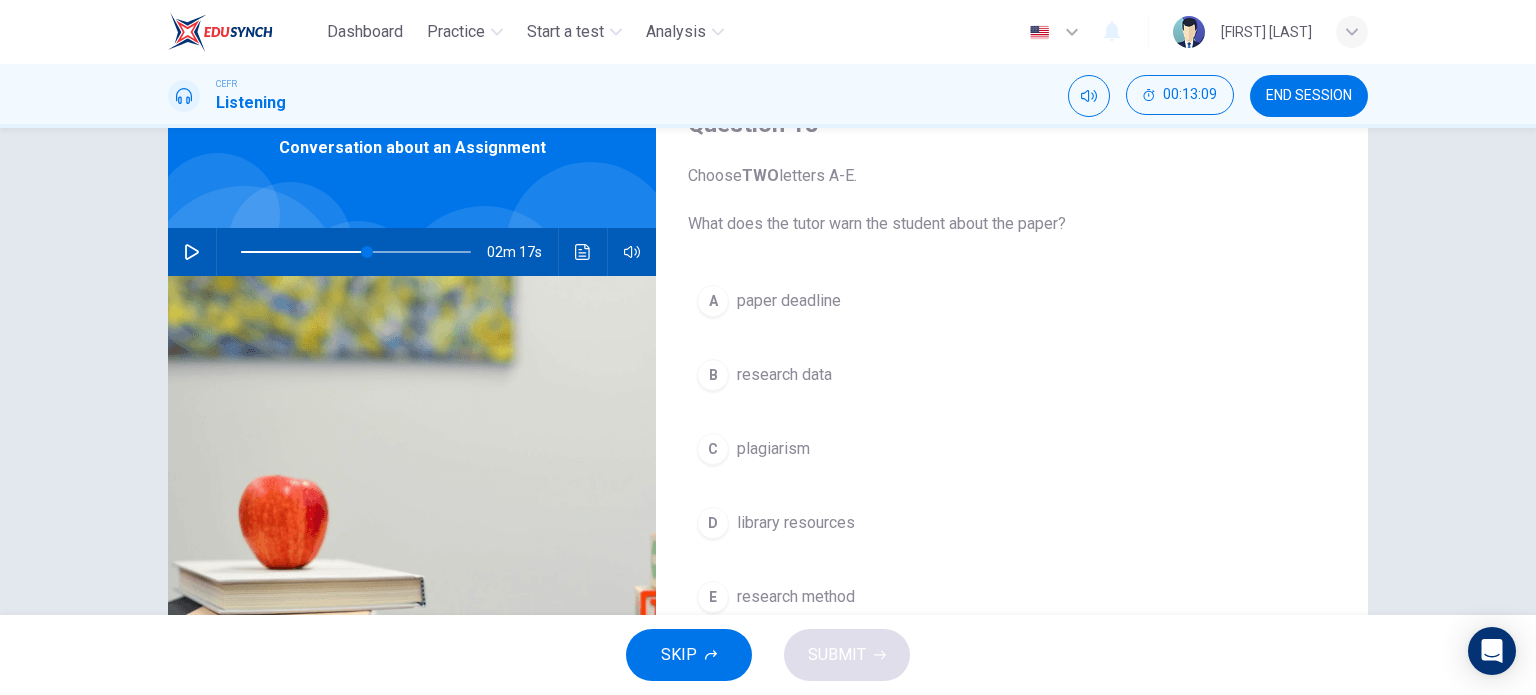 click at bounding box center [192, 252] 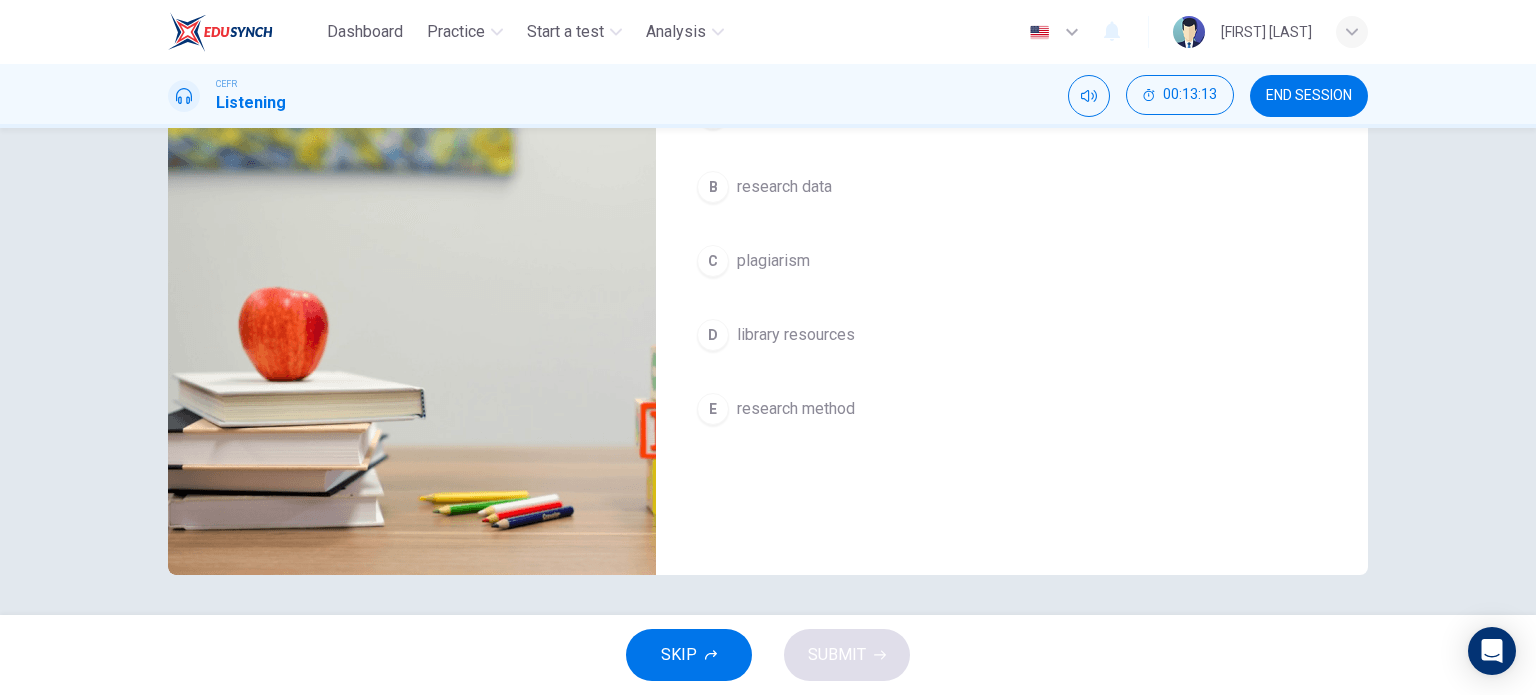 scroll, scrollTop: 188, scrollLeft: 0, axis: vertical 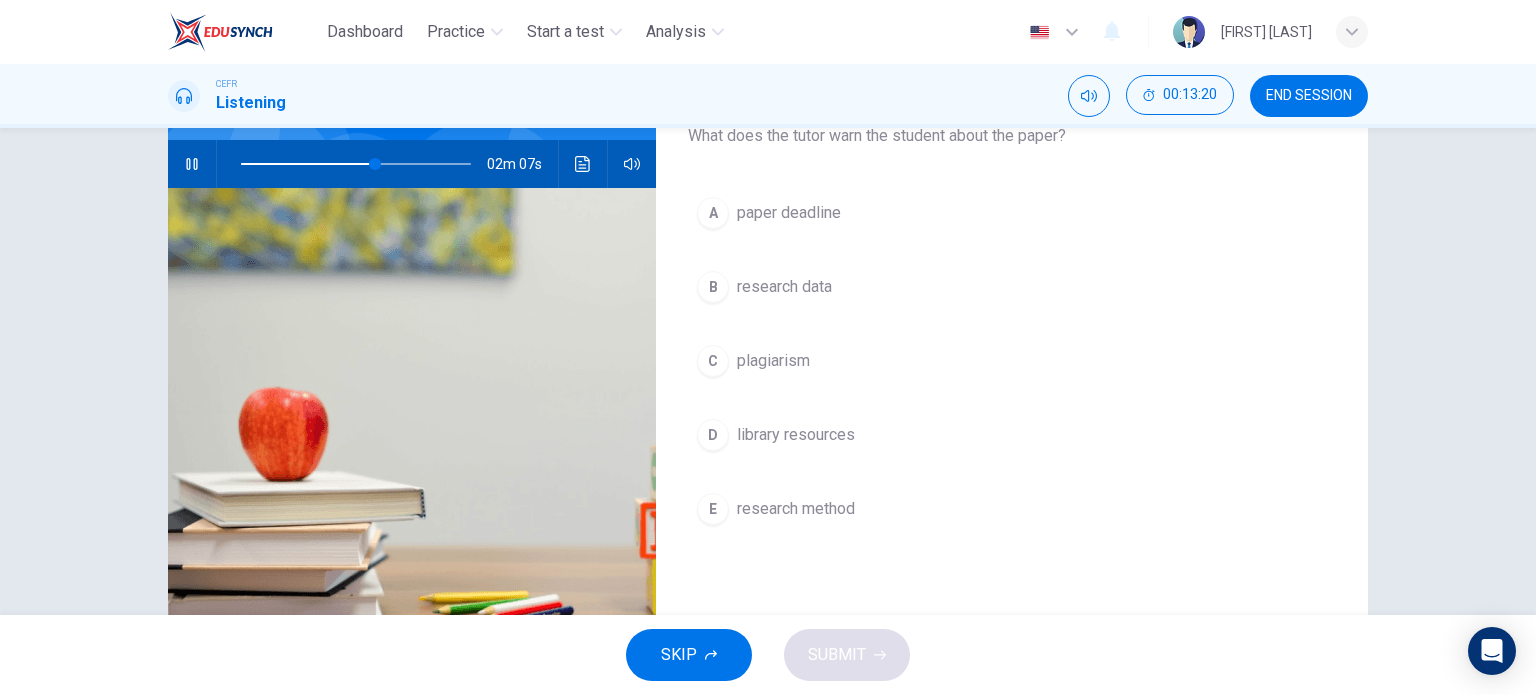 click on "plagiarism" at bounding box center [789, 213] 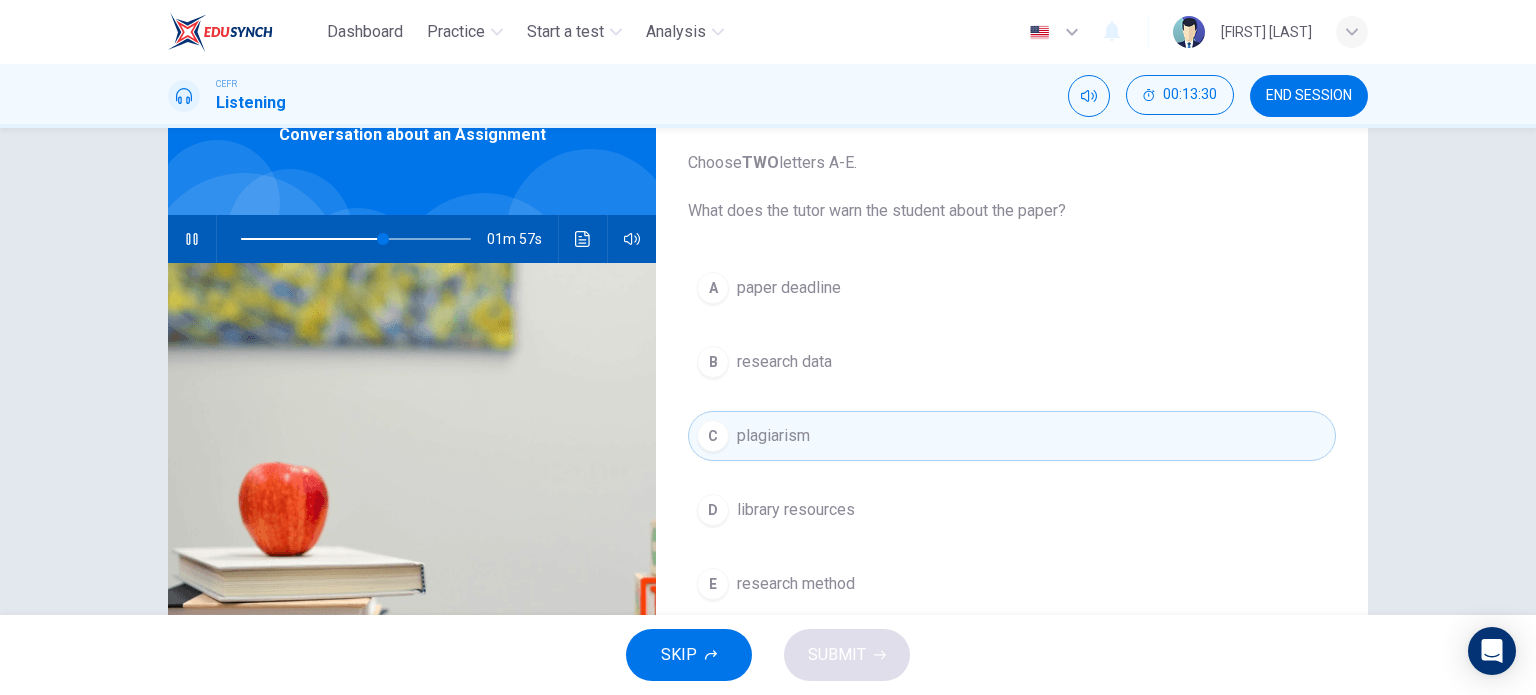 scroll, scrollTop: 188, scrollLeft: 0, axis: vertical 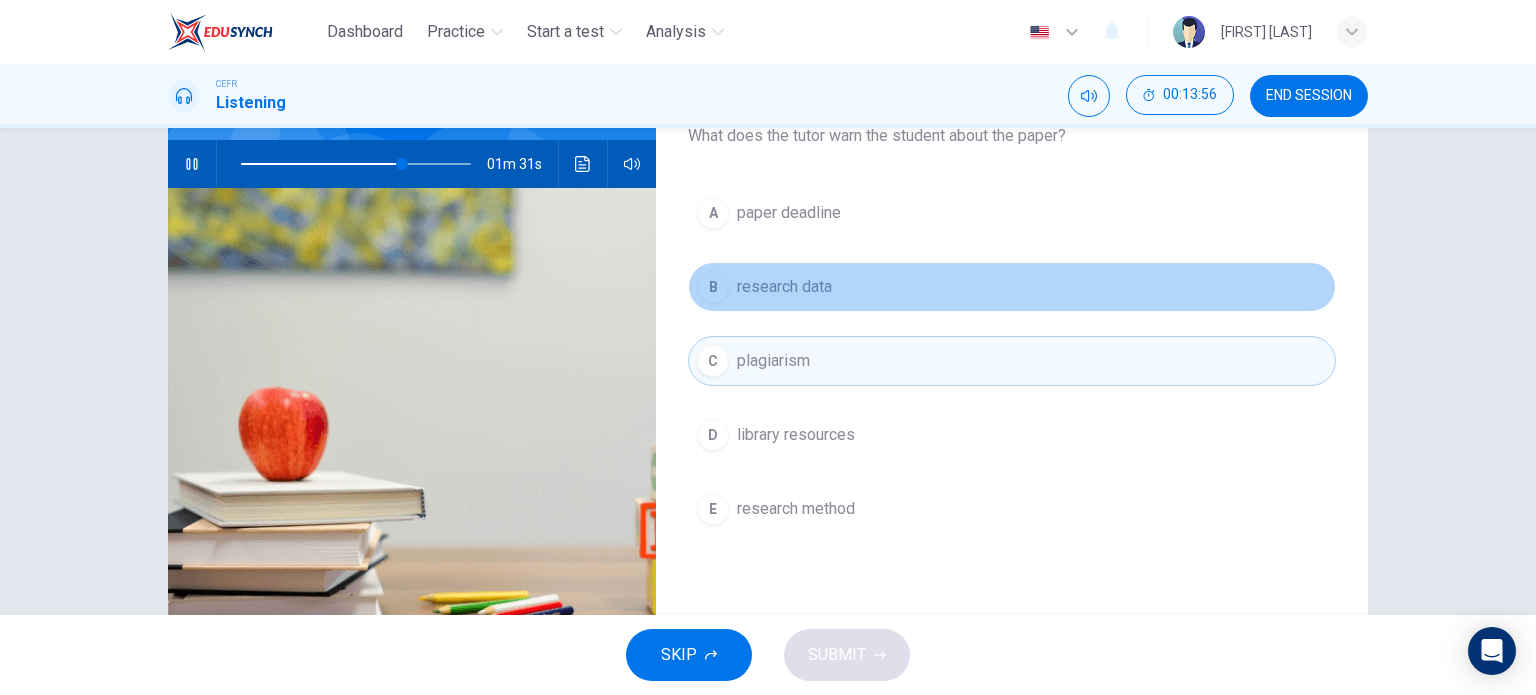 click on "research data" at bounding box center (789, 213) 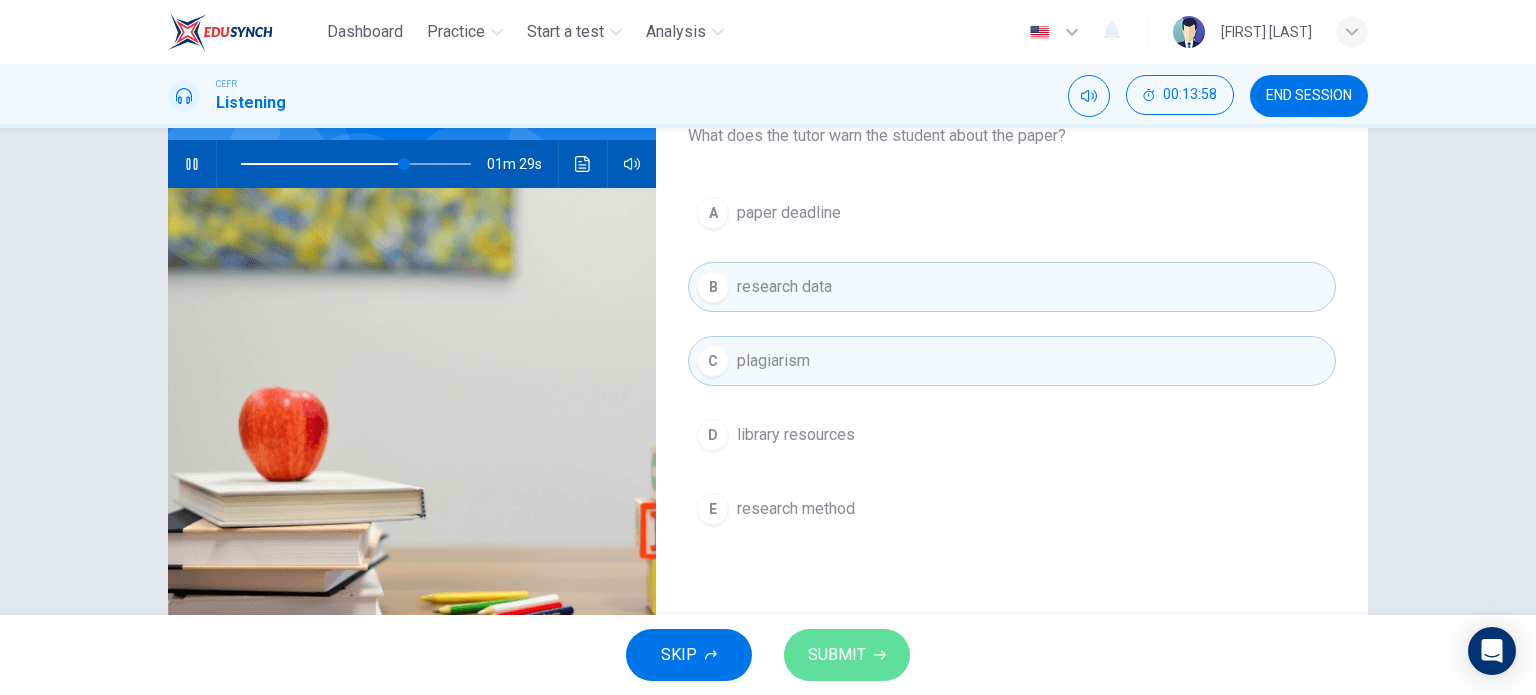 click on "SUBMIT" at bounding box center (837, 655) 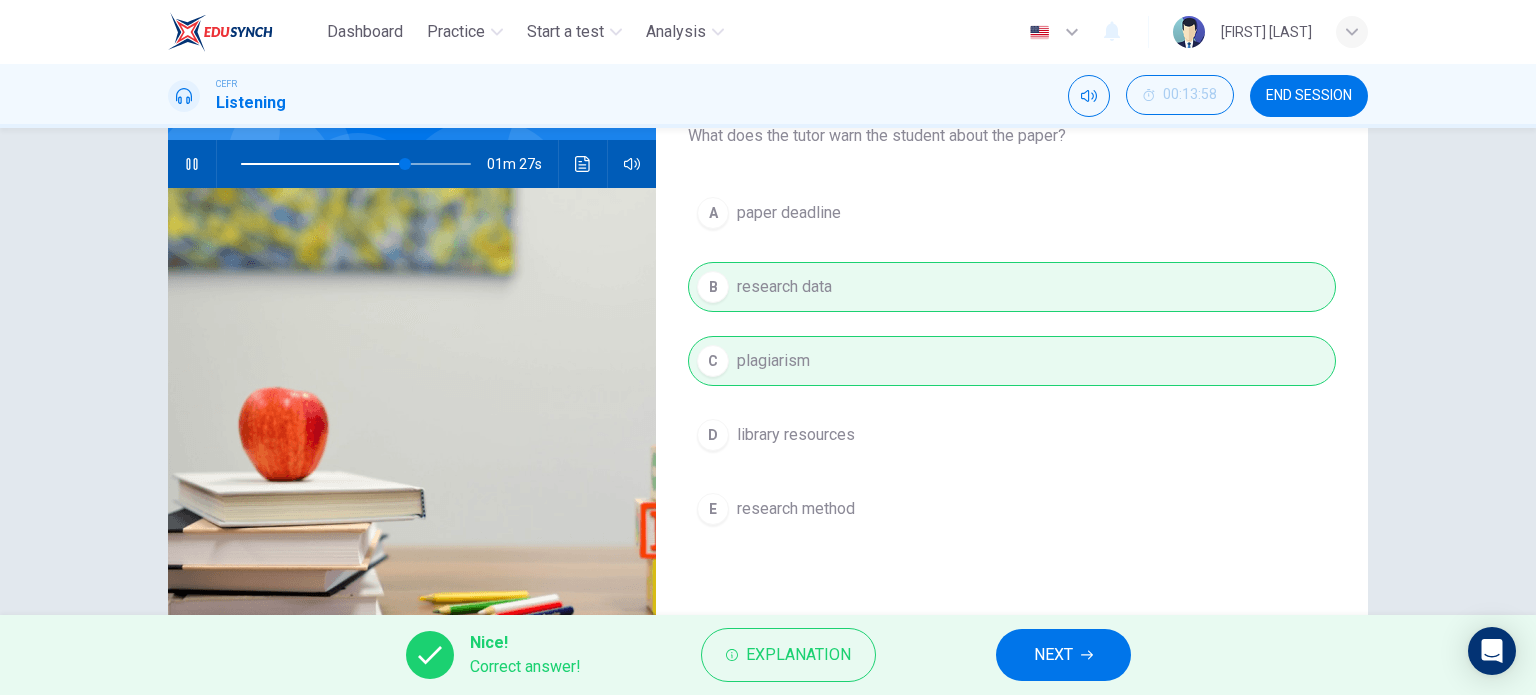 click on "NEXT" at bounding box center (1053, 655) 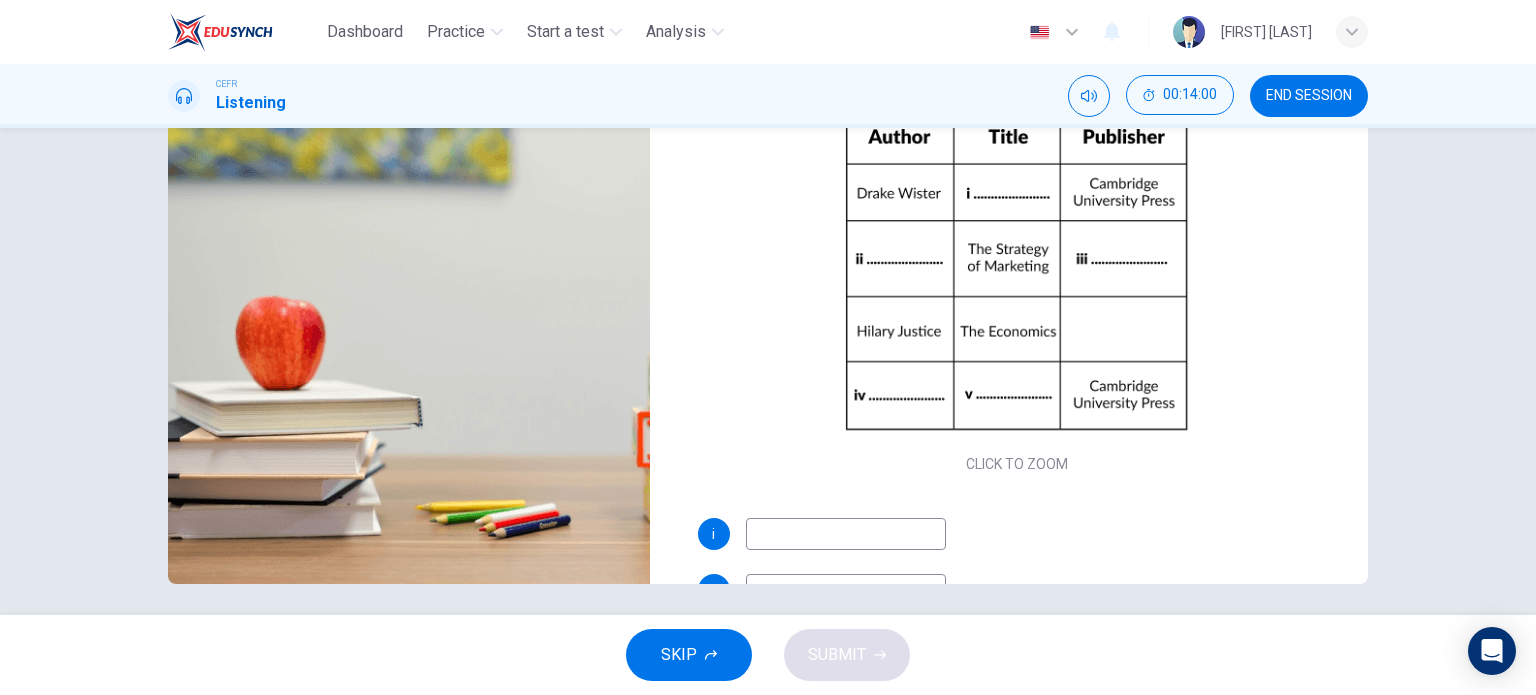 scroll, scrollTop: 288, scrollLeft: 0, axis: vertical 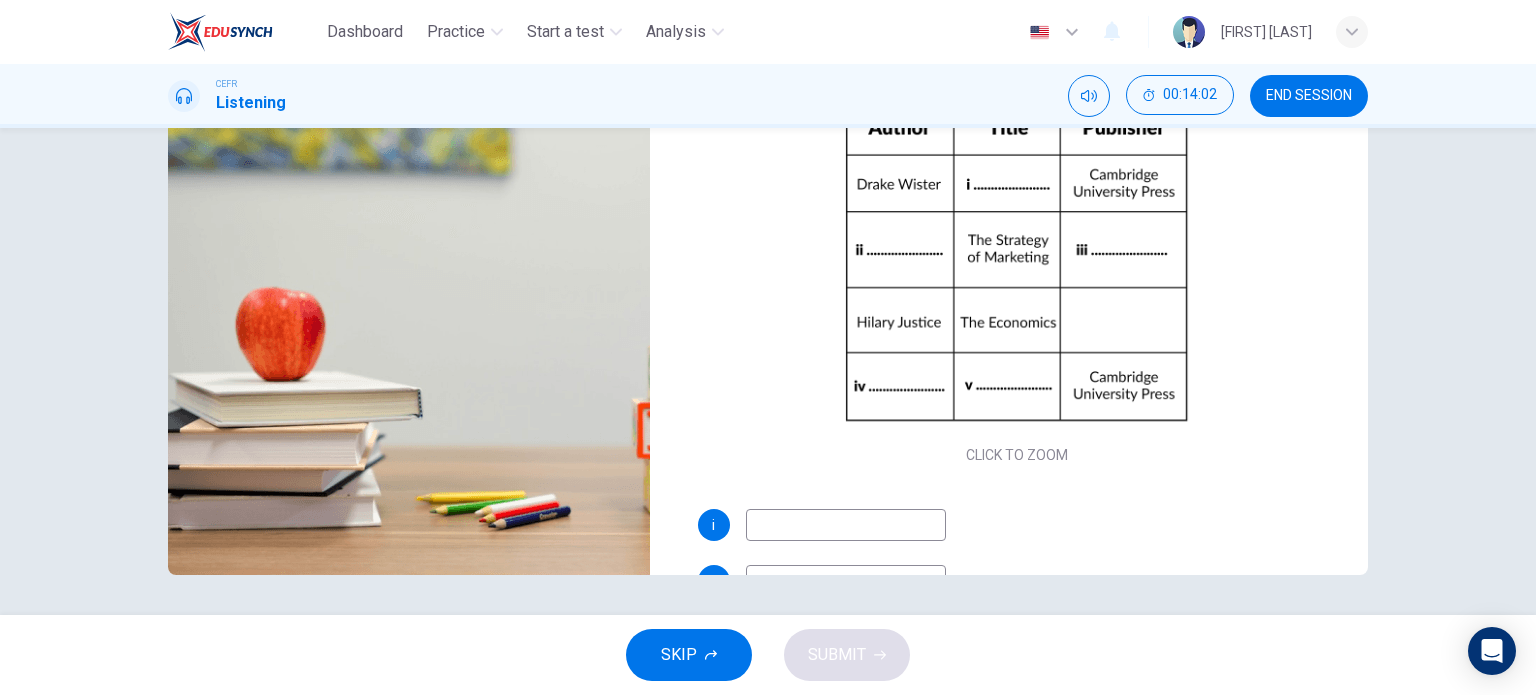click at bounding box center [846, 525] 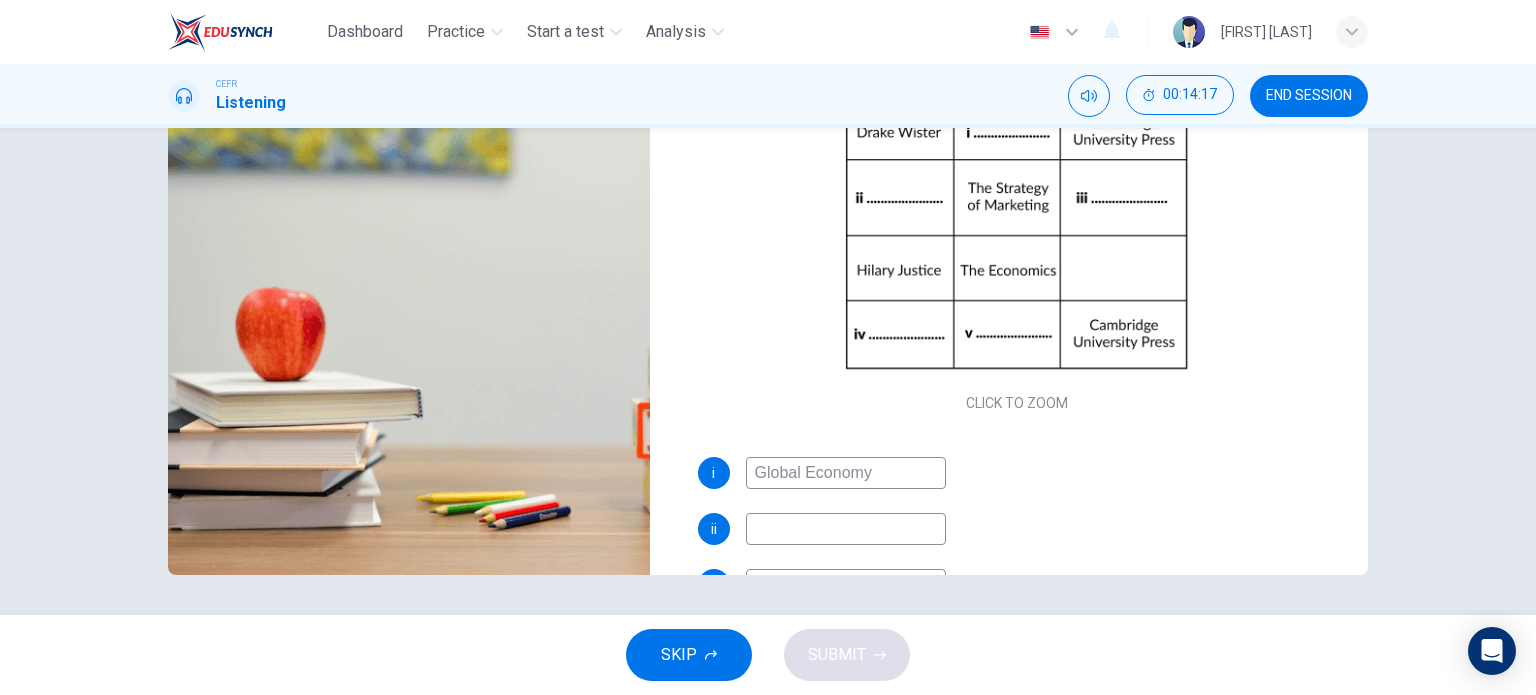 scroll, scrollTop: 100, scrollLeft: 0, axis: vertical 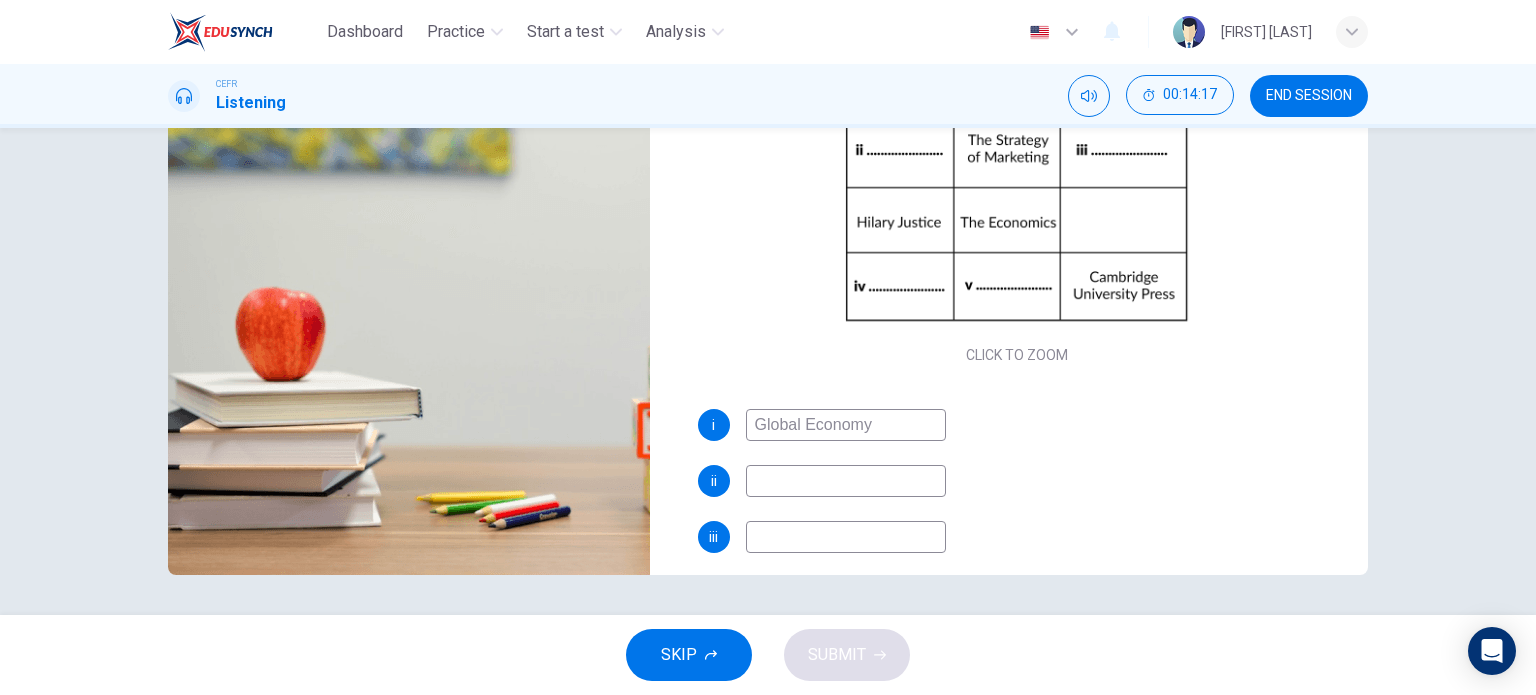 type on "Global Economy" 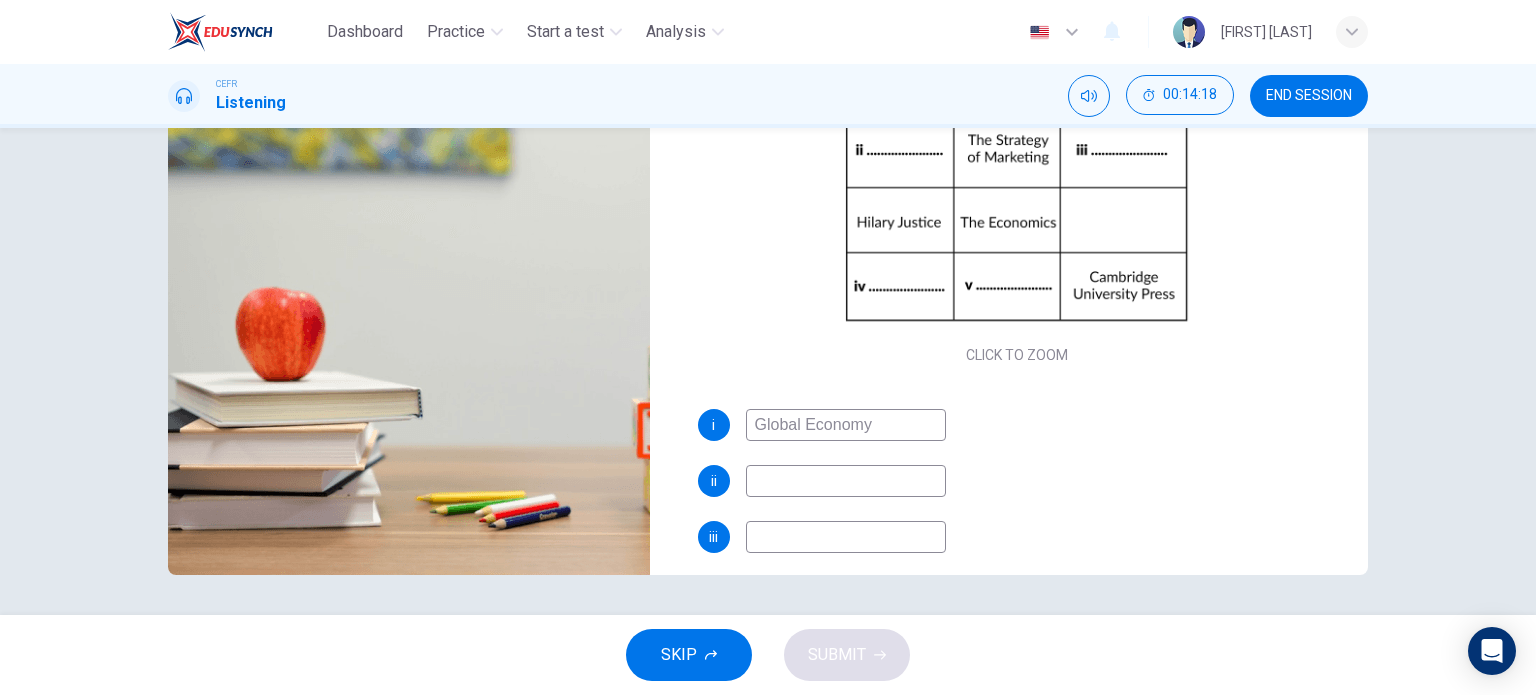 click at bounding box center (846, 425) 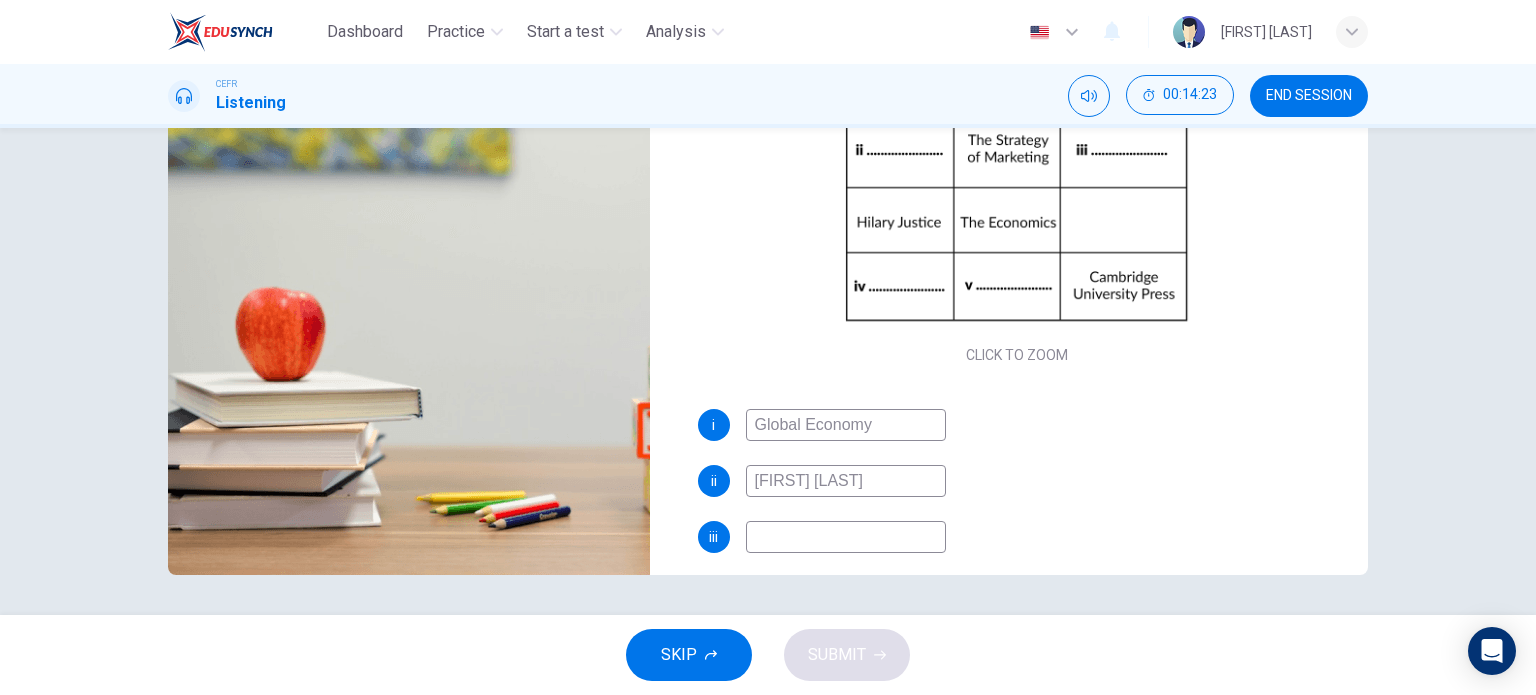 type on "[FIRST] [LAST]" 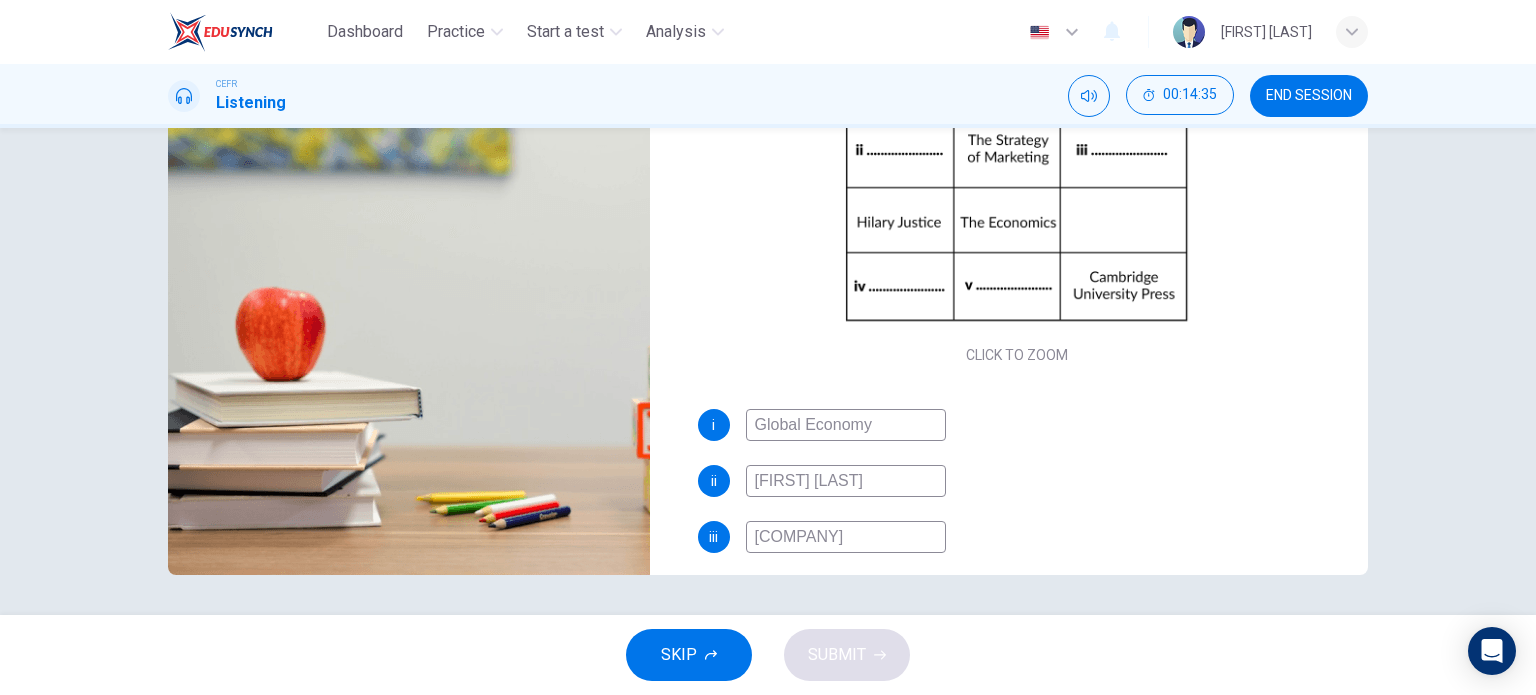 scroll, scrollTop: 200, scrollLeft: 0, axis: vertical 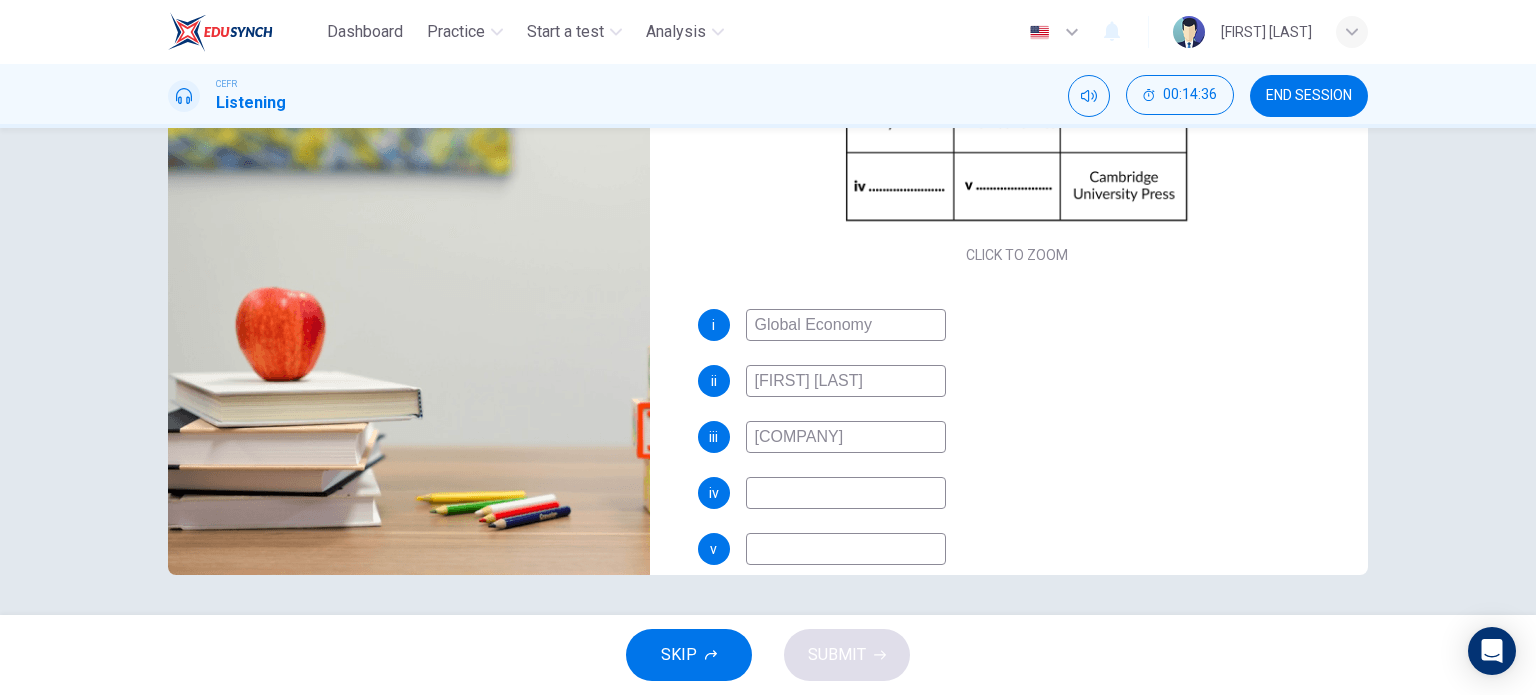 type on "[COMPANY]" 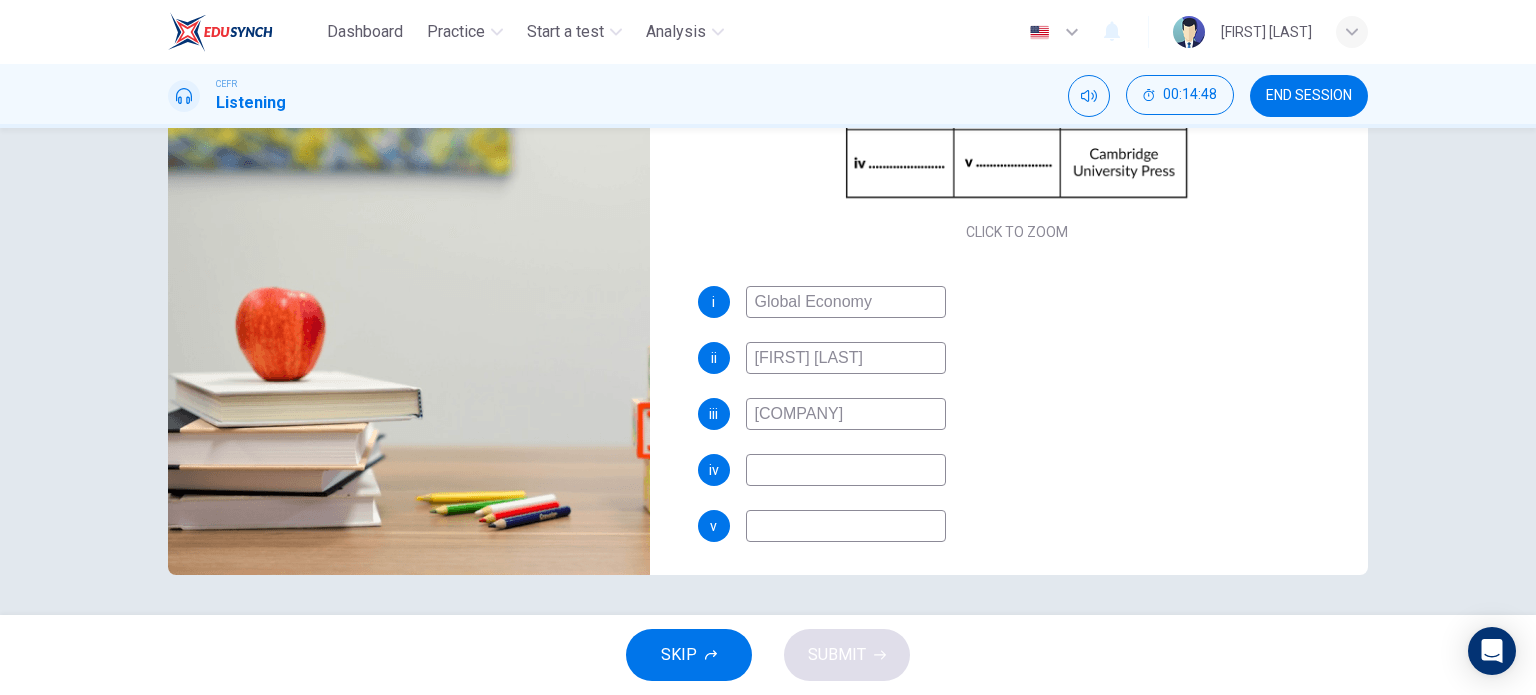 scroll, scrollTop: 229, scrollLeft: 0, axis: vertical 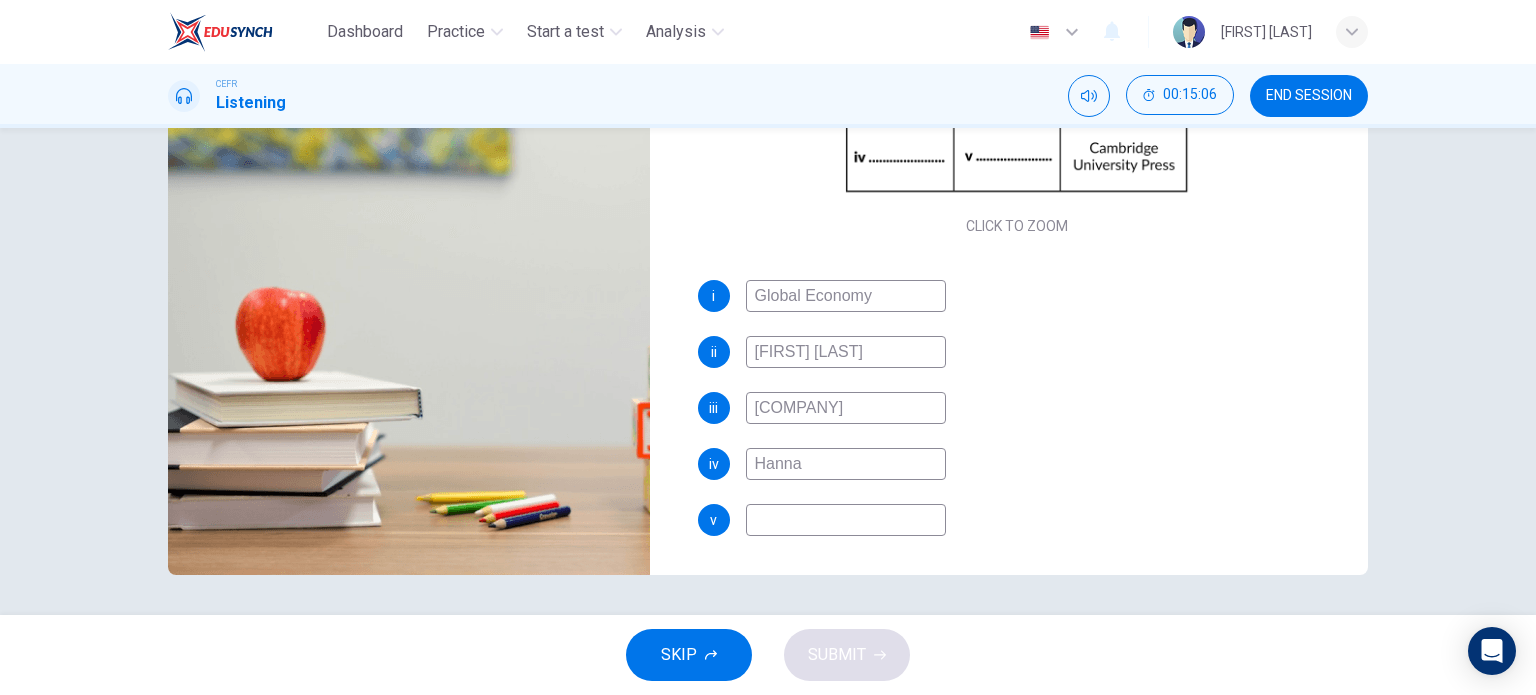 type on "Hanna" 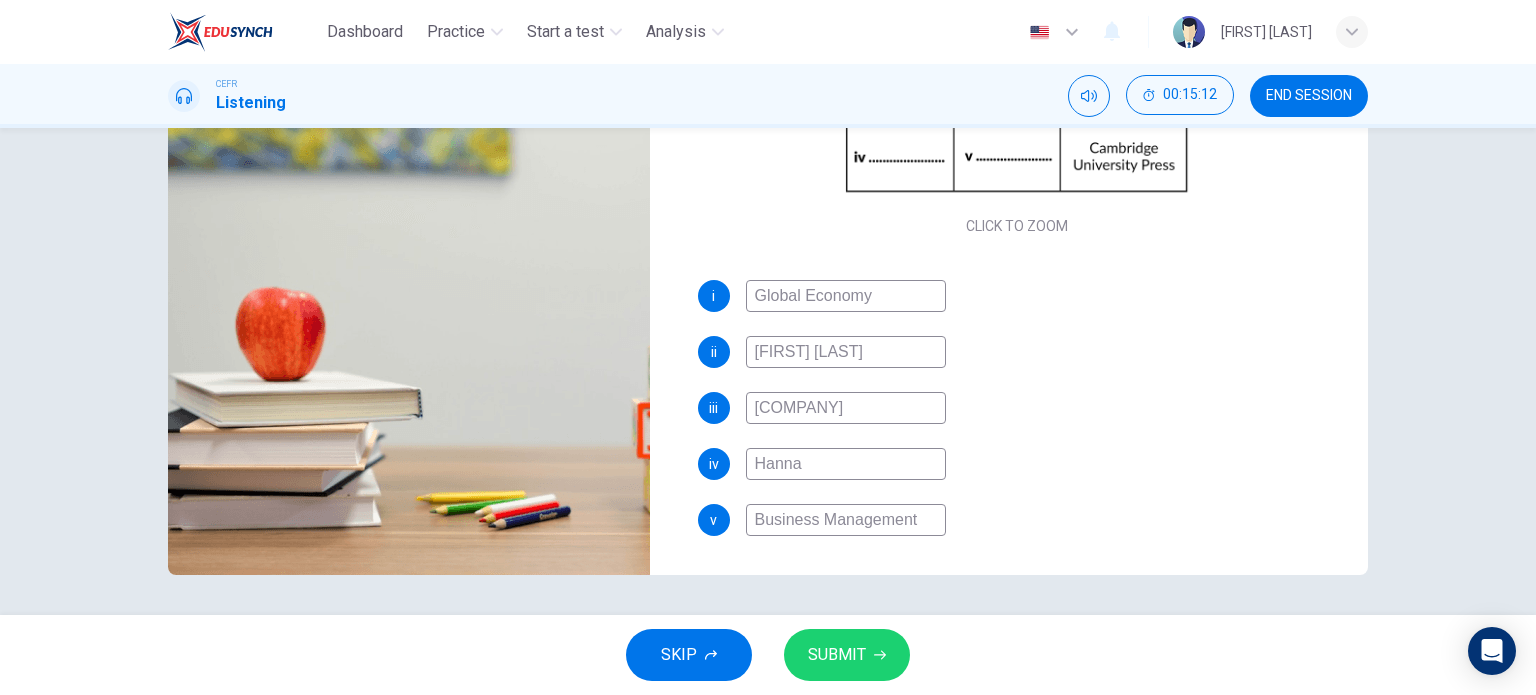 type on "Business Management" 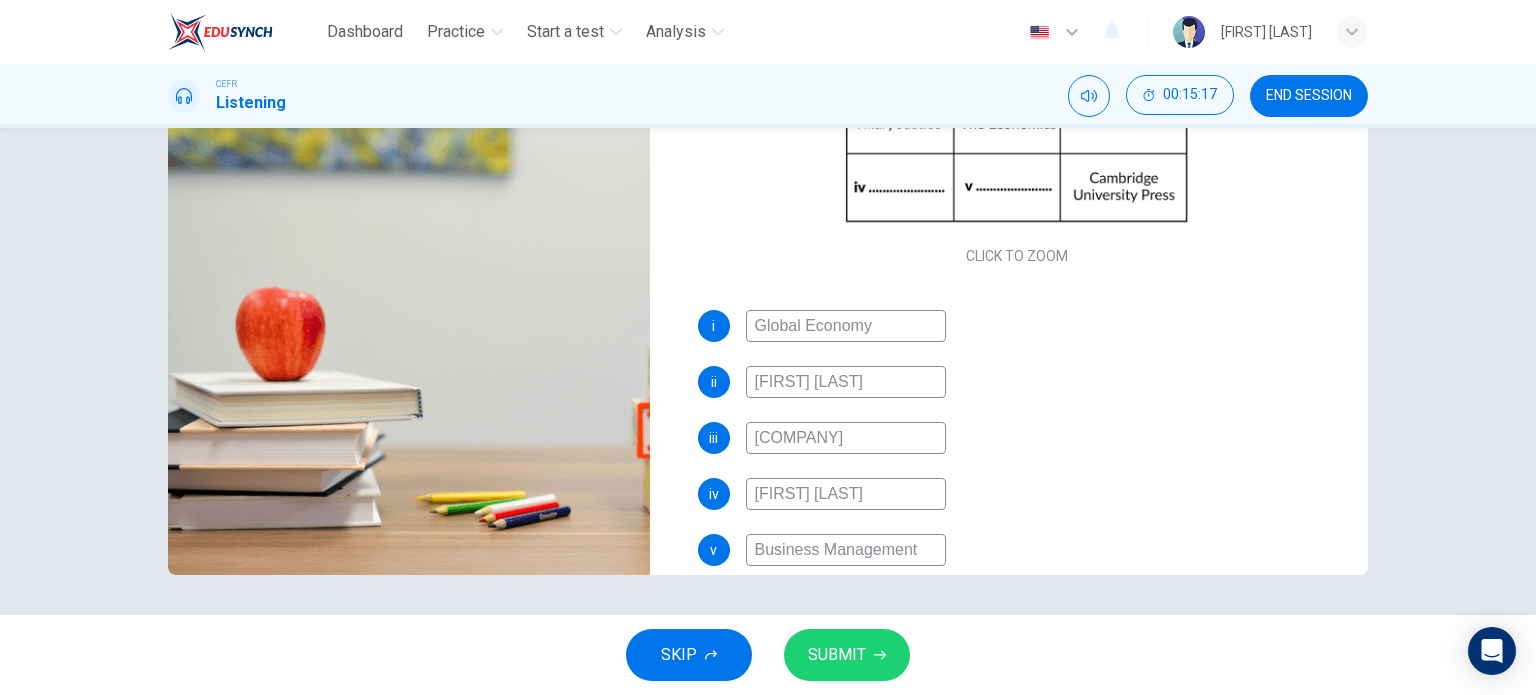 scroll, scrollTop: 229, scrollLeft: 0, axis: vertical 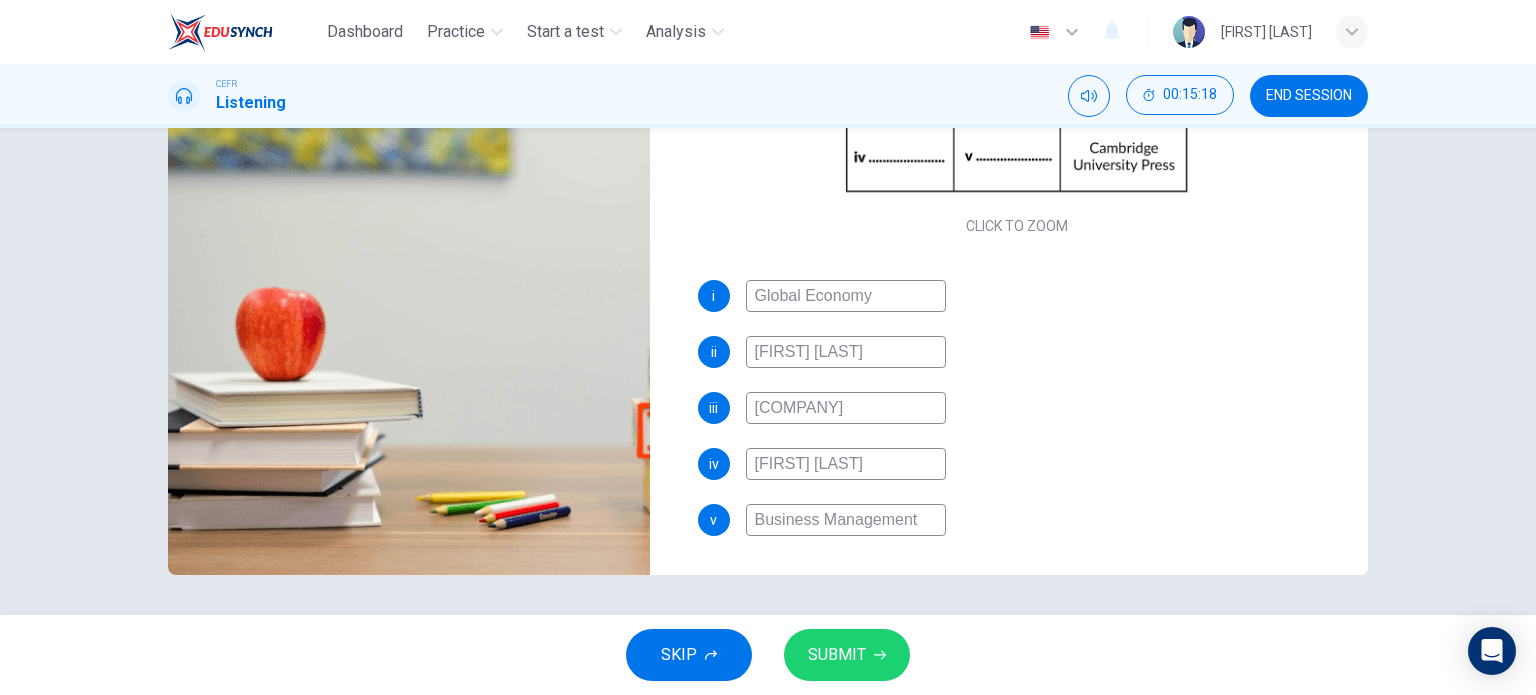 type on "[FIRST] [LAST]" 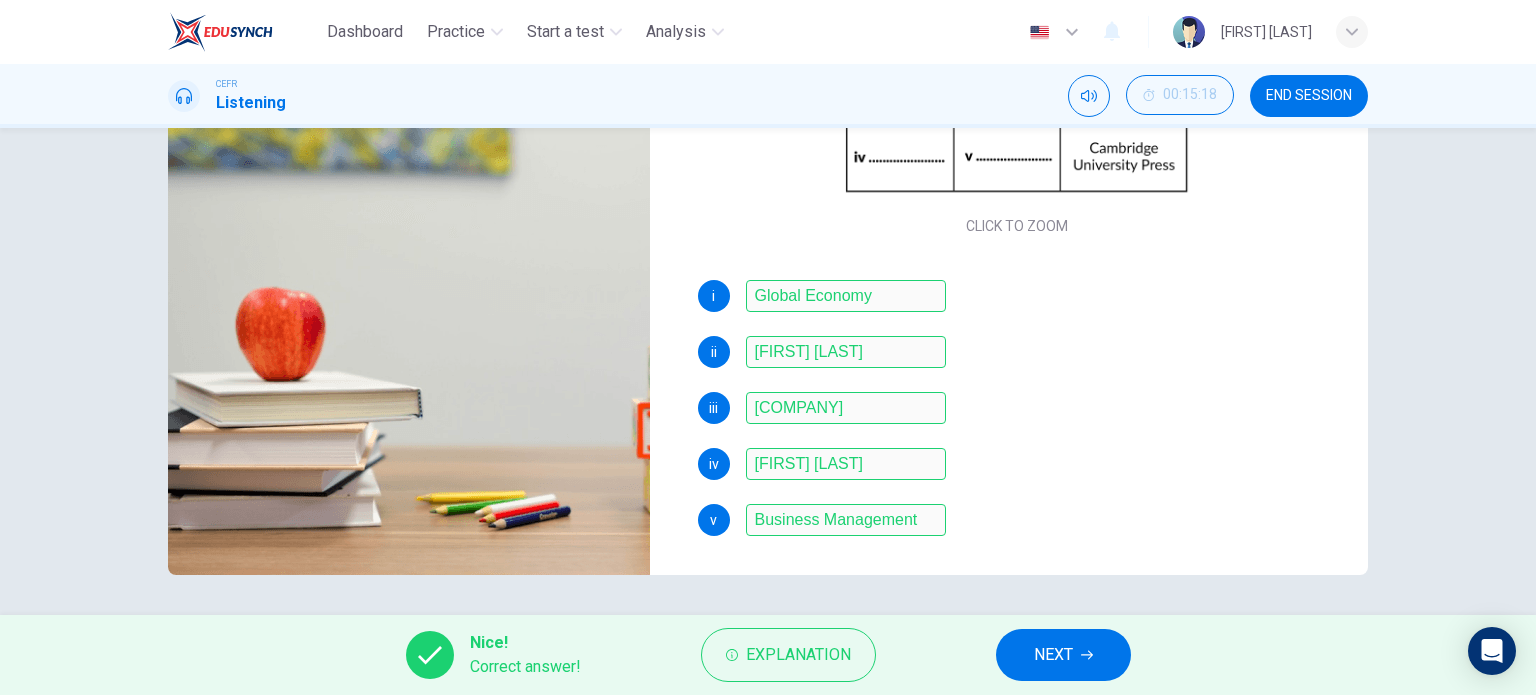 click at bounding box center (1087, 655) 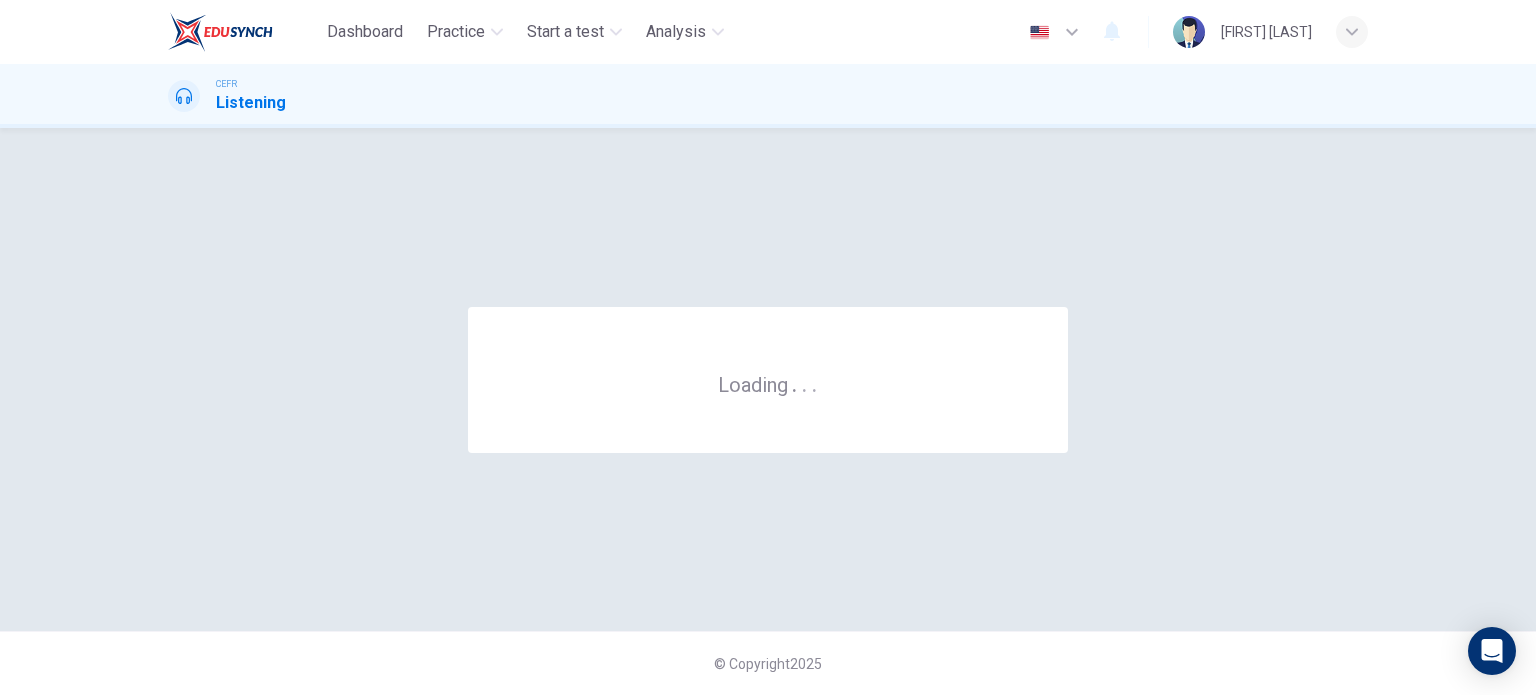 scroll, scrollTop: 0, scrollLeft: 0, axis: both 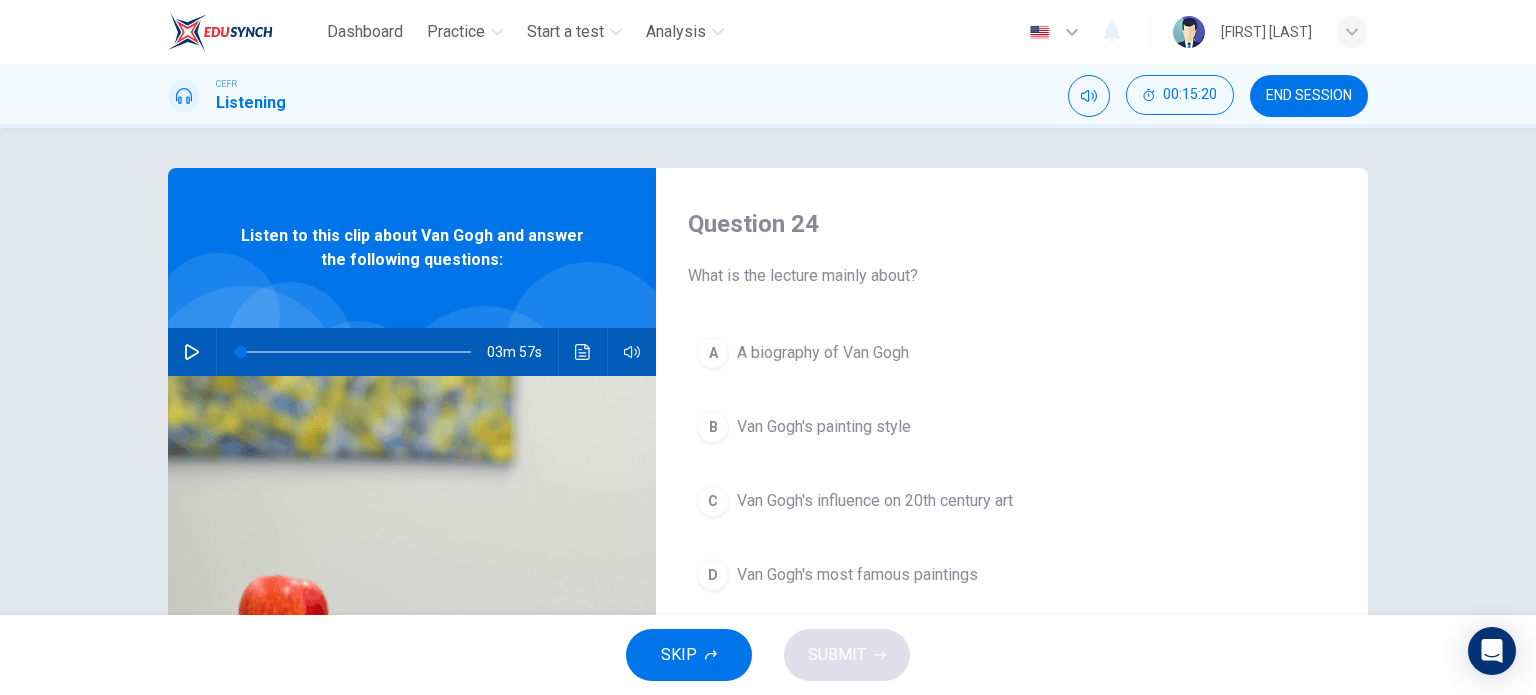 click at bounding box center (192, 352) 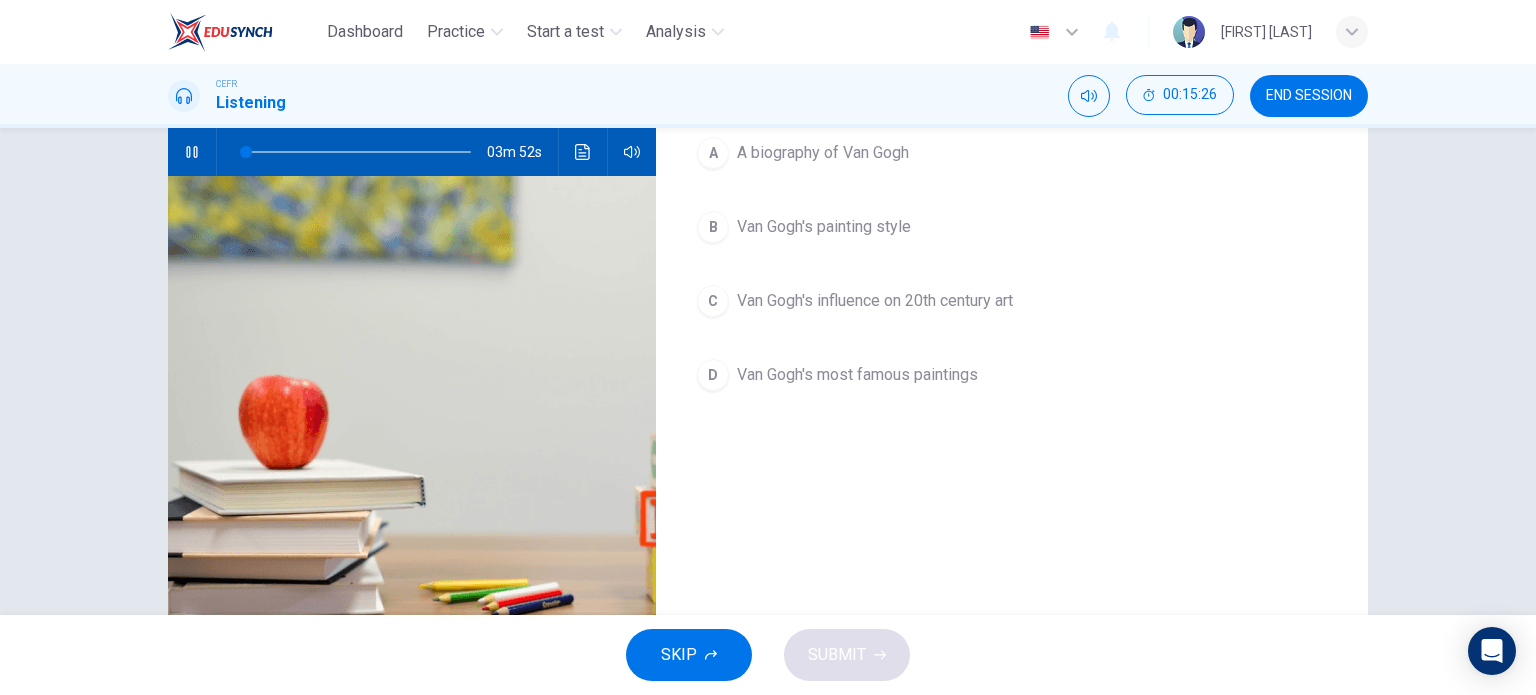 scroll, scrollTop: 0, scrollLeft: 0, axis: both 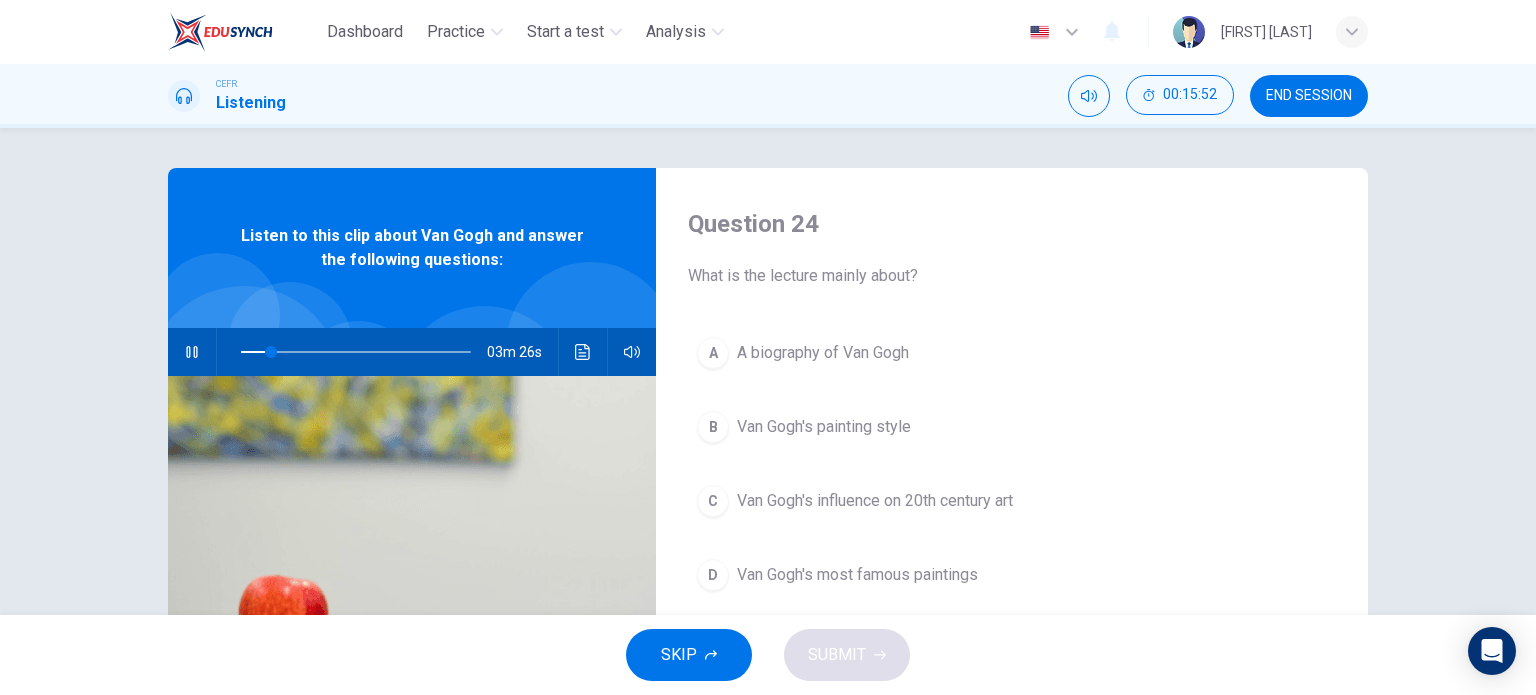 click on "A biography of Van Gogh" at bounding box center (823, 353) 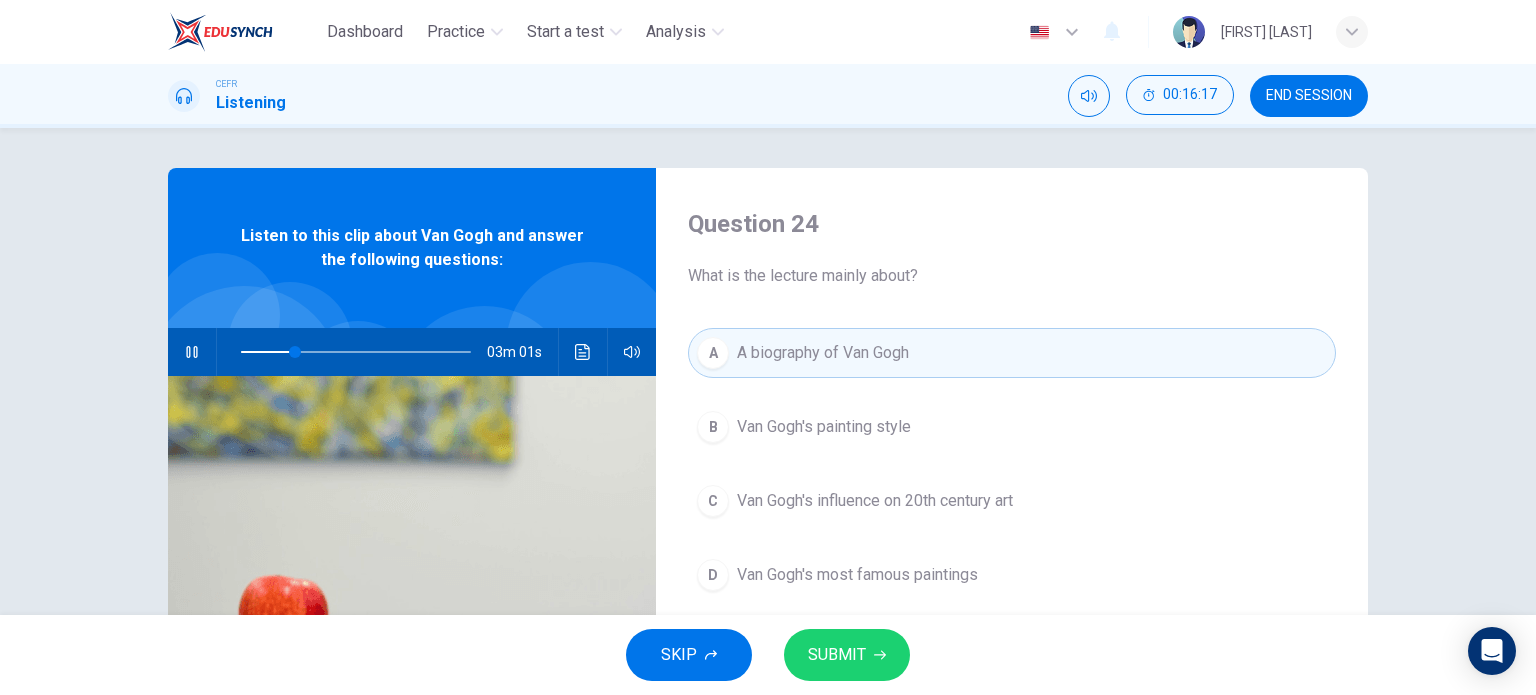 scroll, scrollTop: 100, scrollLeft: 0, axis: vertical 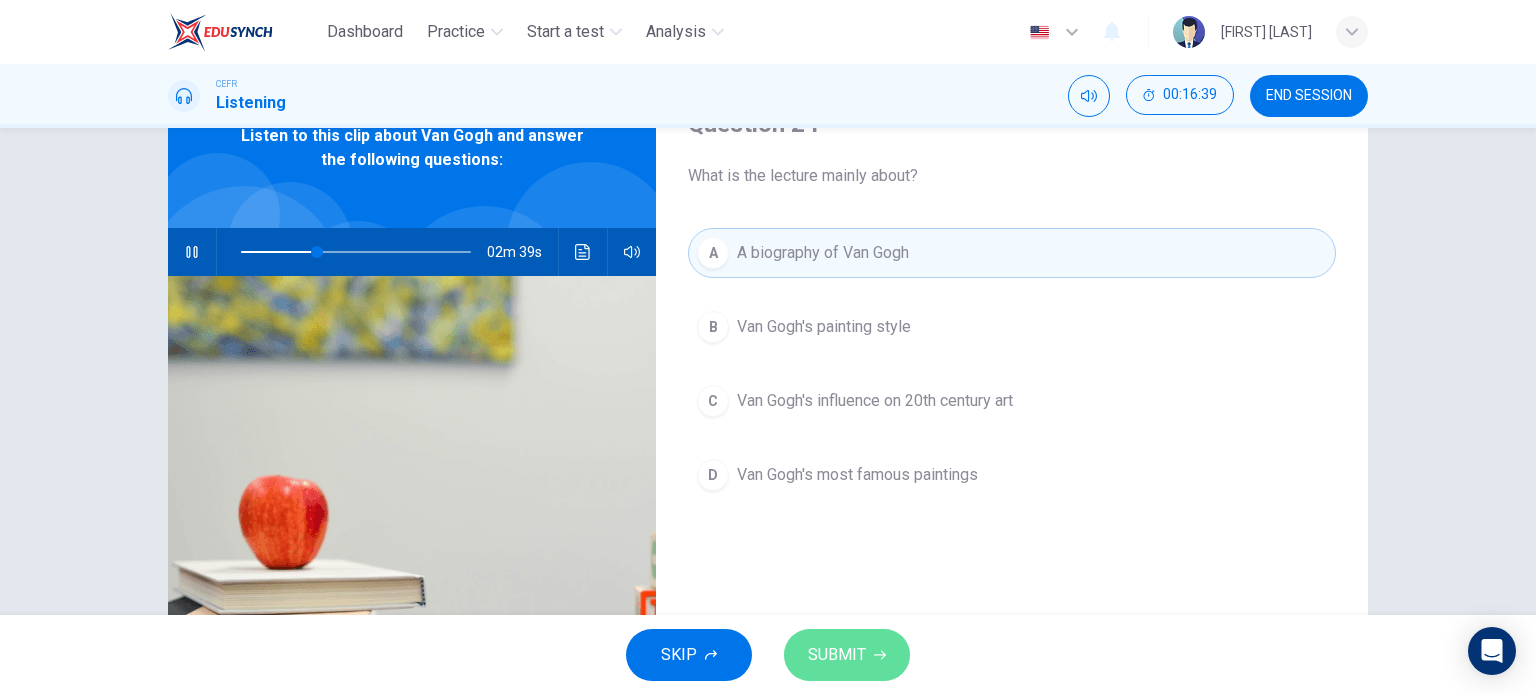 click on "SUBMIT" at bounding box center (847, 655) 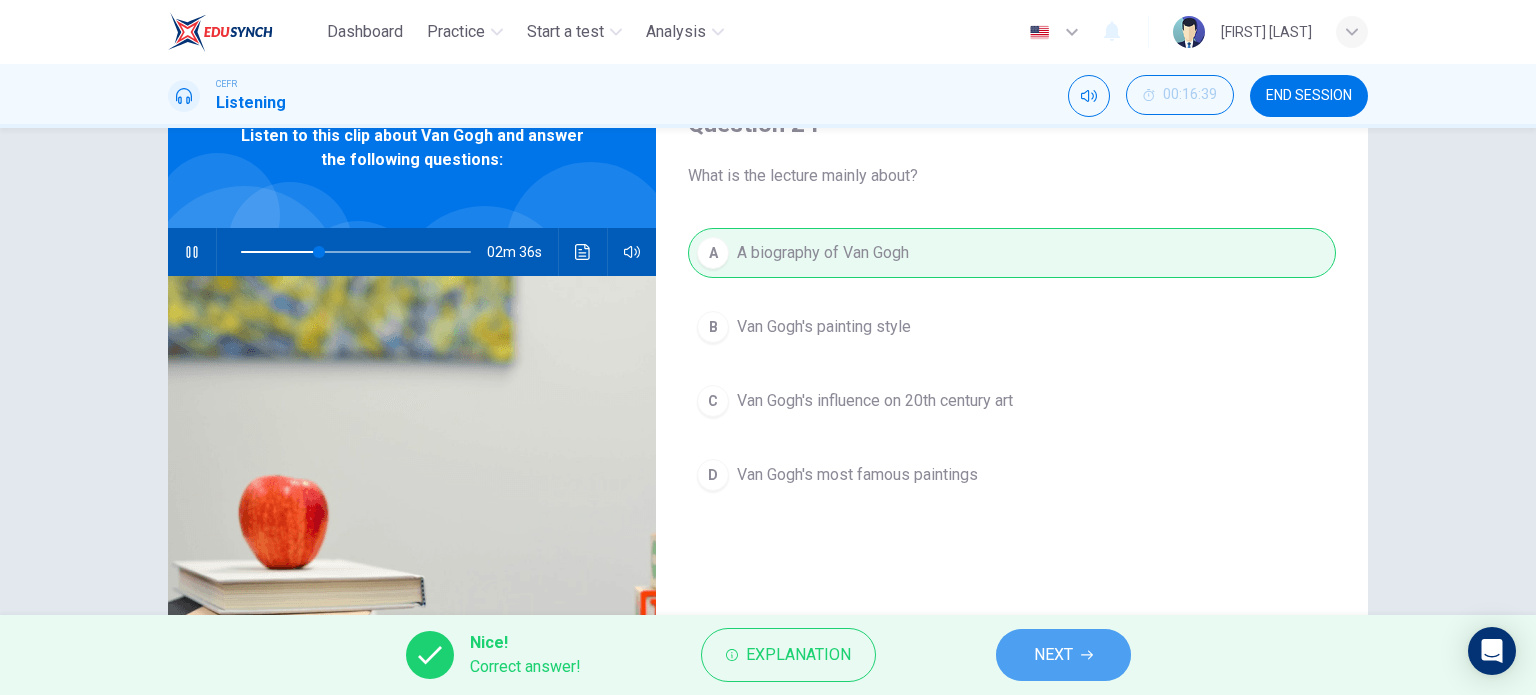 click on "NEXT" at bounding box center (1063, 655) 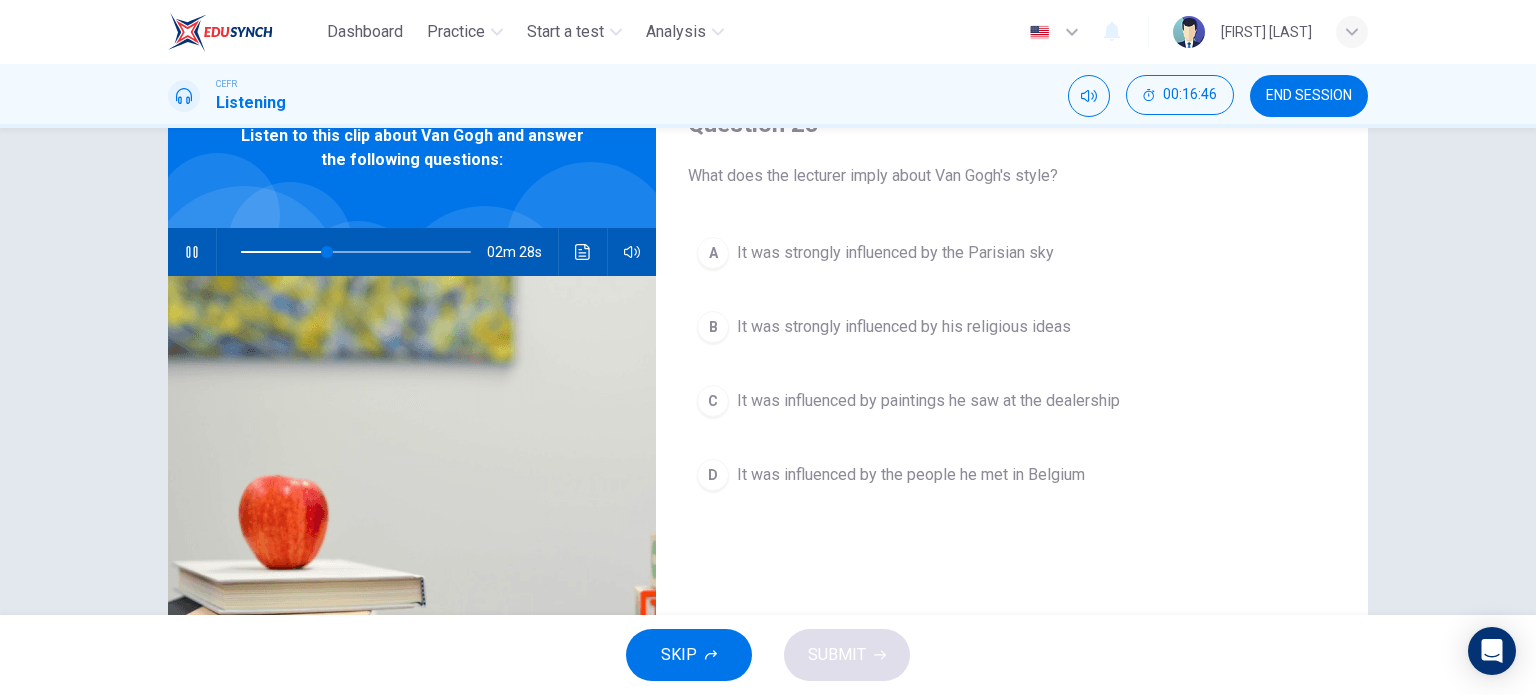 click on "It was strongly influenced by his religious ideas" at bounding box center [895, 253] 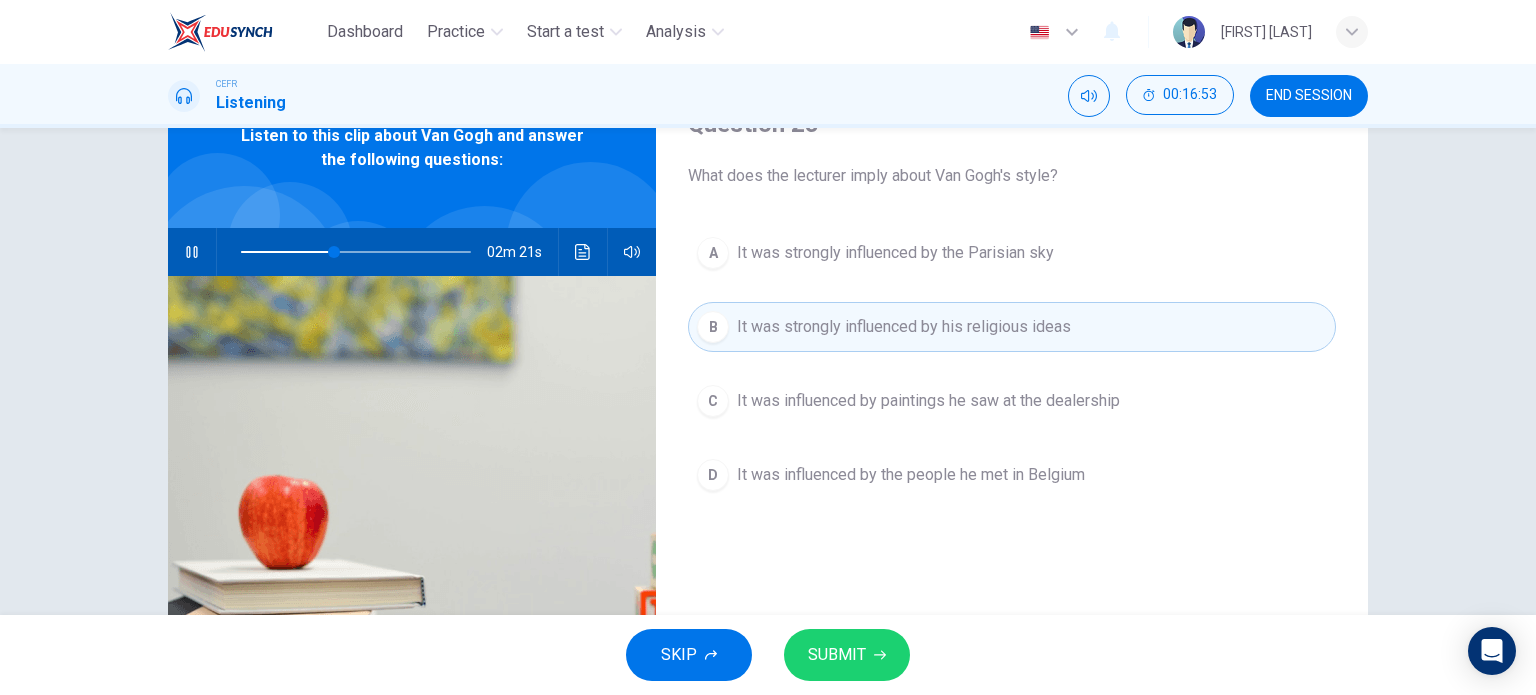 click on "A It was strongly influenced by the Parisian sky" at bounding box center [1012, 253] 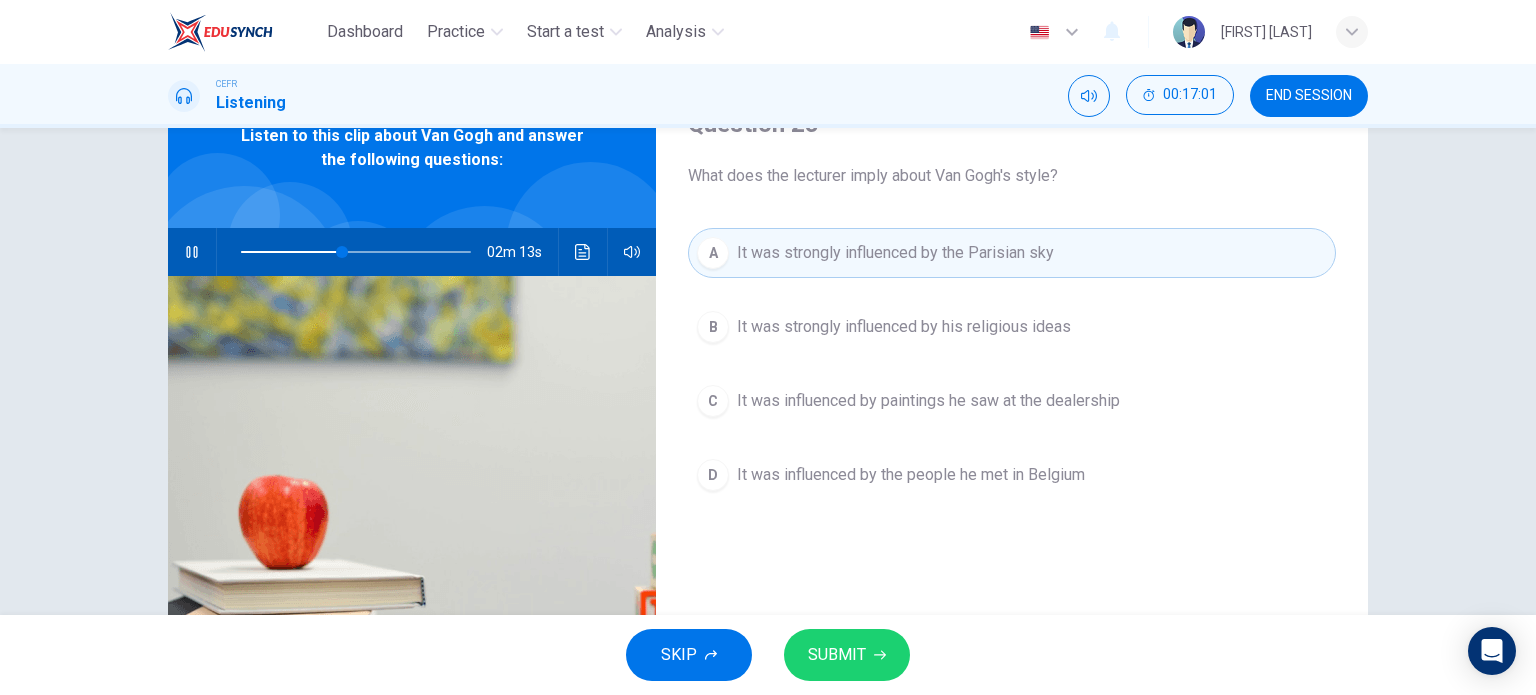 click on "SUBMIT" at bounding box center (837, 655) 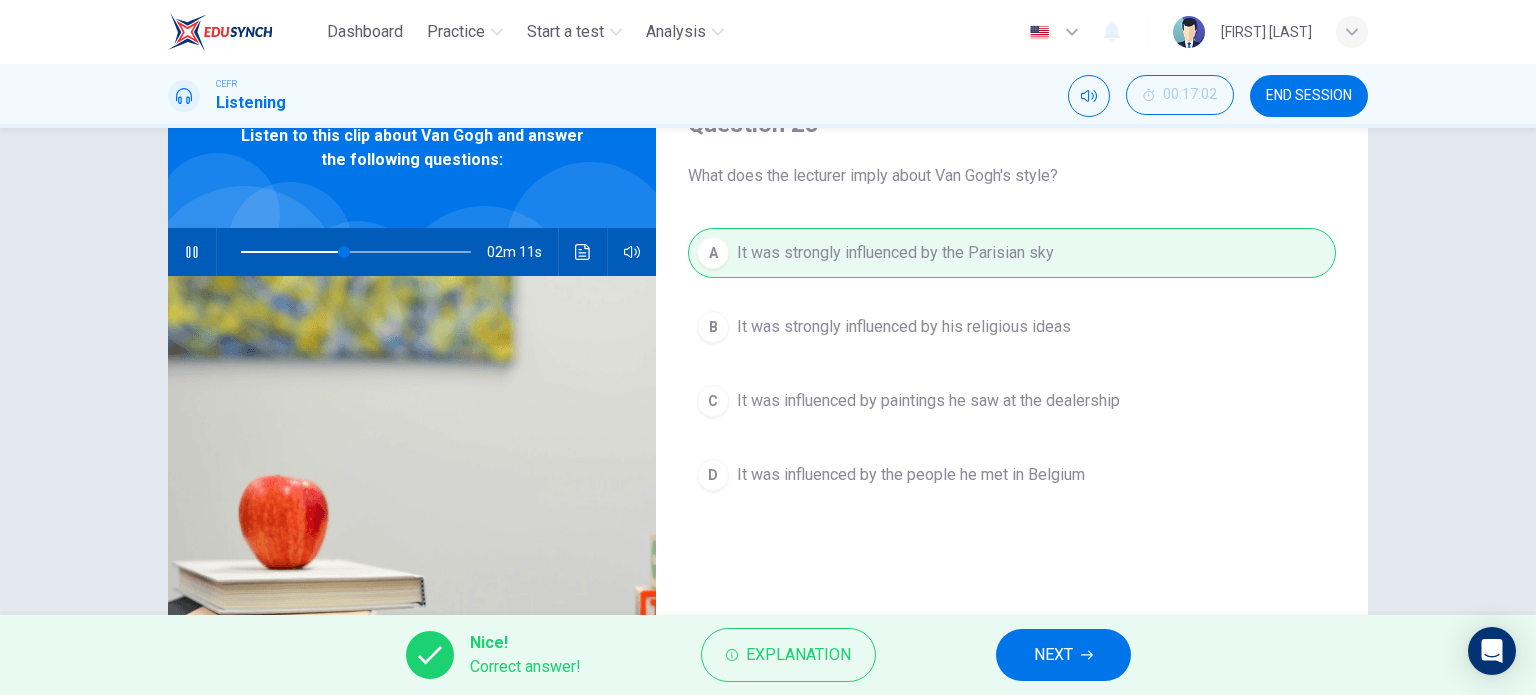 click on "NEXT" at bounding box center (1063, 655) 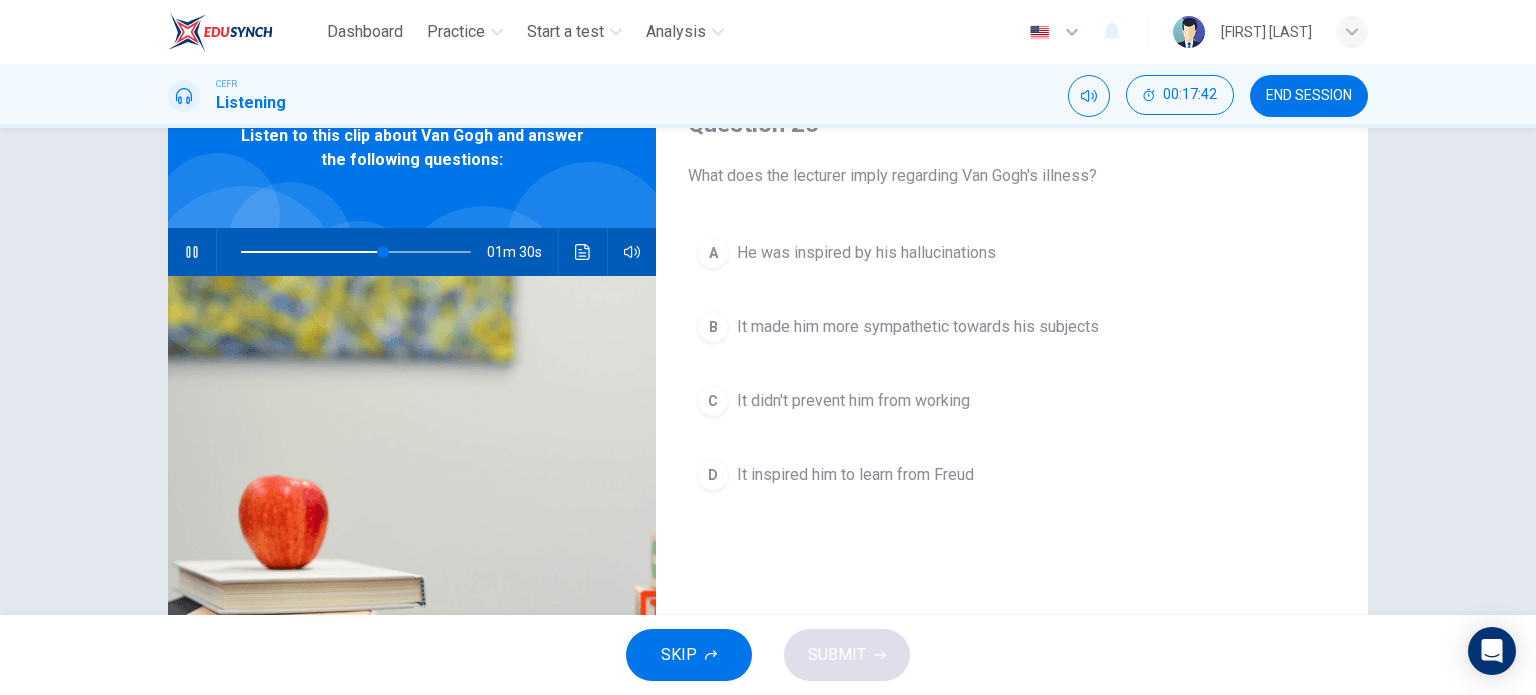 click on "A He was inspired by his hallucinations" at bounding box center (1012, 253) 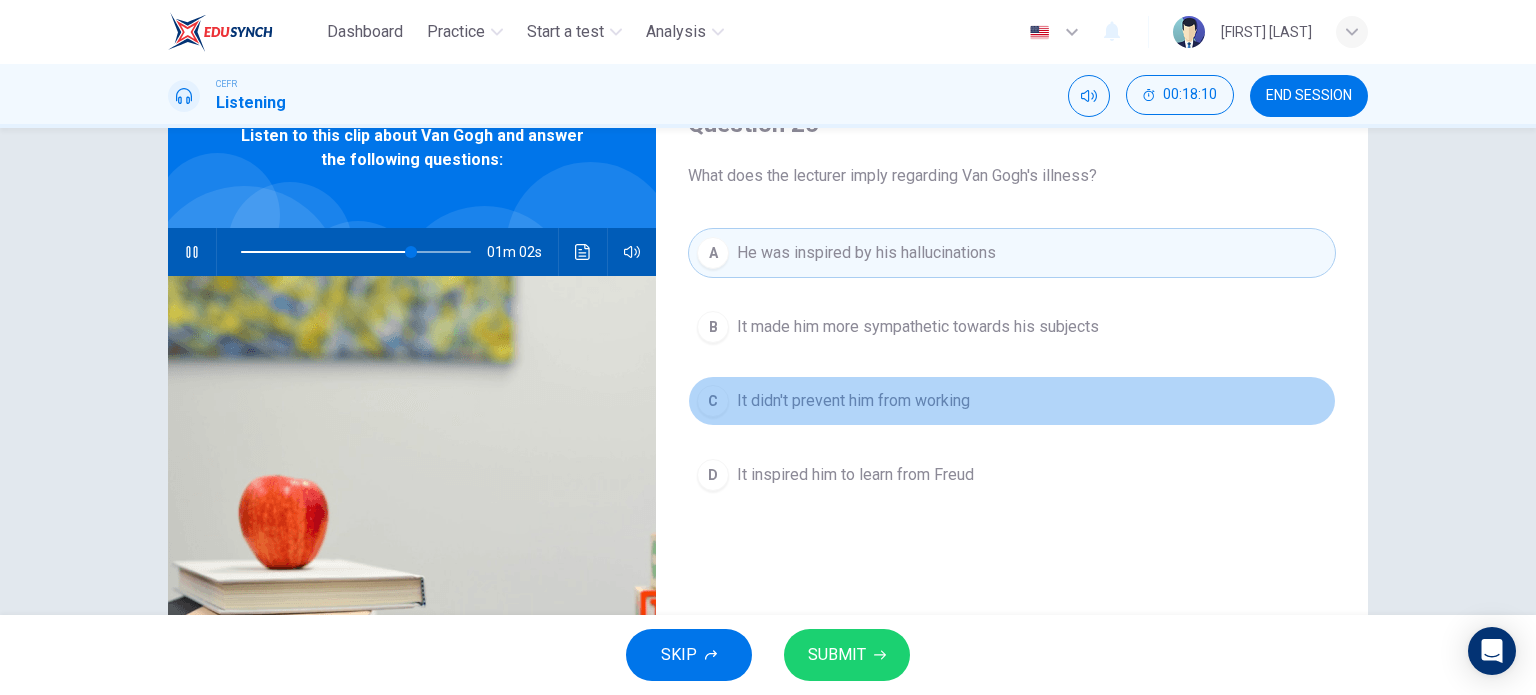 click on "It didn't prevent him from working" at bounding box center (918, 327) 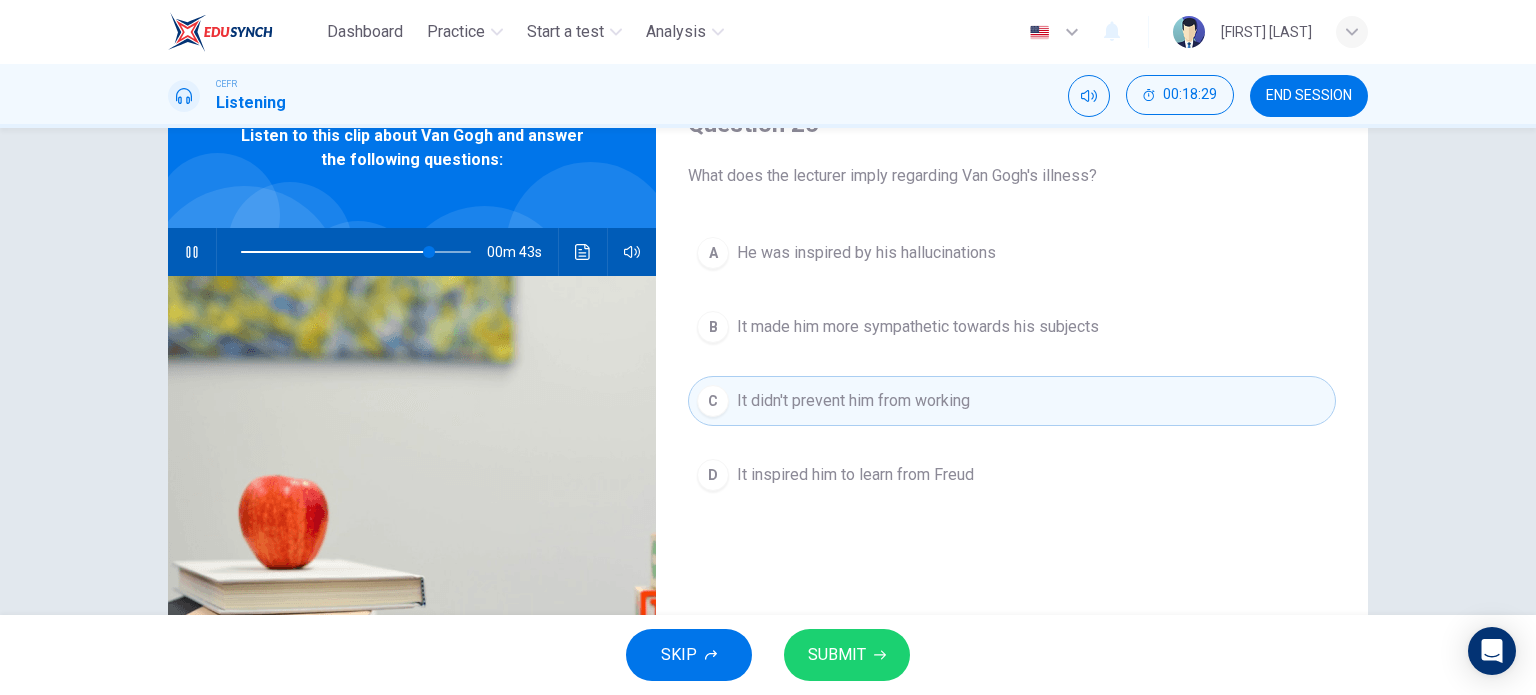 click on "SUBMIT" at bounding box center (847, 655) 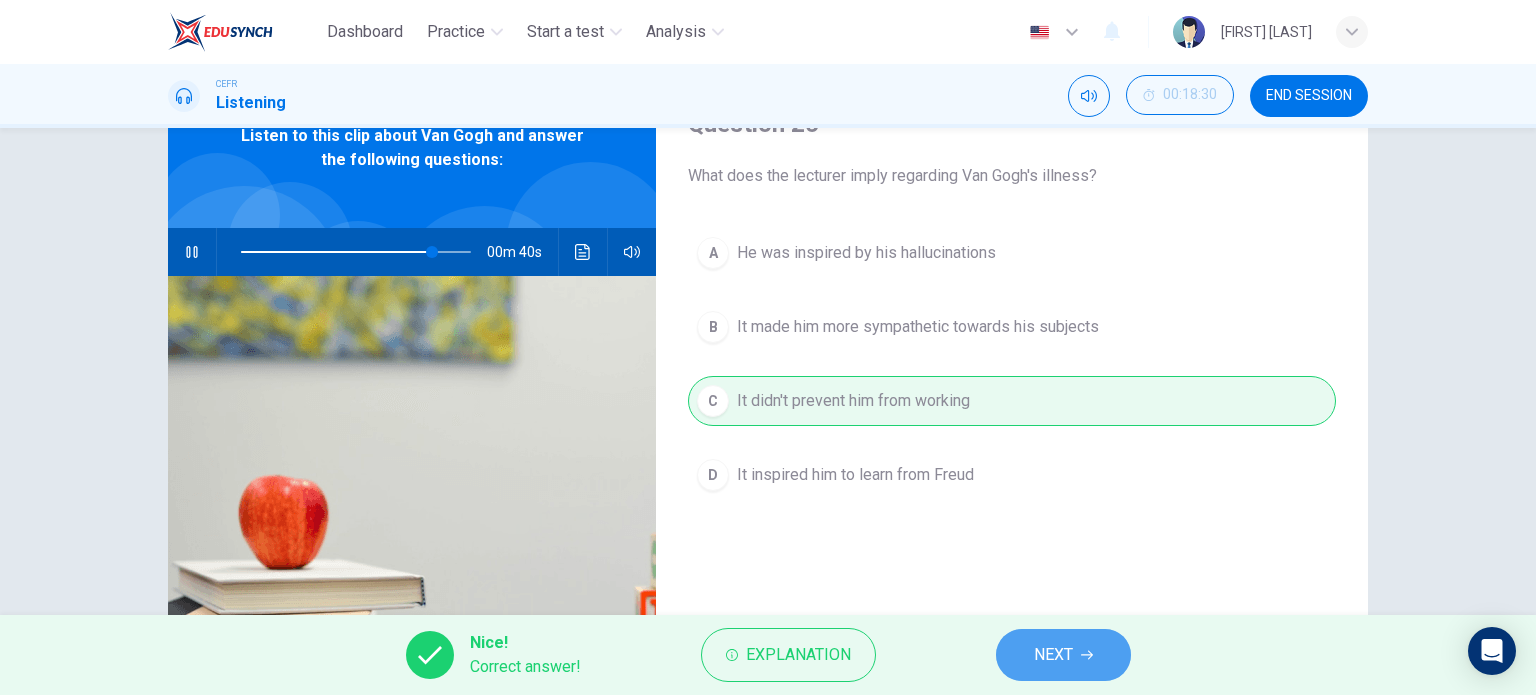 click at bounding box center [1087, 655] 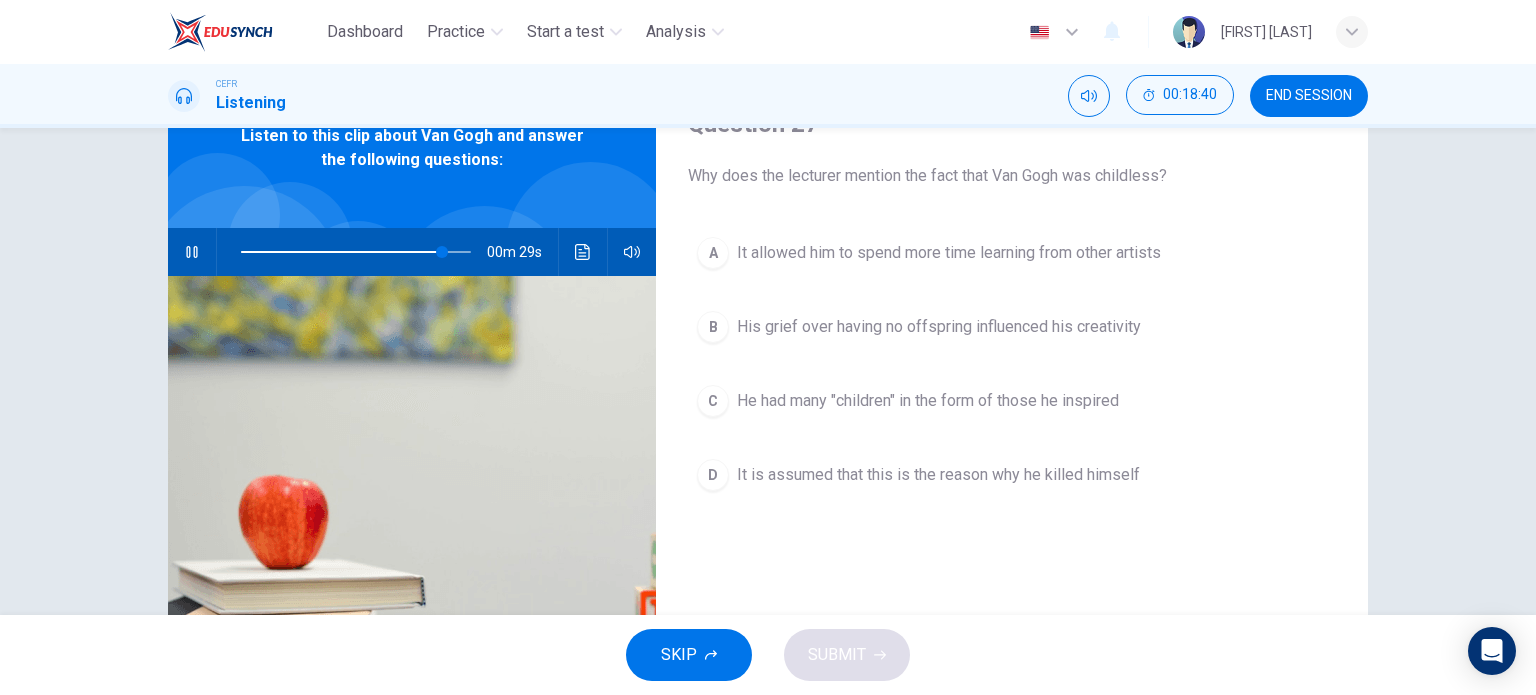click on "He had many "children" in the form of those he inspired" at bounding box center (949, 253) 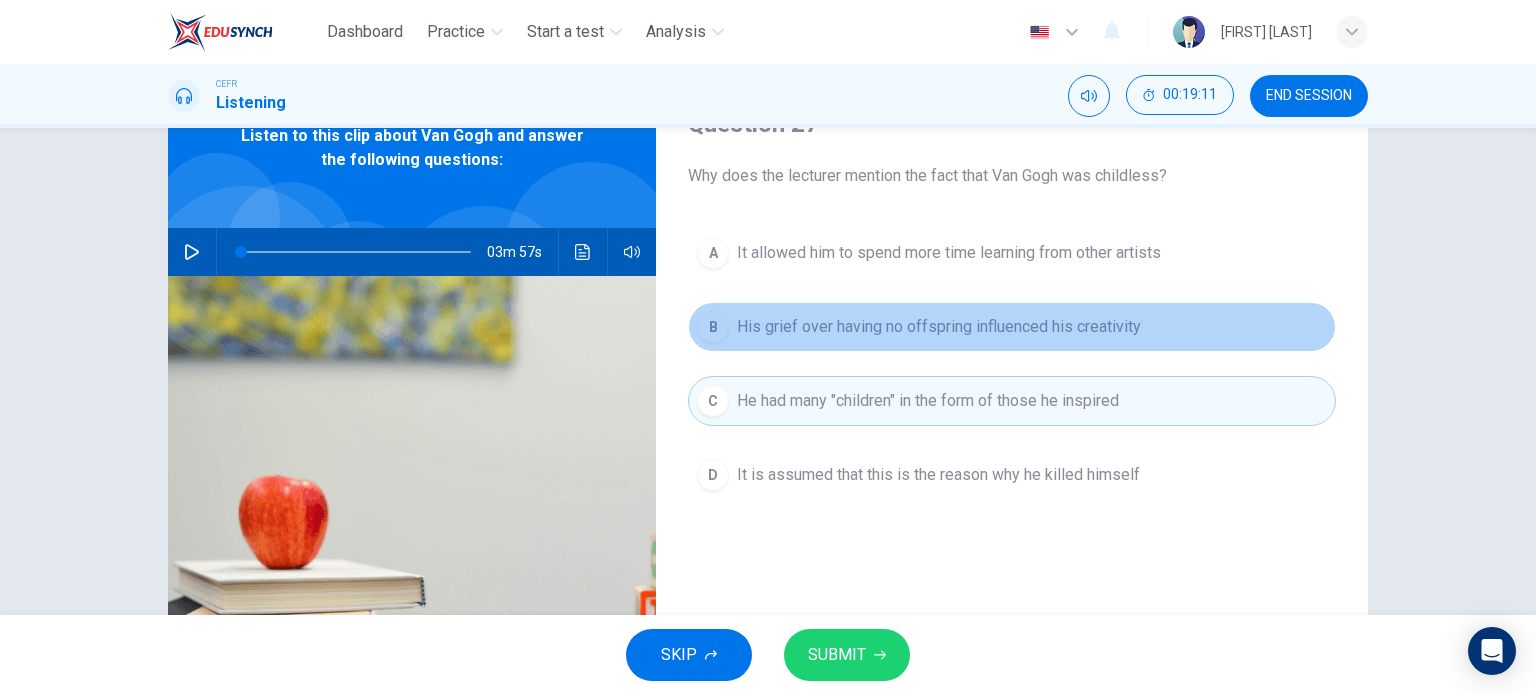 click on "His grief over having no offspring influenced his creativity" at bounding box center [949, 253] 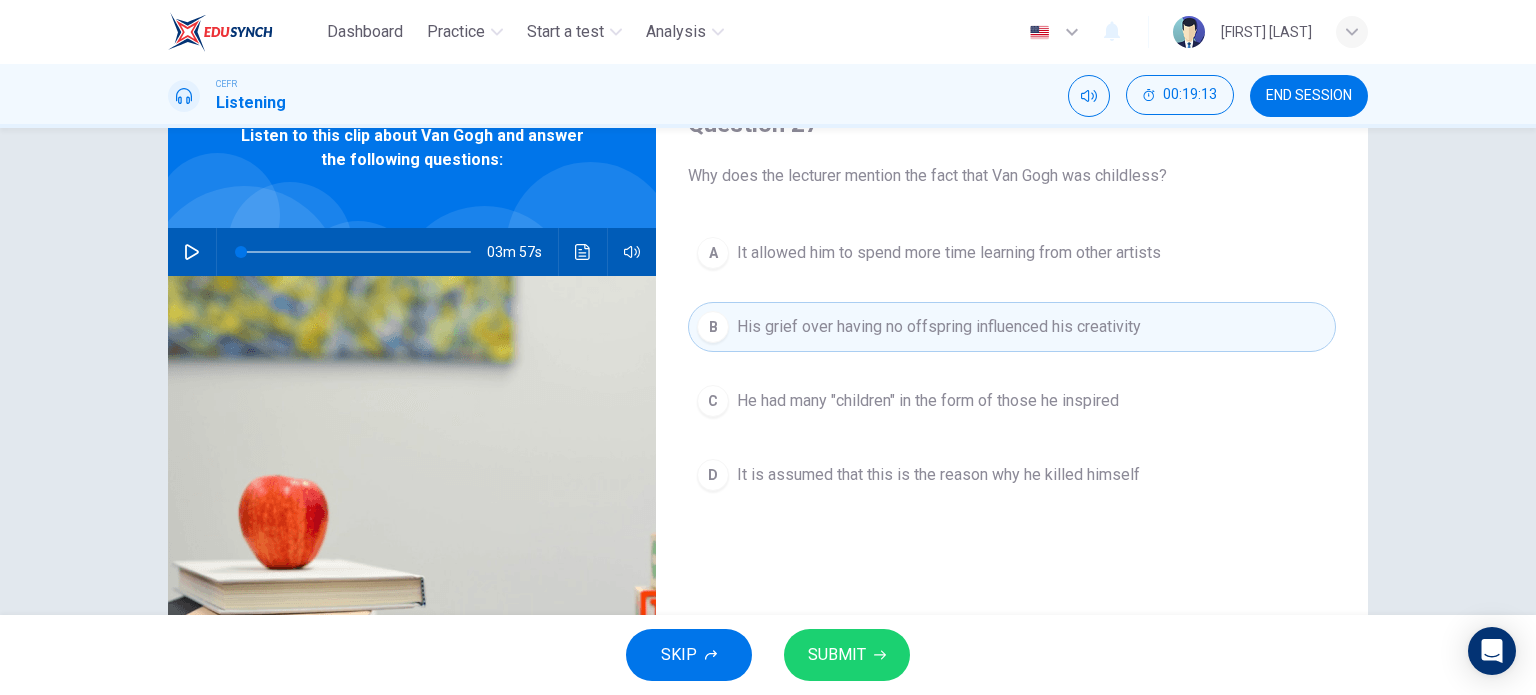 click on "He had many "children" in the form of those he inspired" at bounding box center (949, 253) 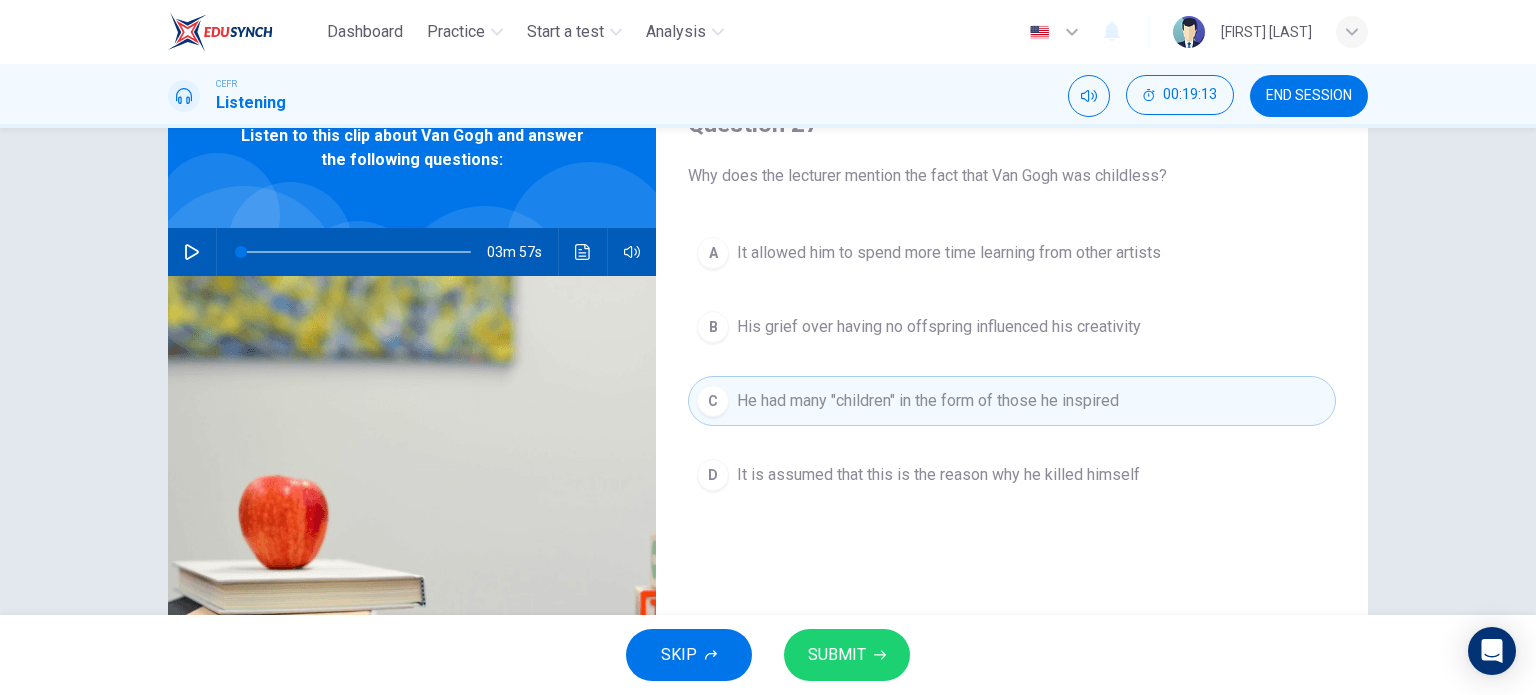 click on "SUBMIT" at bounding box center (847, 655) 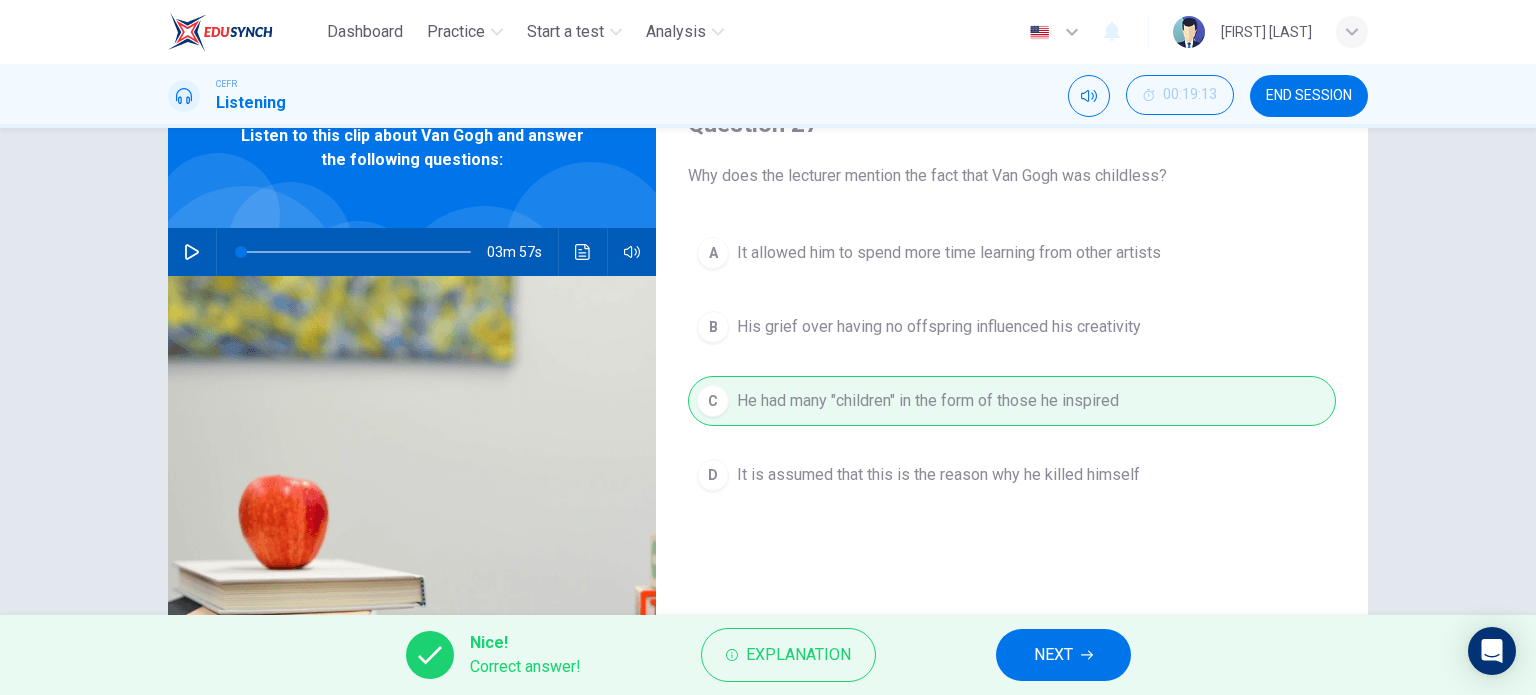 click on "NEXT" at bounding box center (1063, 655) 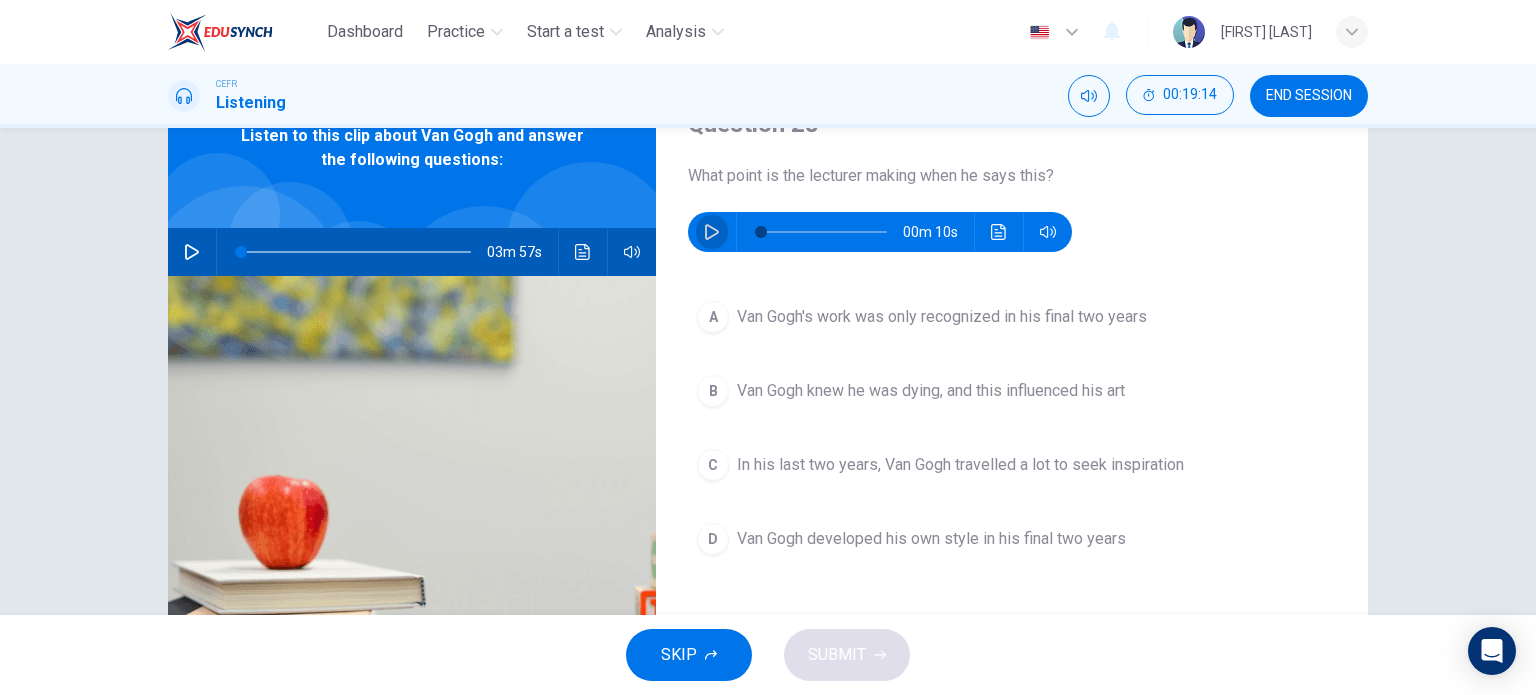 click at bounding box center (712, 232) 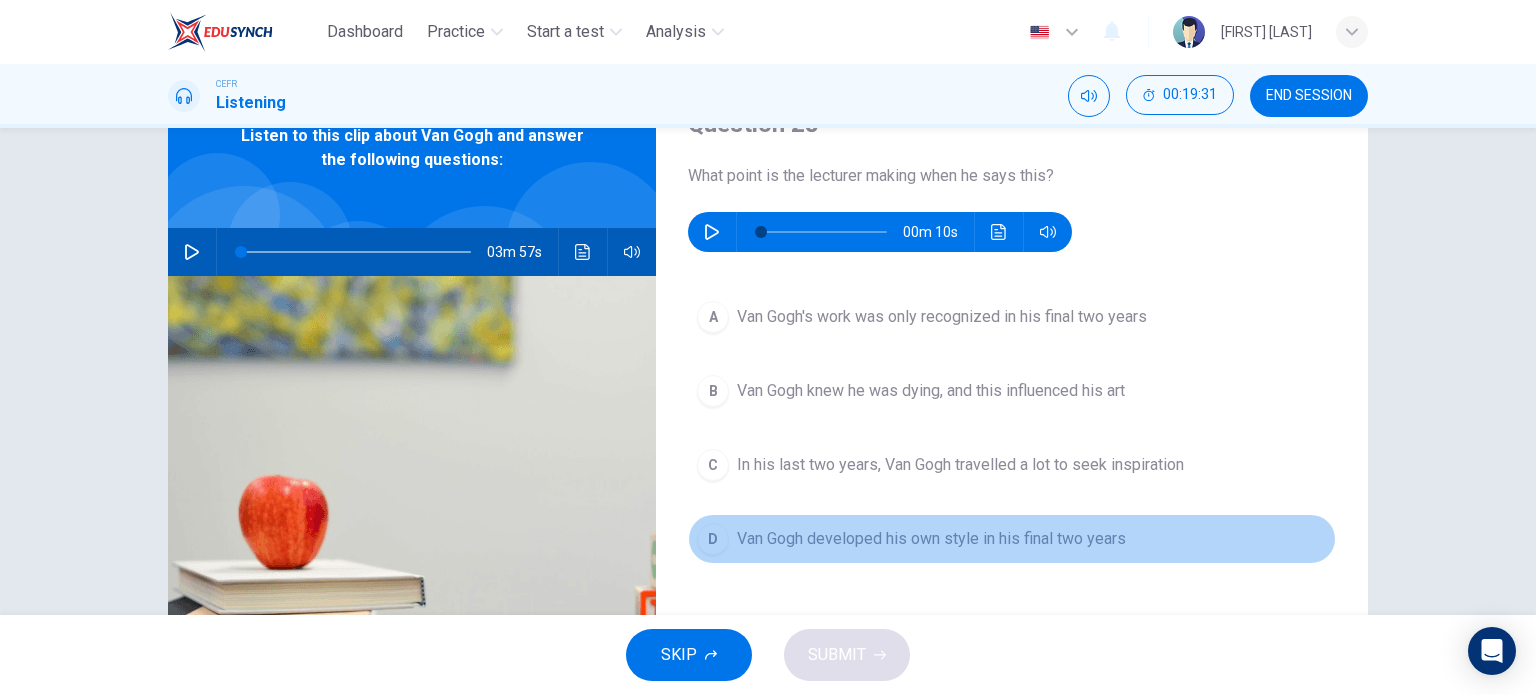 click on "D Van Gogh developed his own style in his final two years" at bounding box center [1012, 539] 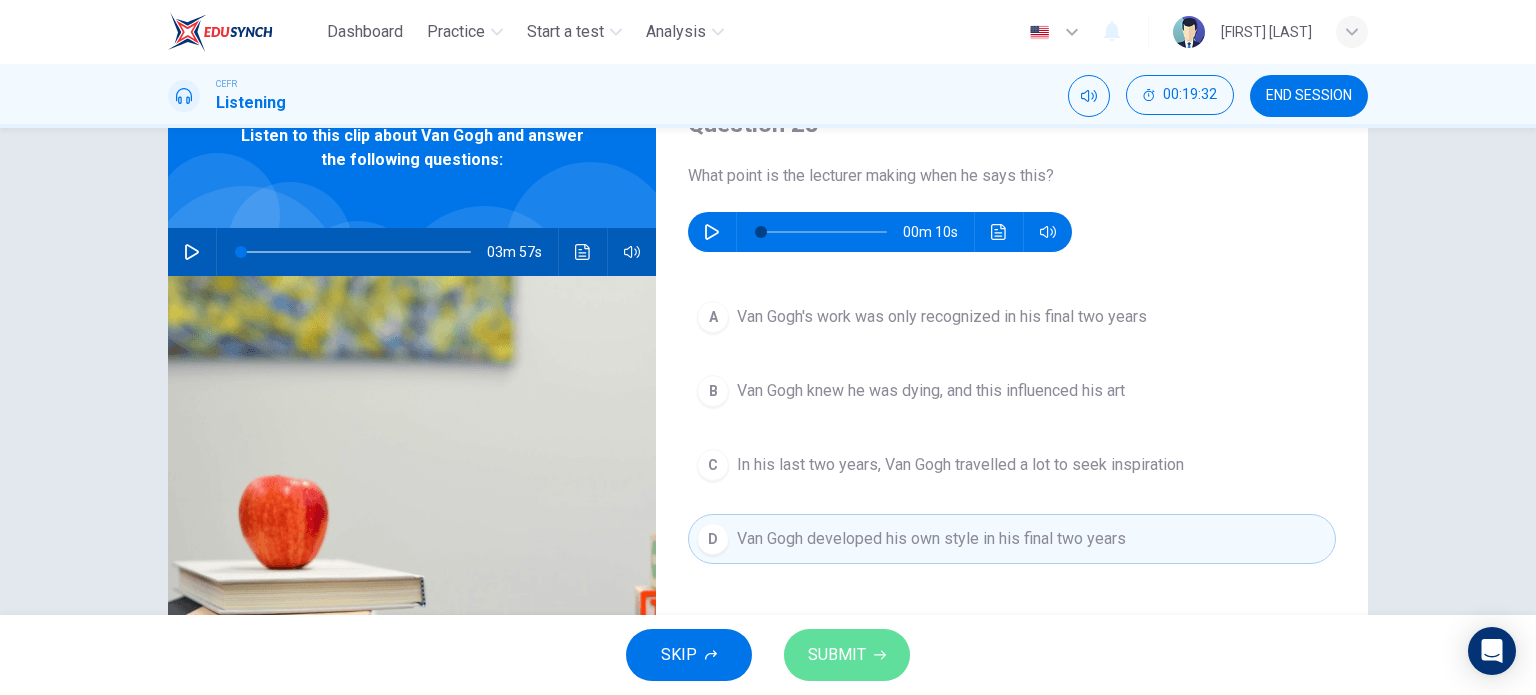 click on "SUBMIT" at bounding box center [847, 655] 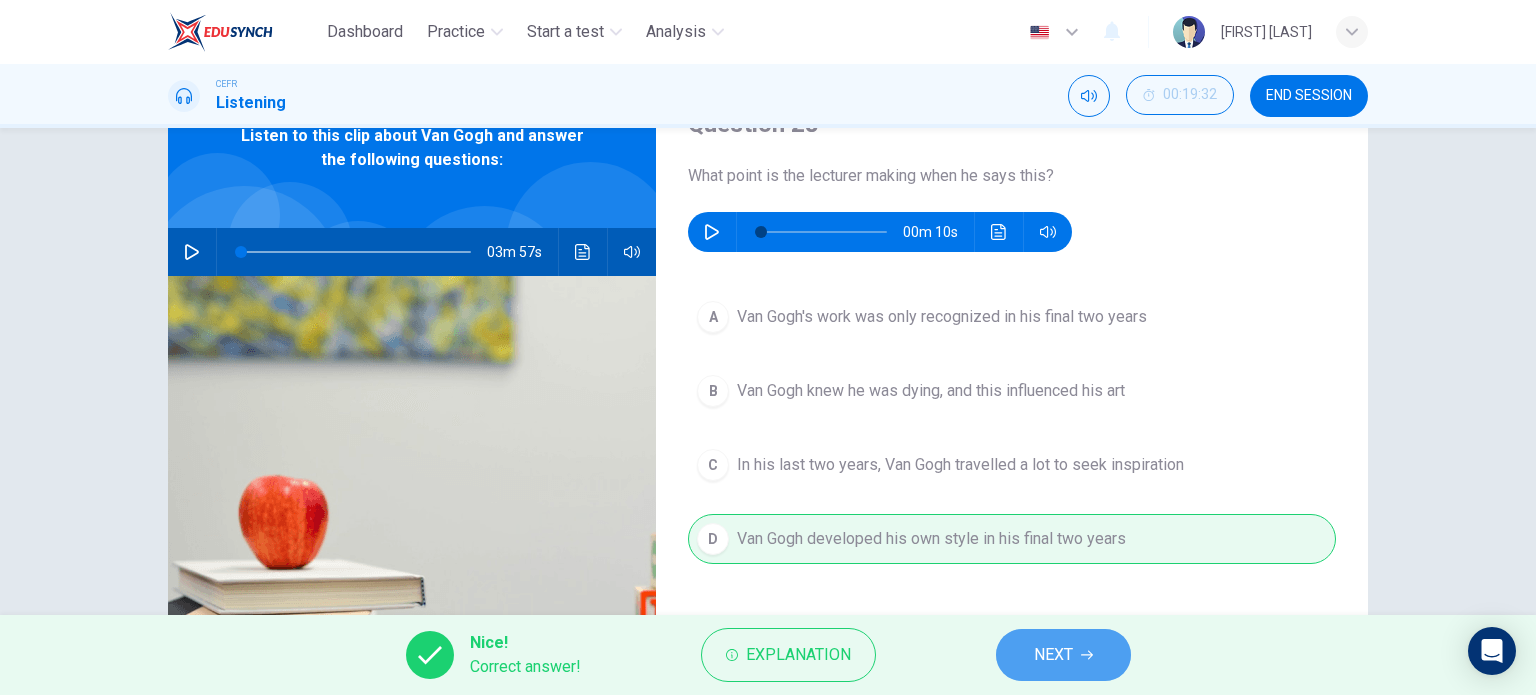 click on "NEXT" at bounding box center (1063, 655) 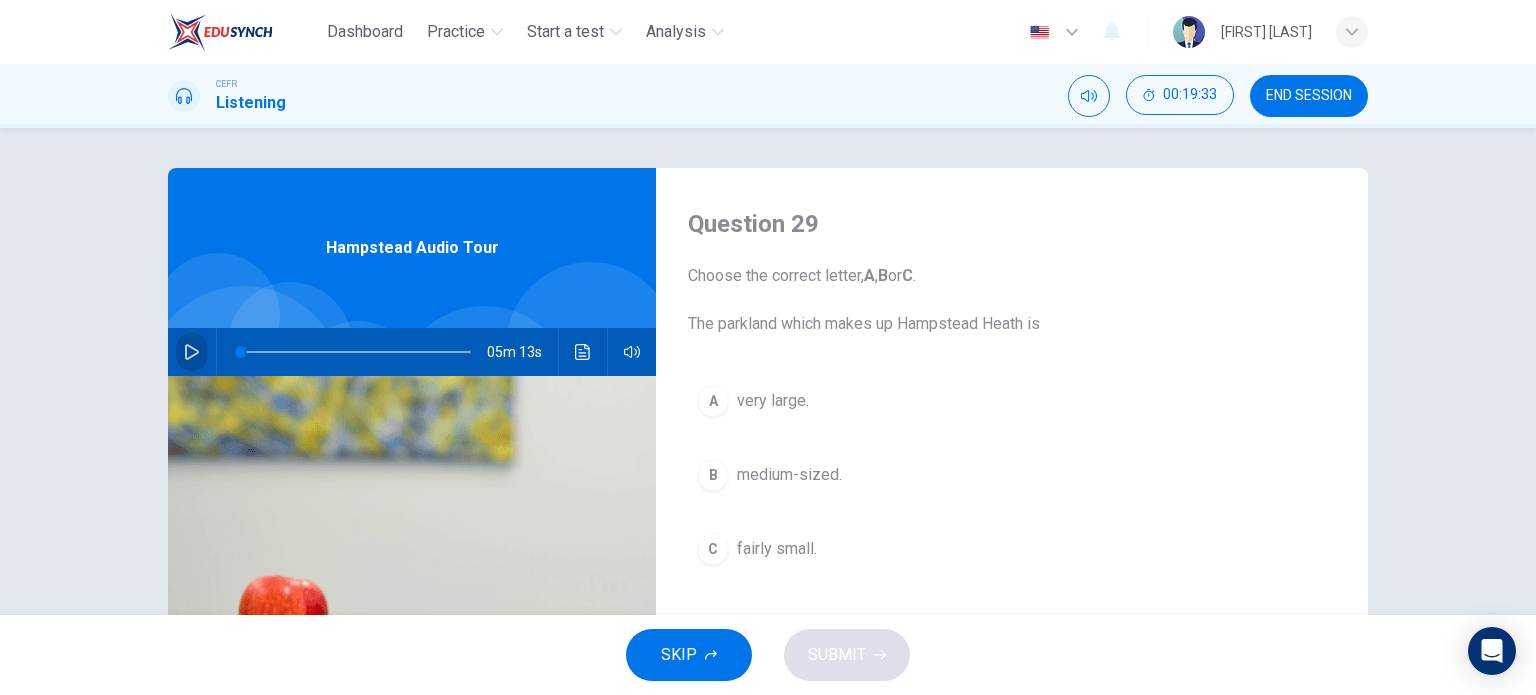 click at bounding box center [192, 352] 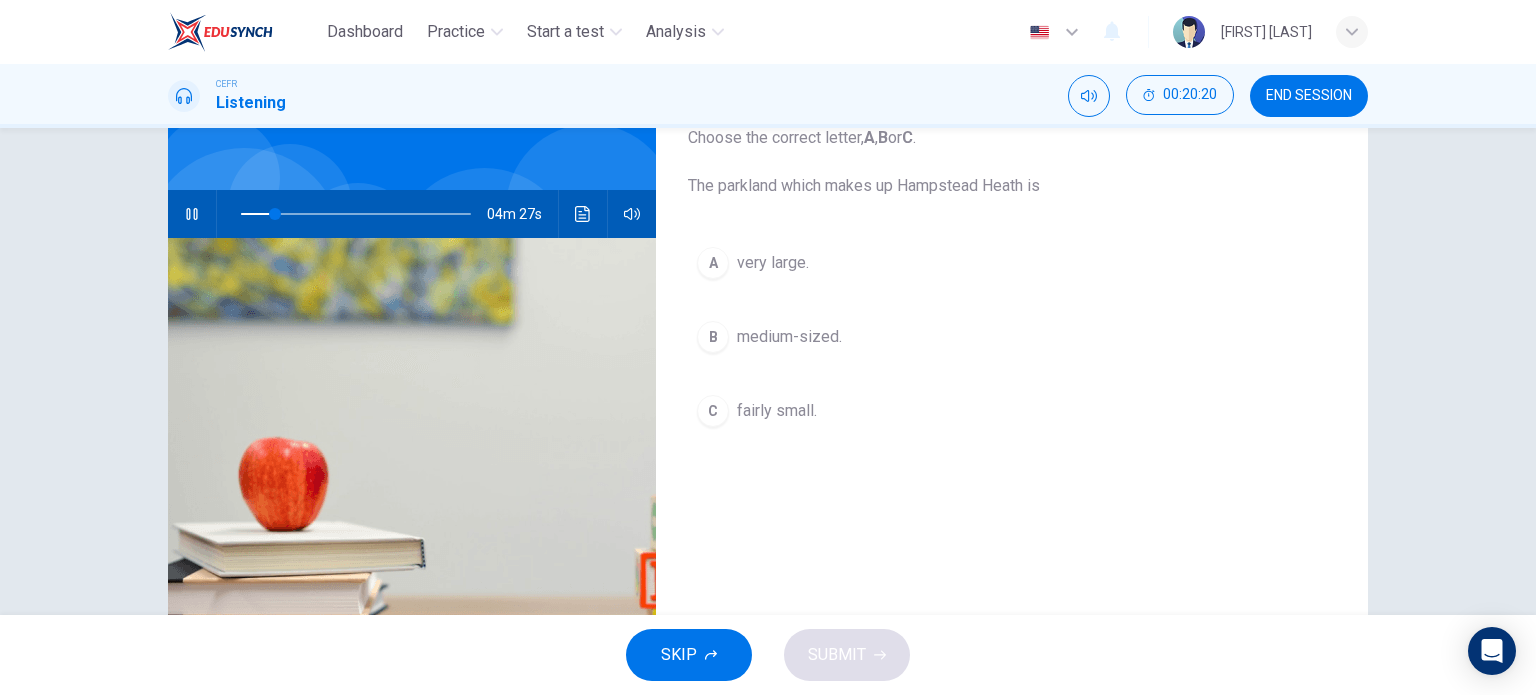 scroll, scrollTop: 0, scrollLeft: 0, axis: both 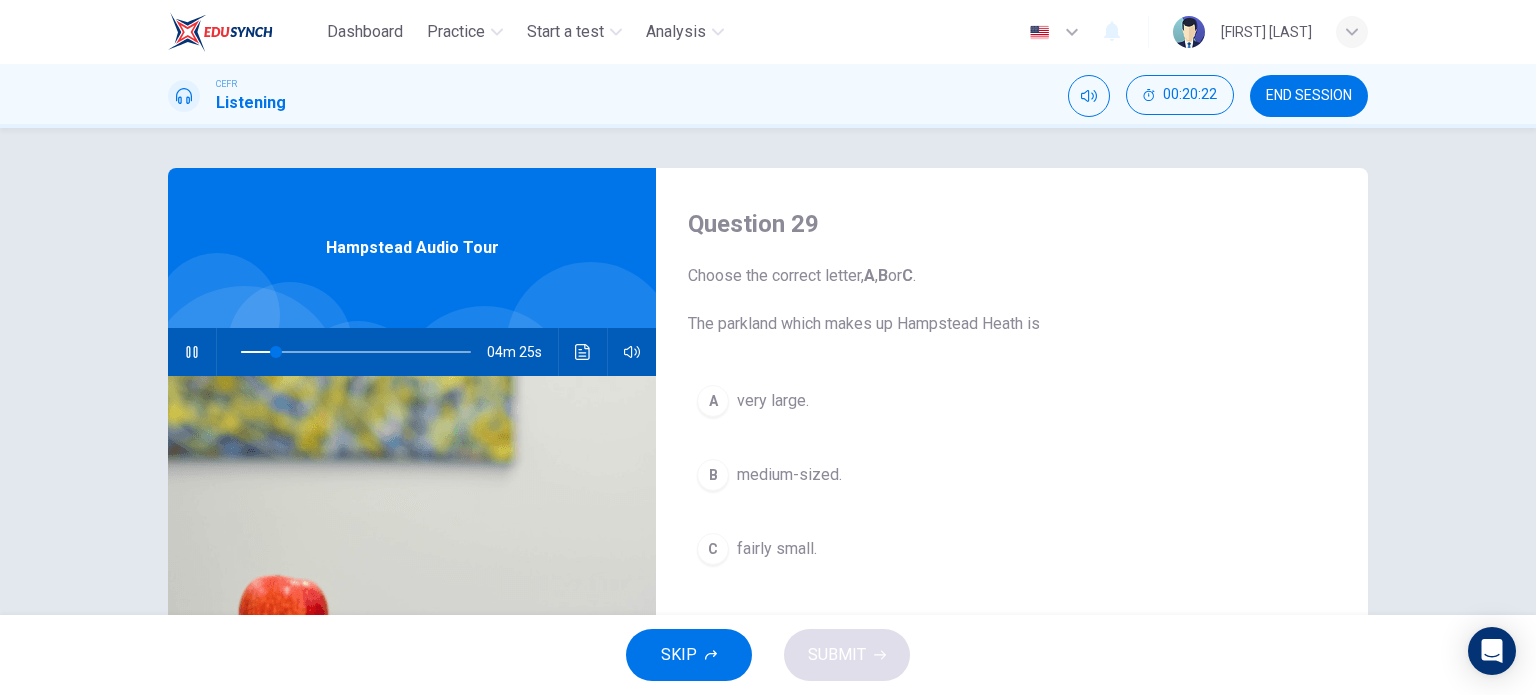 click on "A very large." at bounding box center (1012, 401) 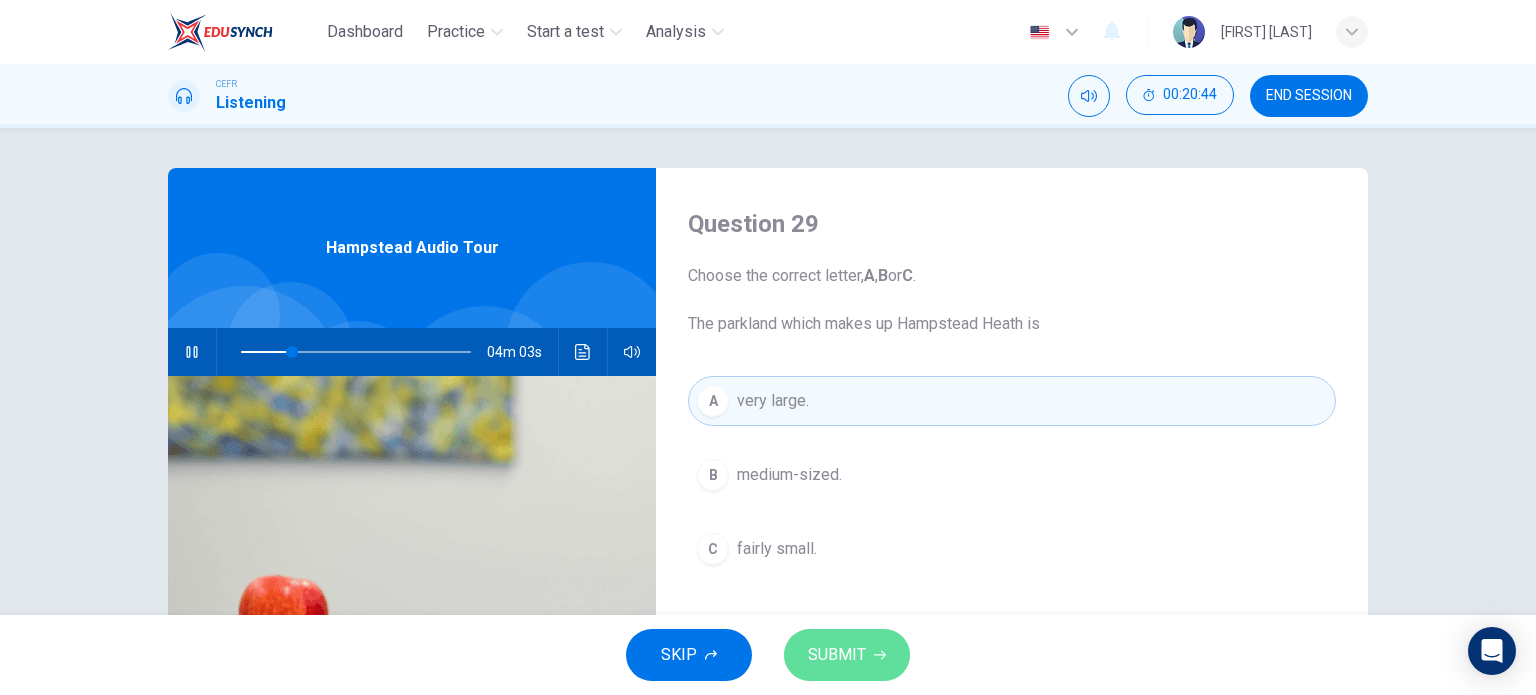 click on "SUBMIT" at bounding box center (847, 655) 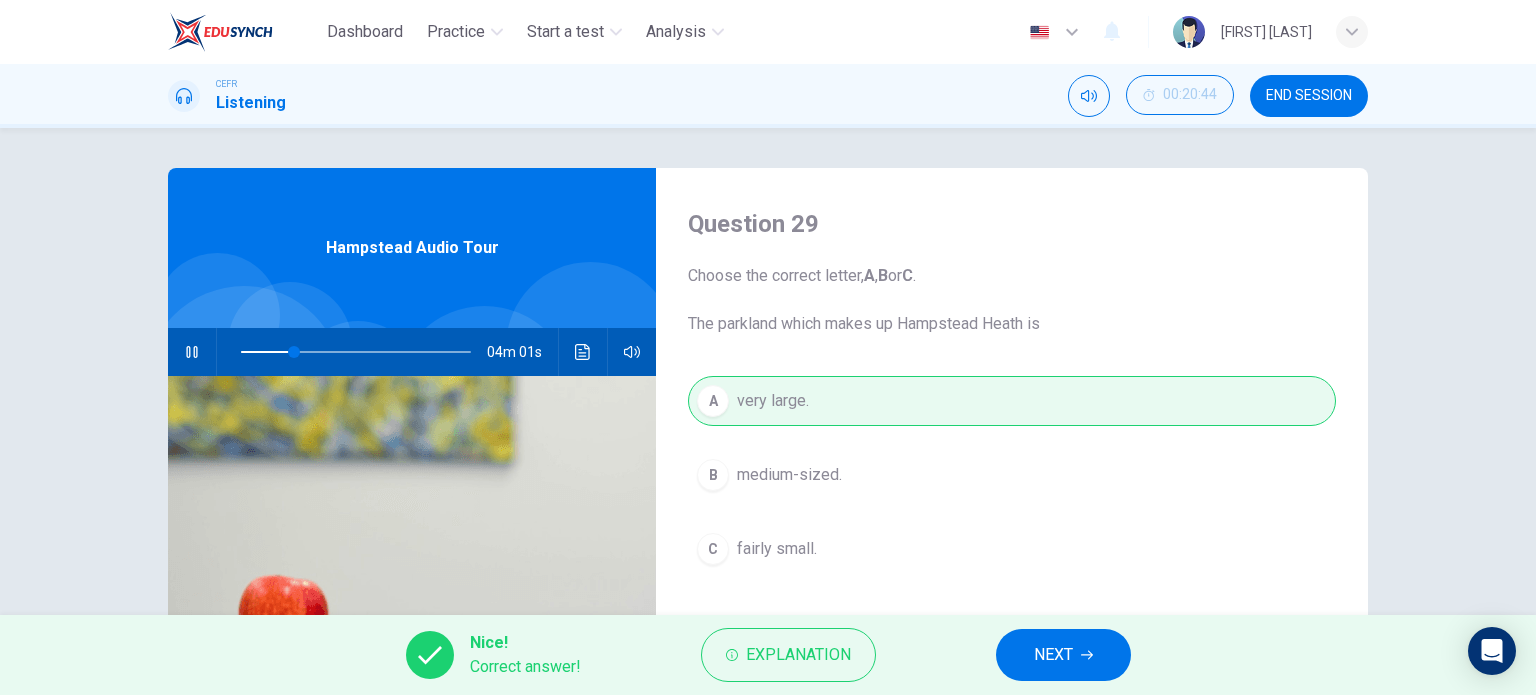 click on "NEXT" at bounding box center (1053, 655) 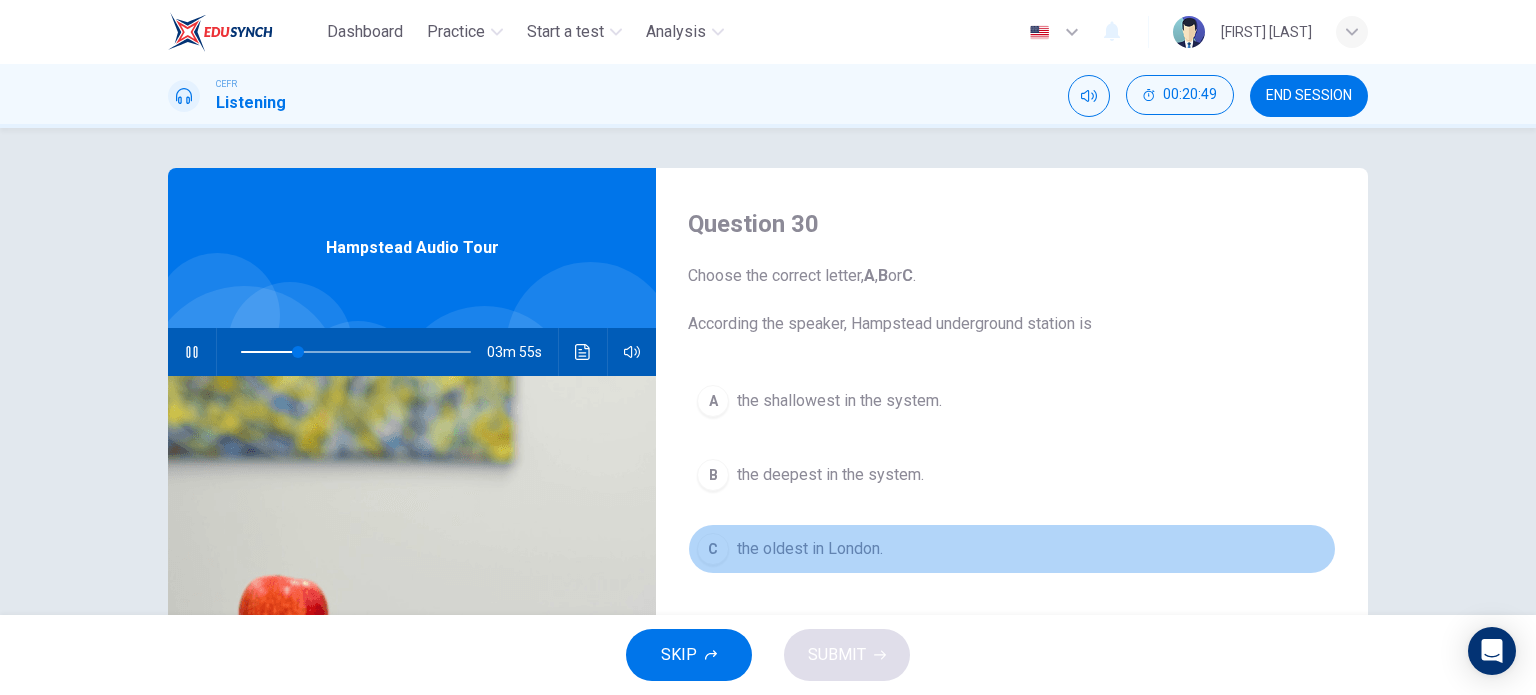 click on "C the oldest in [CITY]." at bounding box center (1012, 549) 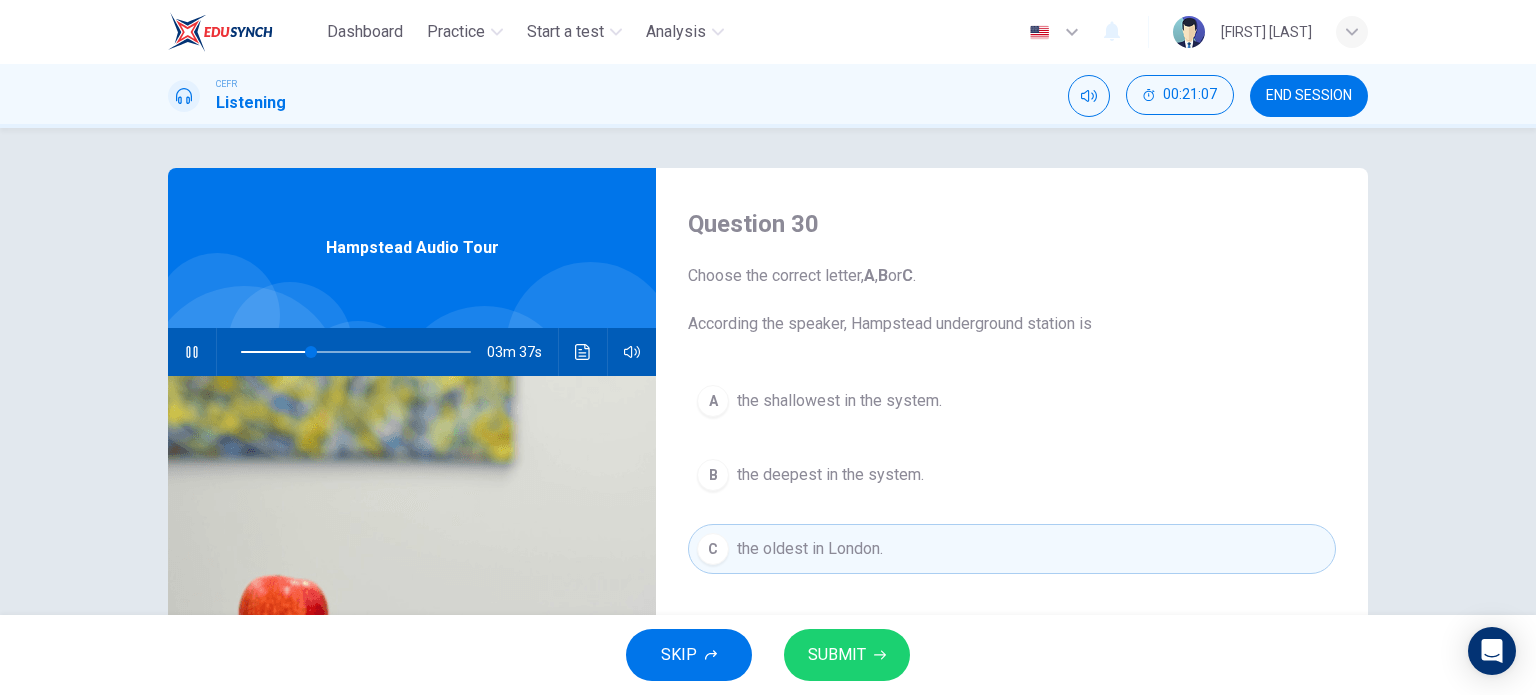 click on "SUBMIT" at bounding box center (837, 655) 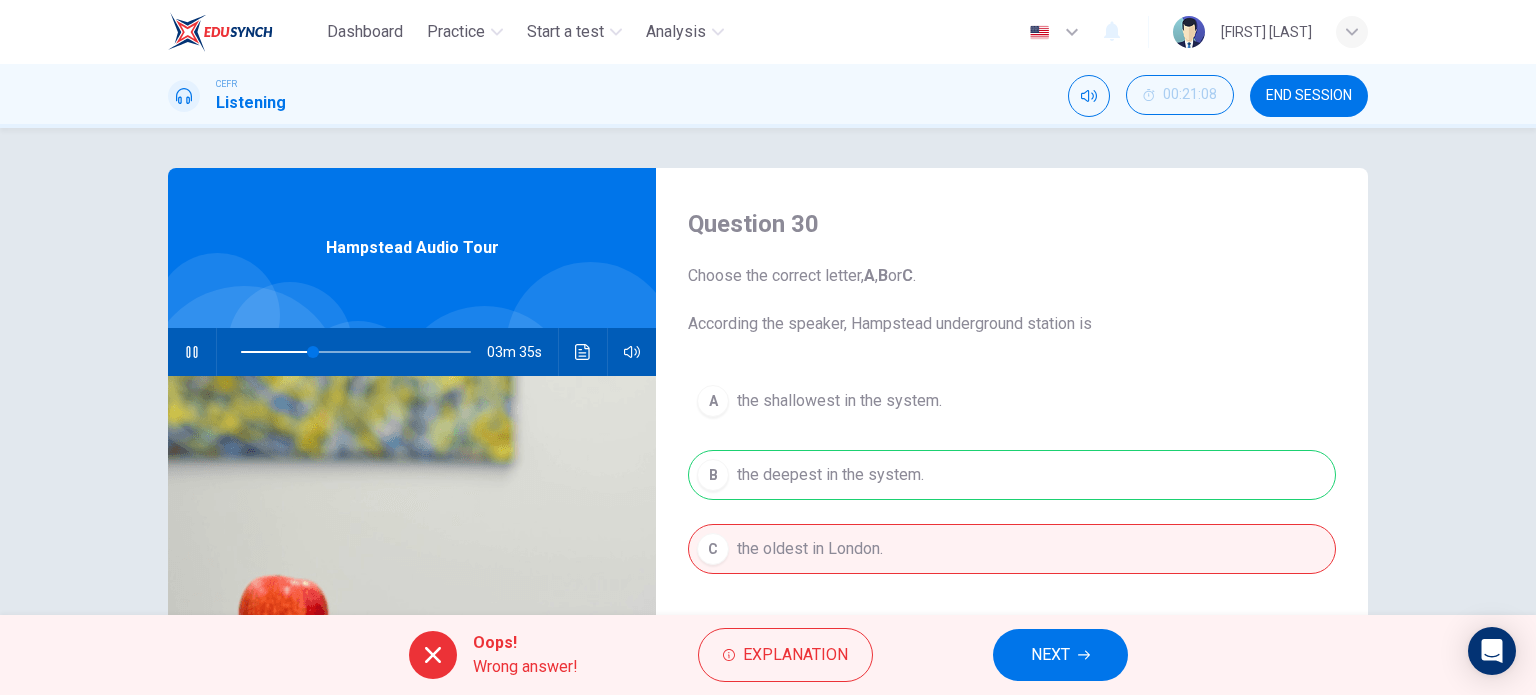 click on "NEXT" at bounding box center [1060, 655] 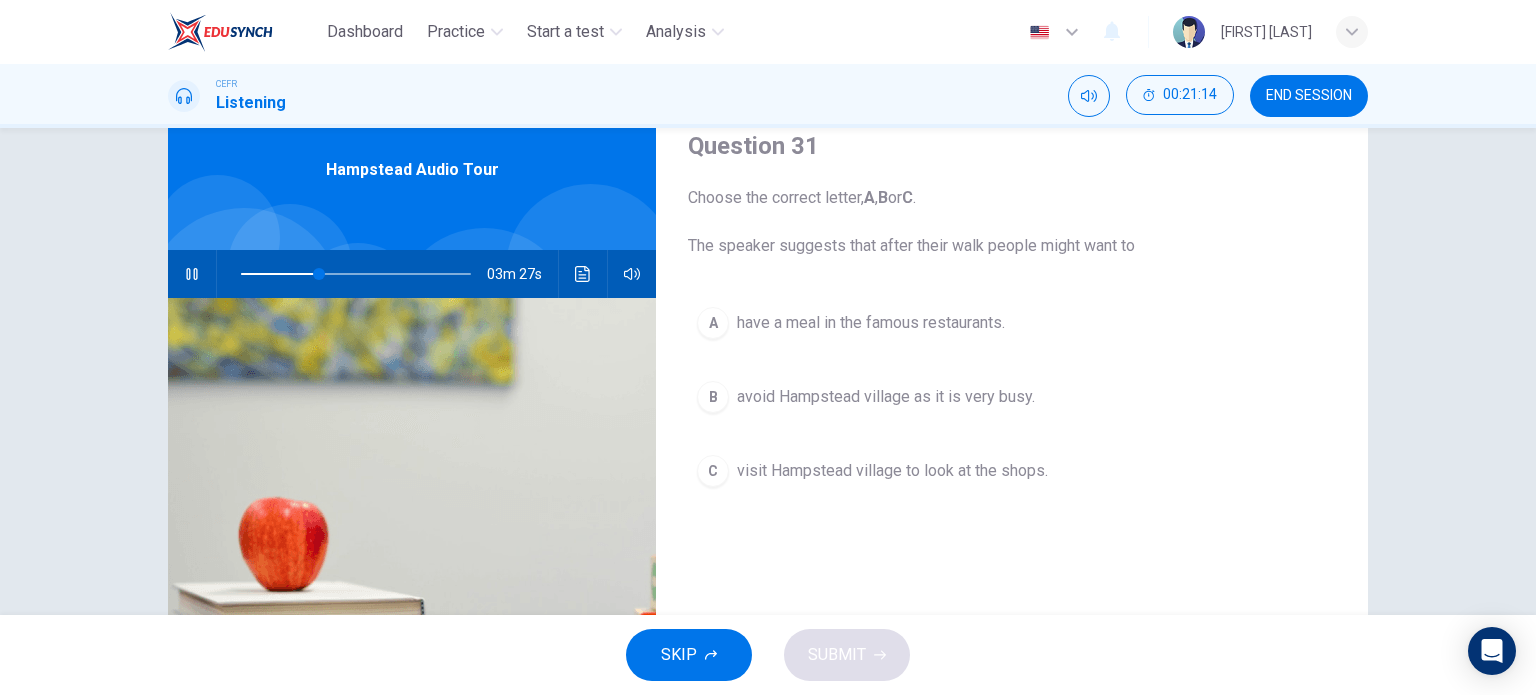 scroll, scrollTop: 100, scrollLeft: 0, axis: vertical 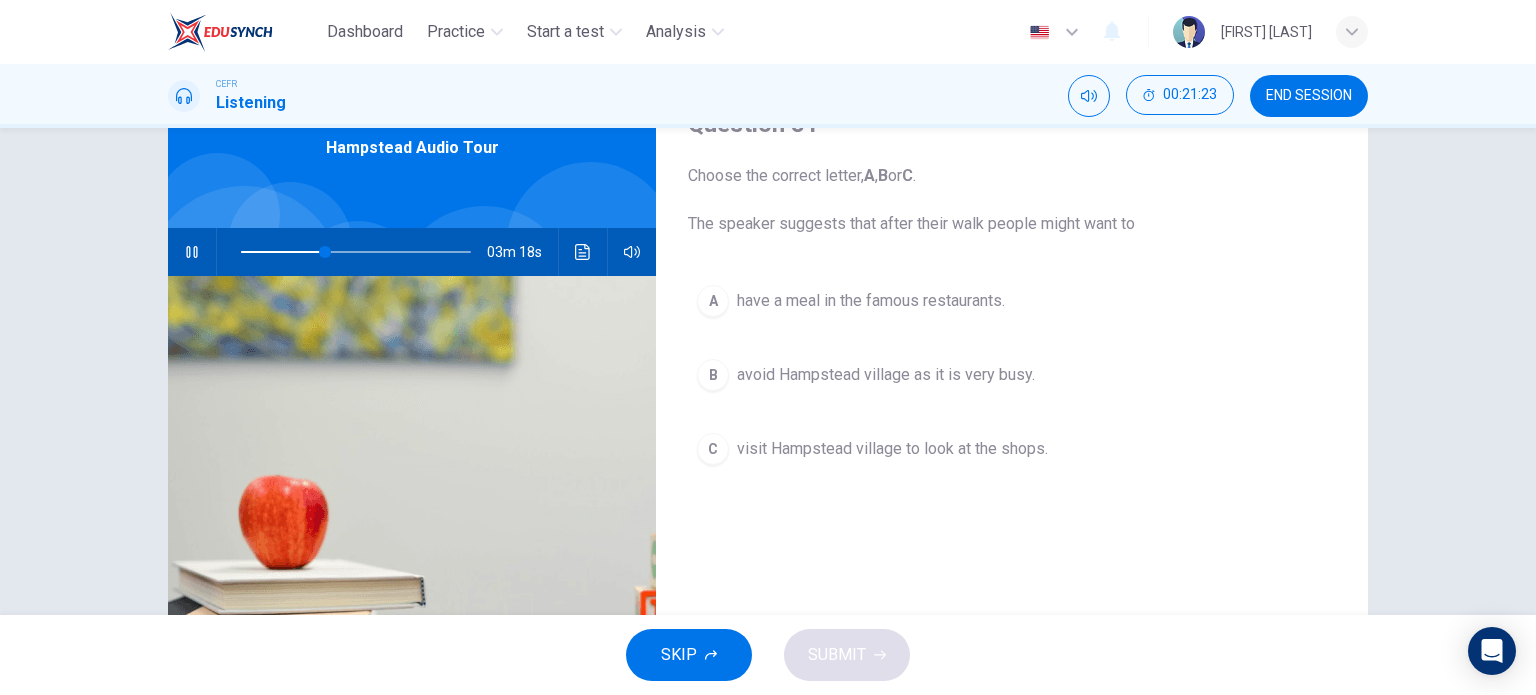 click on "C visit Hampstead village to look at the shops." at bounding box center [1012, 449] 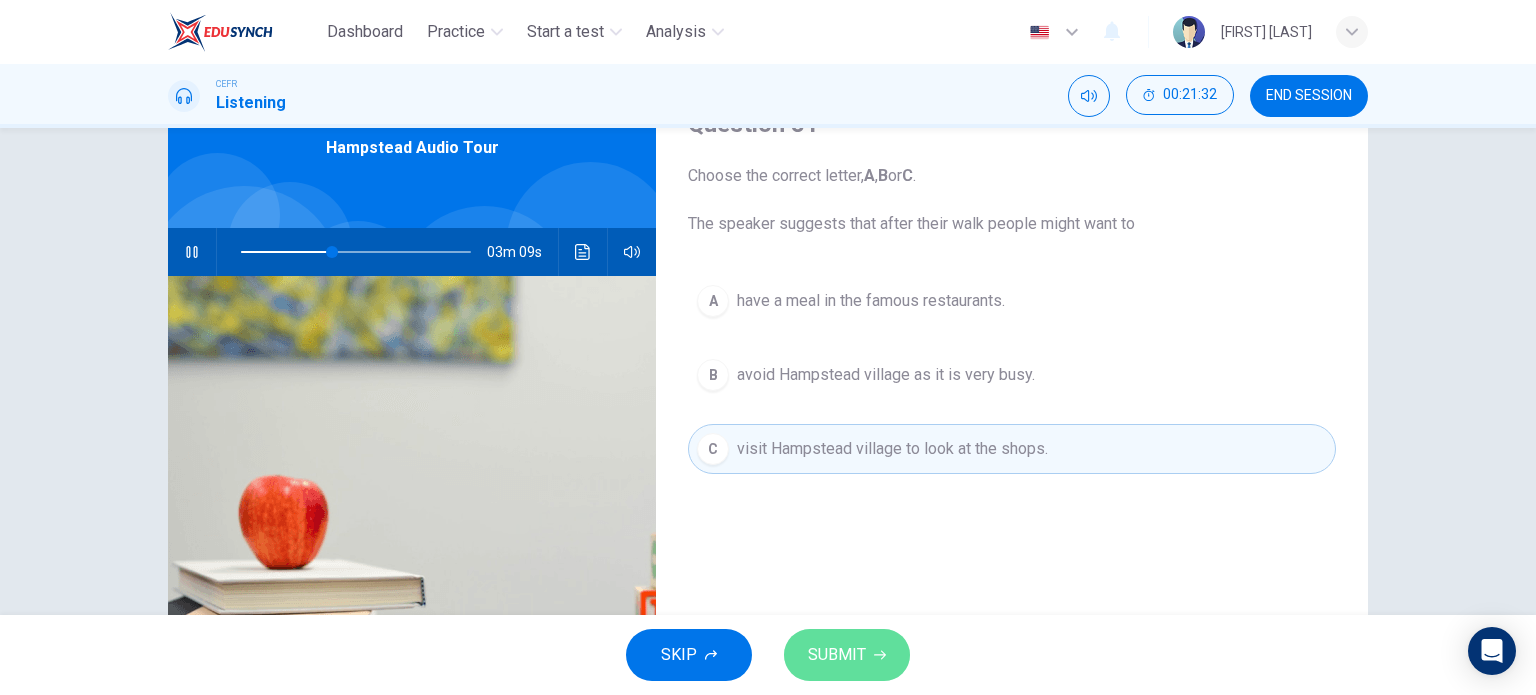 click at bounding box center (880, 655) 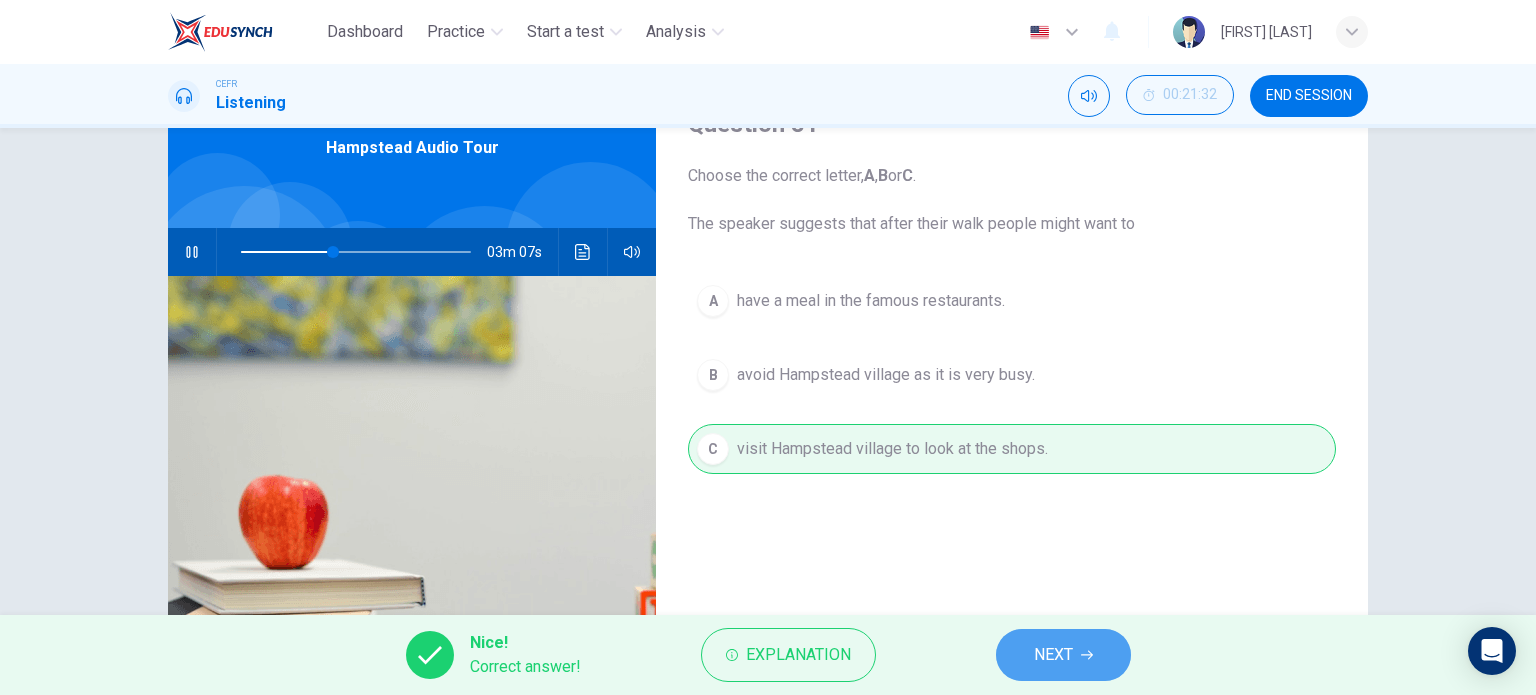 click on "NEXT" at bounding box center (1063, 655) 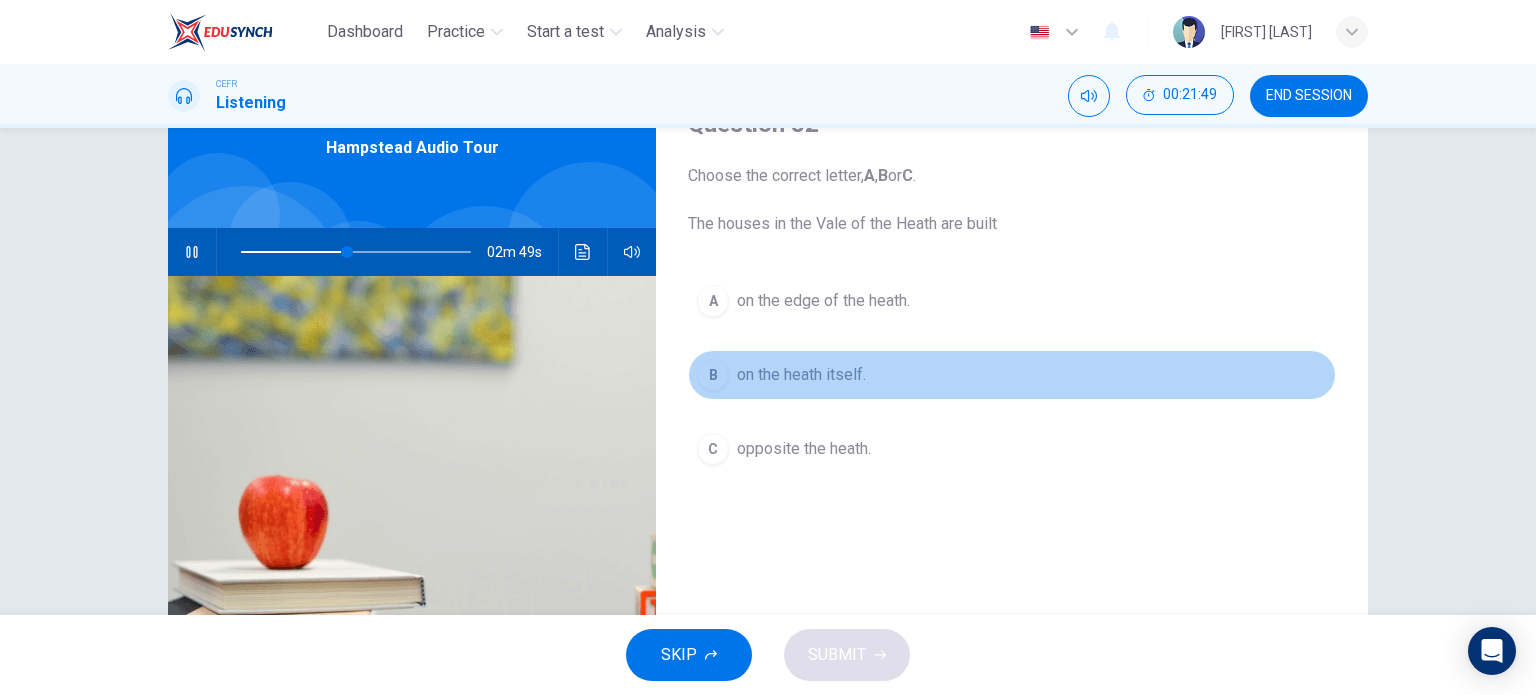 click on "B on the heath itself." at bounding box center (1012, 375) 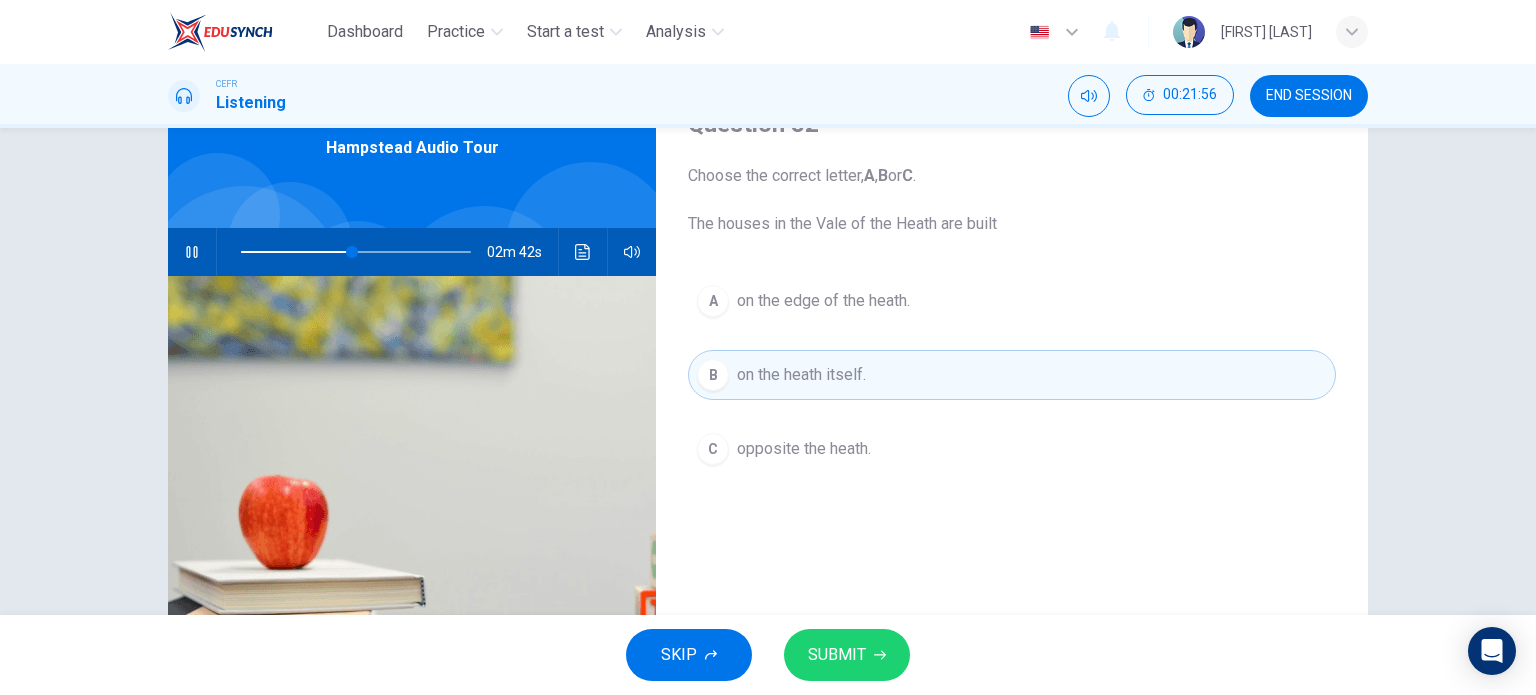 click on "SUBMIT" at bounding box center [847, 655] 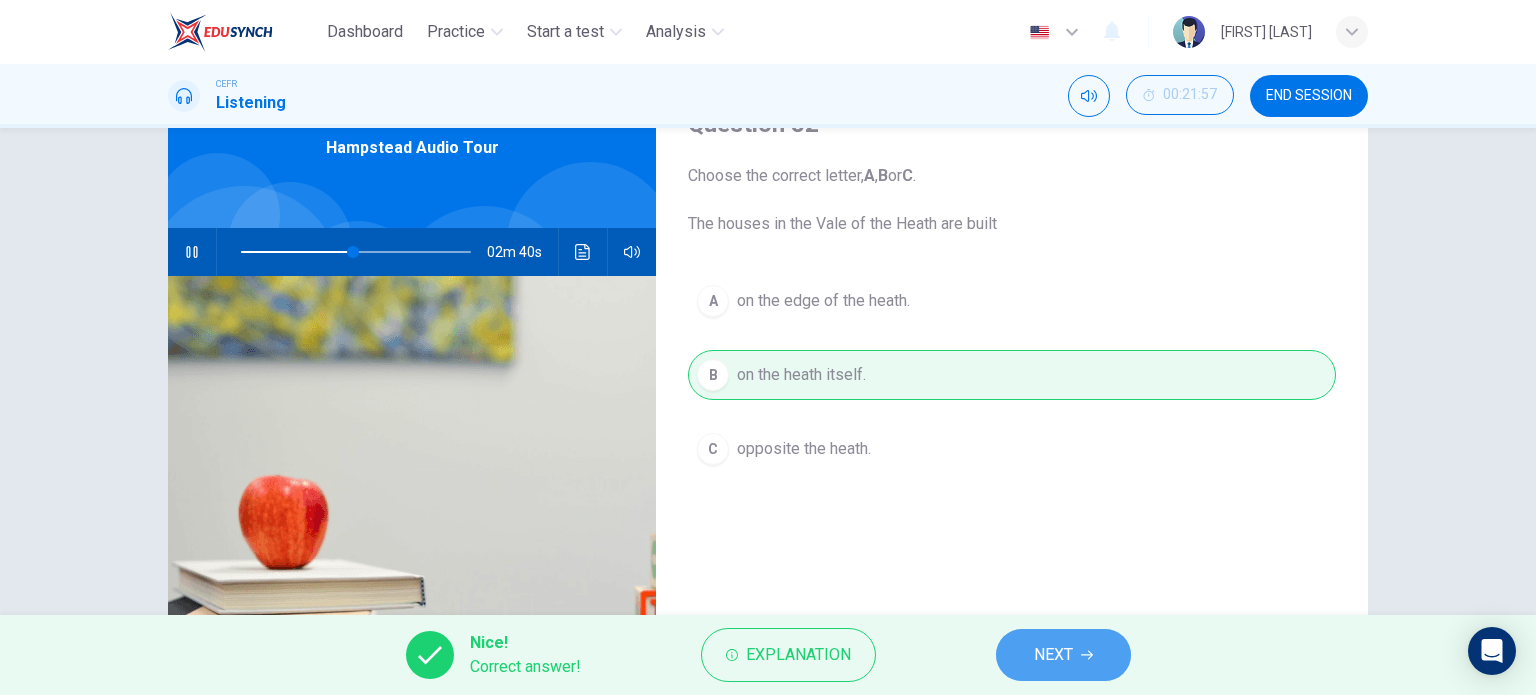 click on "NEXT" at bounding box center (1063, 655) 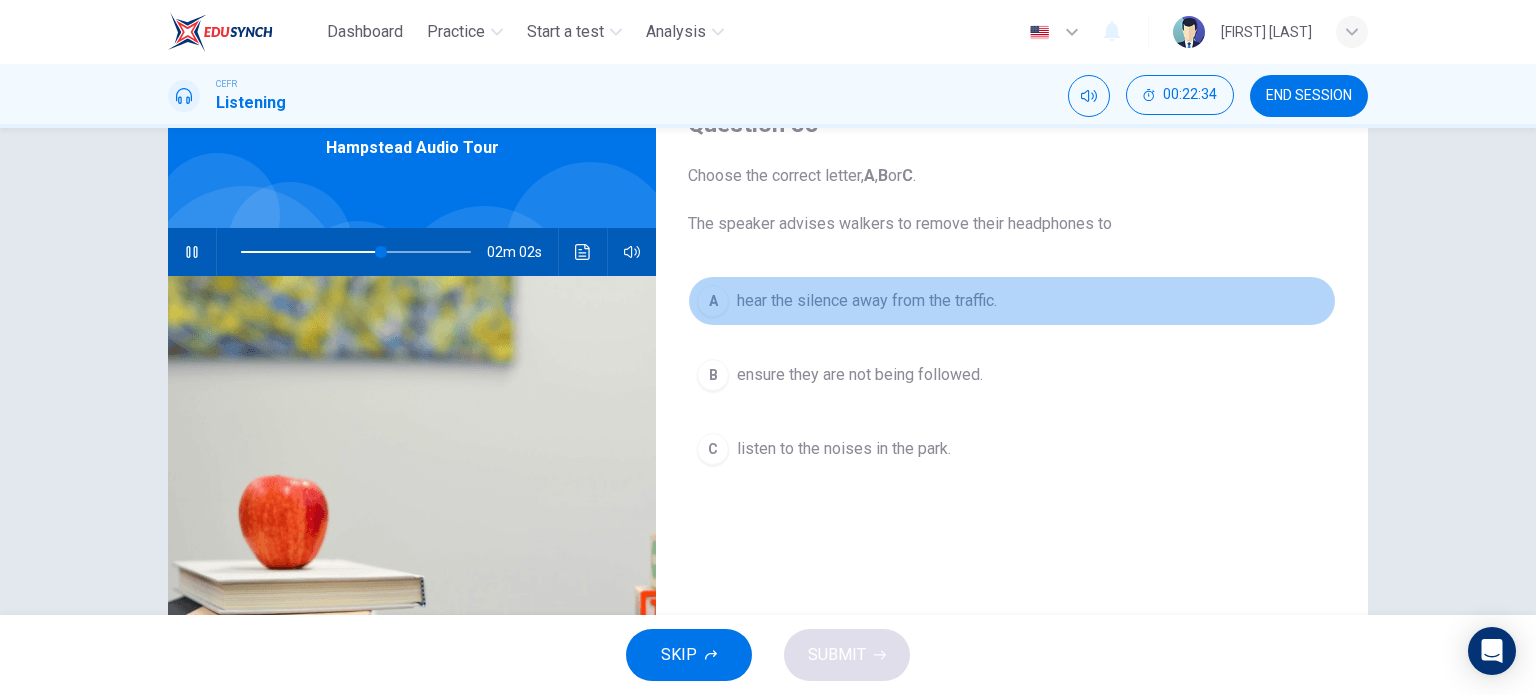 click on "hear the silence away from the traffic." at bounding box center (867, 301) 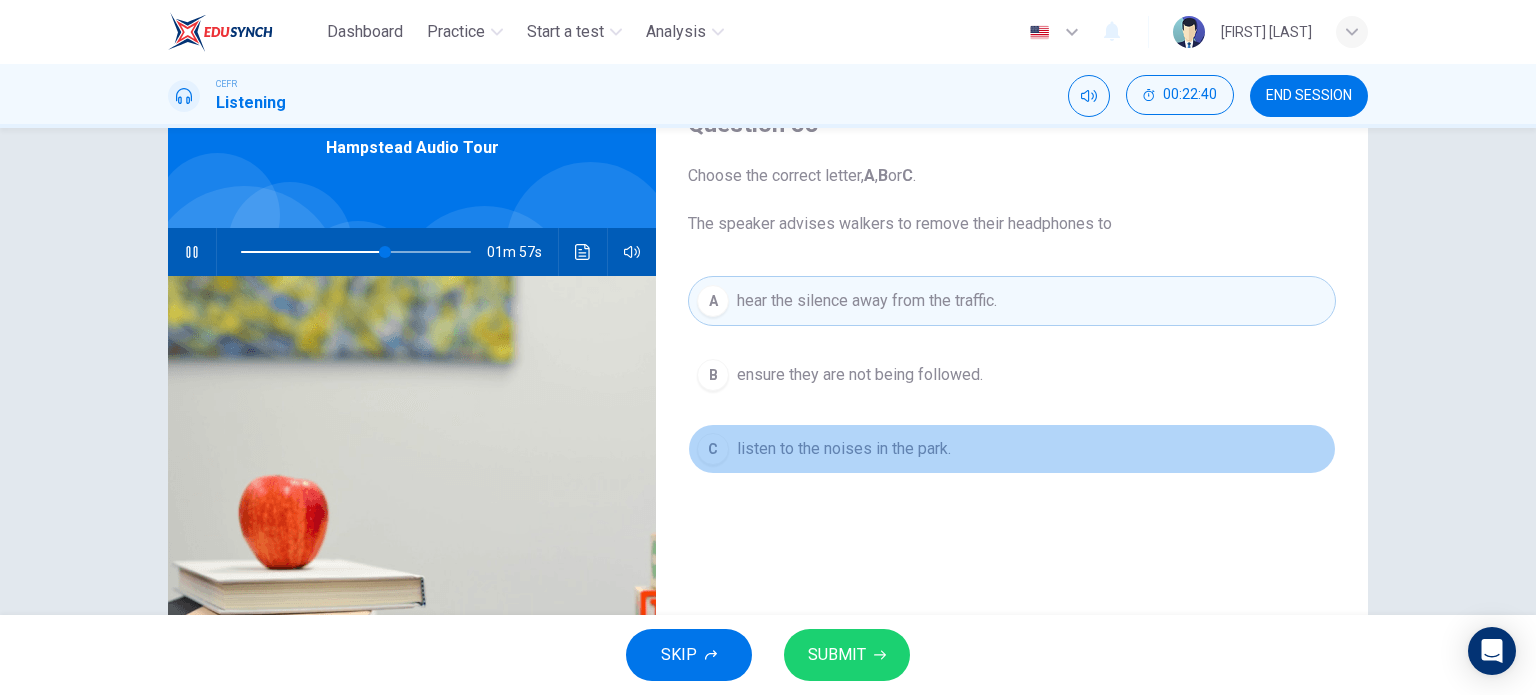 click on "listen to the noises in the park." at bounding box center (860, 375) 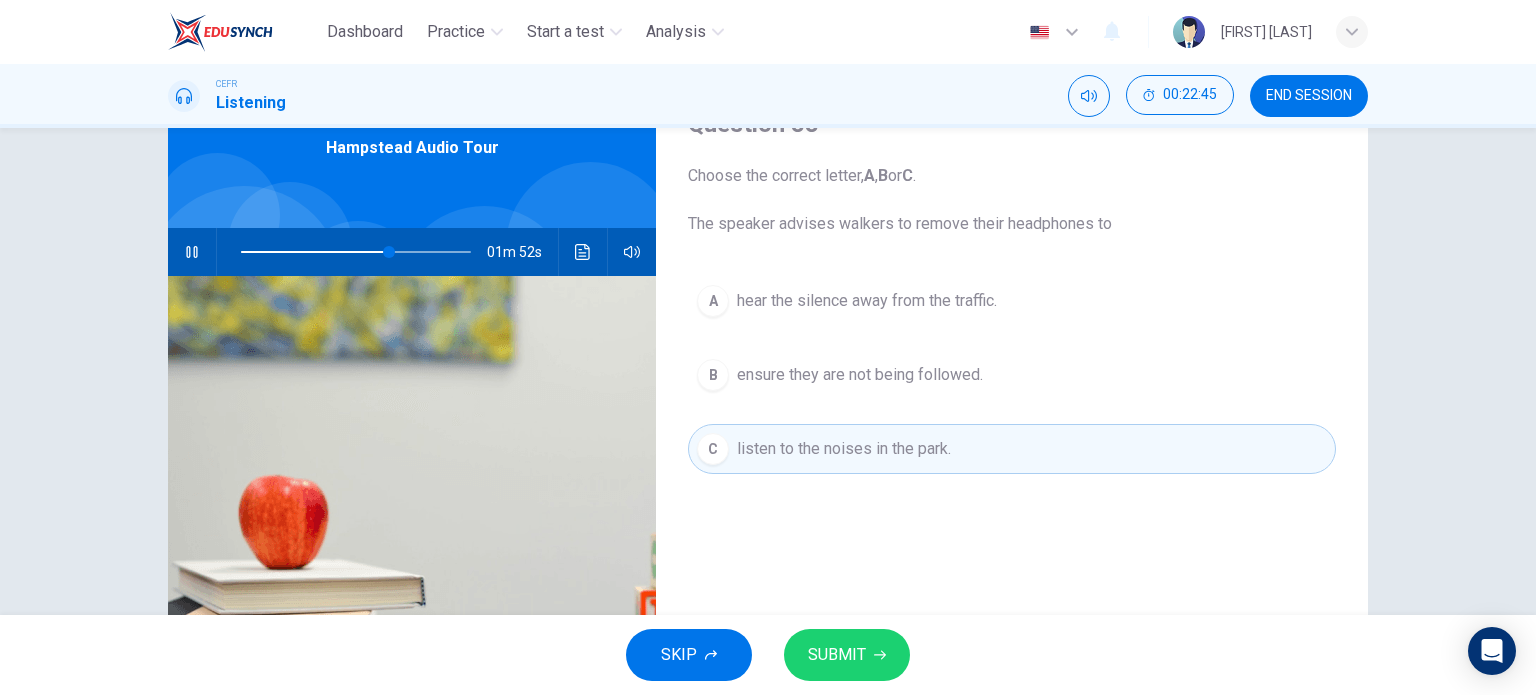 click at bounding box center [880, 655] 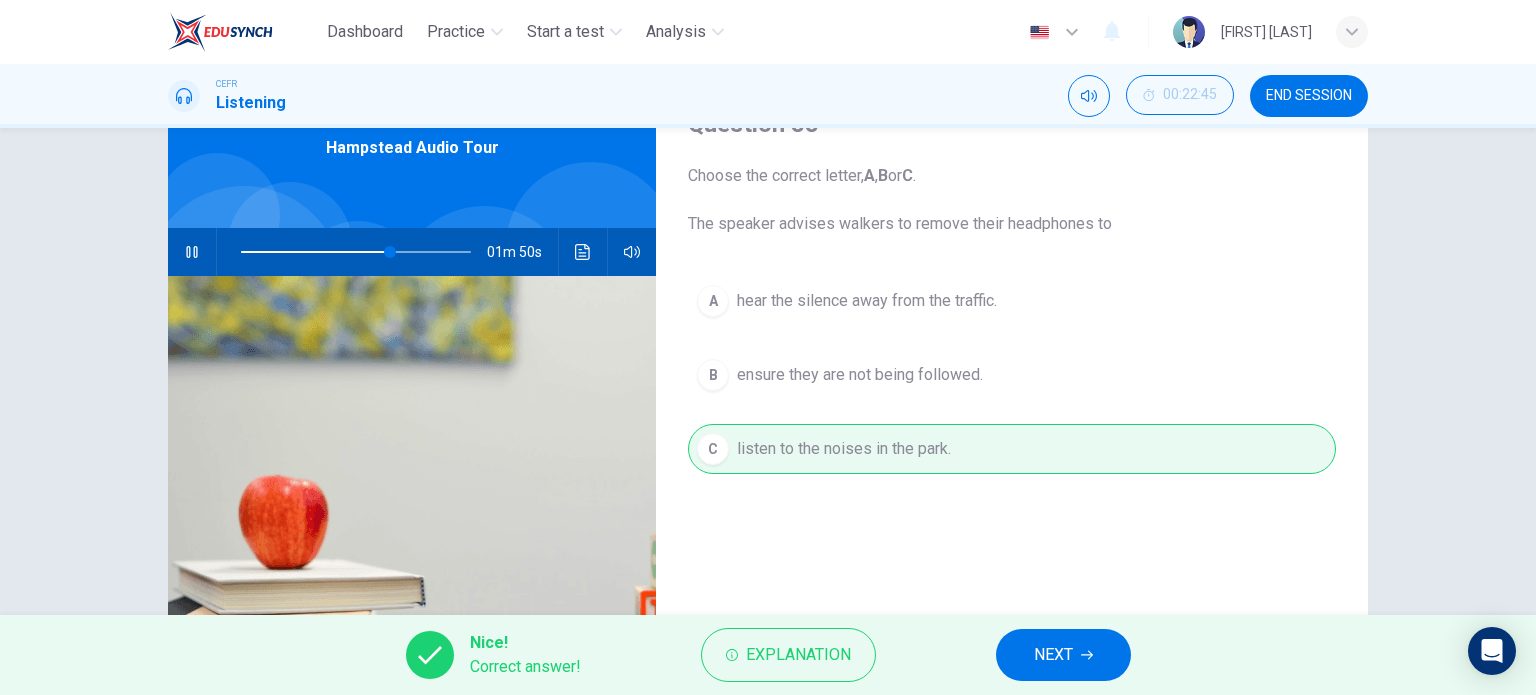 click on "NEXT" at bounding box center (1063, 655) 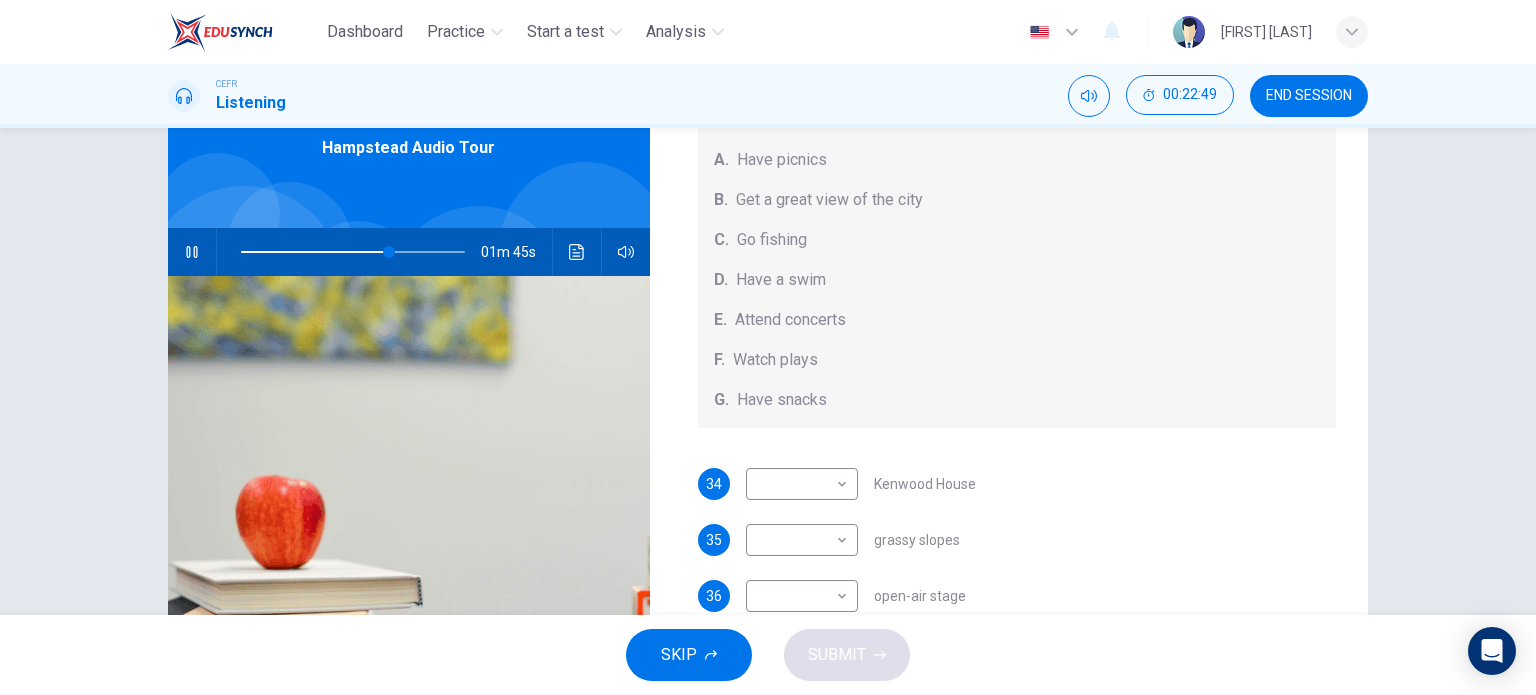 scroll, scrollTop: 184, scrollLeft: 0, axis: vertical 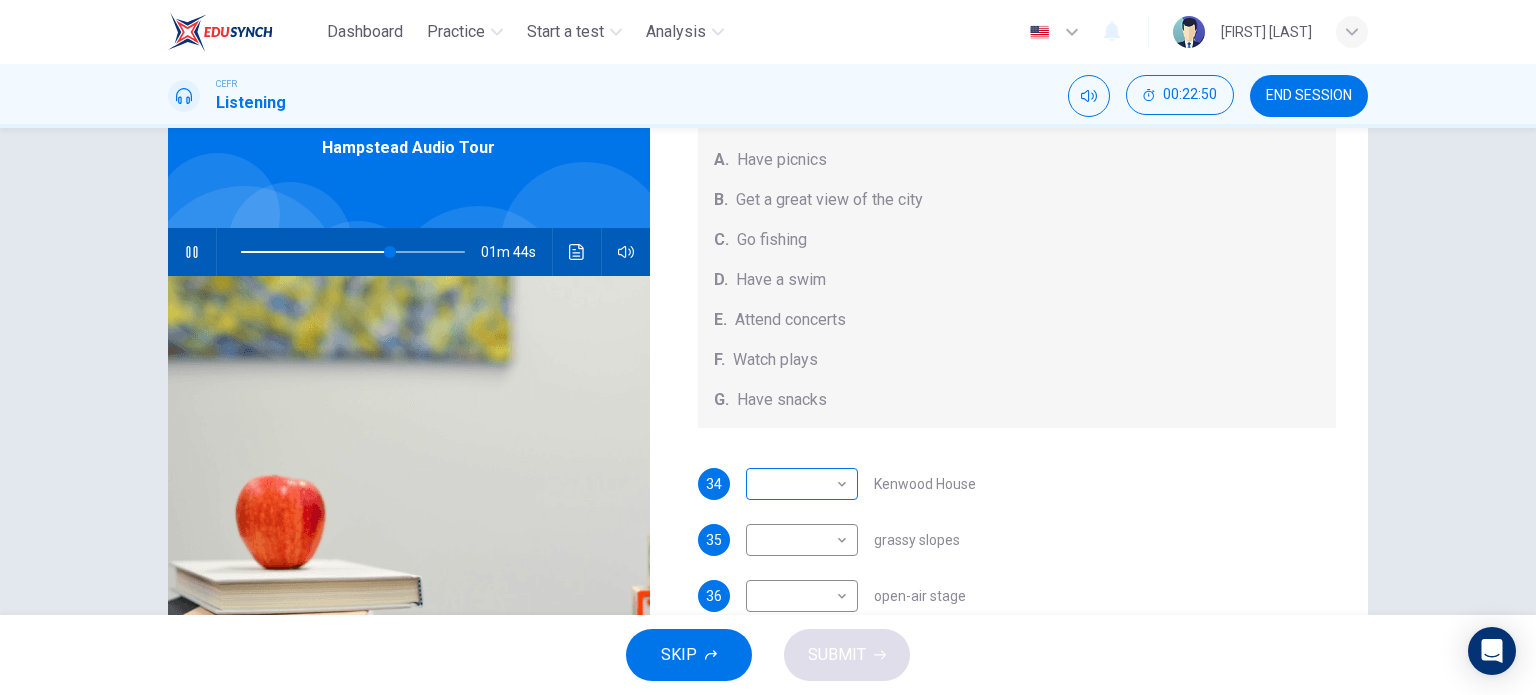 click on "Dashboard Practice Start a test Analysis English en ​ [FIRST] [LAST] CEFR Listening 00:22:50 END SESSION Questions 34 - 38 Which activity can be done at each of the following locations on the heath? Choose  FIVE  answers below and select the correct letter,  A-G , next to the questions. Activities A. Have picnics B. Get a great view of the city C. Go fishing D. Have a swim E. Attend concerts F. Watch plays G. Have snacks 34 ​ ​ Kenwood House 35 ​ ​ grassy slopes 36 ​ ​ open-air stage 37 ​ ​ ponds 38 ​ ​ Parliament Hill Hampstead Audio Tour 01m 44s SKIP SUBMIT EduSynch - Online Language Proficiency Testing
Dashboard Practice Start a test Analysis Notifications © Copyright  2025" at bounding box center (768, 347) 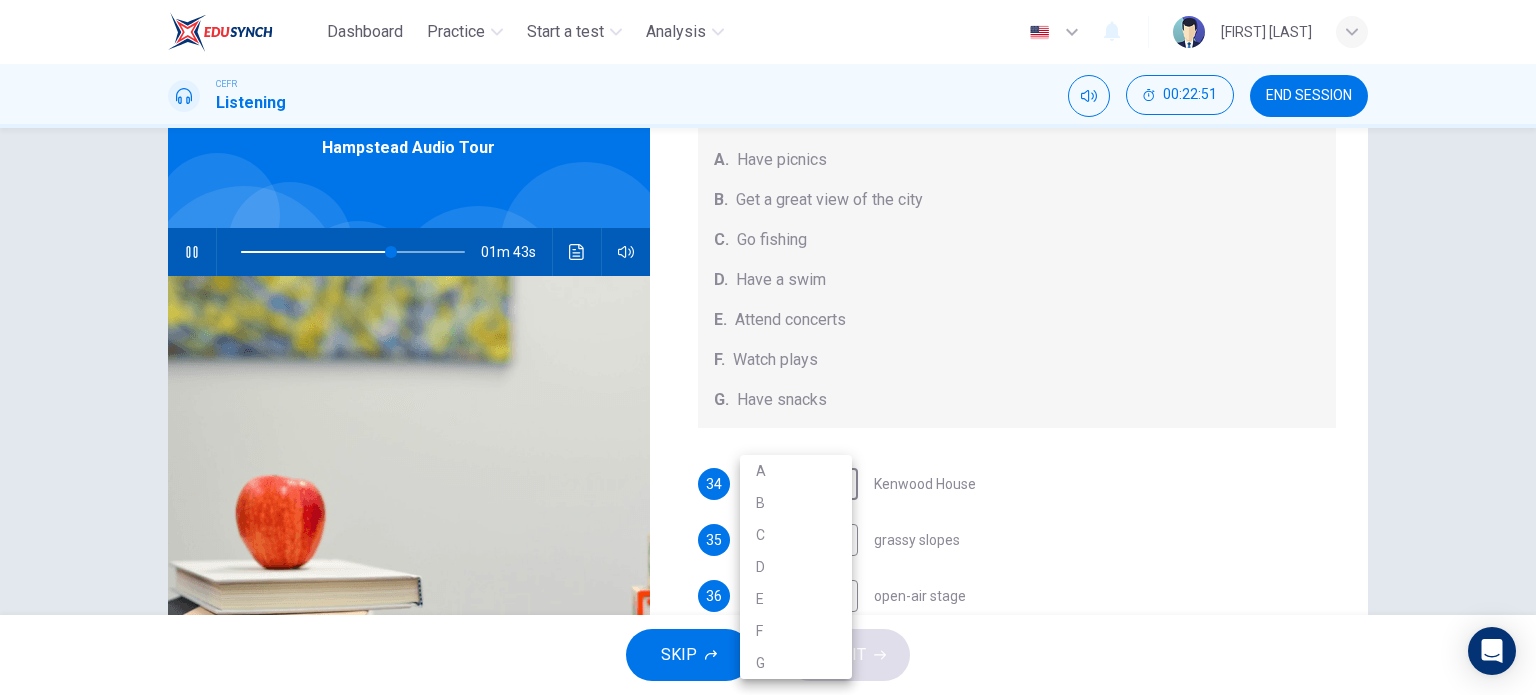 click at bounding box center (768, 347) 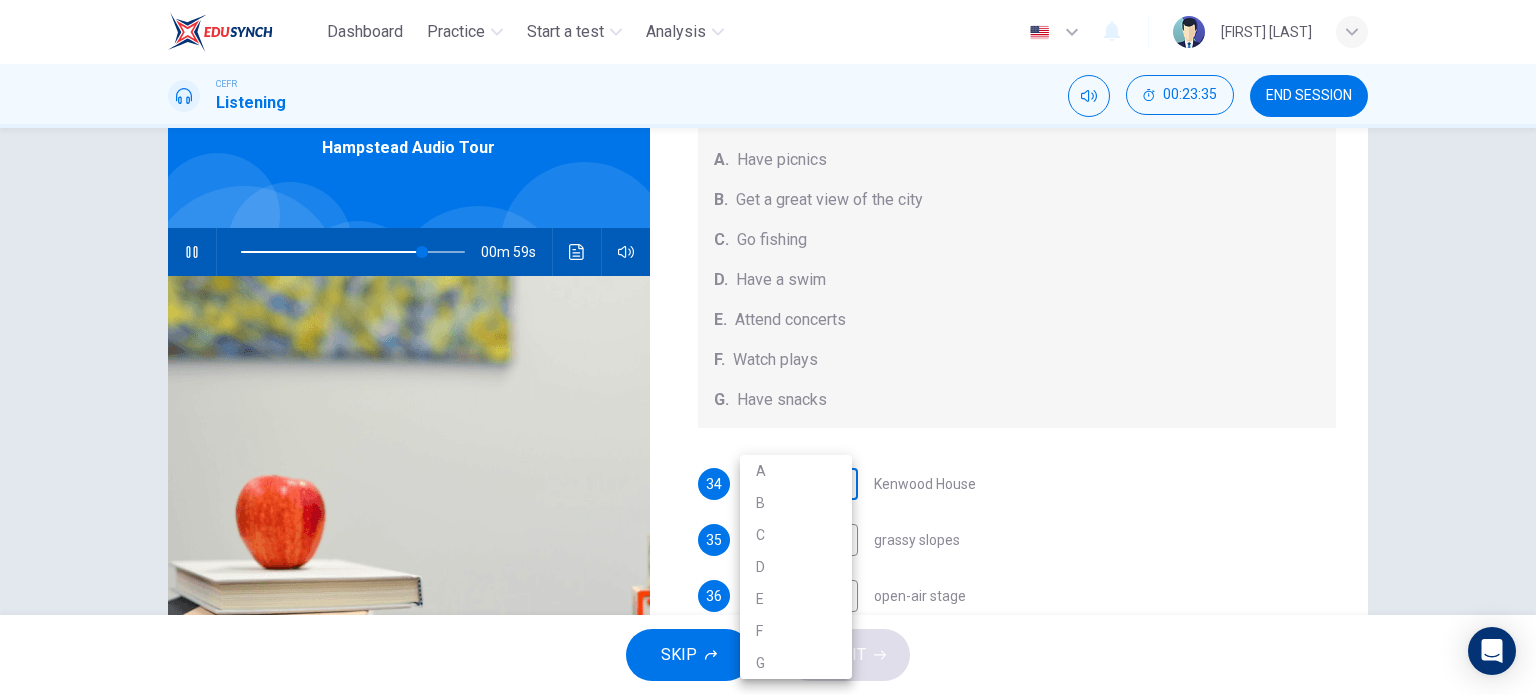click on "Dashboard Practice Start a test Analysis English en ​ [FIRST] [LAST] CEFR Listening 00:23:35 END SESSION Questions 34 - 38 Which activity can be done at each of the following locations on the heath? Choose  FIVE  answers below and select the correct letter,  A-G , next to the questions. Activities A. Have picnics B. Get a great view of the city C. Go fishing D. Have a swim E. Attend concerts F. Watch plays G. Have snacks 34 ​ ​ Kenwood House 35 ​ ​ grassy slopes 36 ​ ​ open-air stage 37 ​ ​ ponds 38 ​ ​ Parliament Hill Hampstead Audio Tour 00m 59s SKIP SUBMIT EduSynch - Online Language Proficiency Testing
Dashboard Practice Start a test Analysis Notifications © Copyright  2025 A B C D E F G" at bounding box center [768, 347] 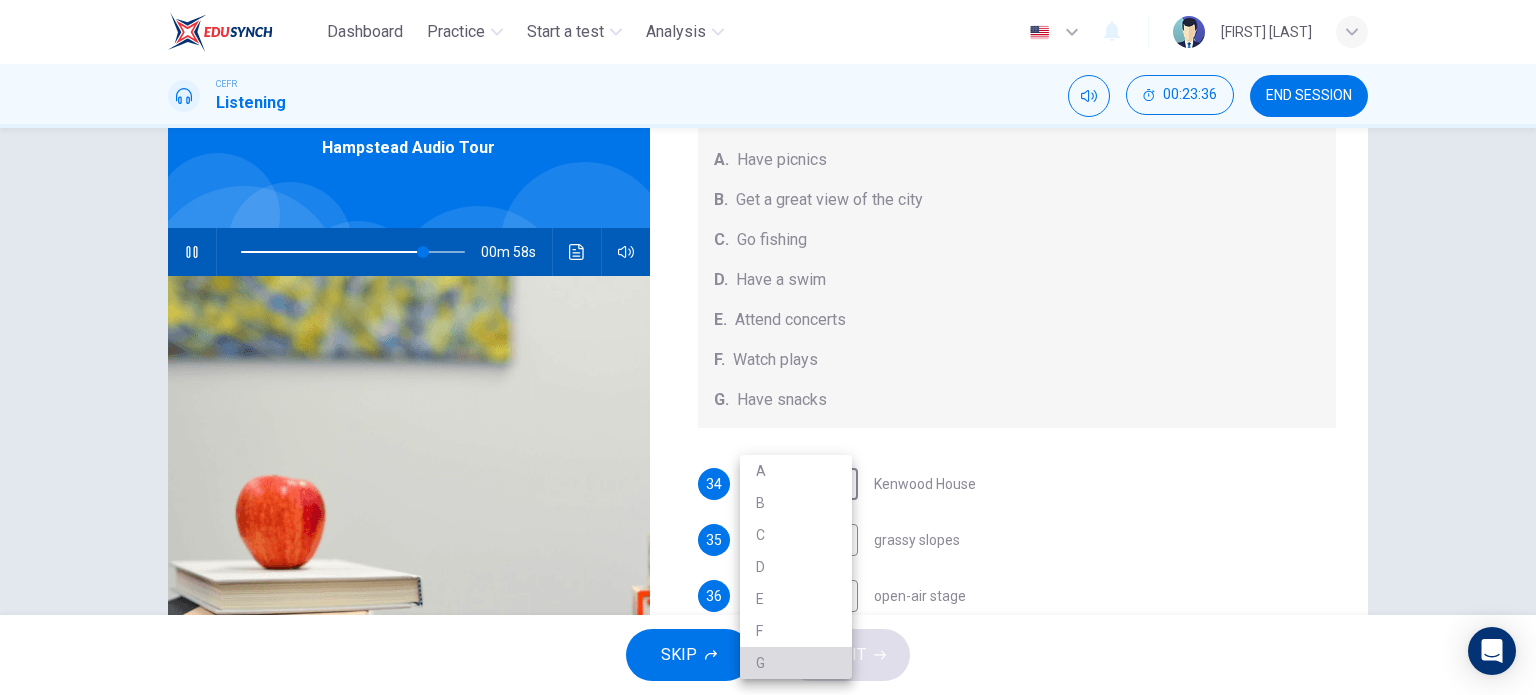 click on "G" at bounding box center (796, 663) 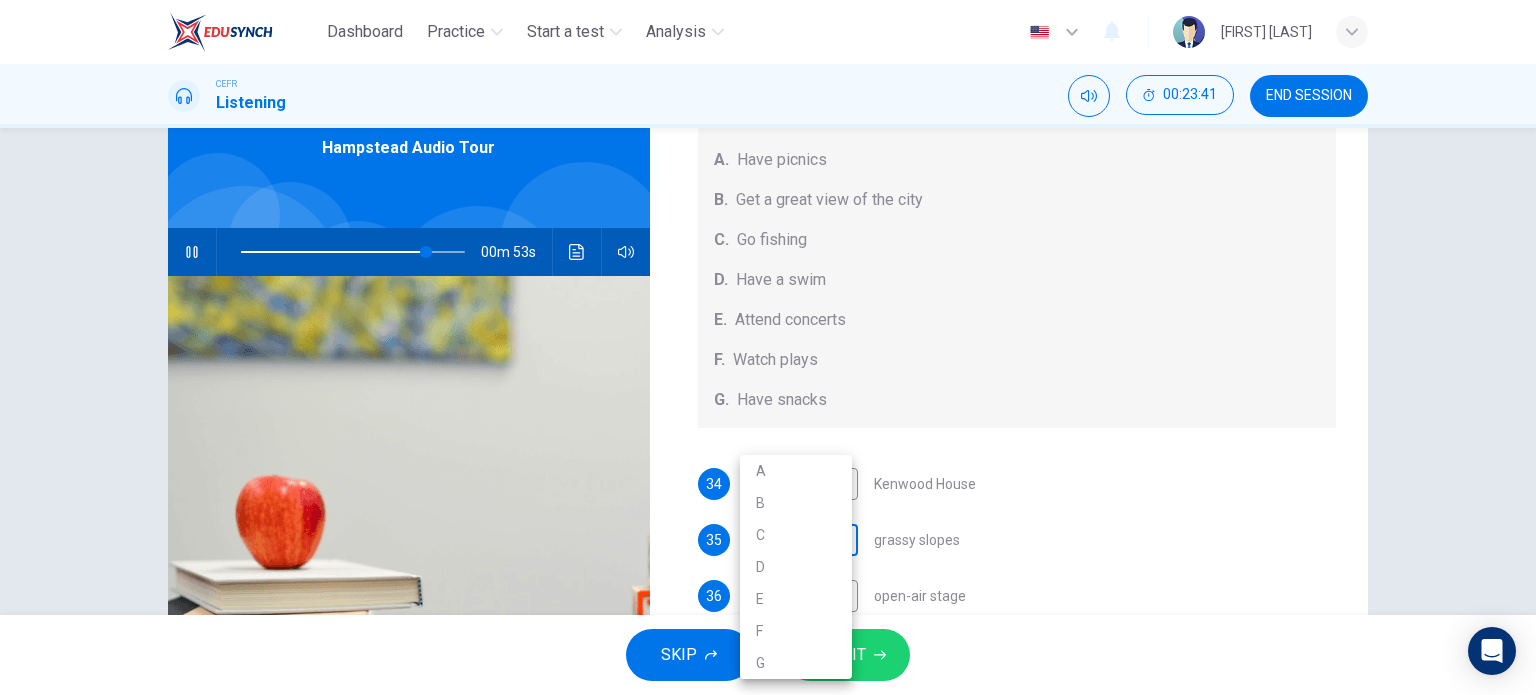 click on "Dashboard Practice Start a test Analysis English en ​ [FIRST] [LAST] CEFR Listening 00:23:41 END SESSION Questions 34 - 38 Which activity can be done at each of the following locations on the heath? Choose  FIVE  answers below and select the correct letter,  A-G , next to the questions. Activities A. Have picnics B. Get a great view of the city C. Go fishing D. Have a swim E. Attend concerts F. Watch plays G. Have snacks 34 G G ​ Kenwood House 35 ​ ​ grassy slopes 36 ​ ​ open-air stage 37 ​ ​ ponds 38 ​ ​ Parliament Hill Hampstead Audio Tour 00m 53s SKIP SUBMIT EduSynch - Online Language Proficiency Testing
Dashboard Practice Start a test Analysis Notifications © Copyright  2025 A B C D E F G" at bounding box center [768, 347] 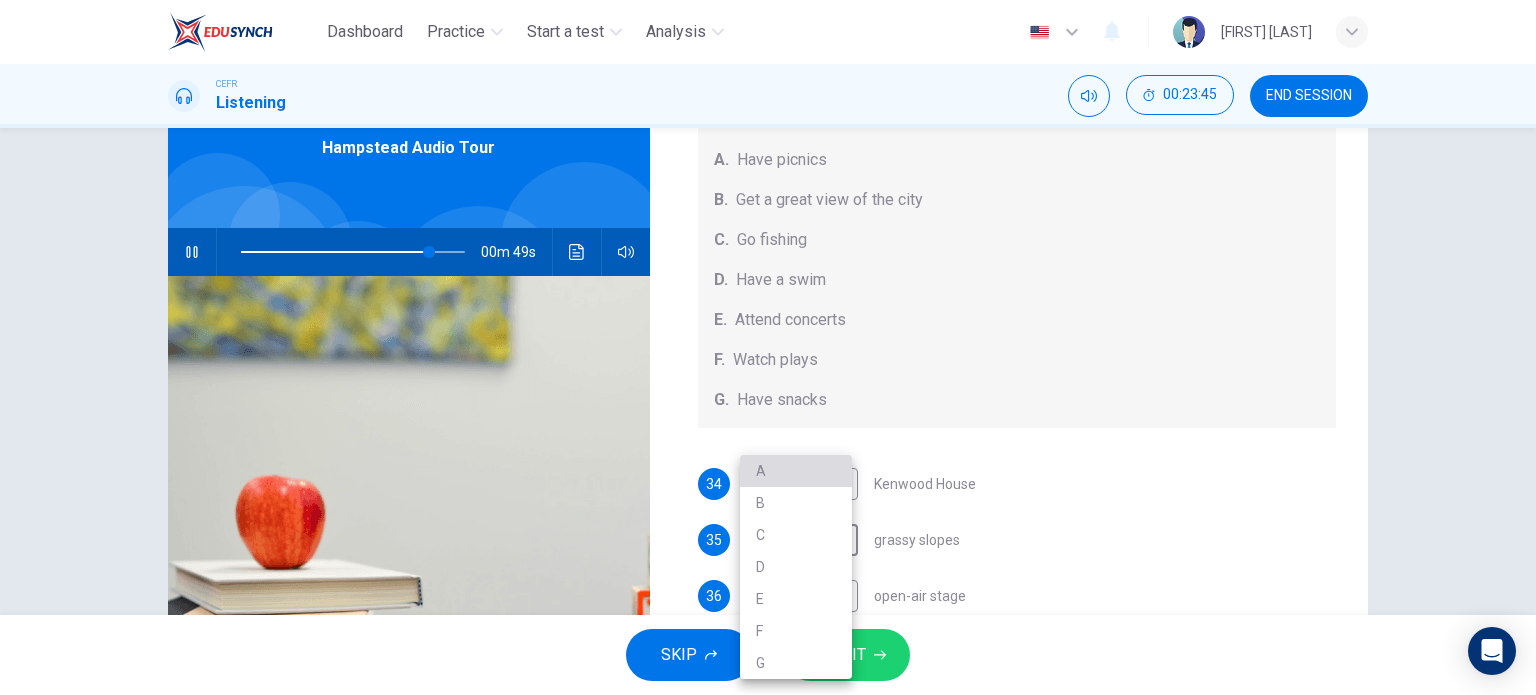 click on "A" at bounding box center (796, 471) 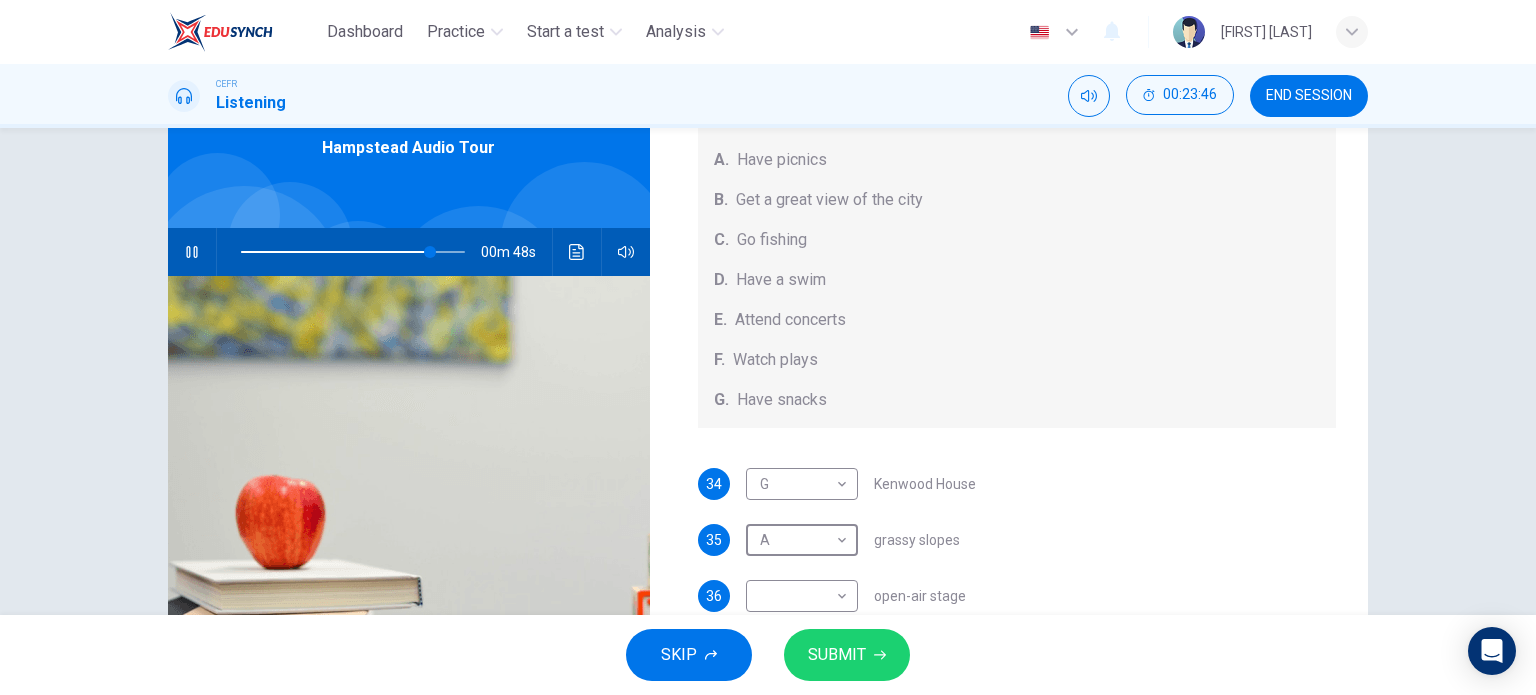 scroll, scrollTop: 200, scrollLeft: 0, axis: vertical 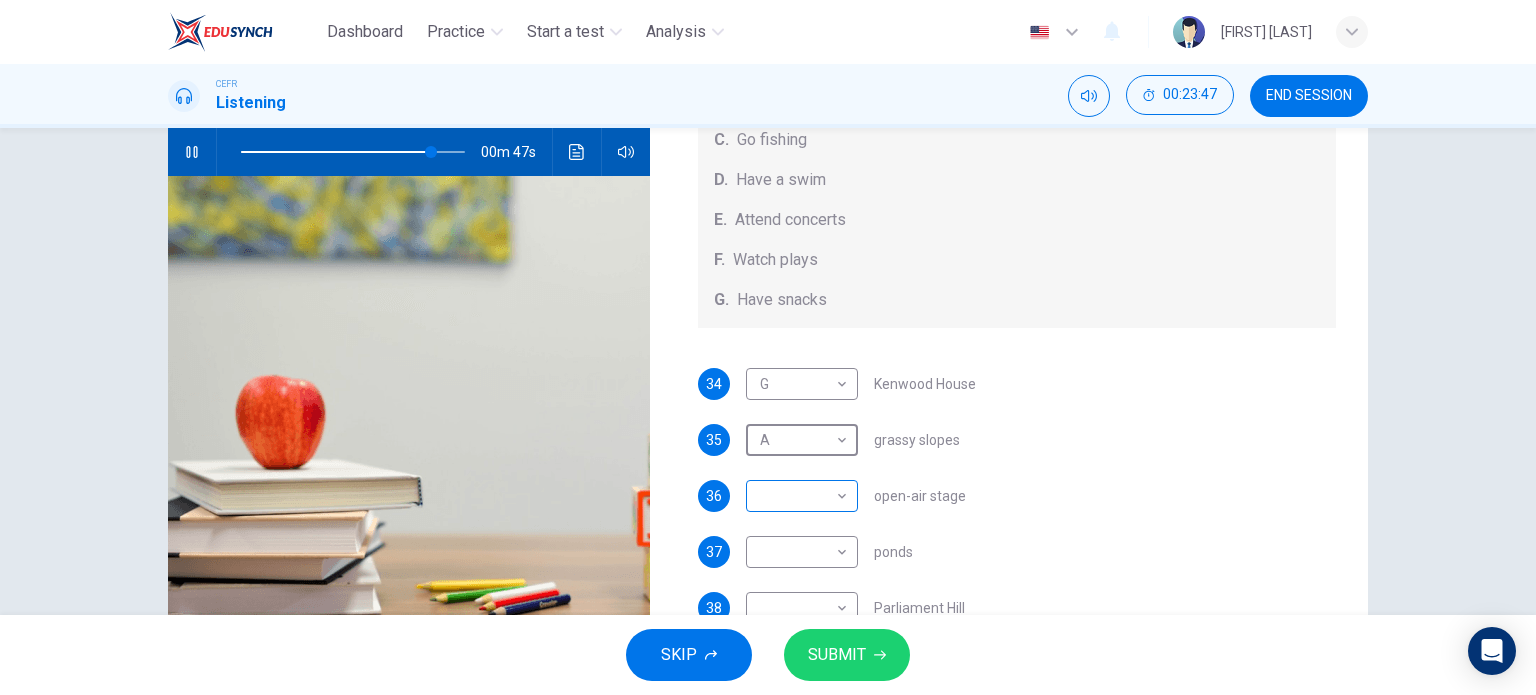 click on "Dashboard Practice Start a test Analysis English en ​ [FIRST] [LAST] CEFR Listening 00:23:47 END SESSION Questions 34 - 38 Which activity can be done at each of the following locations on the heath? Choose  FIVE  answers below and select the correct letter,  A-G , next to the questions. Activities A. Have picnics B. Get a great view of the city C. Go fishing D. Have a swim E. Attend concerts F. Watch plays G. Have snacks 34 G G ​ Kenwood House 35 A A ​ grassy slopes 36 ​ ​ open-air stage 37 ​ ​ ponds 38 ​ ​ Parliament Hill Hampstead Audio Tour 00m 47s SKIP SUBMIT EduSynch - Online Language Proficiency Testing
Dashboard Practice Start a test Analysis Notifications © Copyright  2025" at bounding box center (768, 347) 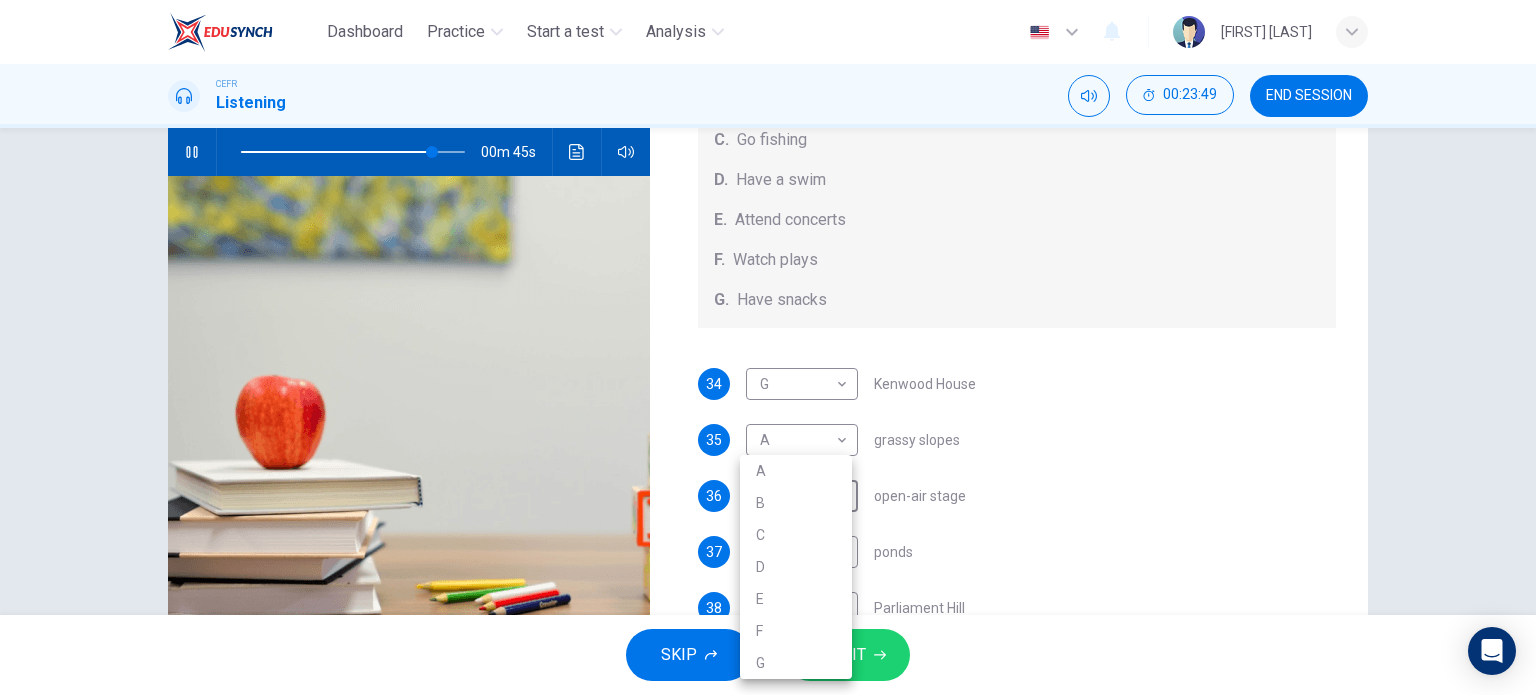 click at bounding box center (768, 347) 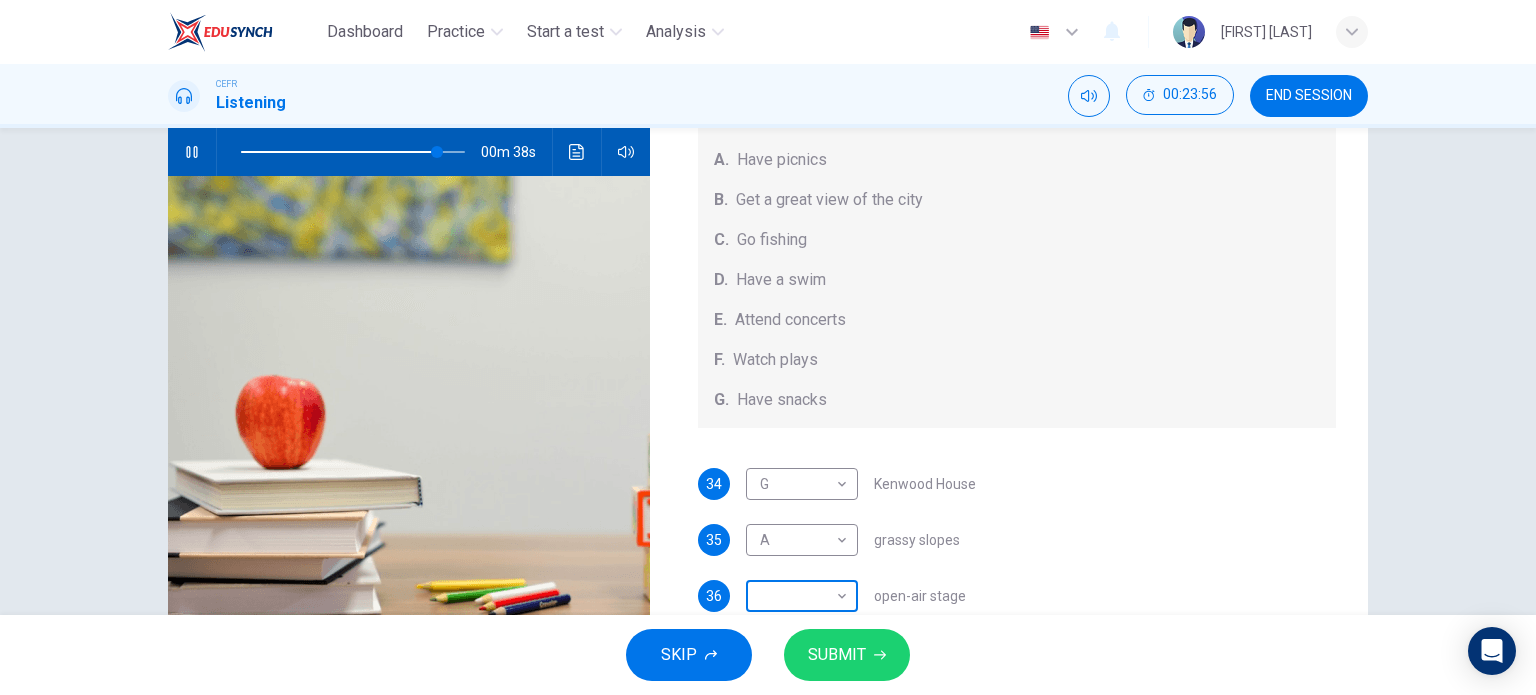 scroll, scrollTop: 184, scrollLeft: 0, axis: vertical 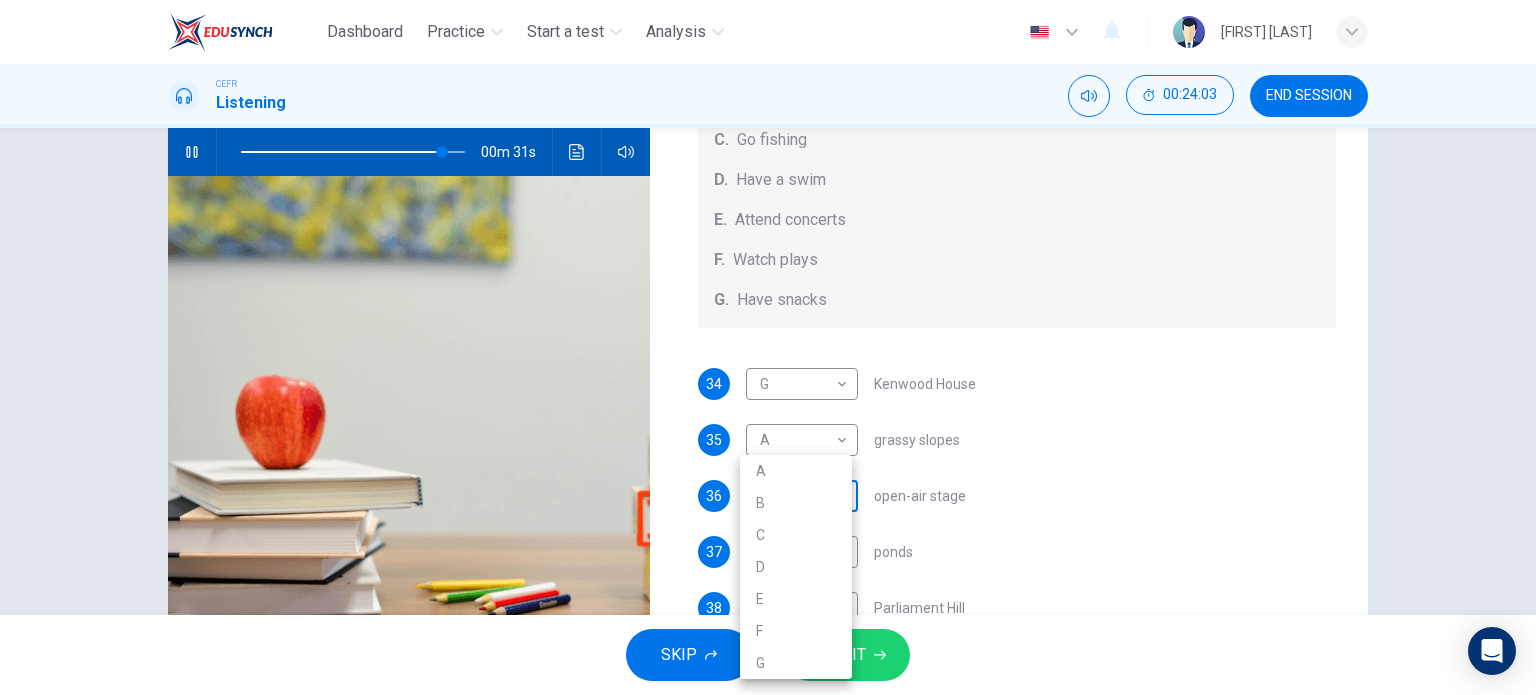 click on "Dashboard Practice Start a test Analysis English en ​ [FIRST] [LAST] CEFR Listening 00:24:03 END SESSION Questions 34 - 38 Which activity can be done at each of the following locations on the heath? Choose  FIVE  answers below and select the correct letter,  A-G , next to the questions. Activities A. Have picnics B. Get a great view of the city C. Go fishing D. Have a swim E. Attend concerts F. Watch plays G. Have snacks 34 G G ​ Kenwood House 35 A A ​ grassy slopes 36 ​ ​ open-air stage 37 ​ ​ ponds 38 ​ ​ Parliament Hill Hampstead Audio Tour 00m 31s SKIP SUBMIT EduSynch - Online Language Proficiency Testing
Dashboard Practice Start a test Analysis Notifications © Copyright  2025 A B C D E F G" at bounding box center [768, 347] 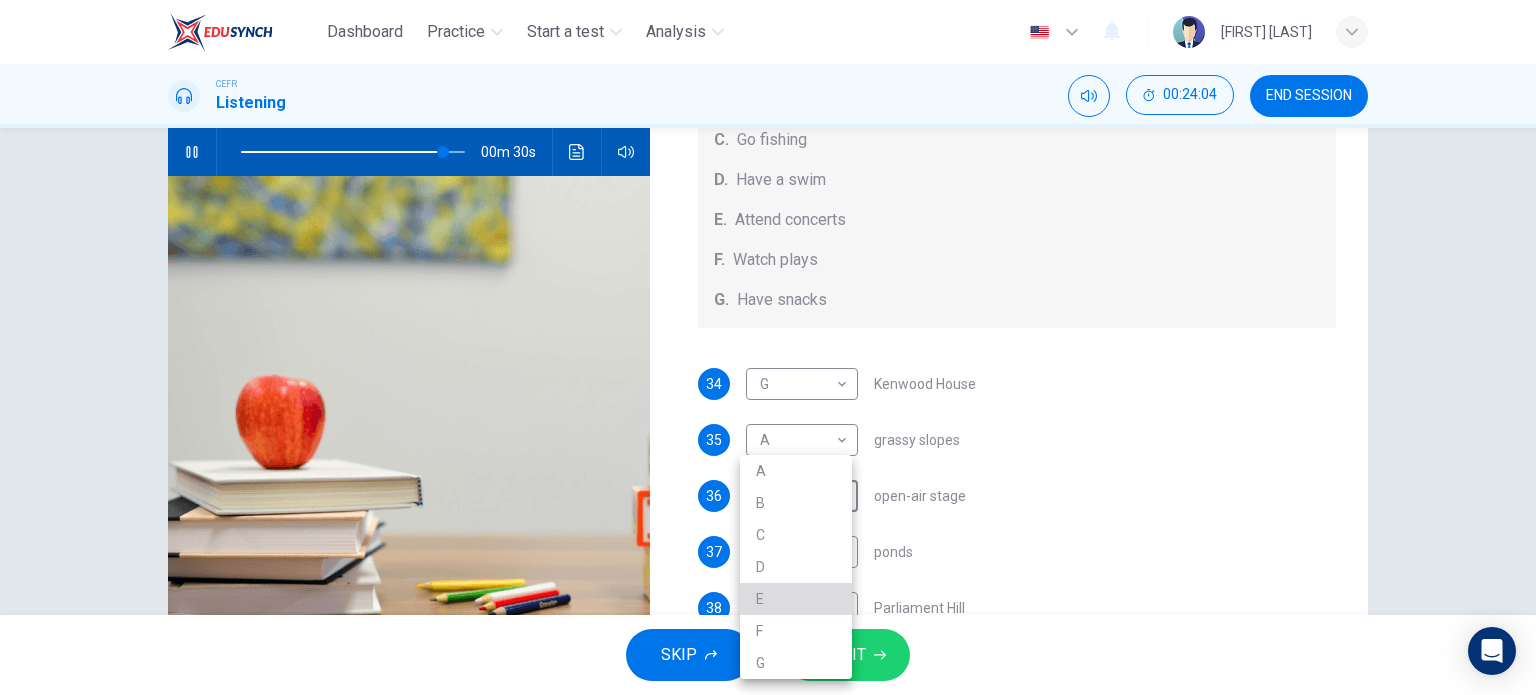 click on "E" at bounding box center [796, 599] 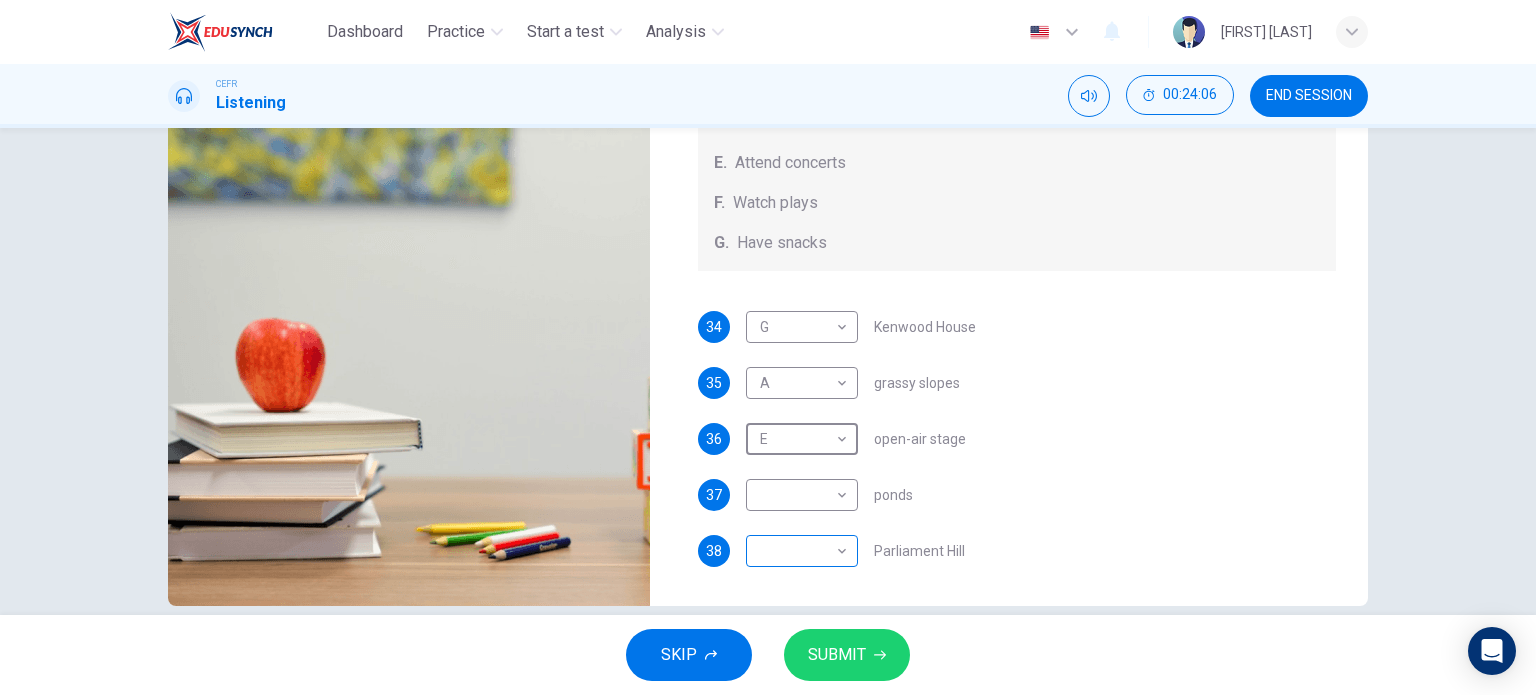 scroll, scrollTop: 288, scrollLeft: 0, axis: vertical 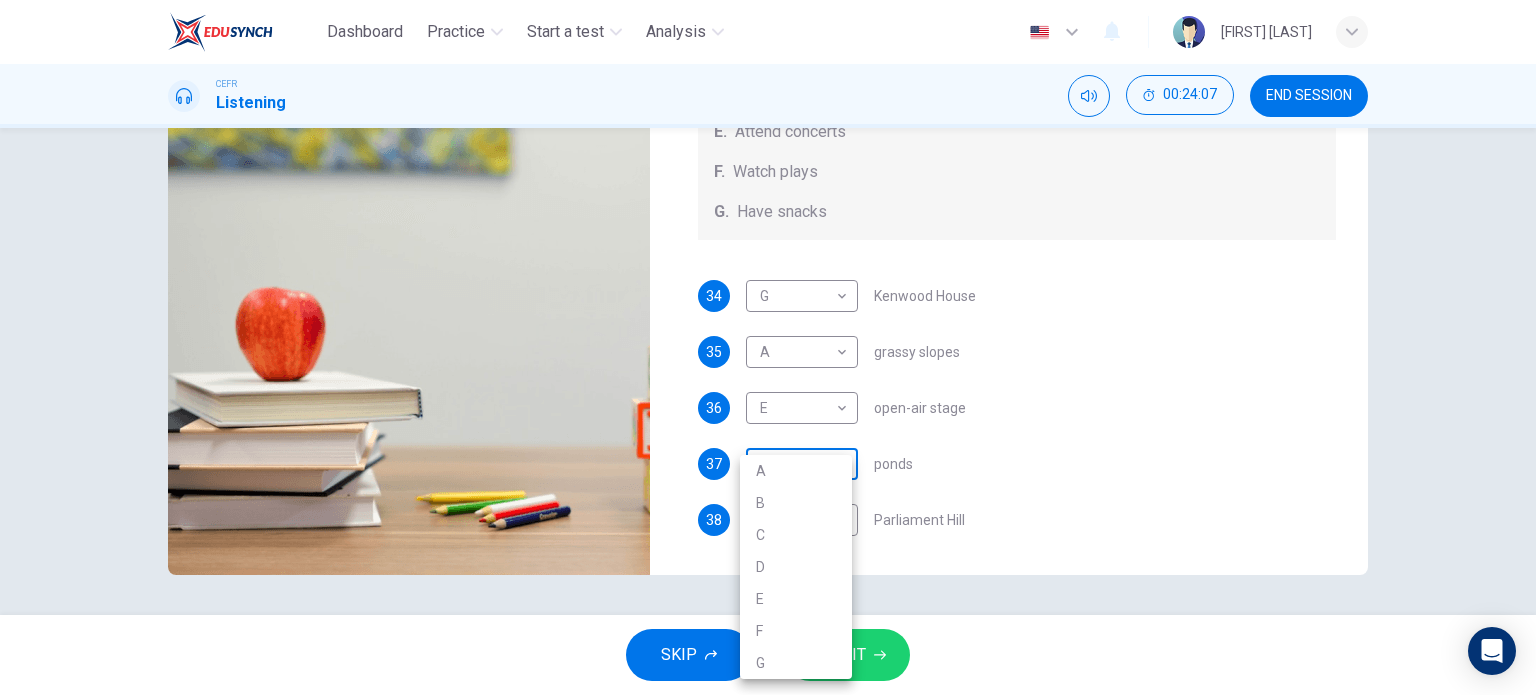 click on "Dashboard Practice Start a test Analysis English en ​ [FIRST] [LAST] CEFR Listening 00:24:07 END SESSION Questions 34 - 38 Which activity can be done at each of the following locations on the heath? Choose  FIVE  answers below and select the correct letter,  A-G , next to the questions. Activities A. Have picnics B. Get a great view of the city C. Go fishing D. Have a swim E. Attend concerts F. Watch plays G. Have snacks 34 G G ​ Kenwood House 35 A A ​ grassy slopes 36 E E ​ open-air stage 37 ​ ​ ponds 38 ​ ​ Parliament Hill Hampstead Audio Tour 00m 27s SKIP SUBMIT EduSynch - Online Language Proficiency Testing
Dashboard Practice Start a test Analysis Notifications © Copyright  2025 A B C D E F G" at bounding box center (768, 347) 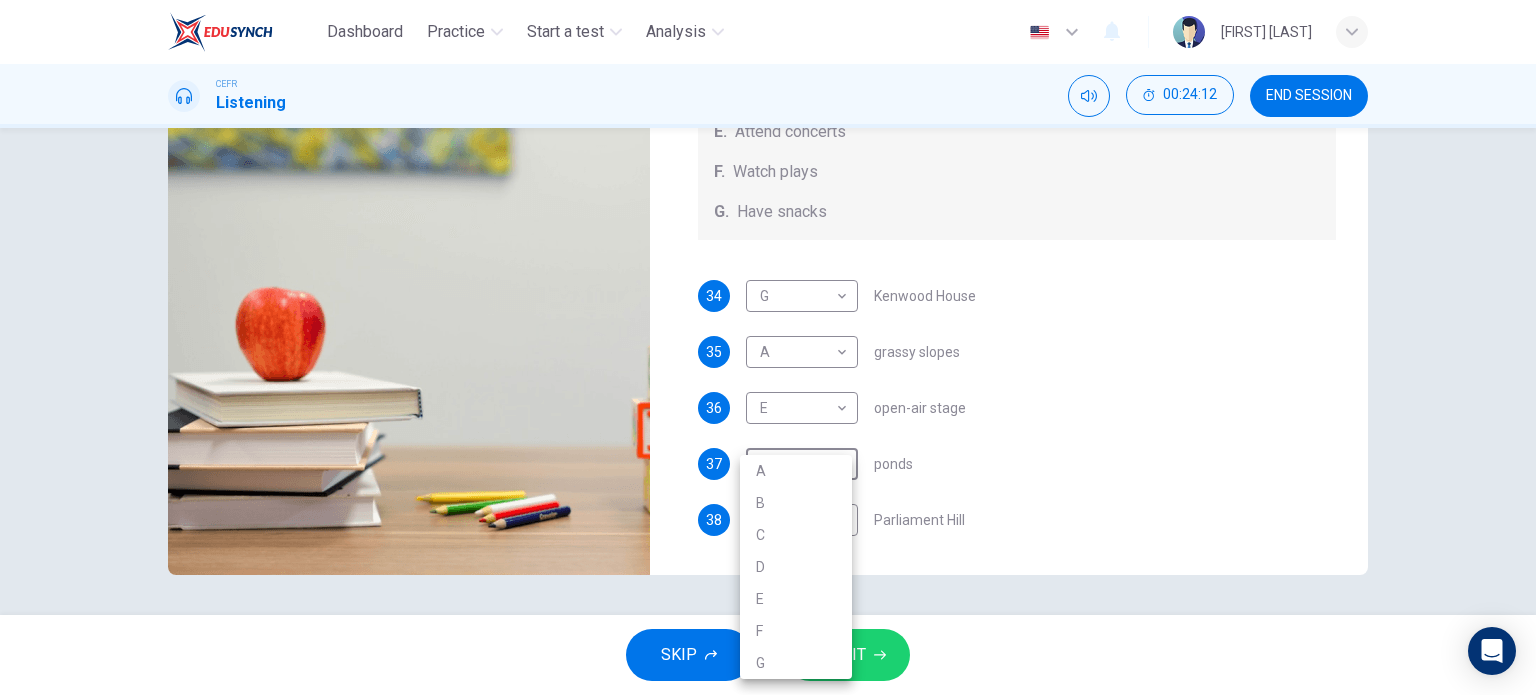 click at bounding box center (768, 347) 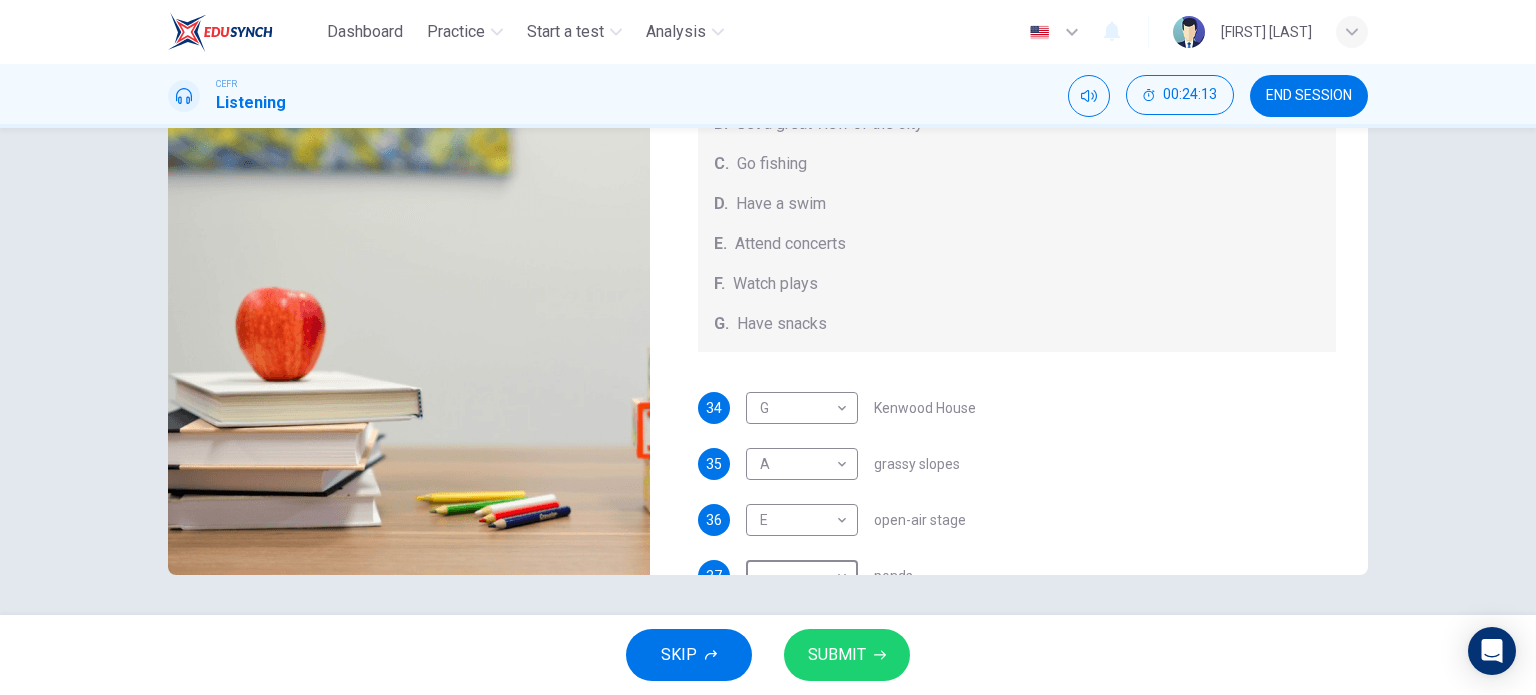scroll, scrollTop: 0, scrollLeft: 0, axis: both 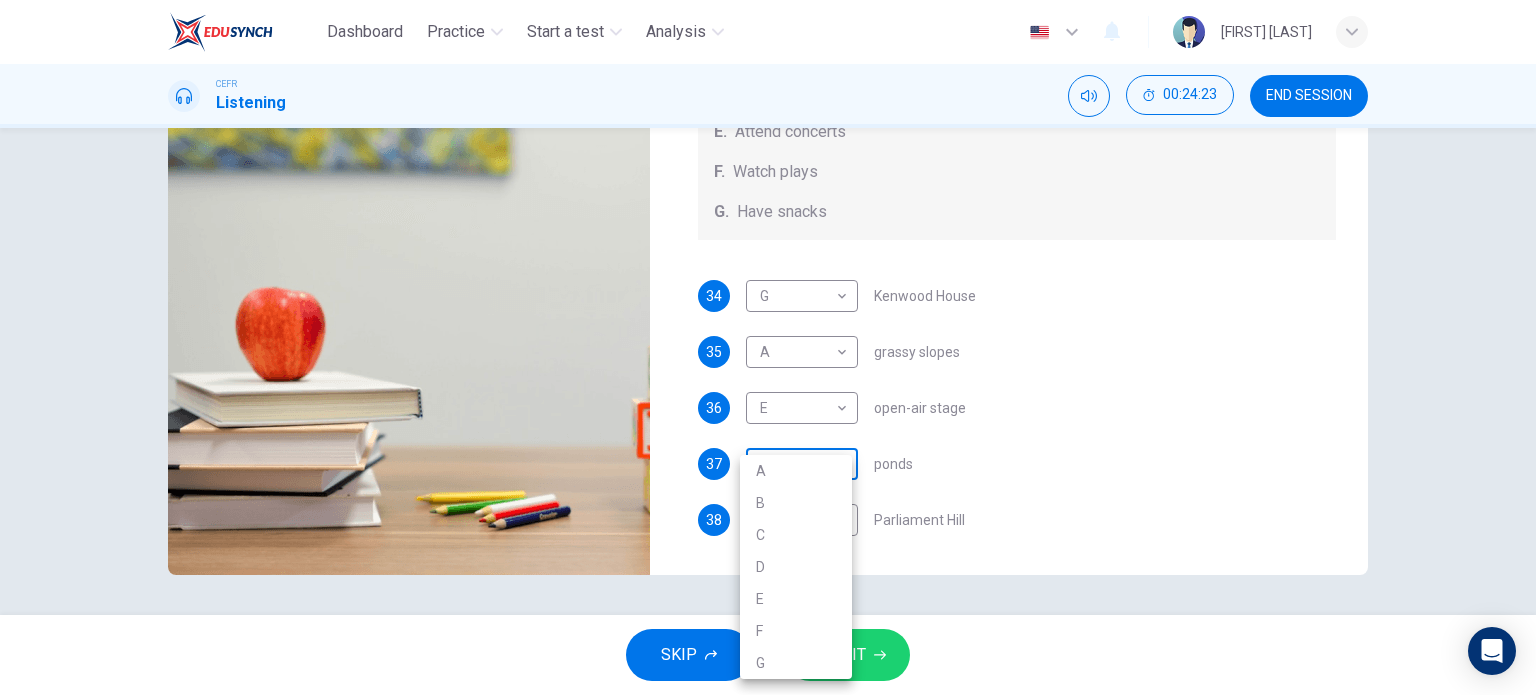 click on "Dashboard Practice Start a test Analysis English en ​ [FIRST] [LAST] CEFR Listening 00:24:23 END SESSION Questions 34 - 38 Which activity can be done at each of the following locations on the heath? Choose  FIVE  answers below and select the correct letter,  A-G , next to the questions. Activities A. Have picnics B. Get a great view of the city C. Go fishing D. Have a swim E. Attend concerts F. Watch plays G. Have snacks 34 G G ​ Kenwood House 35 A A ​ grassy slopes 36 E E ​ open-air stage 37 ​ ​ ponds 38 ​ ​ Parliament Hill Hampstead Audio Tour 00m 11s SKIP SUBMIT EduSynch - Online Language Proficiency Testing
Dashboard Practice Start a test Analysis Notifications © Copyright  2025 A B C D E F G" at bounding box center (768, 347) 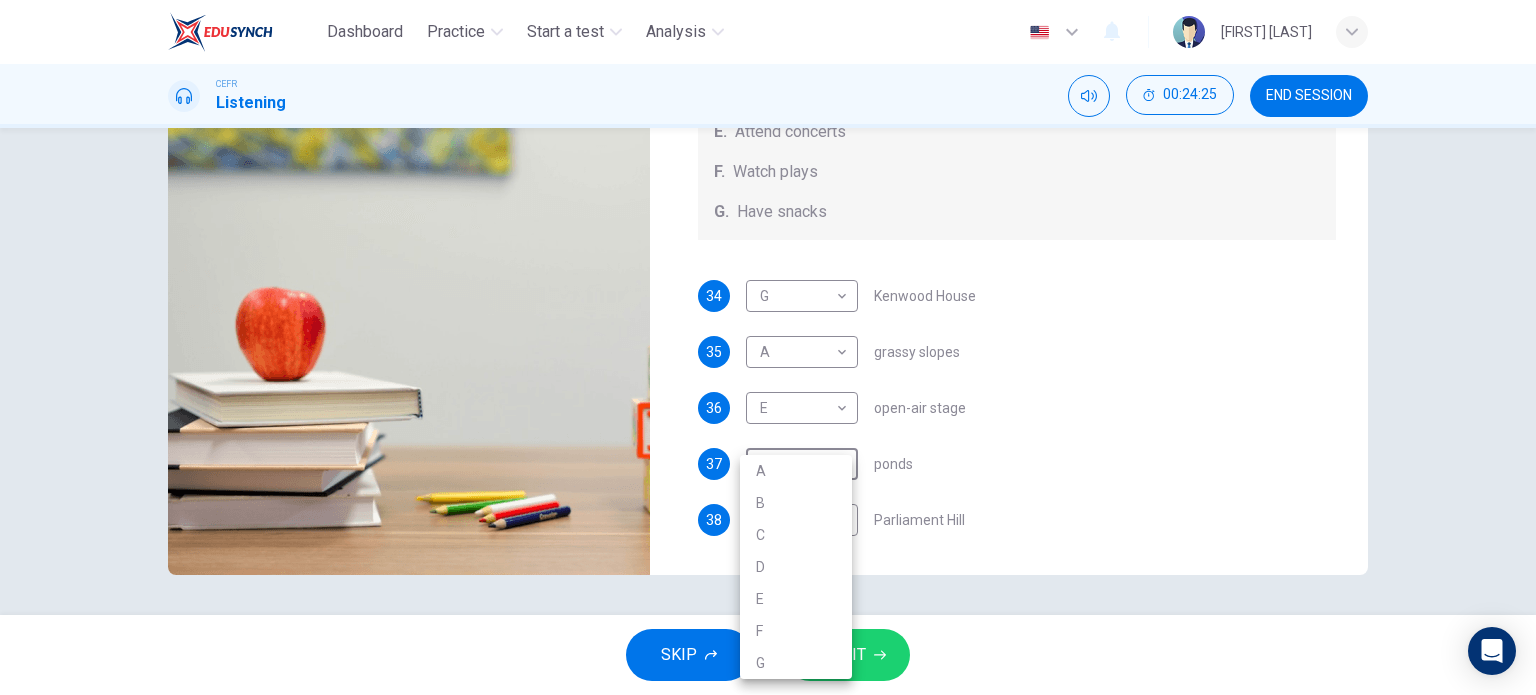click at bounding box center (768, 347) 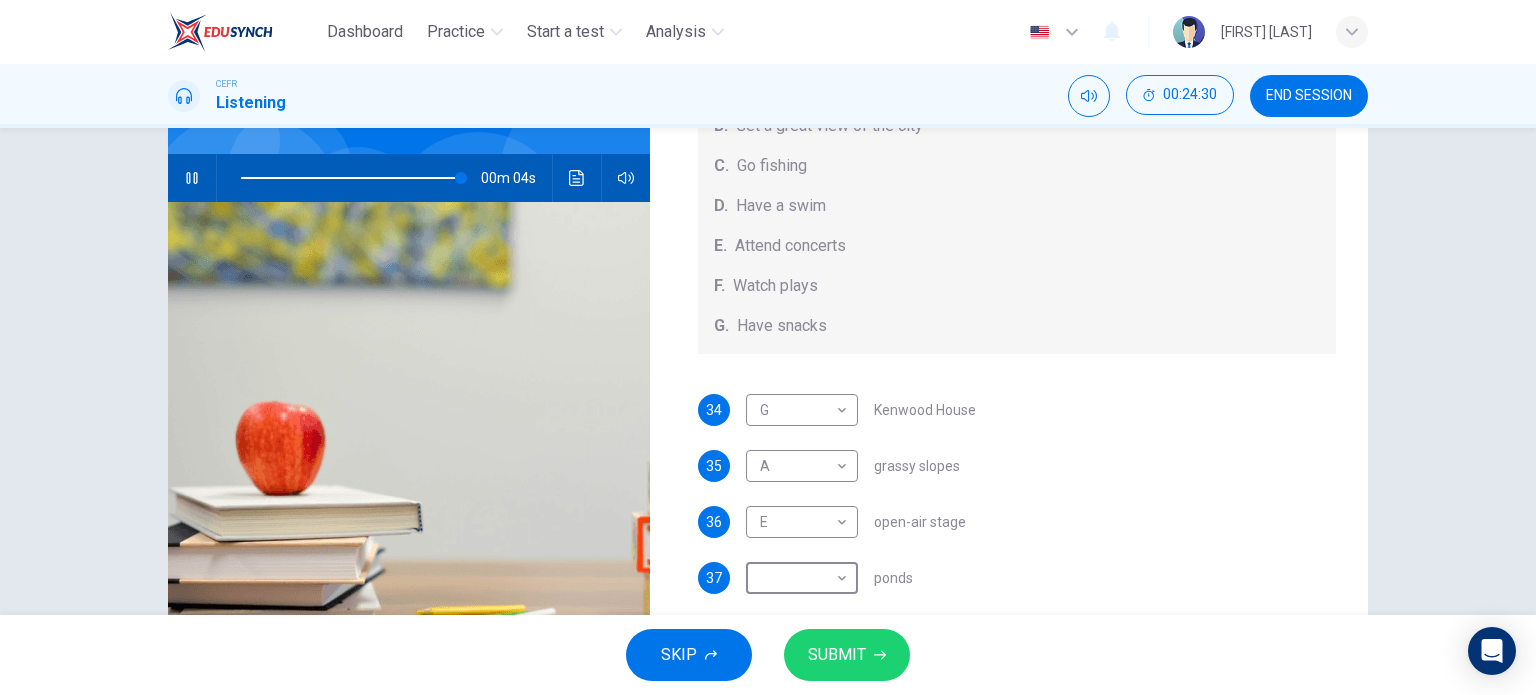 scroll, scrollTop: 288, scrollLeft: 0, axis: vertical 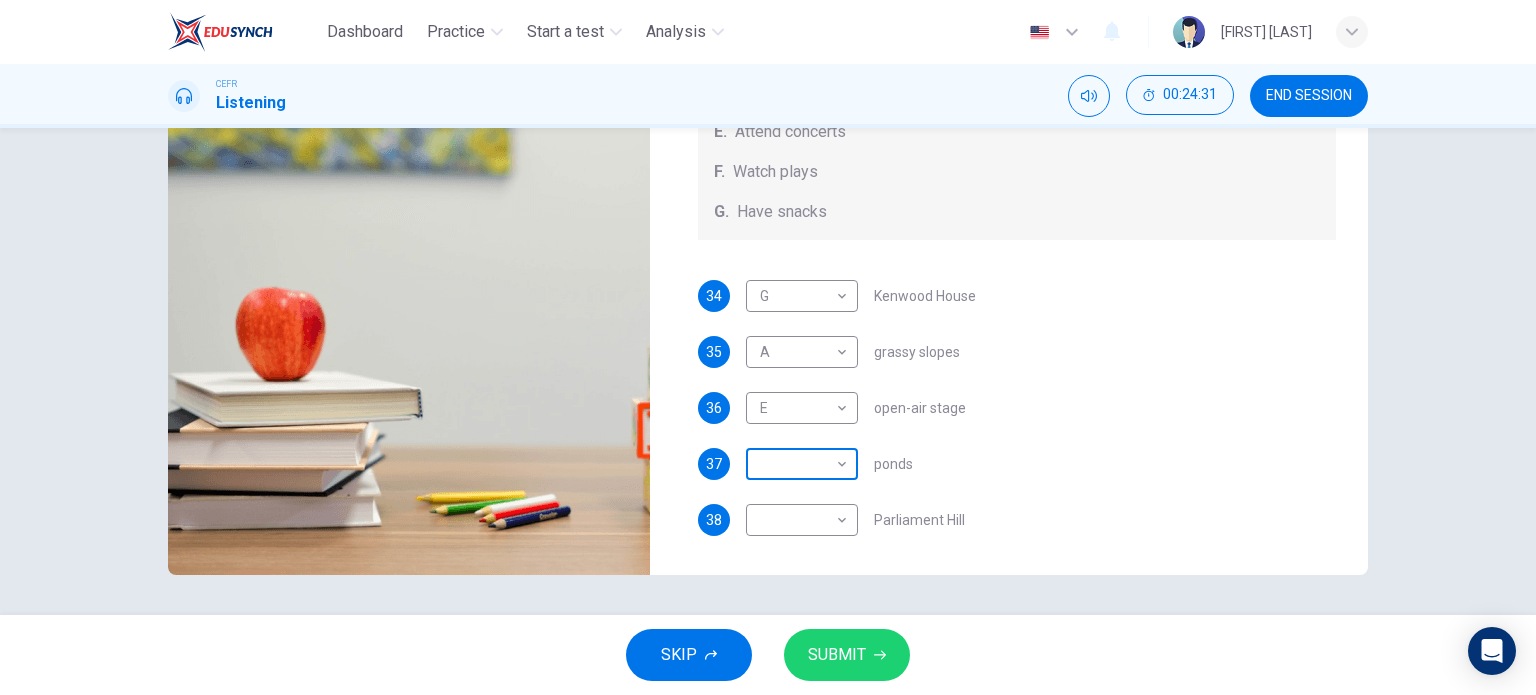 click on "Dashboard Practice Start a test Analysis English en ​ [FIRST] [LAST] CEFR Listening 00:24:31 END SESSION Questions 34 - 38 Which activity can be done at each of the following locations on the heath? Choose  FIVE  answers below and select the correct letter,  A-G , next to the questions. Activities A. Have picnics B. Get a great view of the city C. Go fishing D. Have a swim E. Attend concerts F. Watch plays G. Have snacks 34 G G ​ Kenwood House 35 A A ​ grassy slopes 36 E E ​ open-air stage 37 ​ ​ ponds 38 ​ ​ Parliament Hill Hampstead Audio Tour 00m 03s SKIP SUBMIT EduSynch - Online Language Proficiency Testing
Dashboard Practice Start a test Analysis Notifications © Copyright  2025" at bounding box center (768, 347) 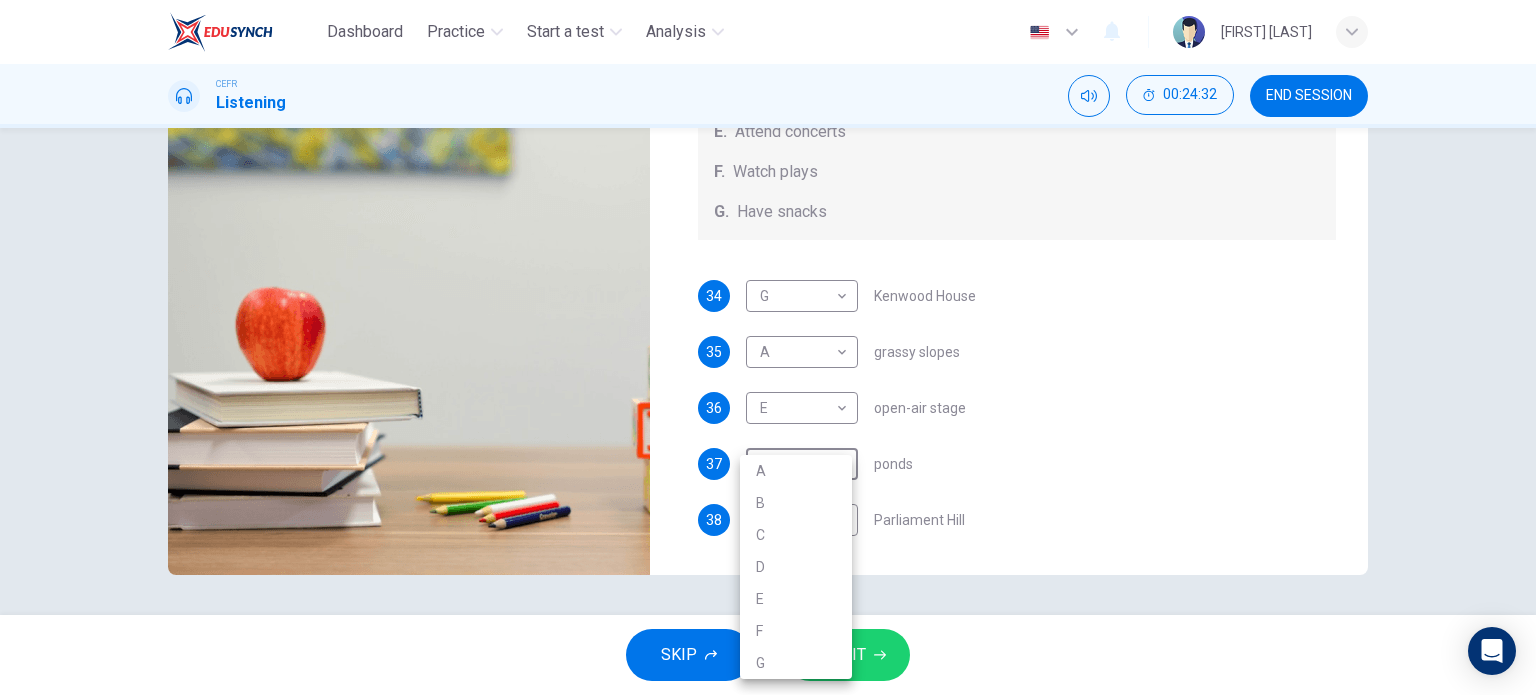 click on "D" at bounding box center [796, 567] 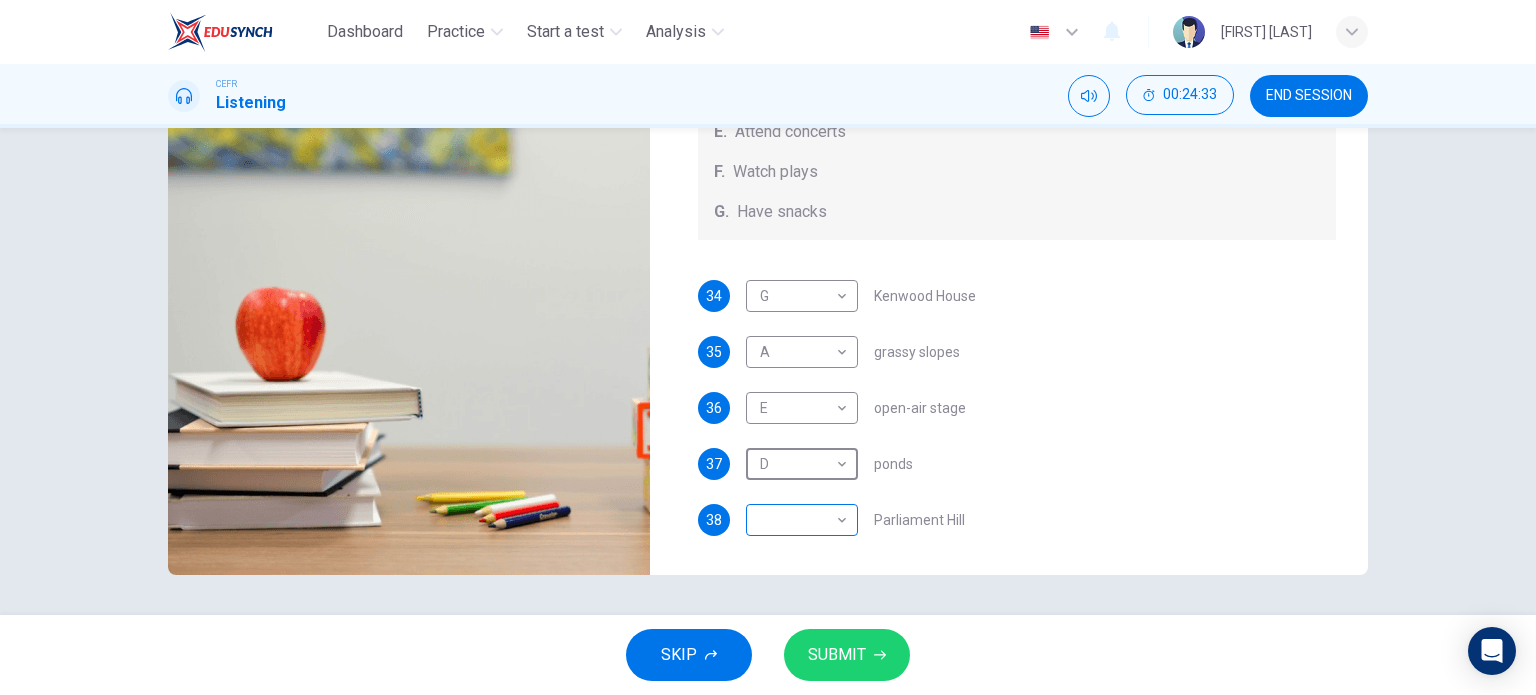 click on "Dashboard Practice Start a test Analysis English en ​ [FIRST] [LAST] CEFR Listening 00:24:33 END SESSION Questions 34 - 38 Which activity can be done at each of the following locations on the heath? Choose  FIVE  answers below and select the correct letter,  A-G , next to the questions. Activities A. Have picnics B. Get a great view of the city C. Go fishing D. Have a swim E. Attend concerts F. Watch plays G. Have snacks 34 G G ​ Kenwood House 35 A A ​ grassy slopes 36 E E ​ open-air stage 37 D D ​ ponds 38 ​ ​ Parliament Hill Hampstead Audio Tour 00m 01s SKIP SUBMIT EduSynch - Online Language Proficiency Testing
Dashboard Practice Start a test Analysis Notifications © Copyright  2025" at bounding box center [768, 347] 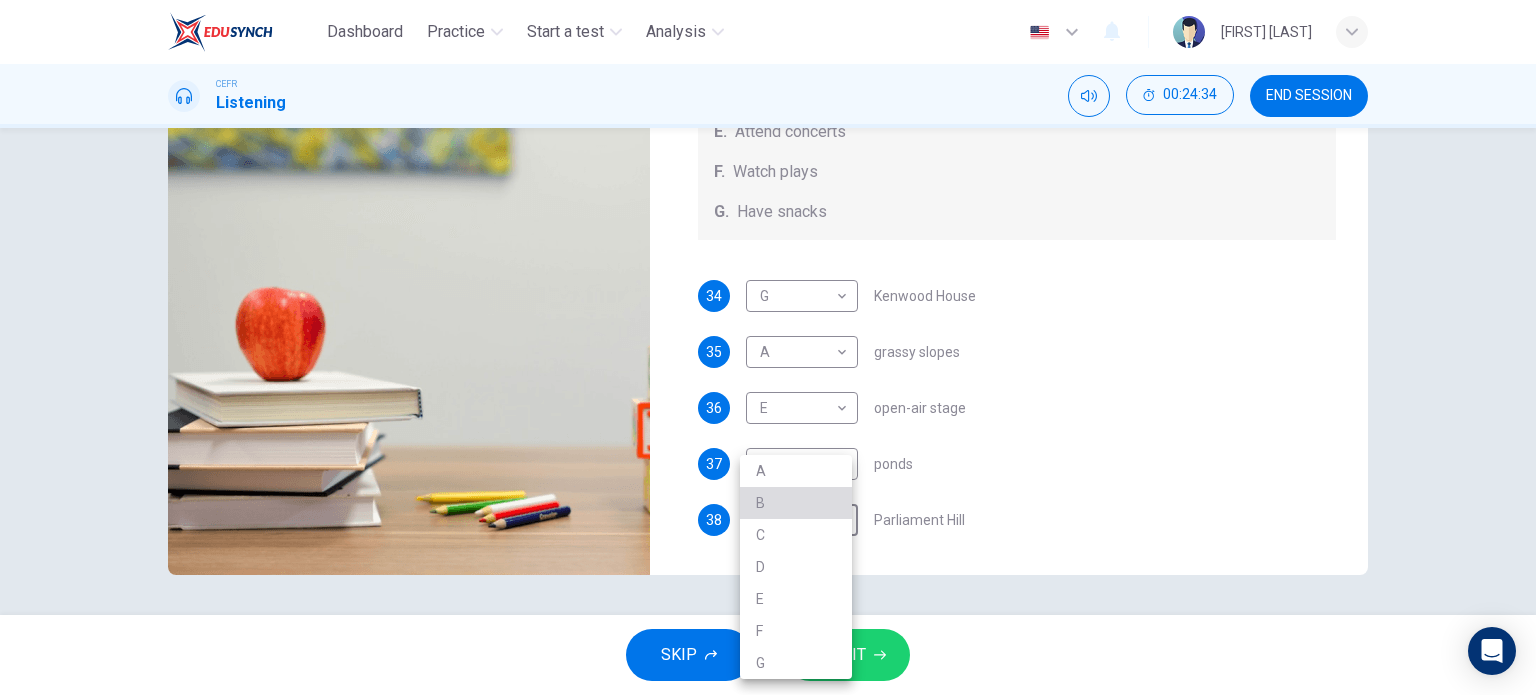 click on "B" at bounding box center [796, 503] 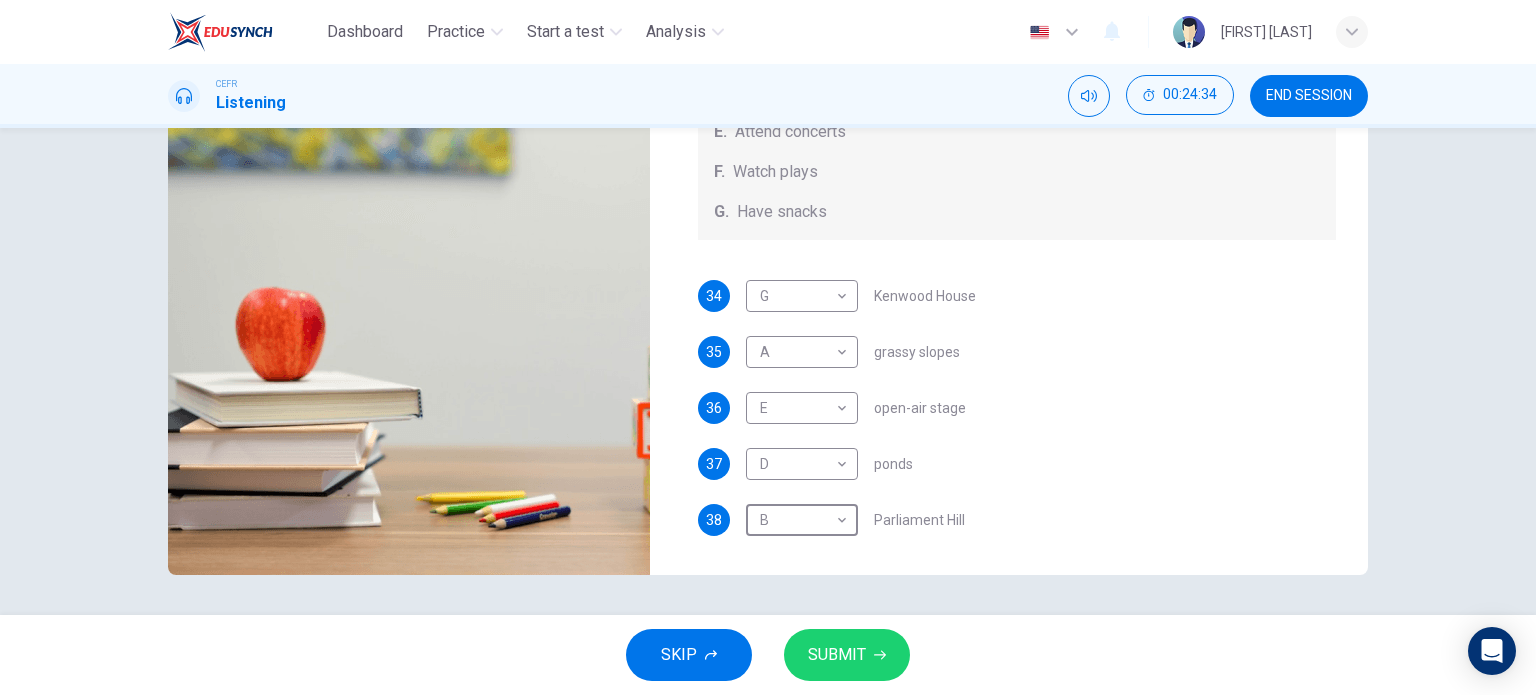 click at bounding box center (880, 655) 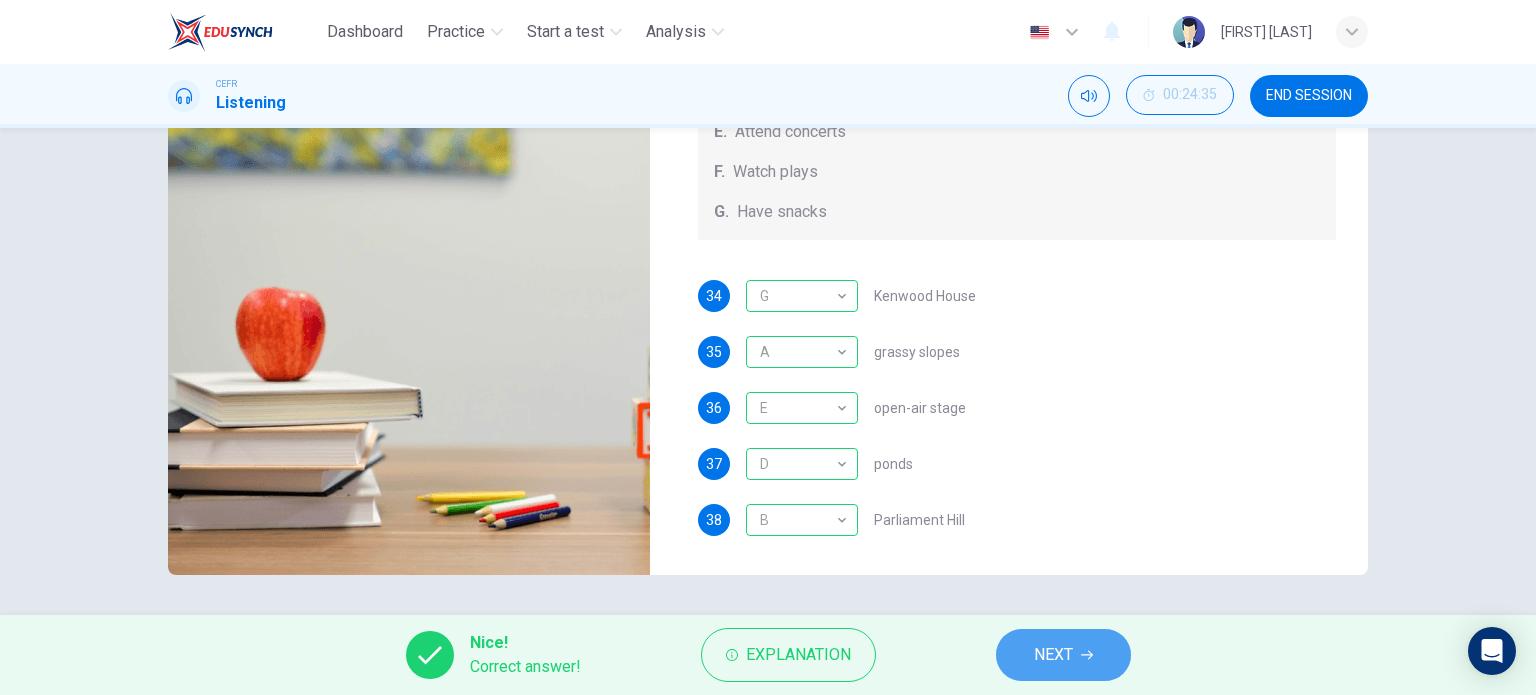 click at bounding box center (1087, 655) 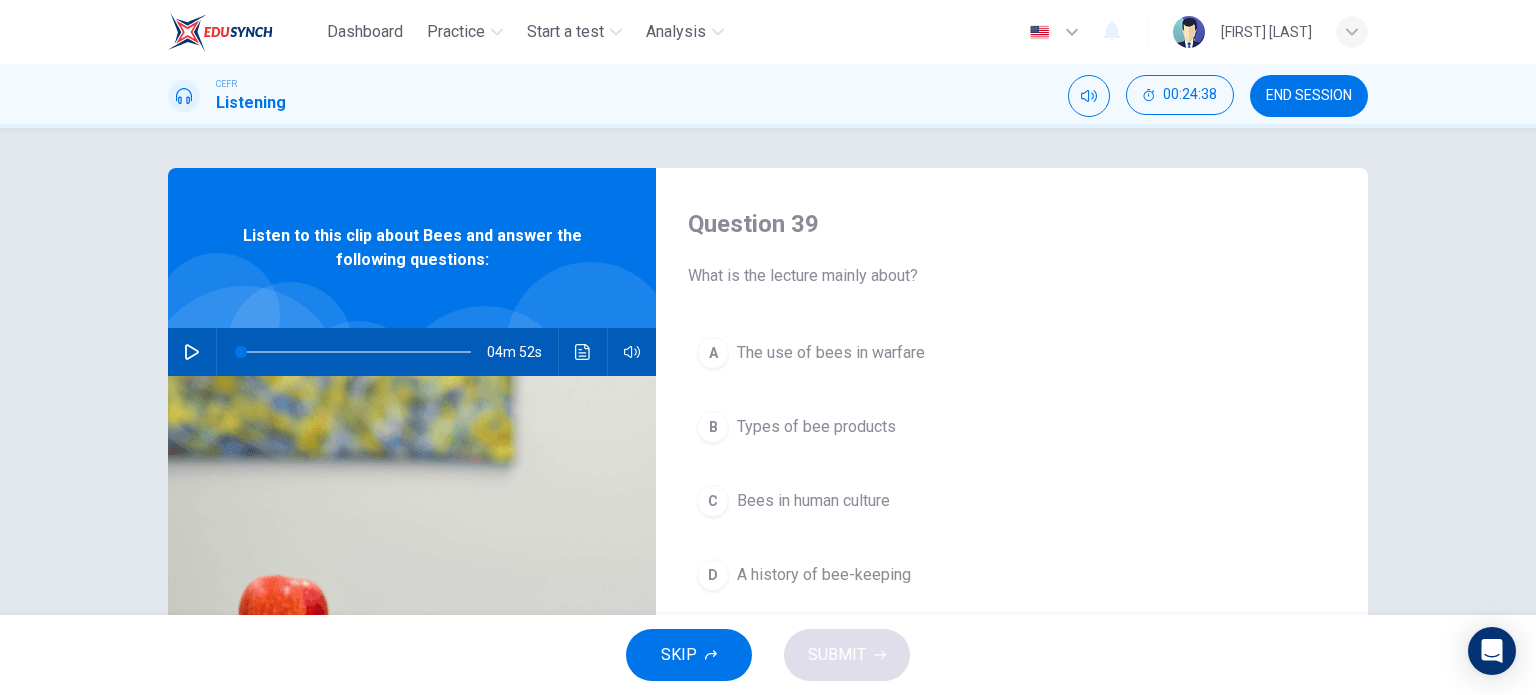 click at bounding box center [192, 352] 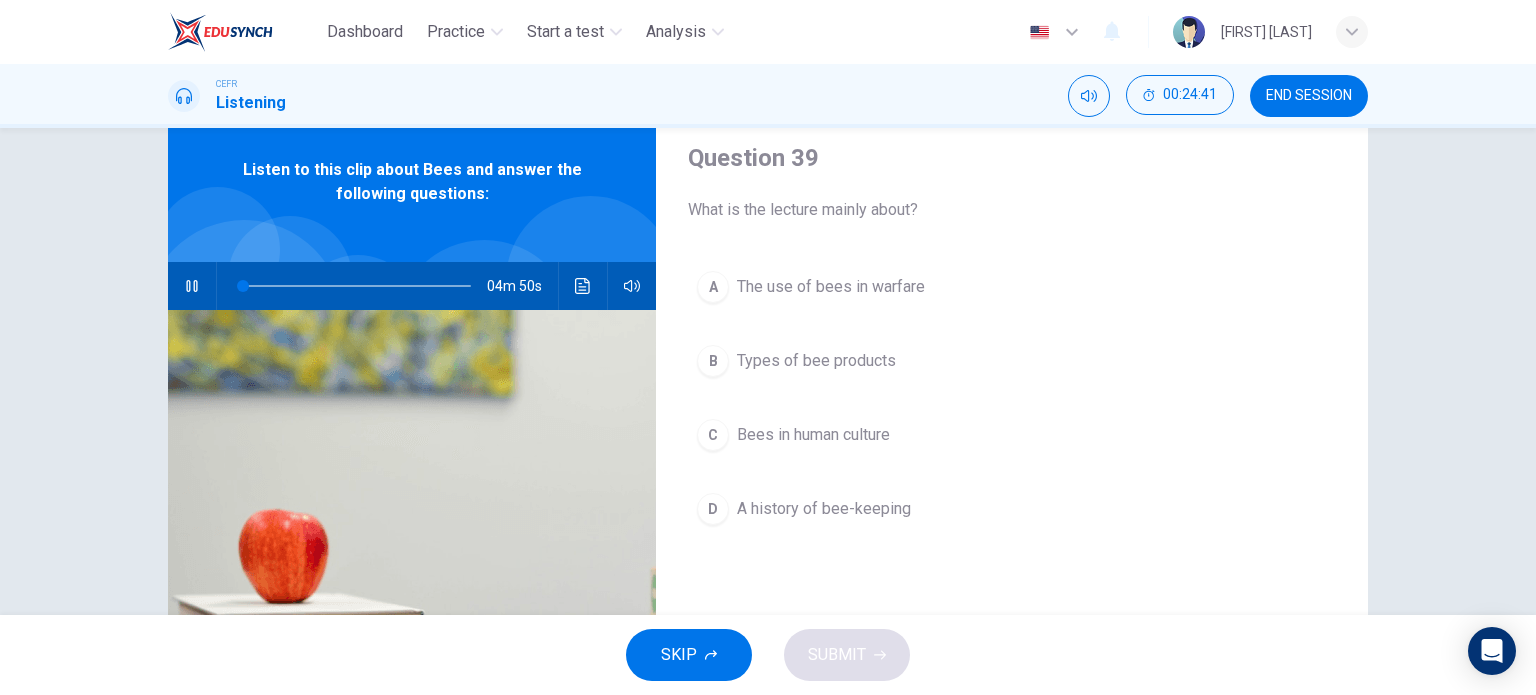 scroll, scrollTop: 100, scrollLeft: 0, axis: vertical 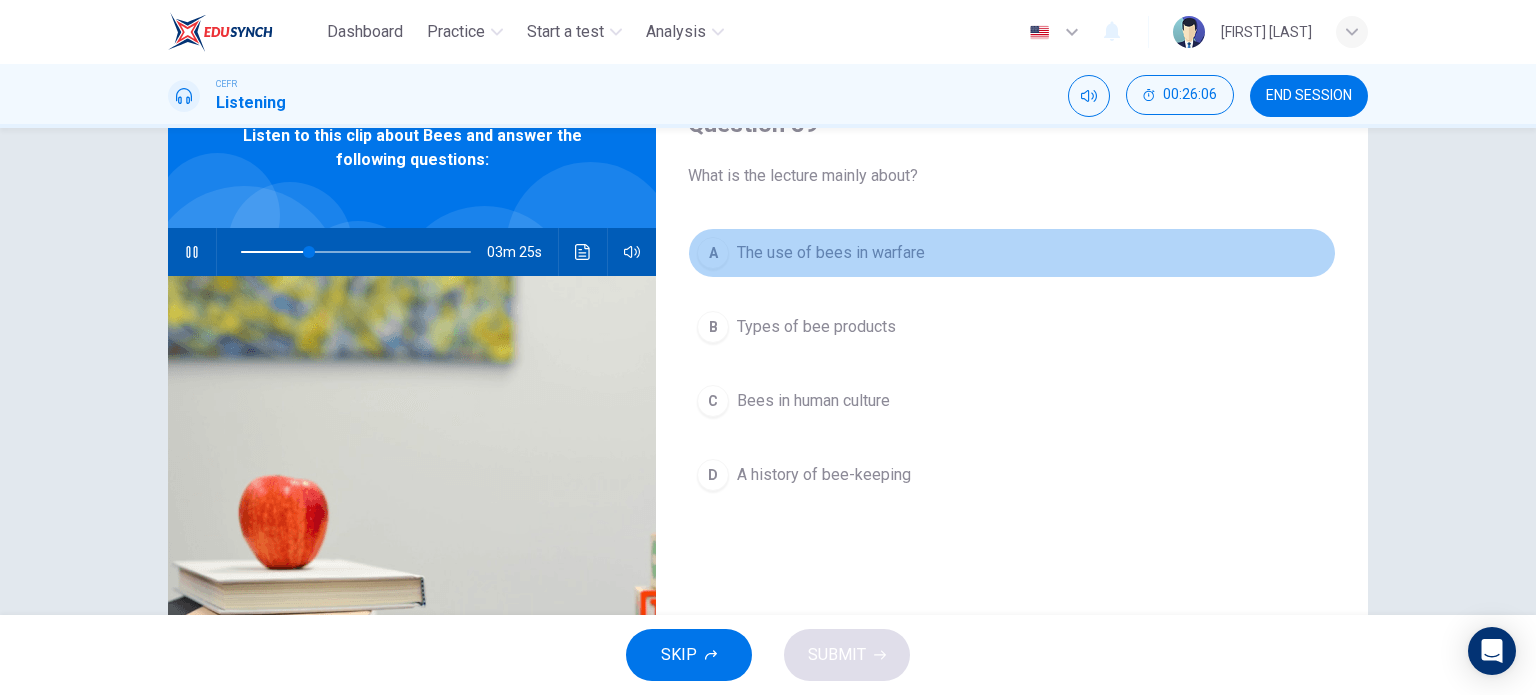 click on "The use of bees in warfare" at bounding box center (831, 253) 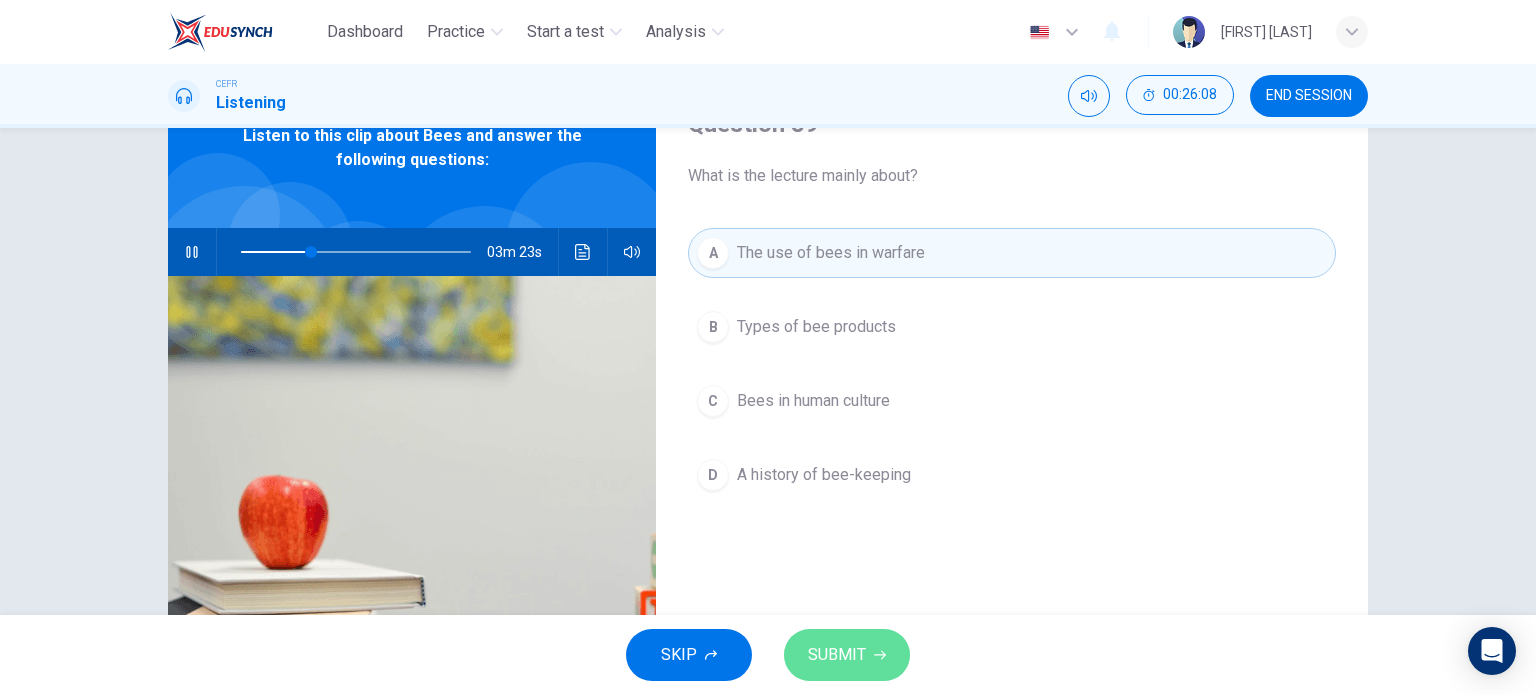 click on "SUBMIT" at bounding box center (837, 655) 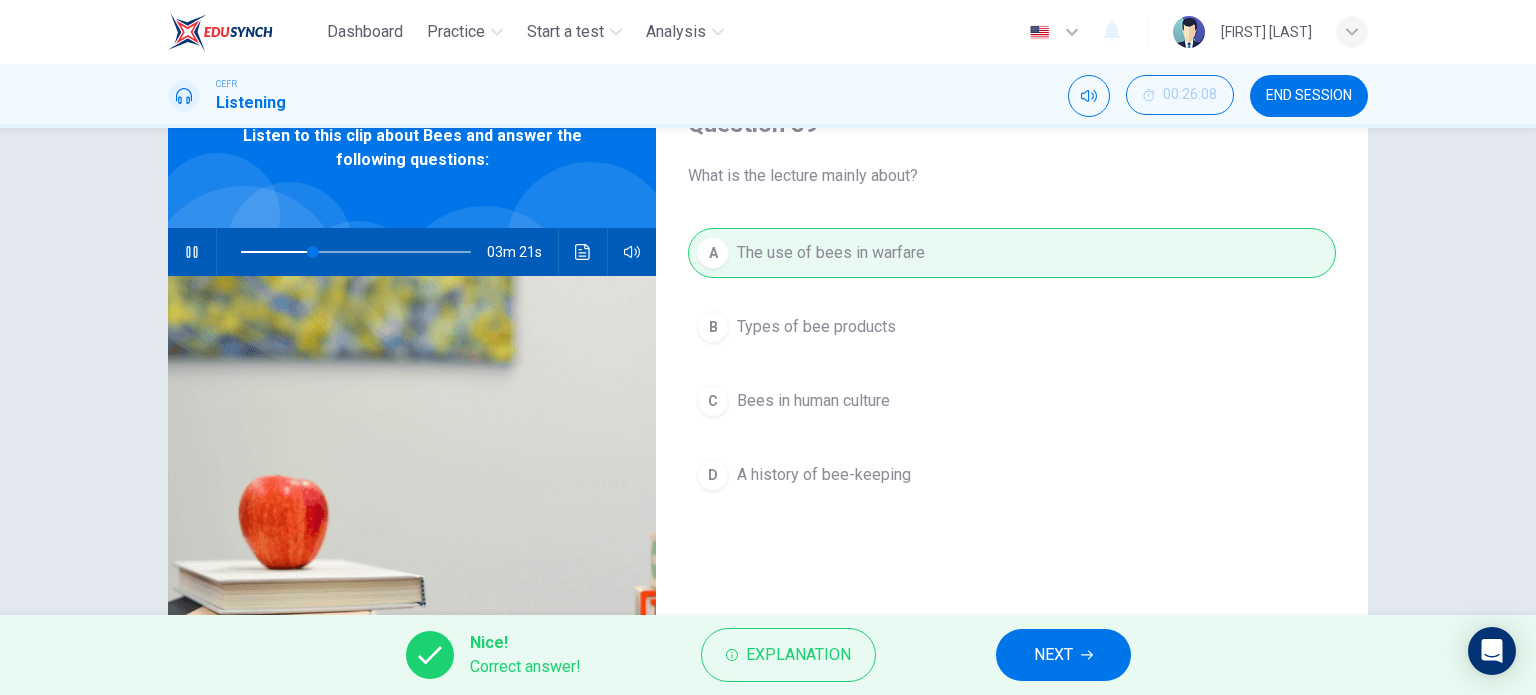 click at bounding box center (1087, 655) 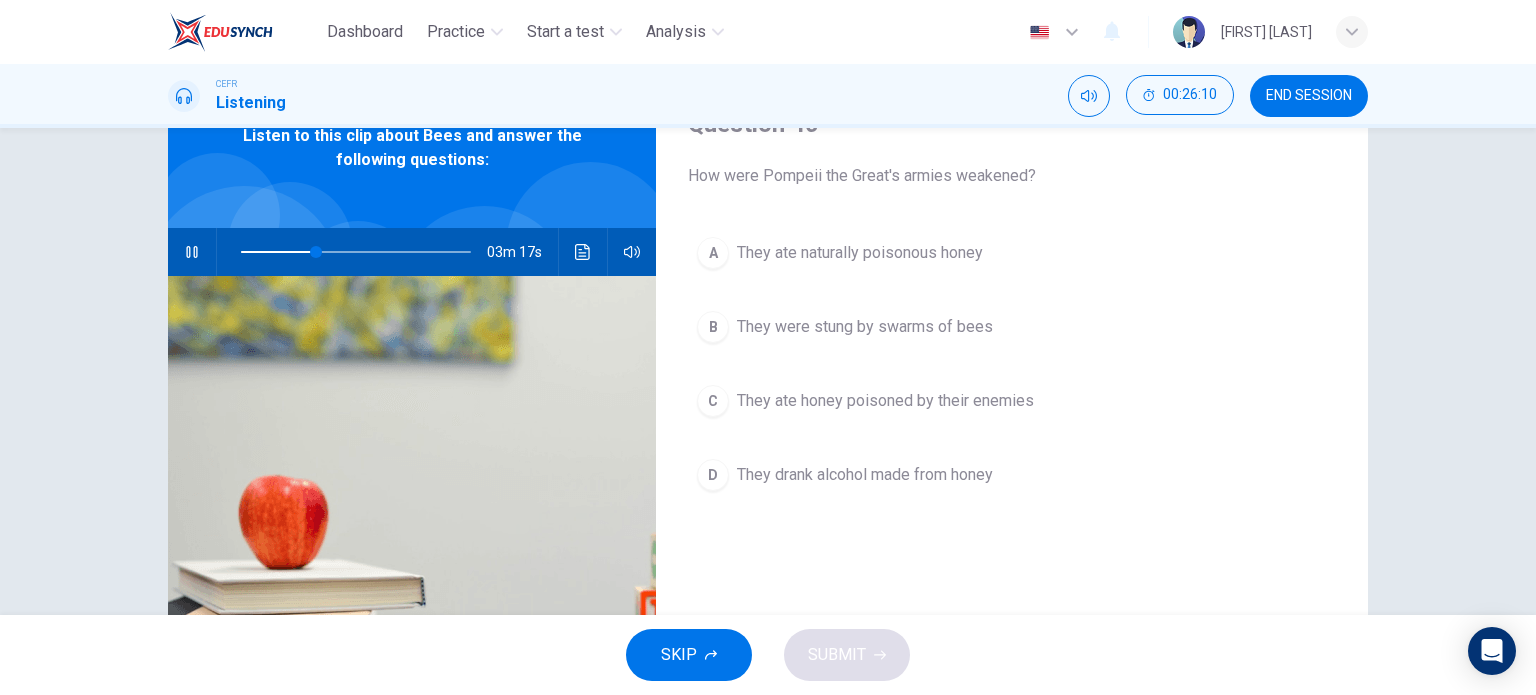 drag, startPoint x: 888, startPoint y: 261, endPoint x: 888, endPoint y: 248, distance: 13 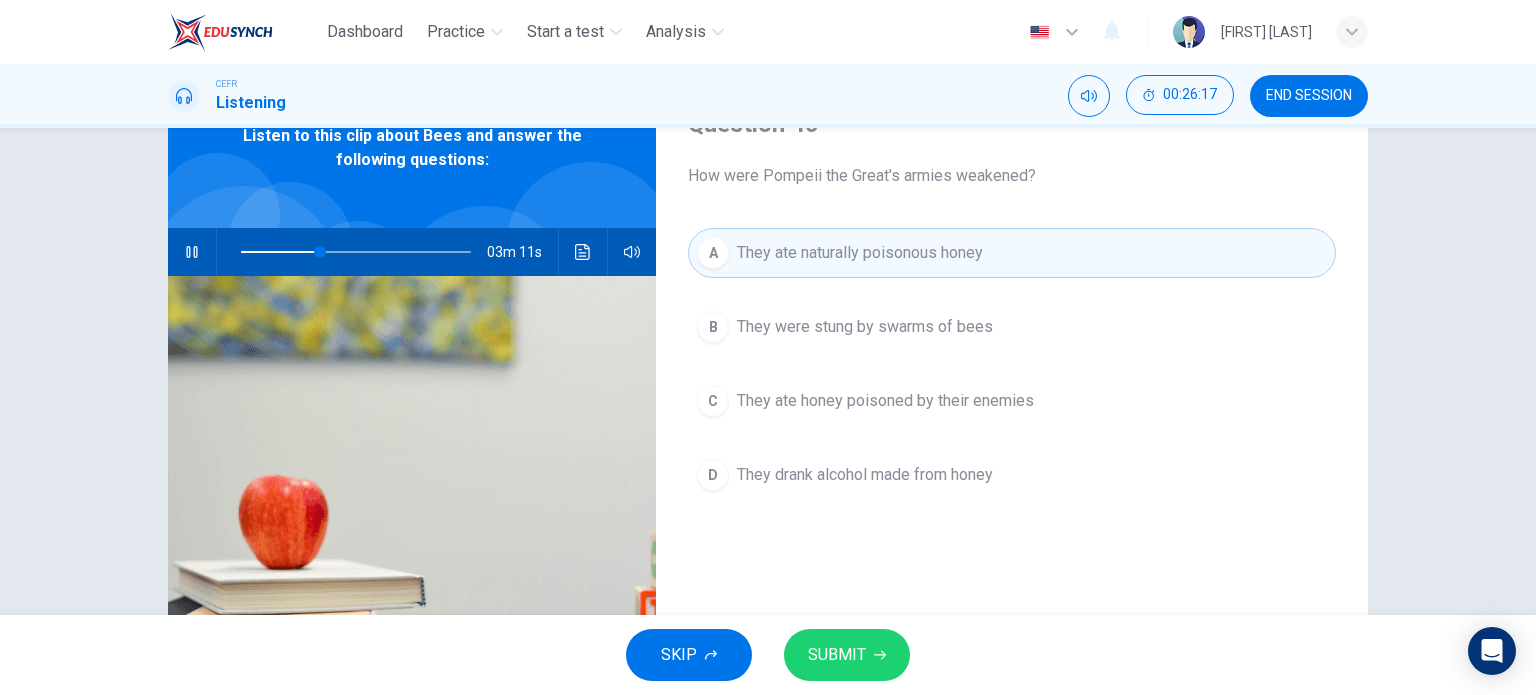 click on "SUBMIT" at bounding box center (847, 655) 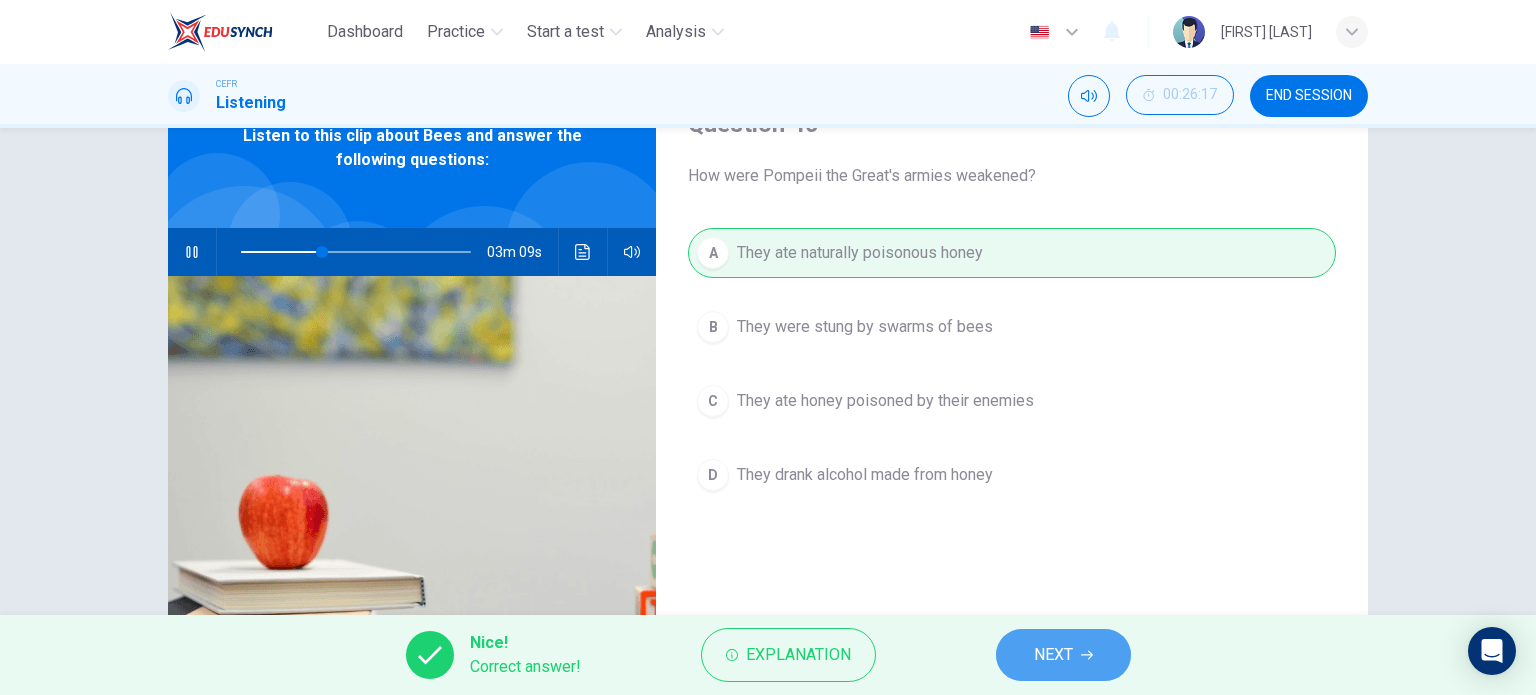 click on "NEXT" at bounding box center (1053, 655) 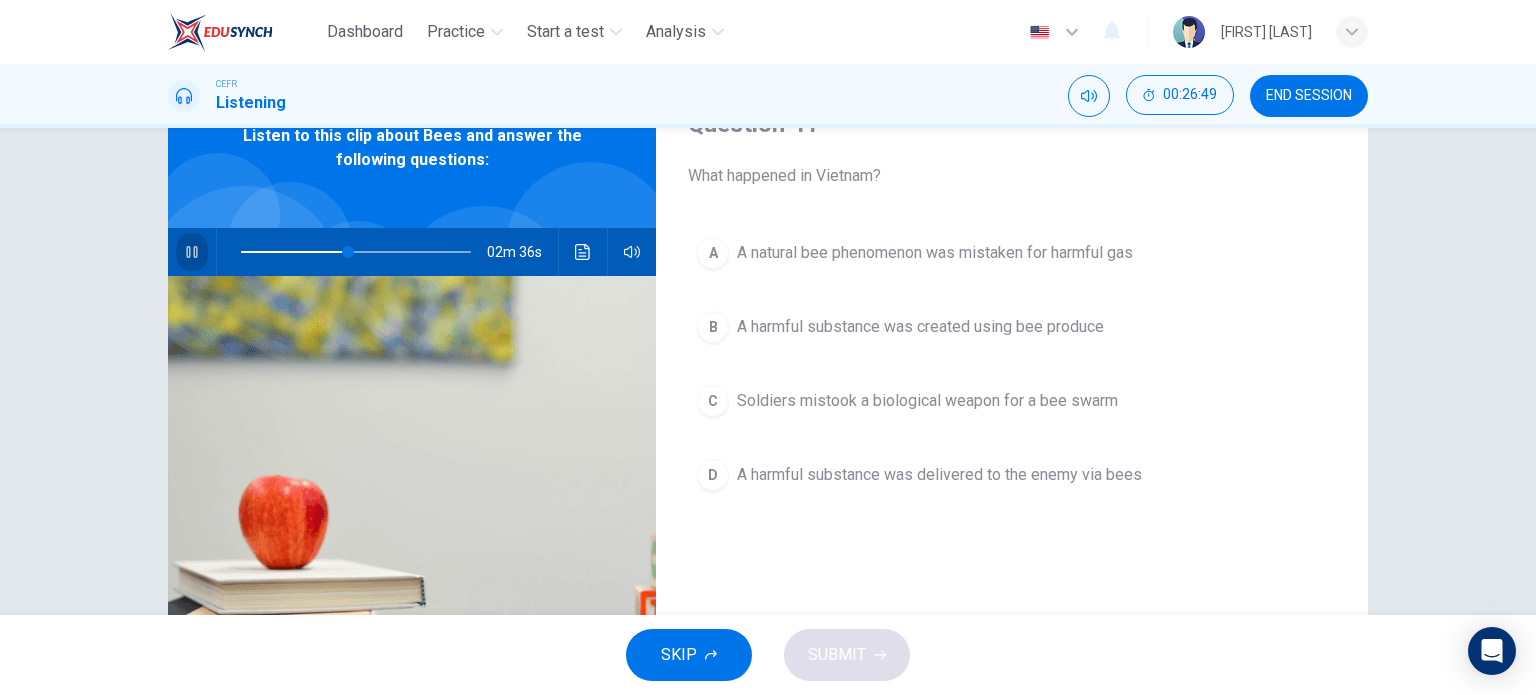 click at bounding box center [192, 252] 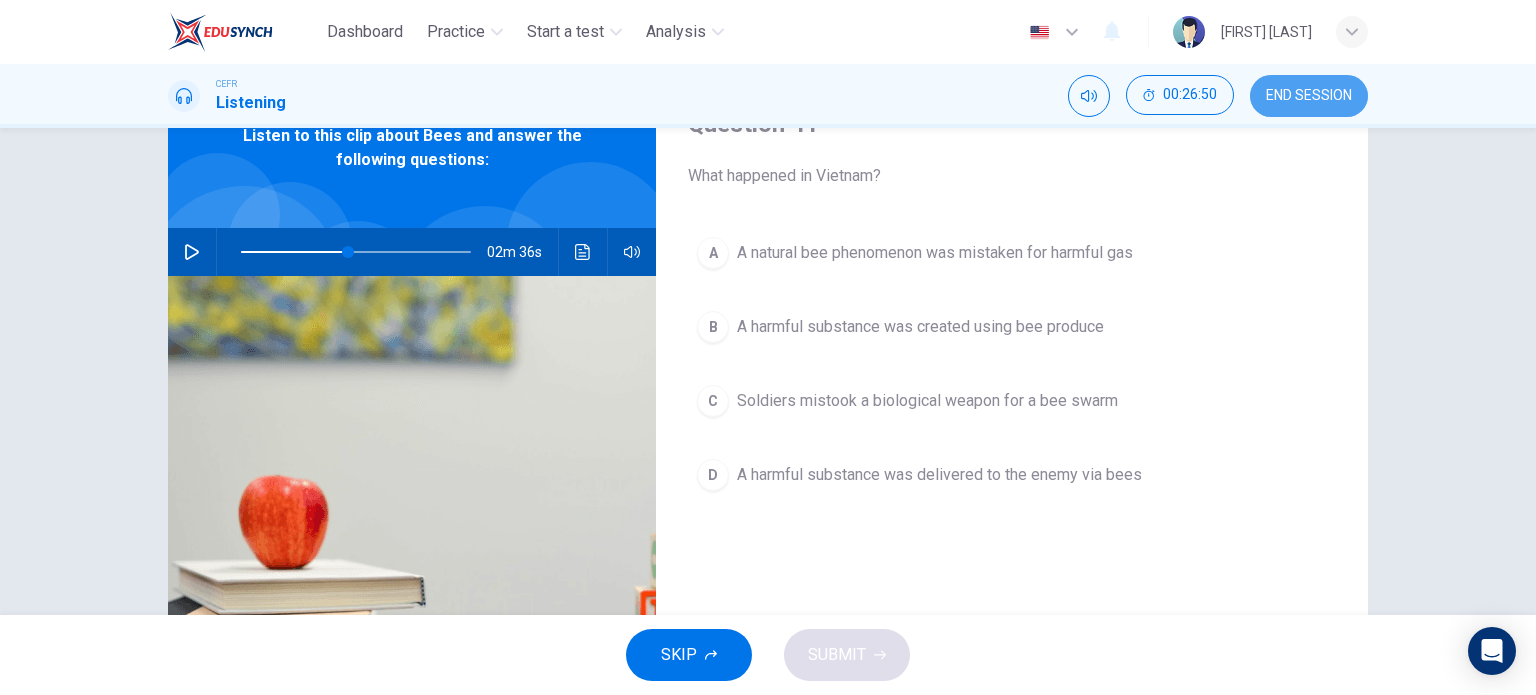 click on "END SESSION" at bounding box center [1309, 96] 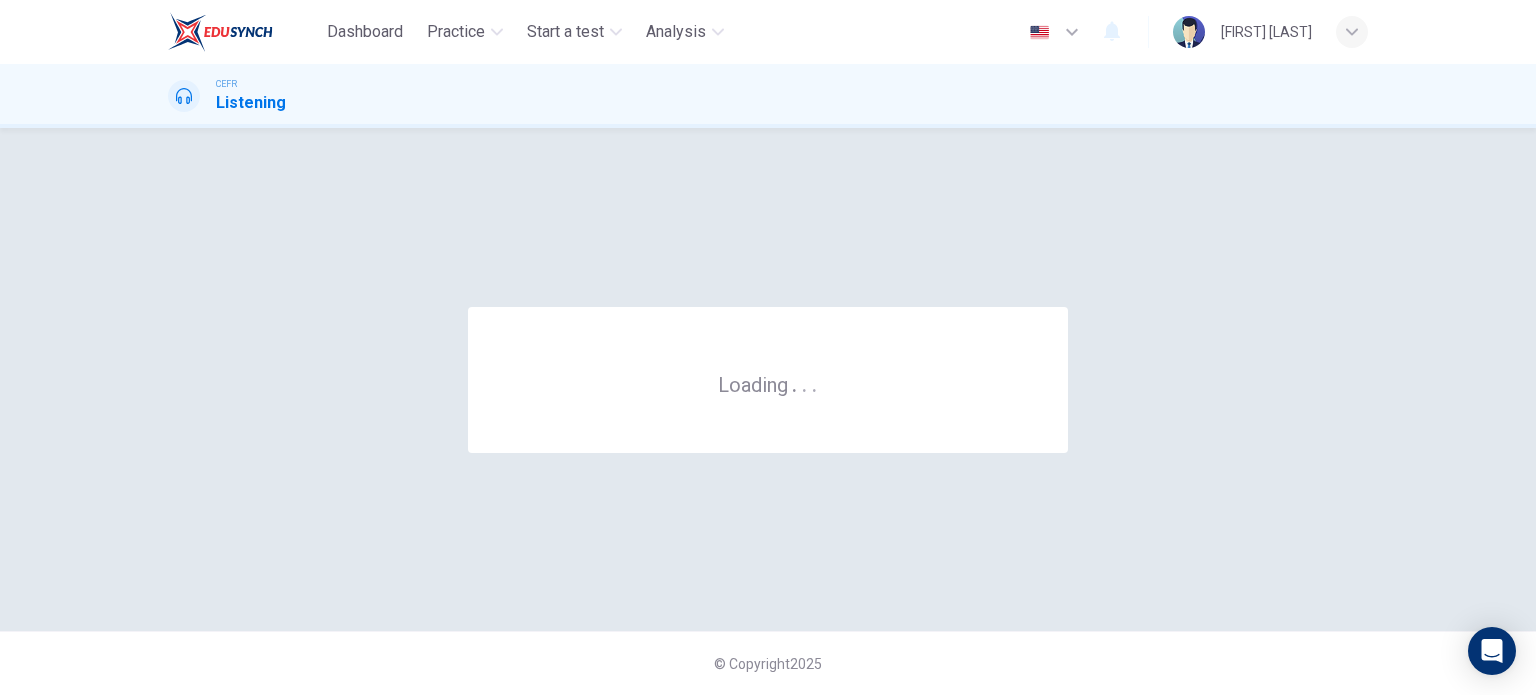 scroll, scrollTop: 0, scrollLeft: 0, axis: both 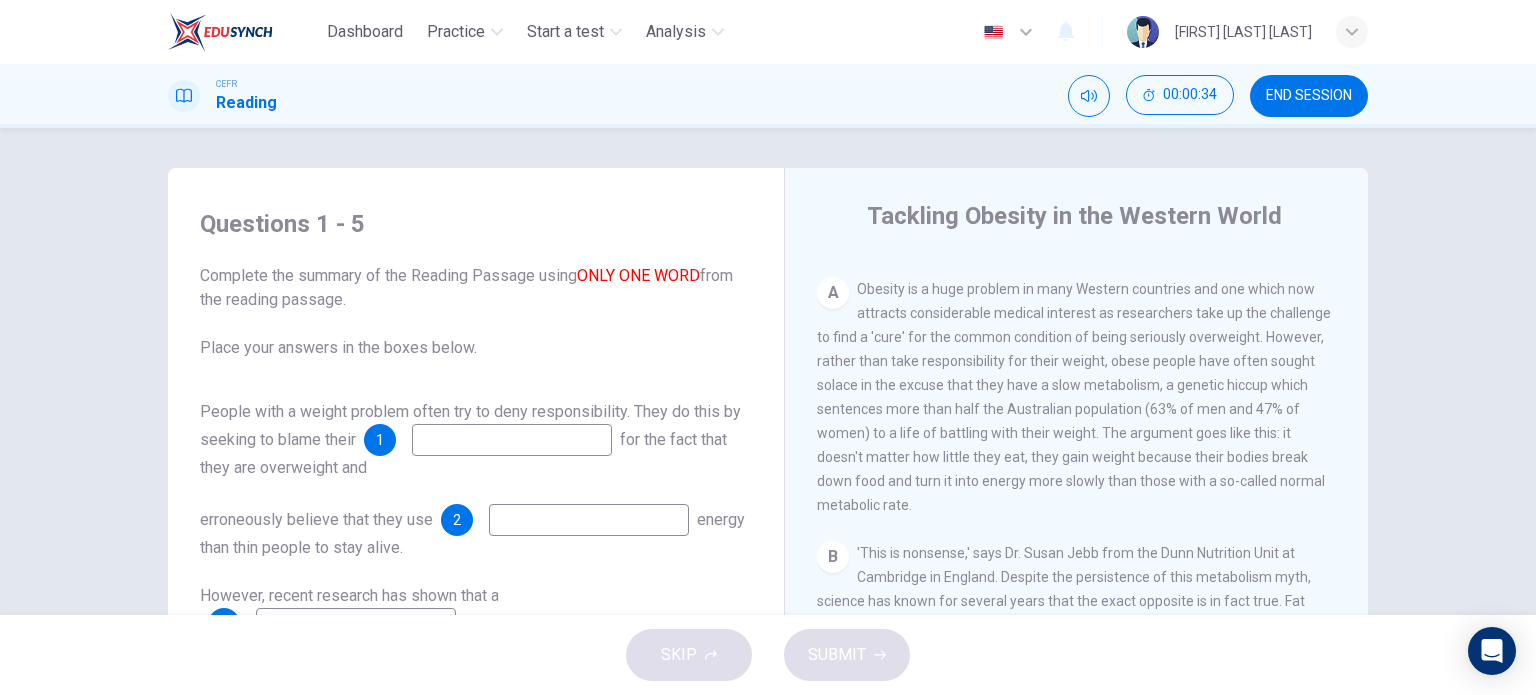 click on "People with a weight problem often try to deny responsibility. They do this by seeking to blame their" at bounding box center [470, 425] 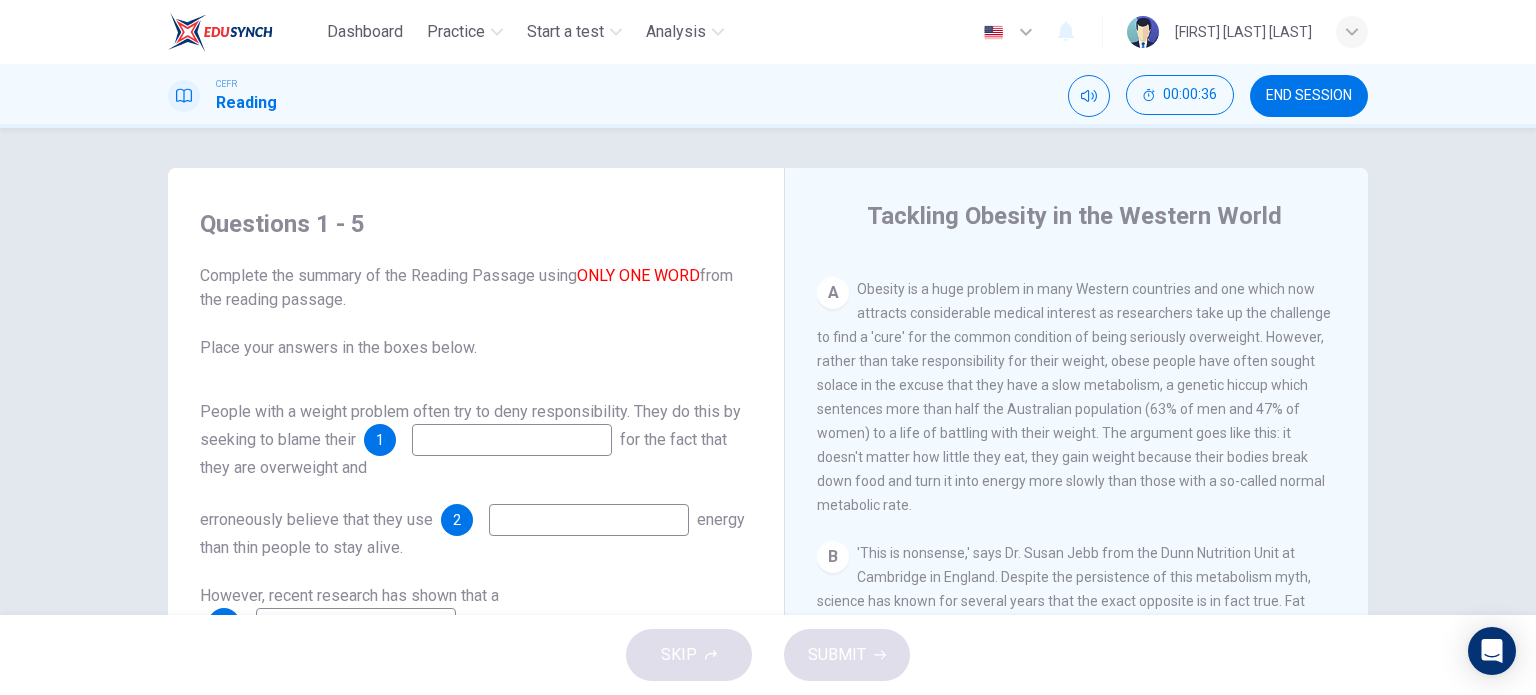 click at bounding box center [512, 440] 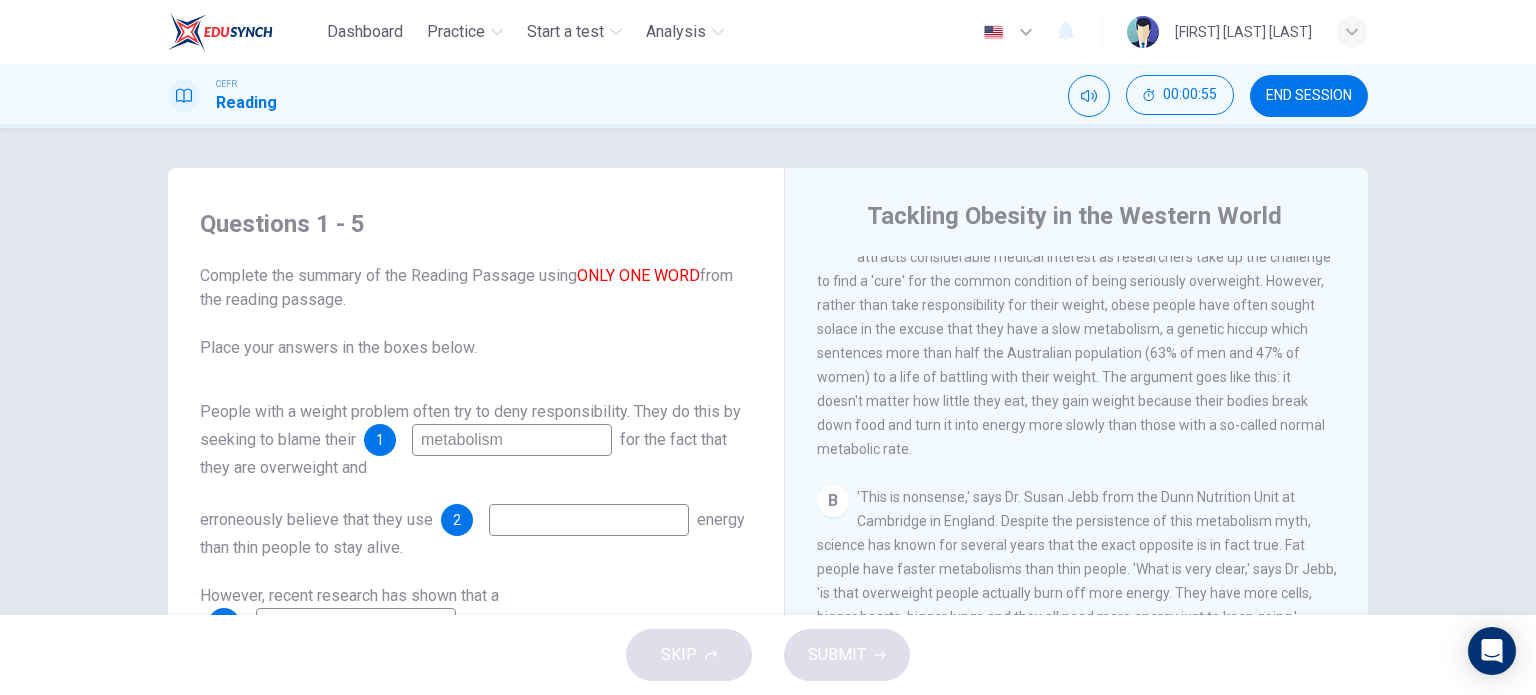 scroll, scrollTop: 500, scrollLeft: 0, axis: vertical 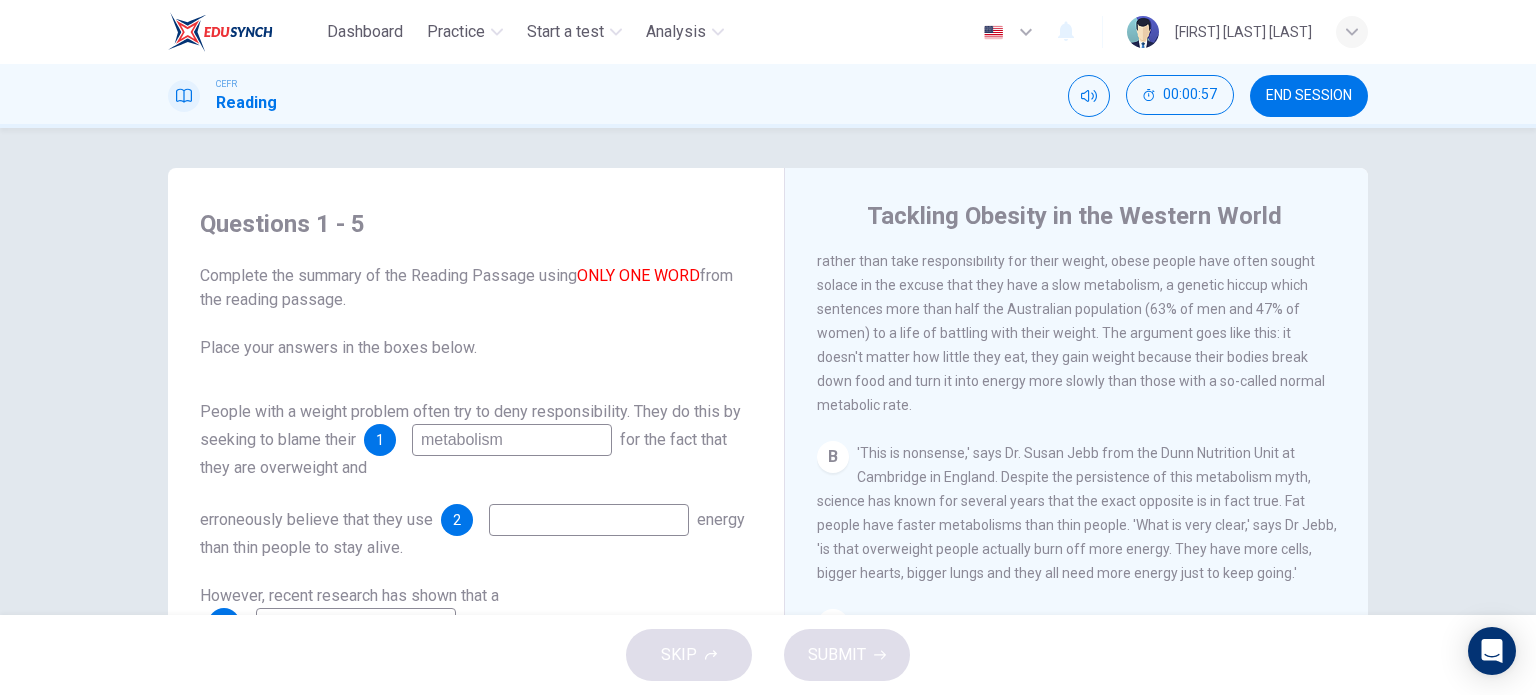 type on "metabolism" 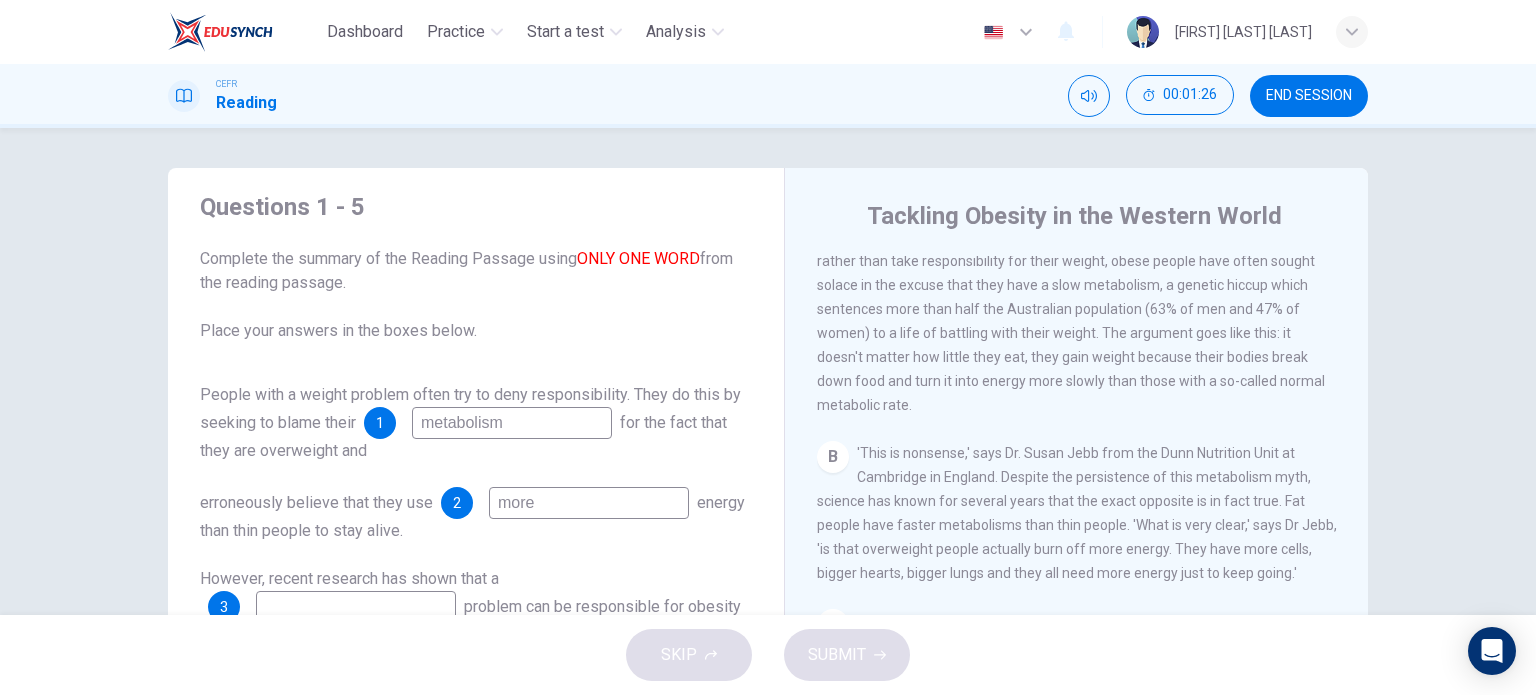 scroll, scrollTop: 24, scrollLeft: 0, axis: vertical 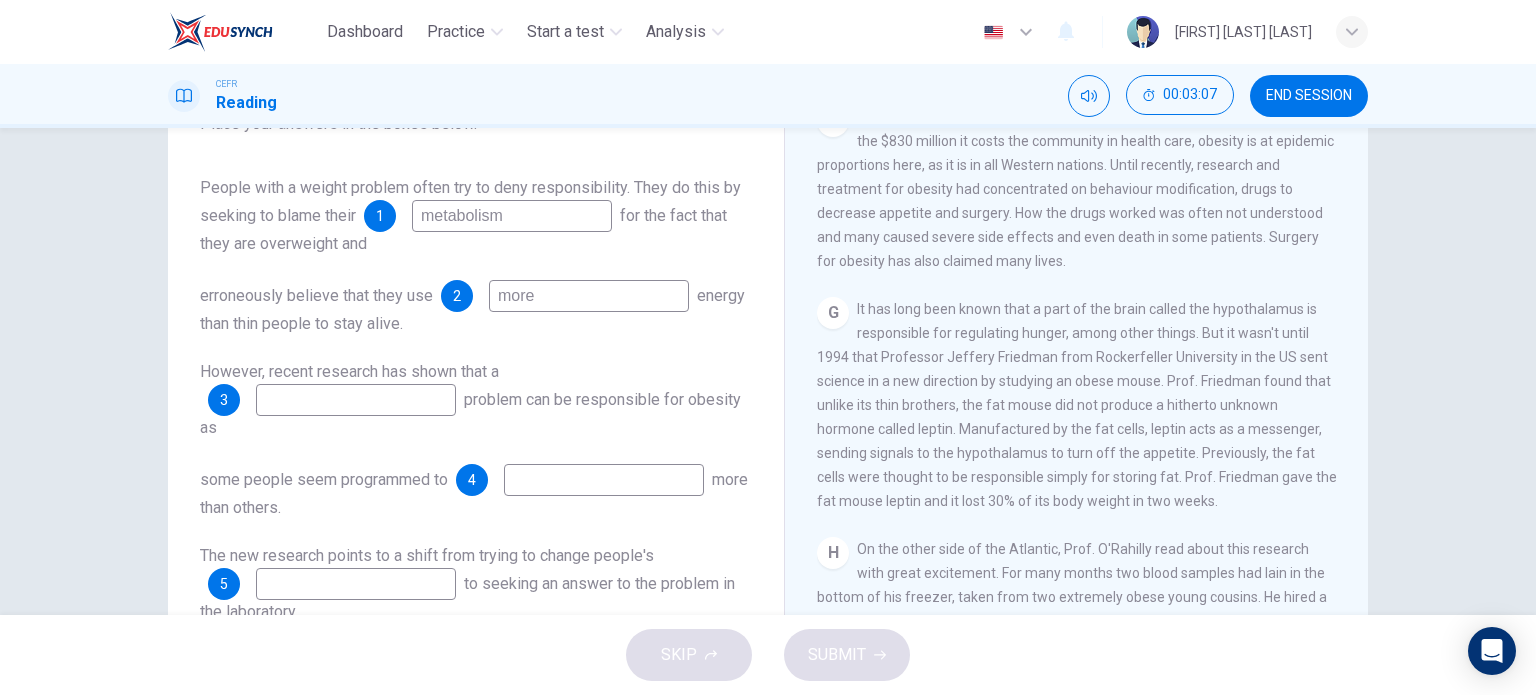 type on "more" 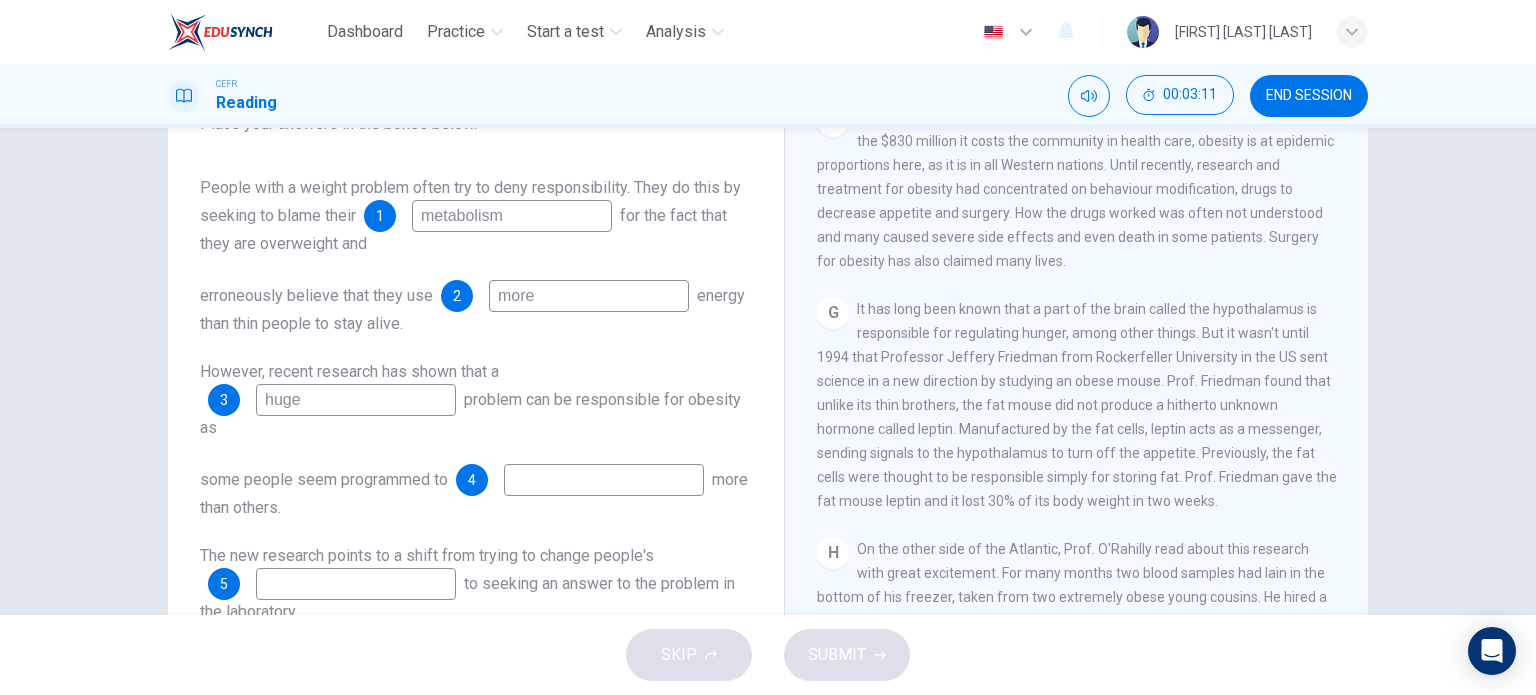 type on "huge" 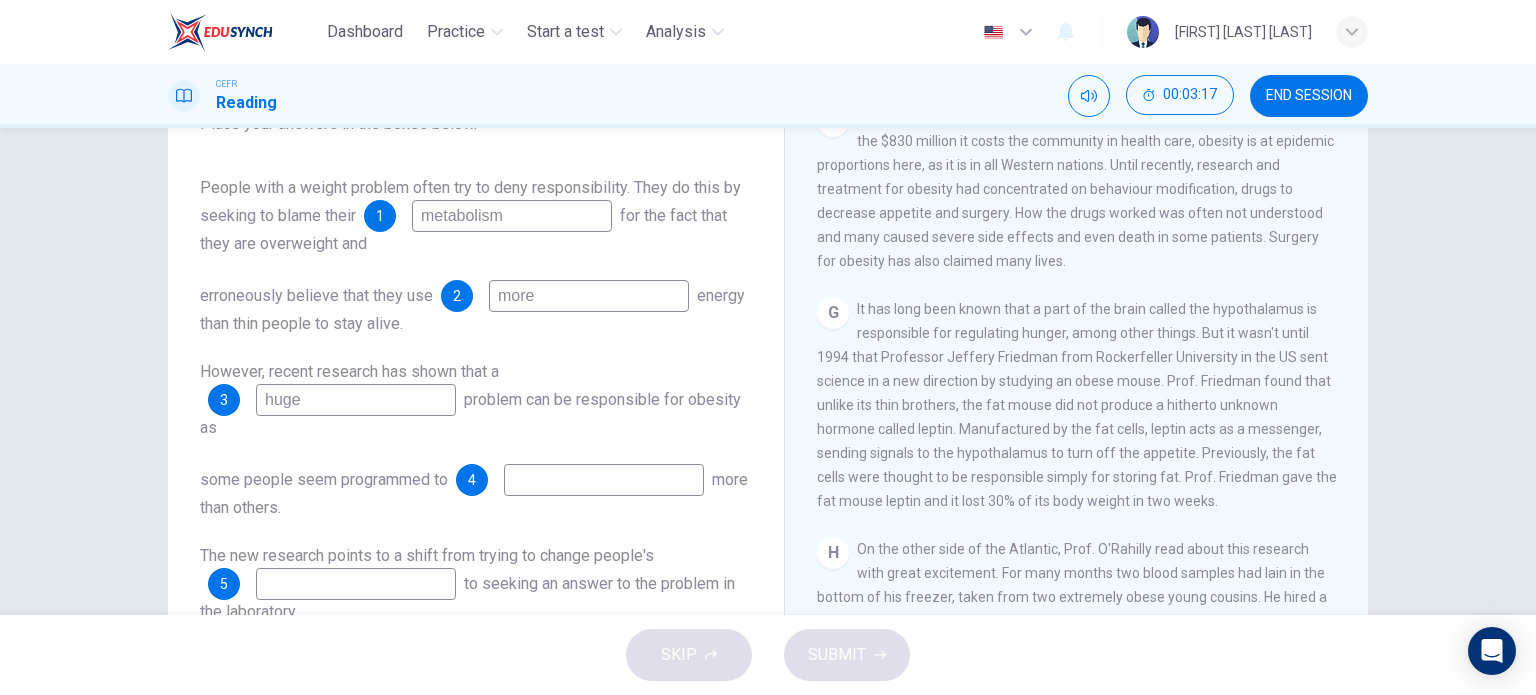 scroll, scrollTop: 1692, scrollLeft: 0, axis: vertical 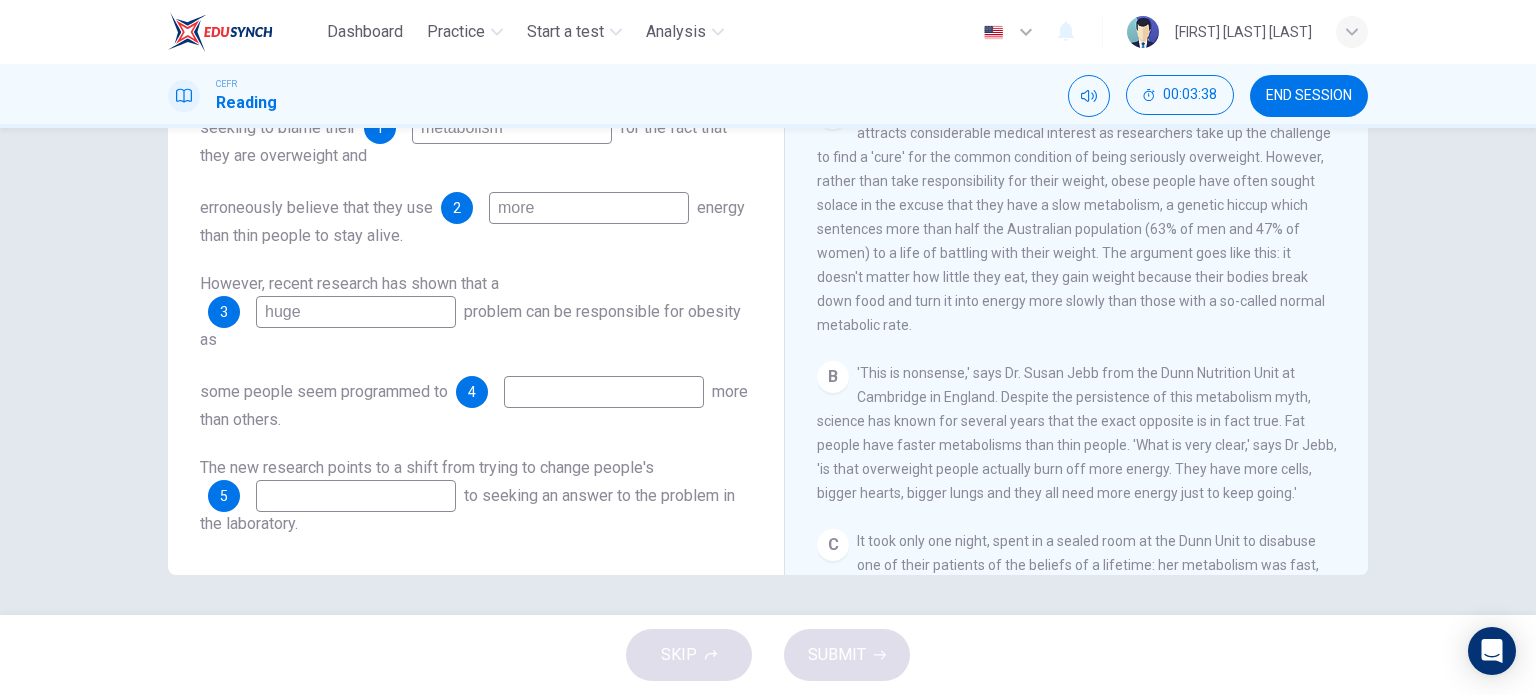click at bounding box center [512, 128] 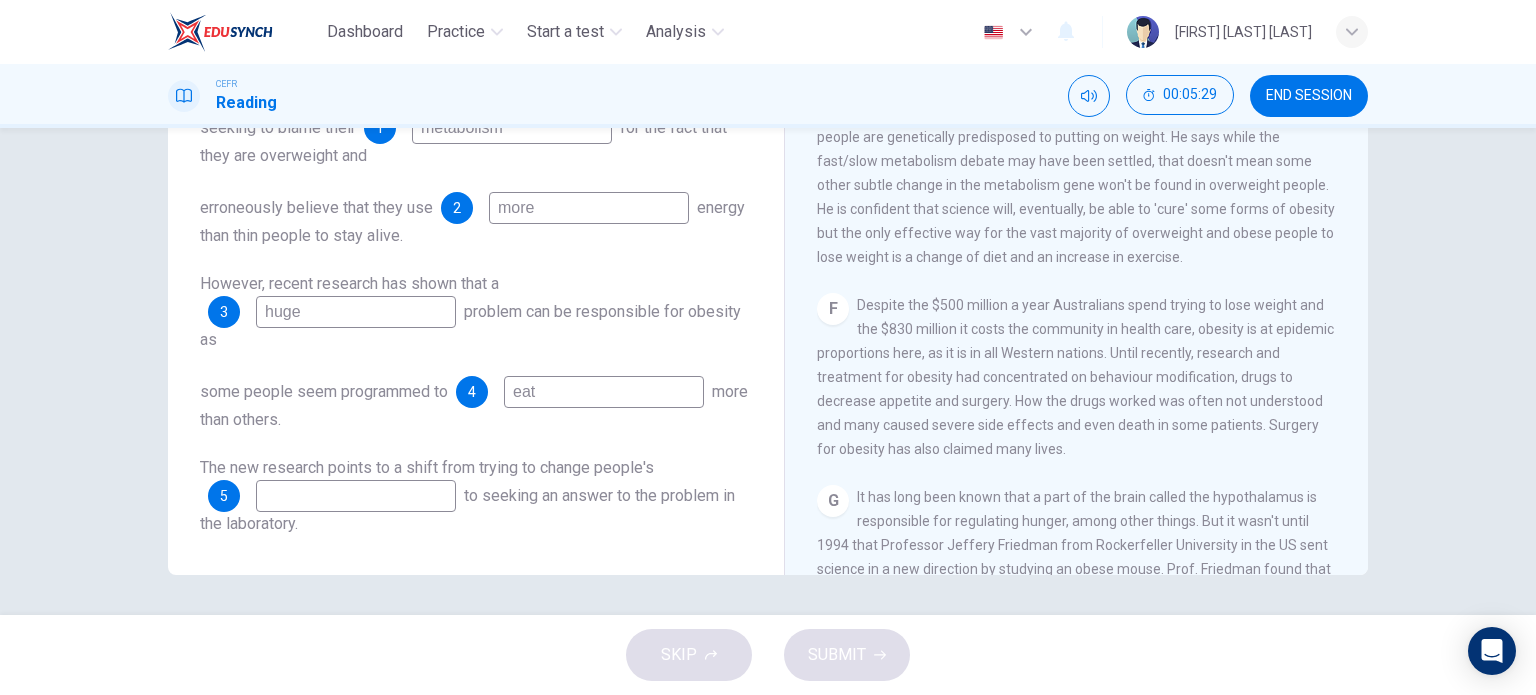 scroll, scrollTop: 1192, scrollLeft: 0, axis: vertical 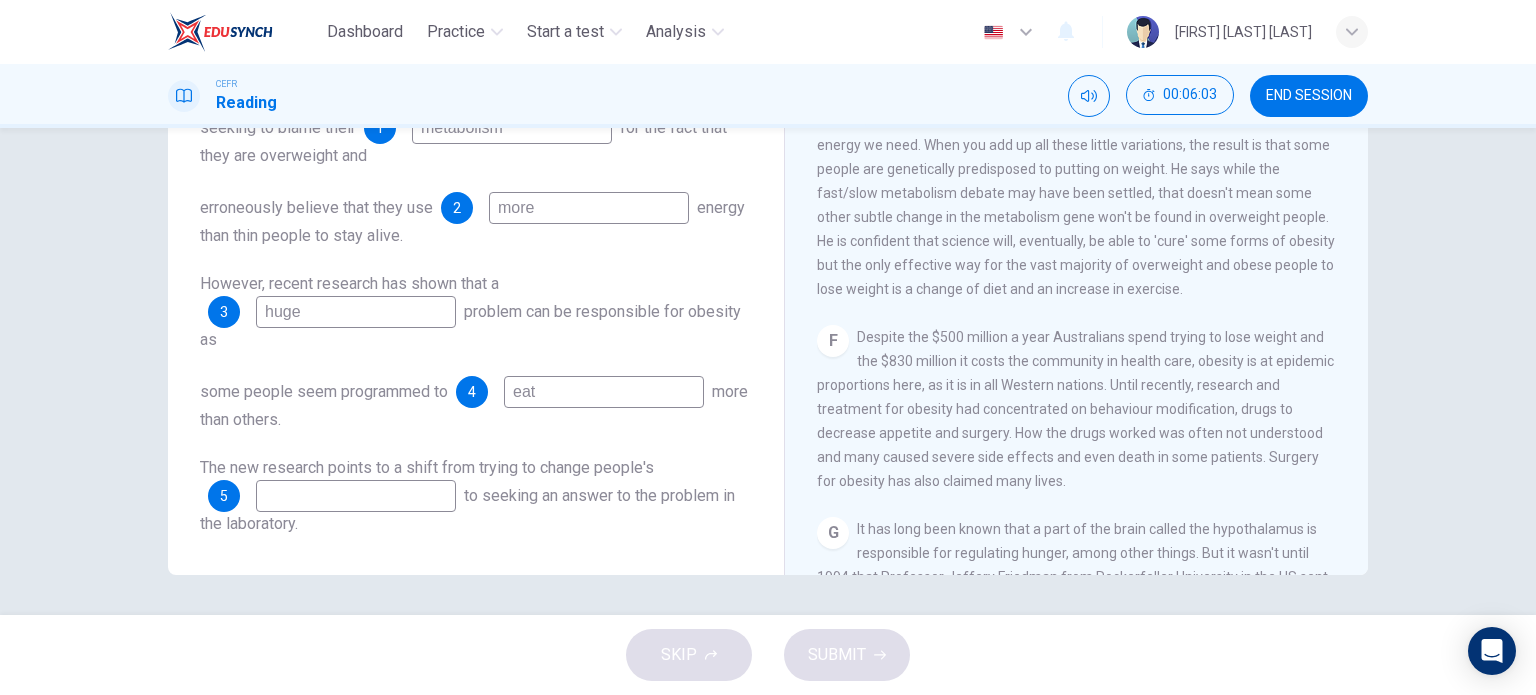 type on "eat" 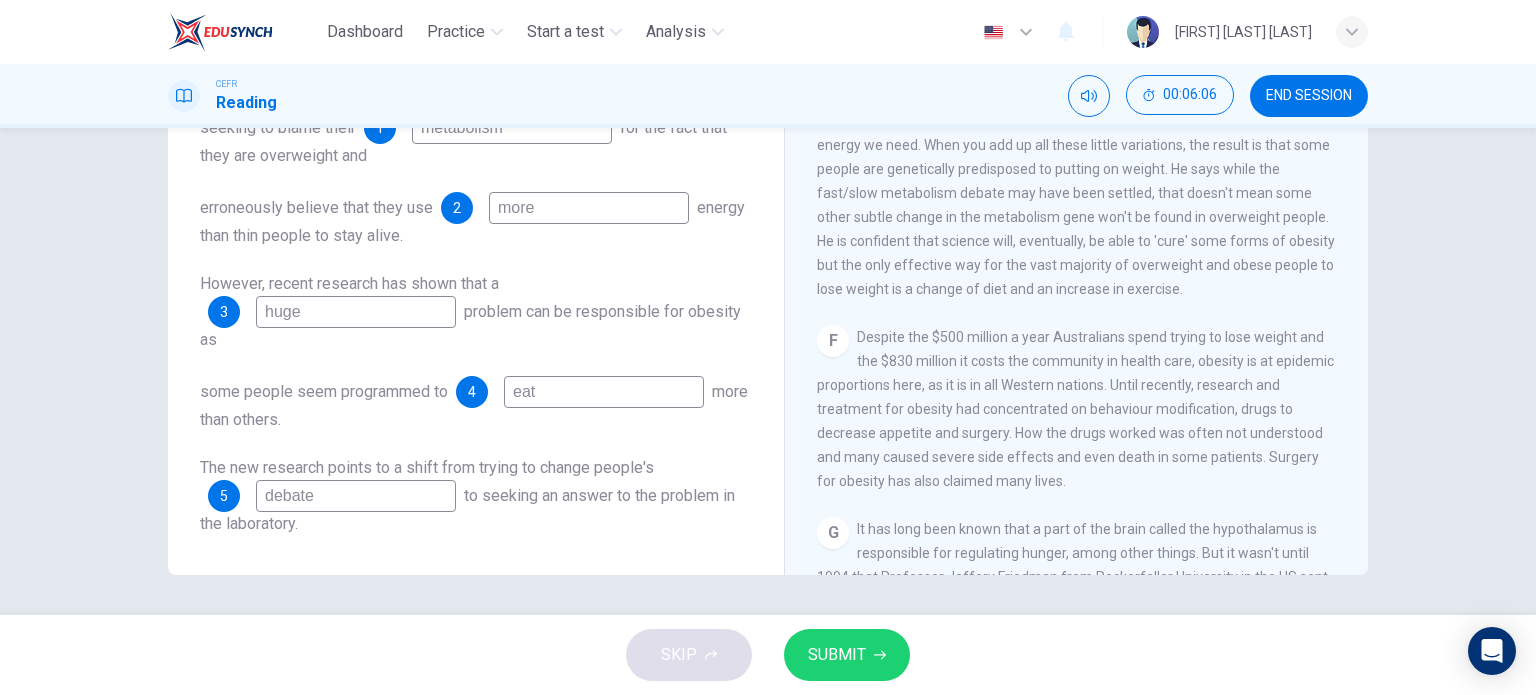 type on "debate" 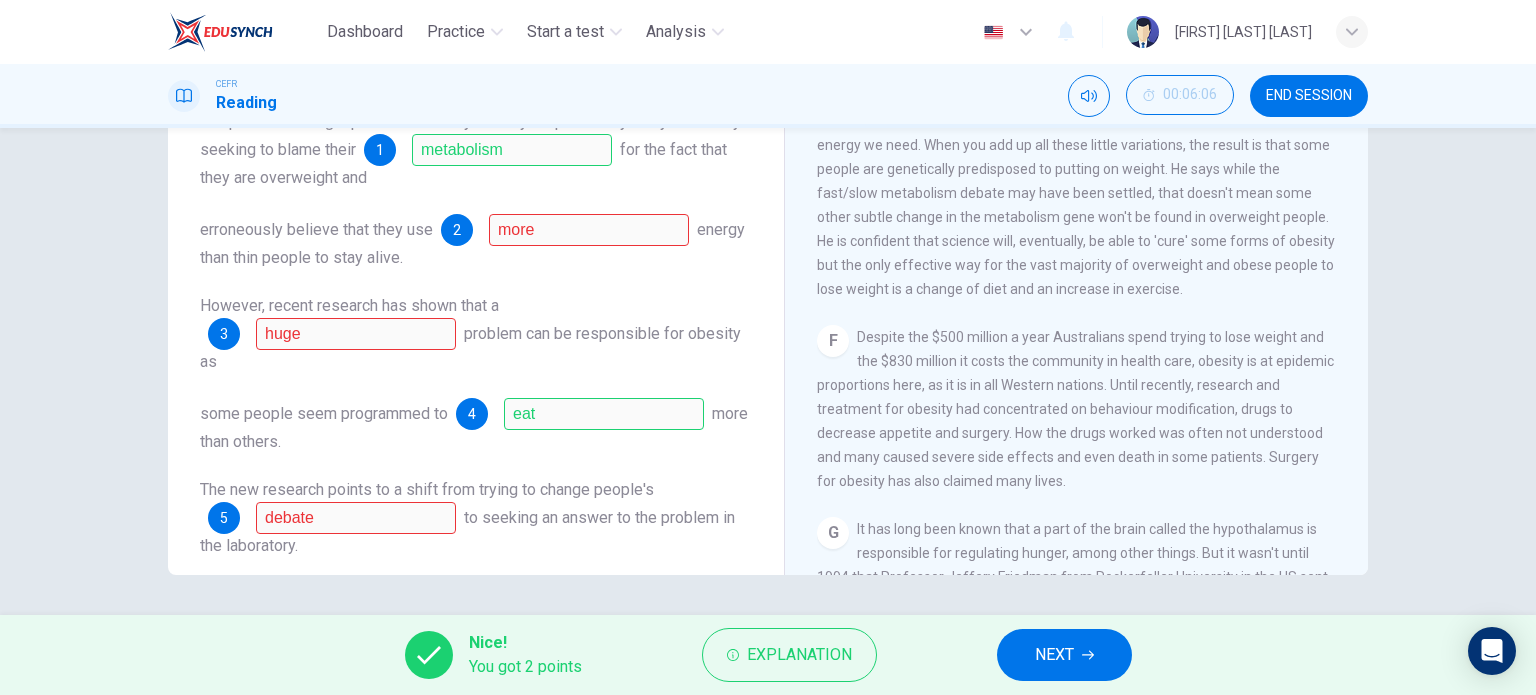 scroll, scrollTop: 0, scrollLeft: 0, axis: both 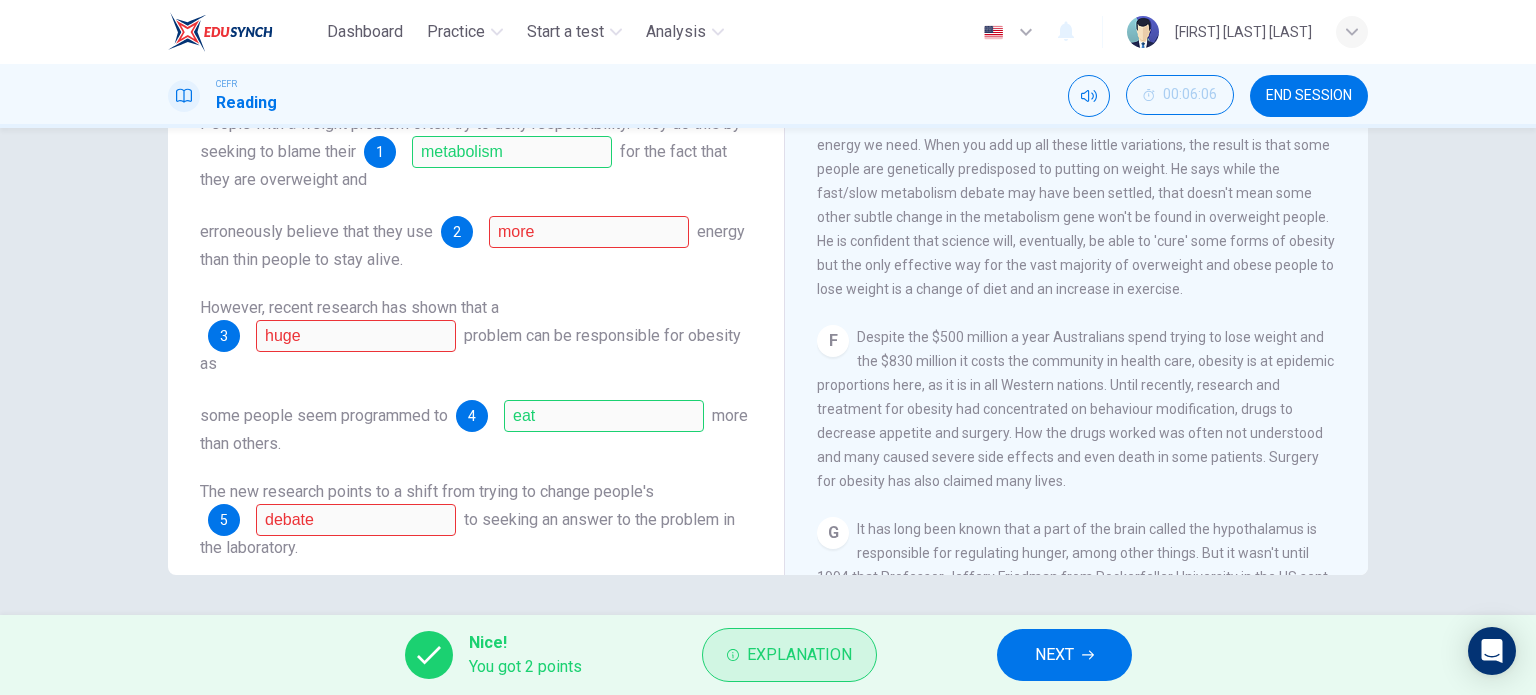 click on "Explanation" at bounding box center [789, 655] 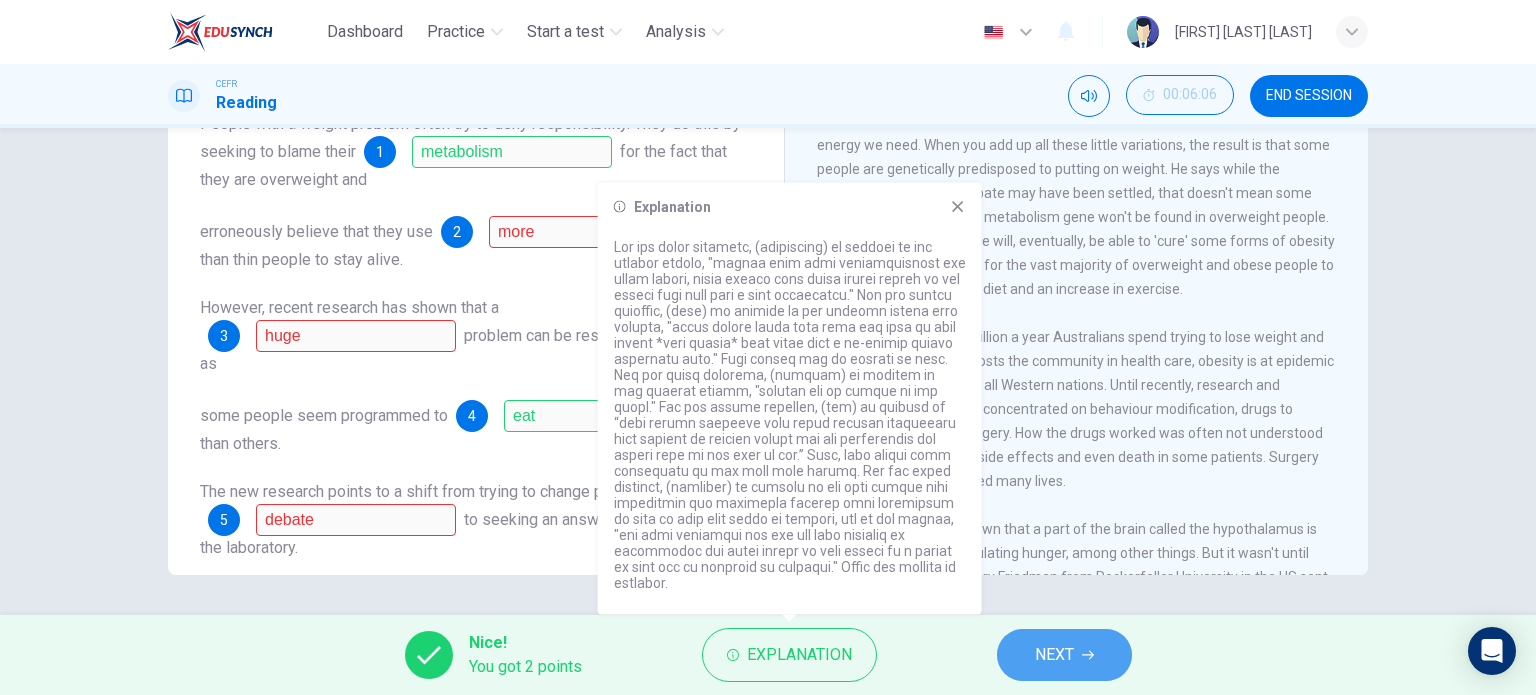 click on "NEXT" at bounding box center [1064, 655] 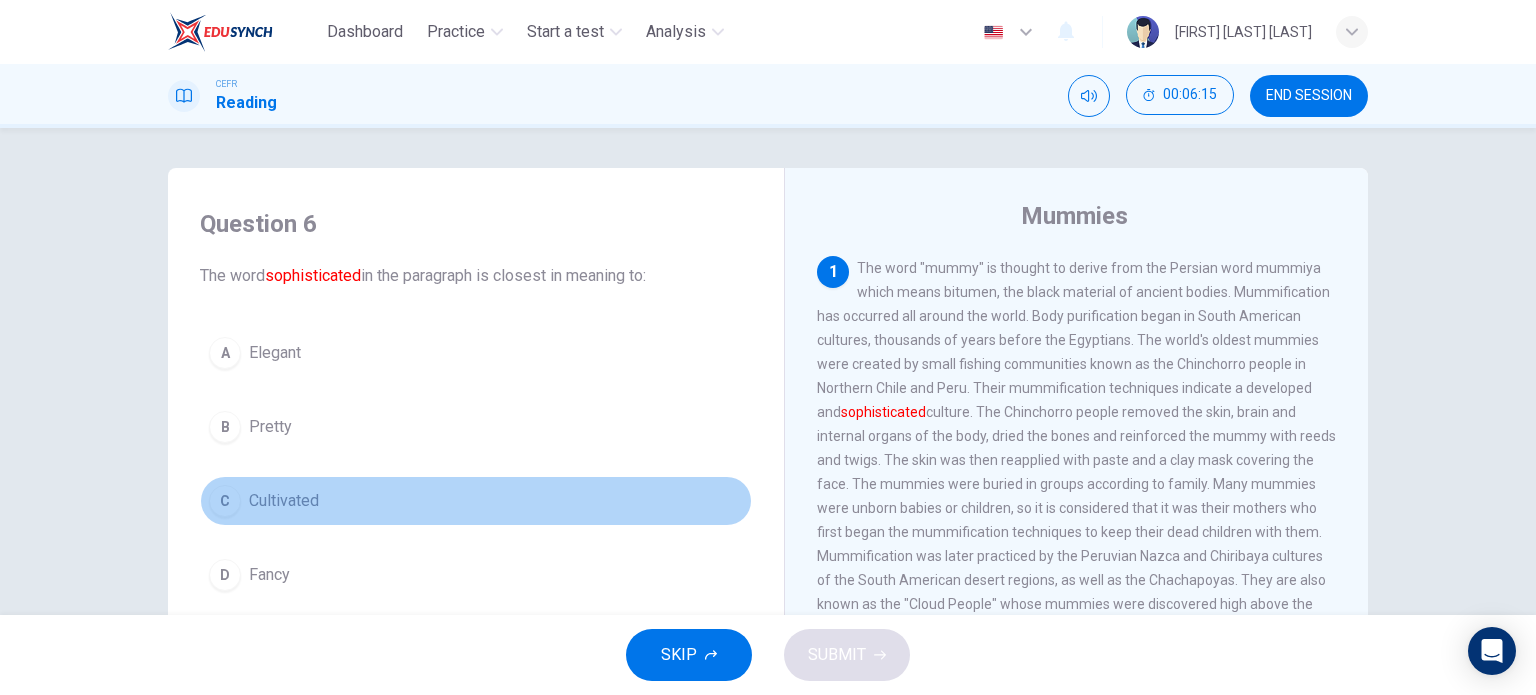 click on "C Cultivated" at bounding box center (476, 501) 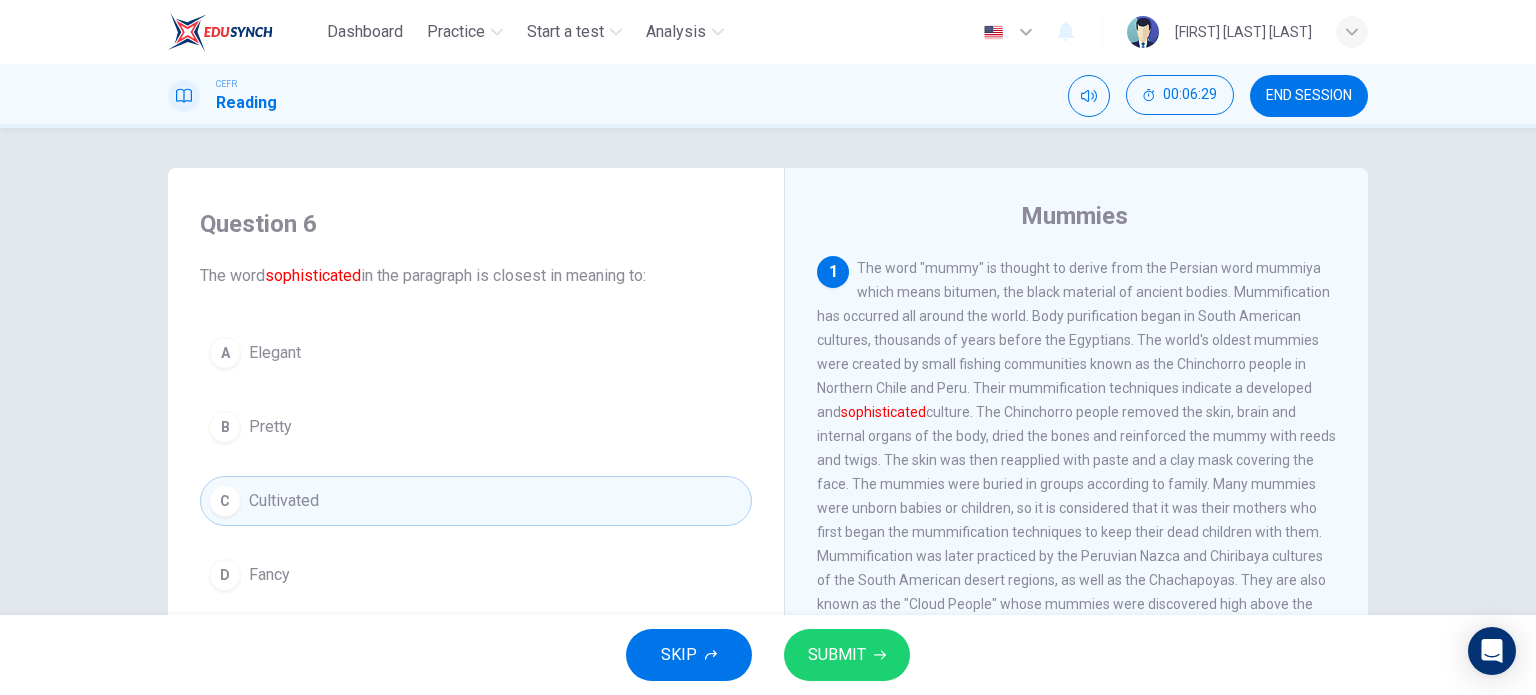 click on "SUBMIT" at bounding box center (847, 655) 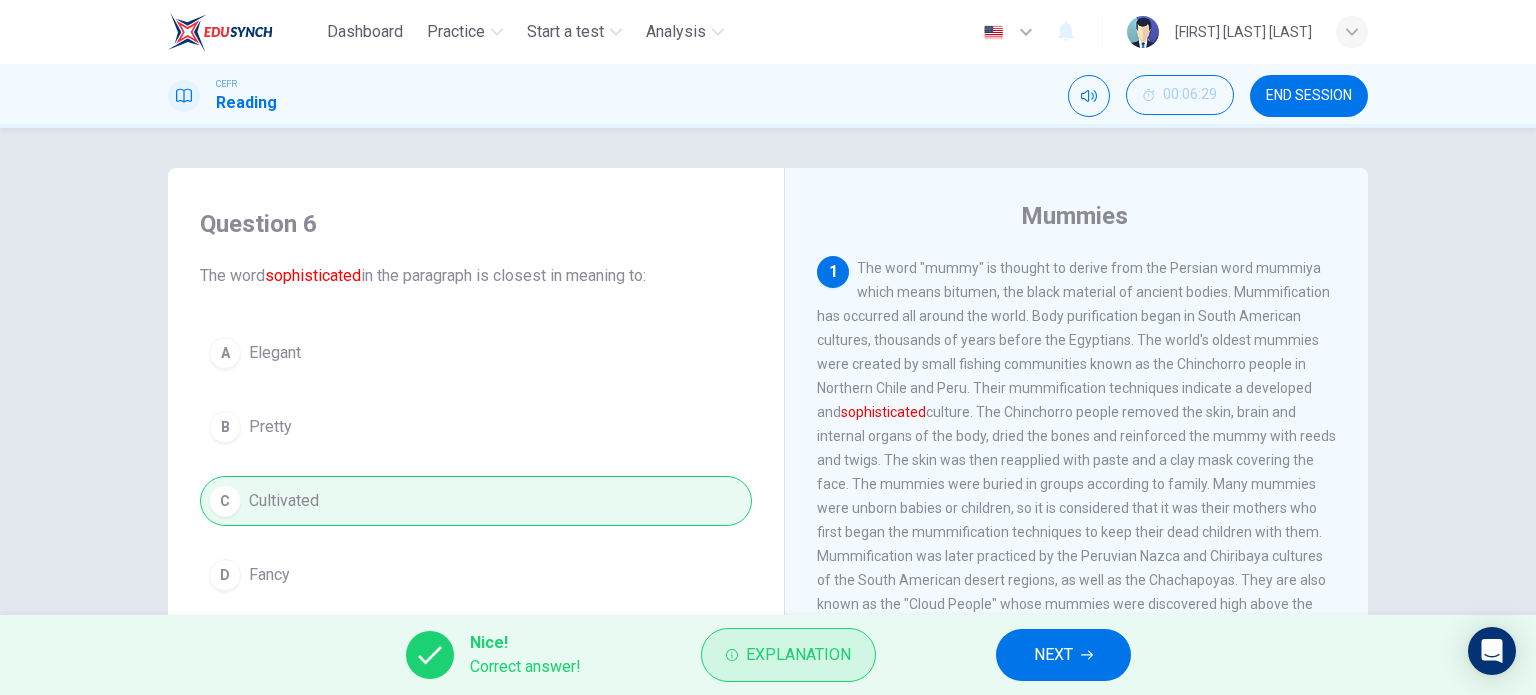 click on "Explanation" at bounding box center [798, 655] 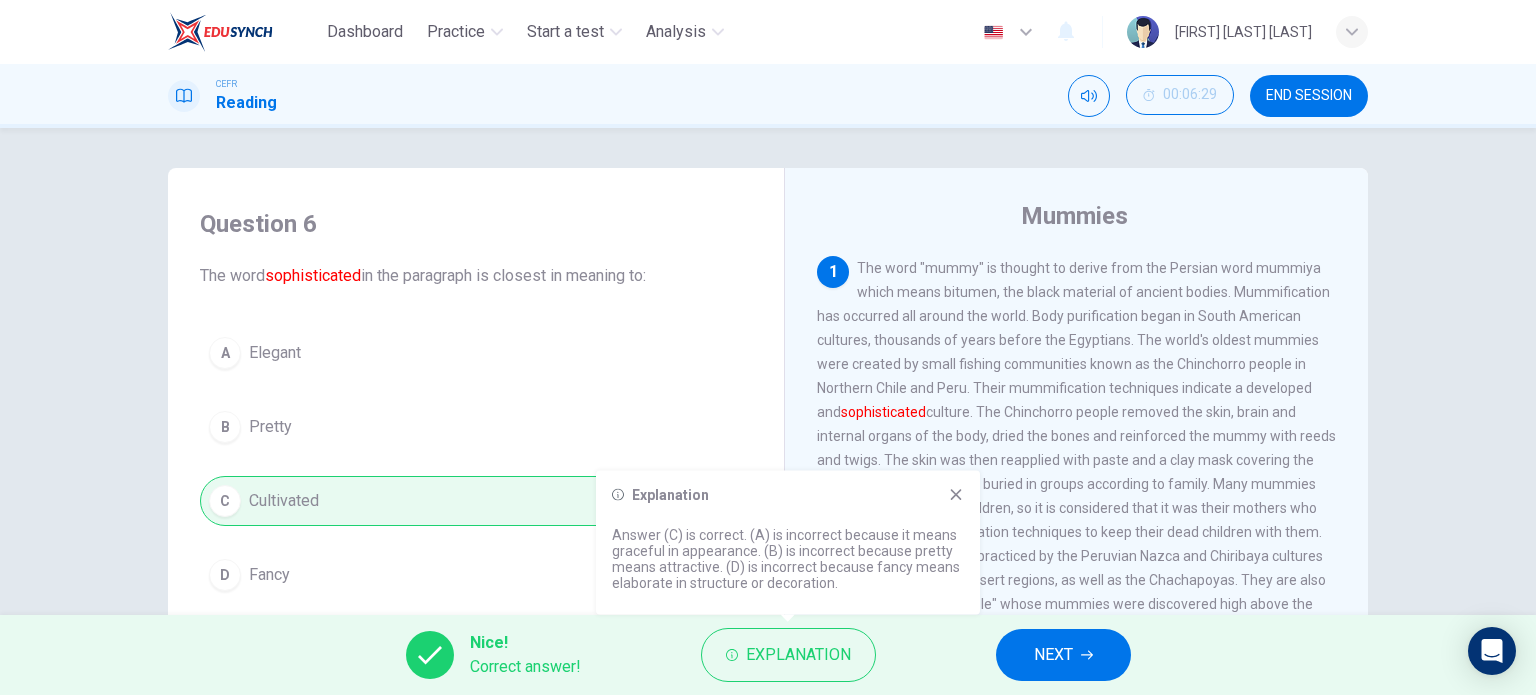 click on "Nice! Correct answer! Explanation NEXT" at bounding box center (768, 655) 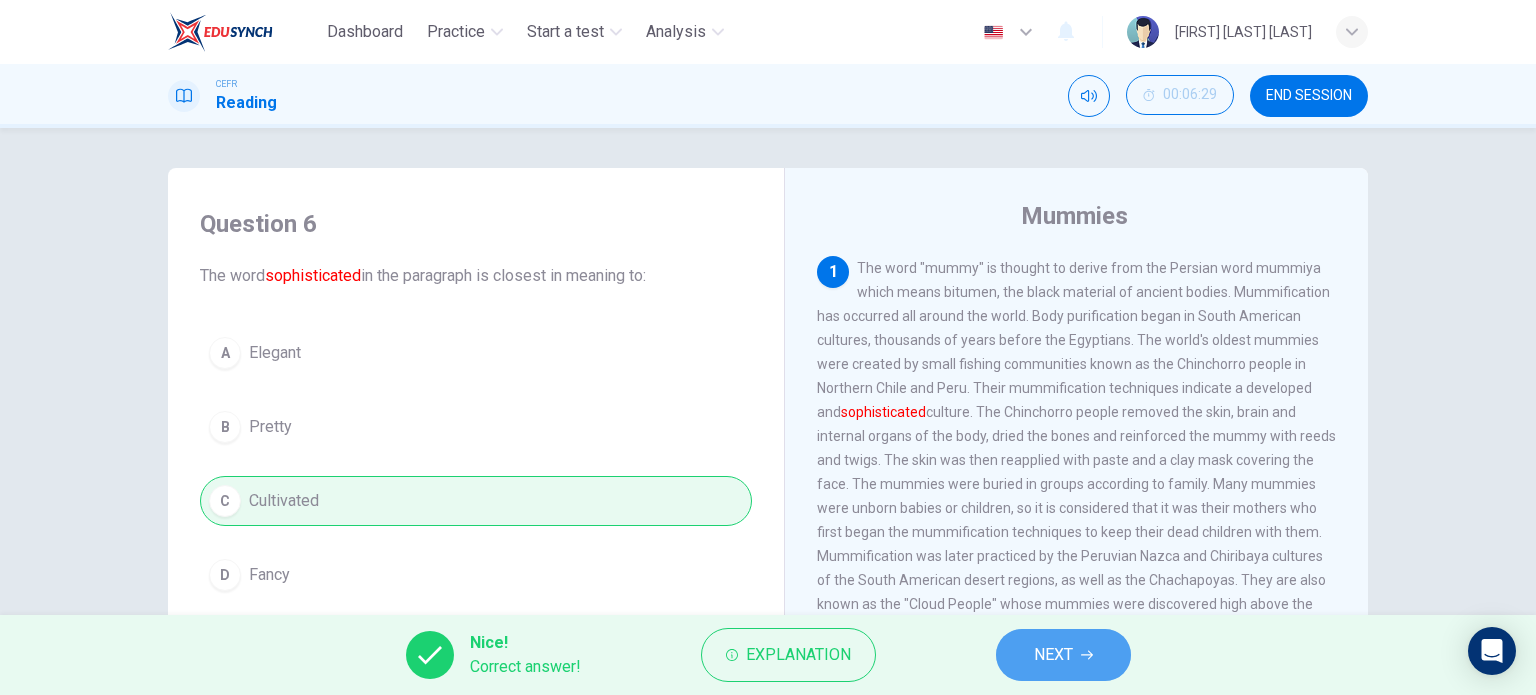 click on "NEXT" at bounding box center (1053, 655) 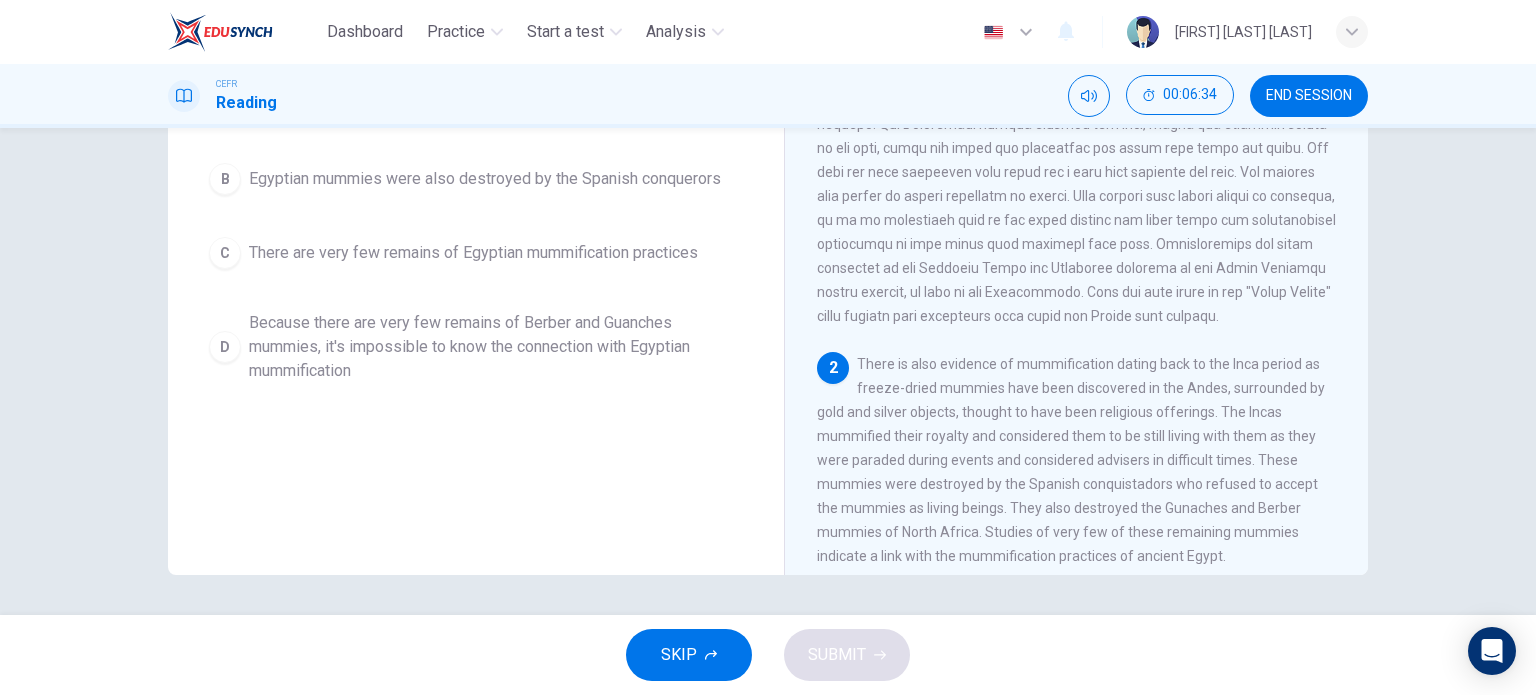 scroll, scrollTop: 88, scrollLeft: 0, axis: vertical 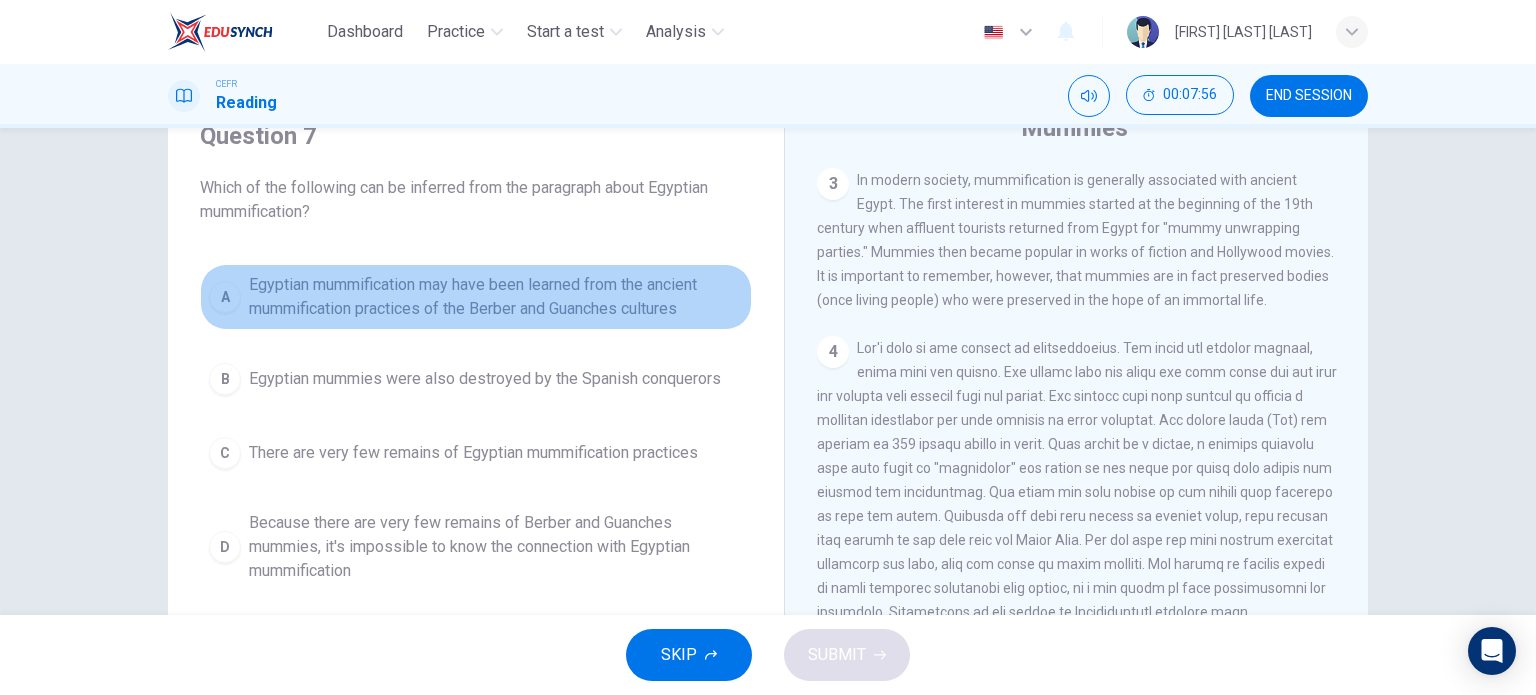 click on "Egyptian mummification may have been learned from the ancient mummification practices of the Berber and Guanches cultures" at bounding box center (496, 297) 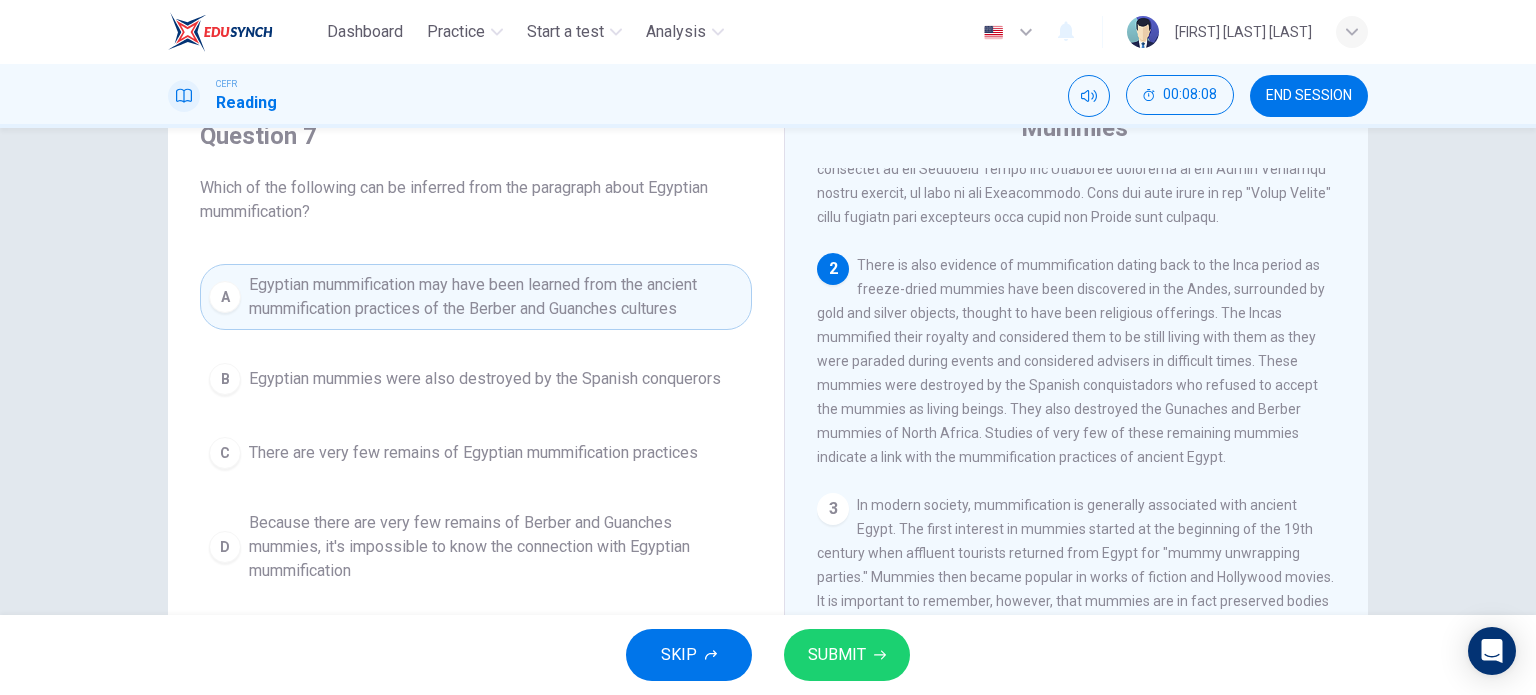 scroll, scrollTop: 300, scrollLeft: 0, axis: vertical 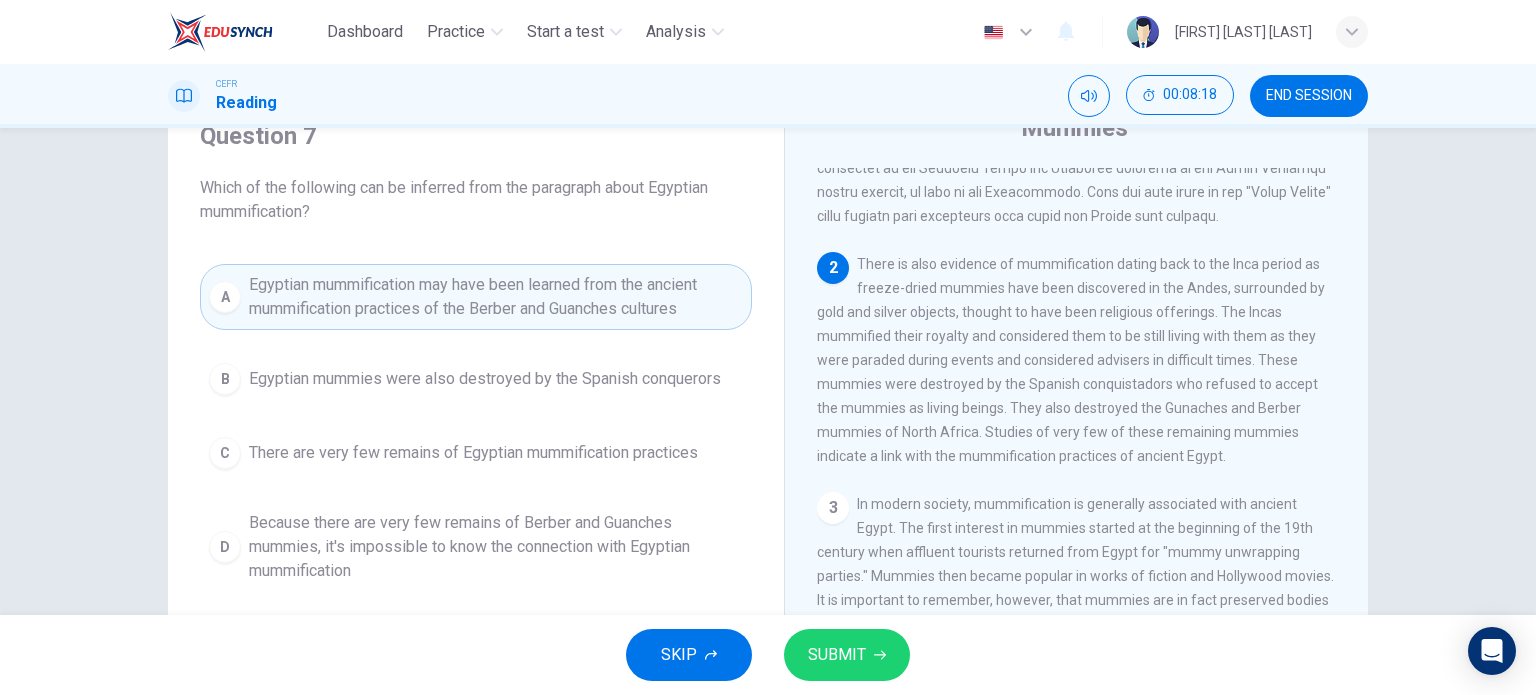 click on "SUBMIT" at bounding box center [837, 655] 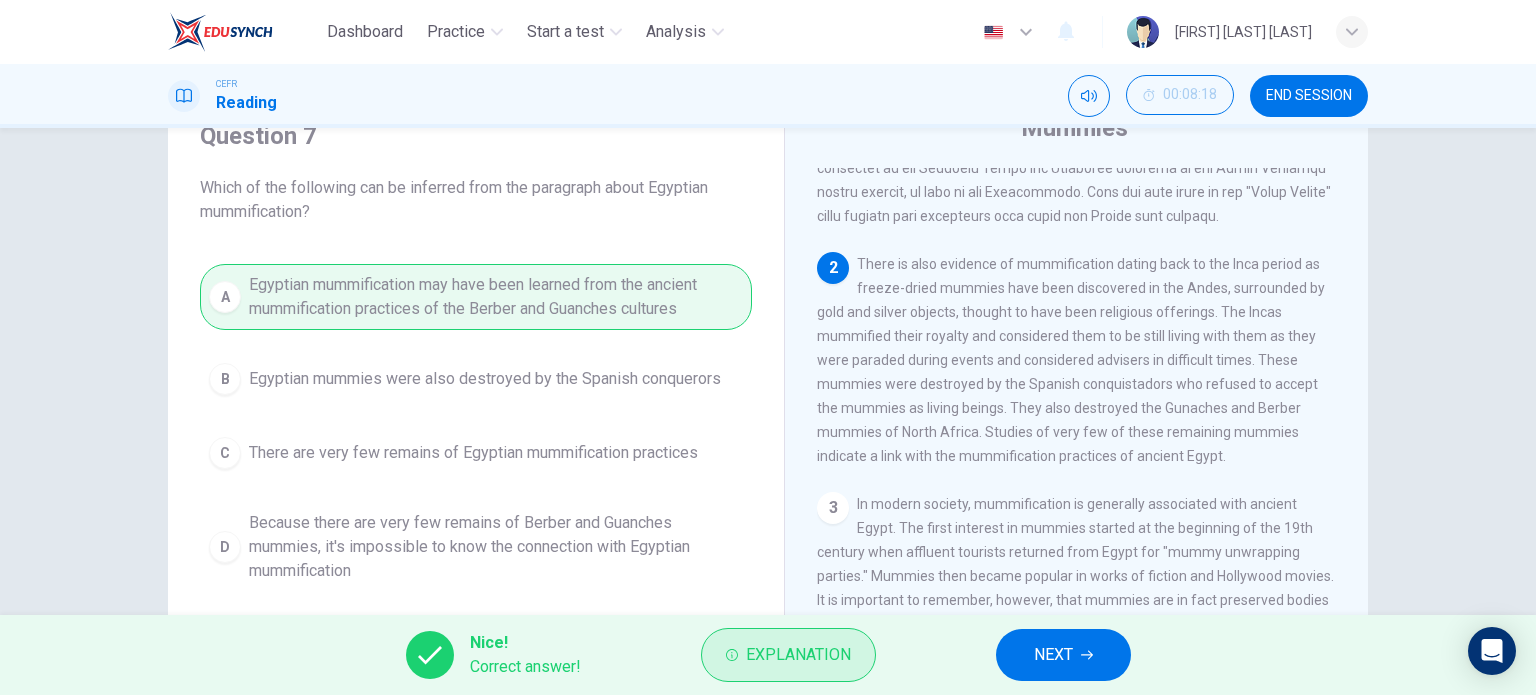 click on "Explanation" at bounding box center (798, 655) 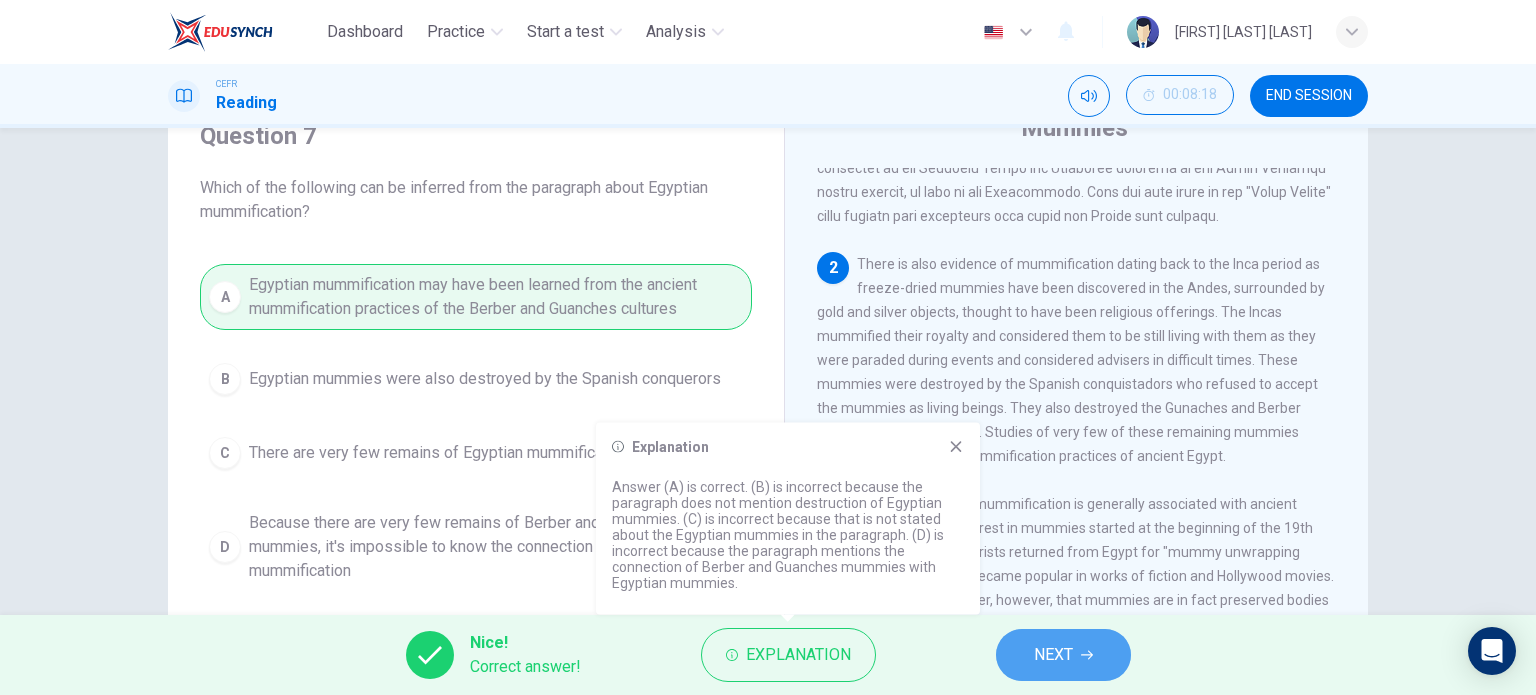 click on "NEXT" at bounding box center [1053, 655] 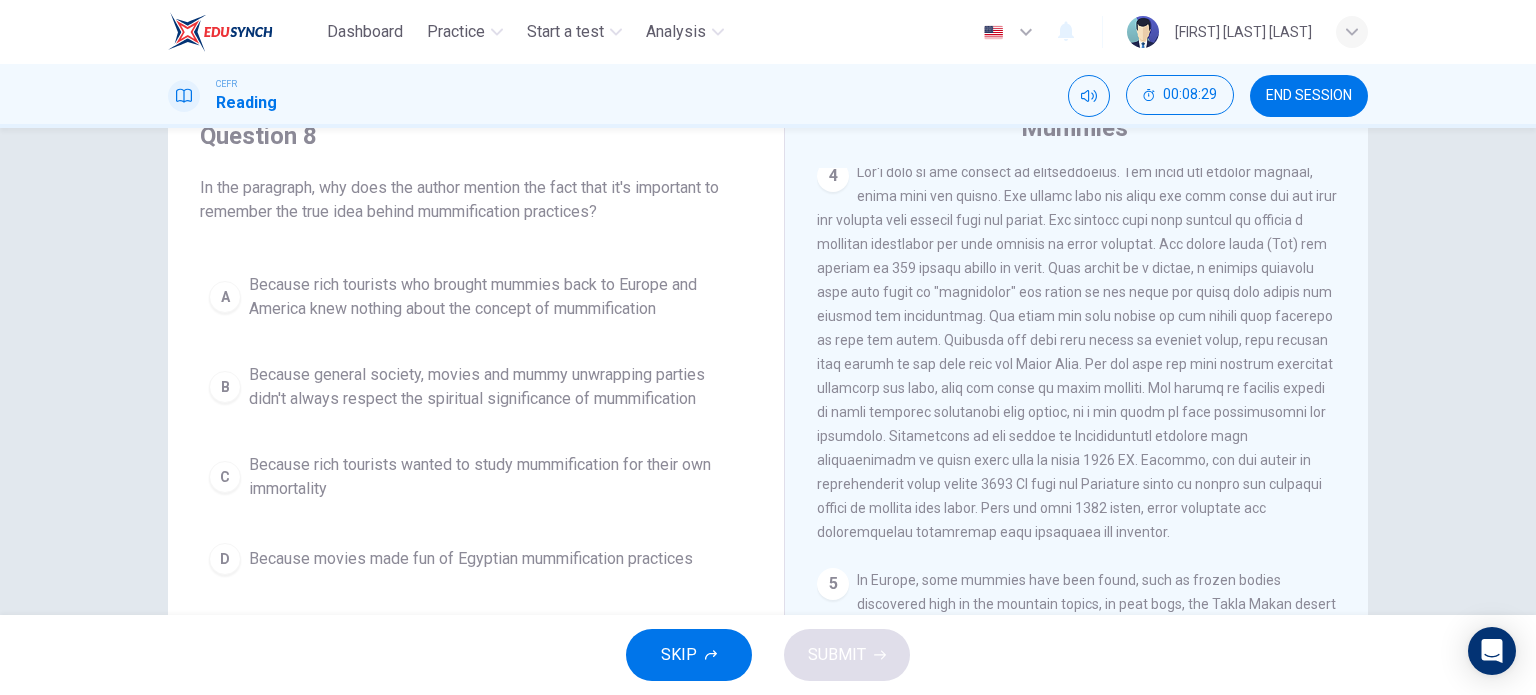 scroll, scrollTop: 500, scrollLeft: 0, axis: vertical 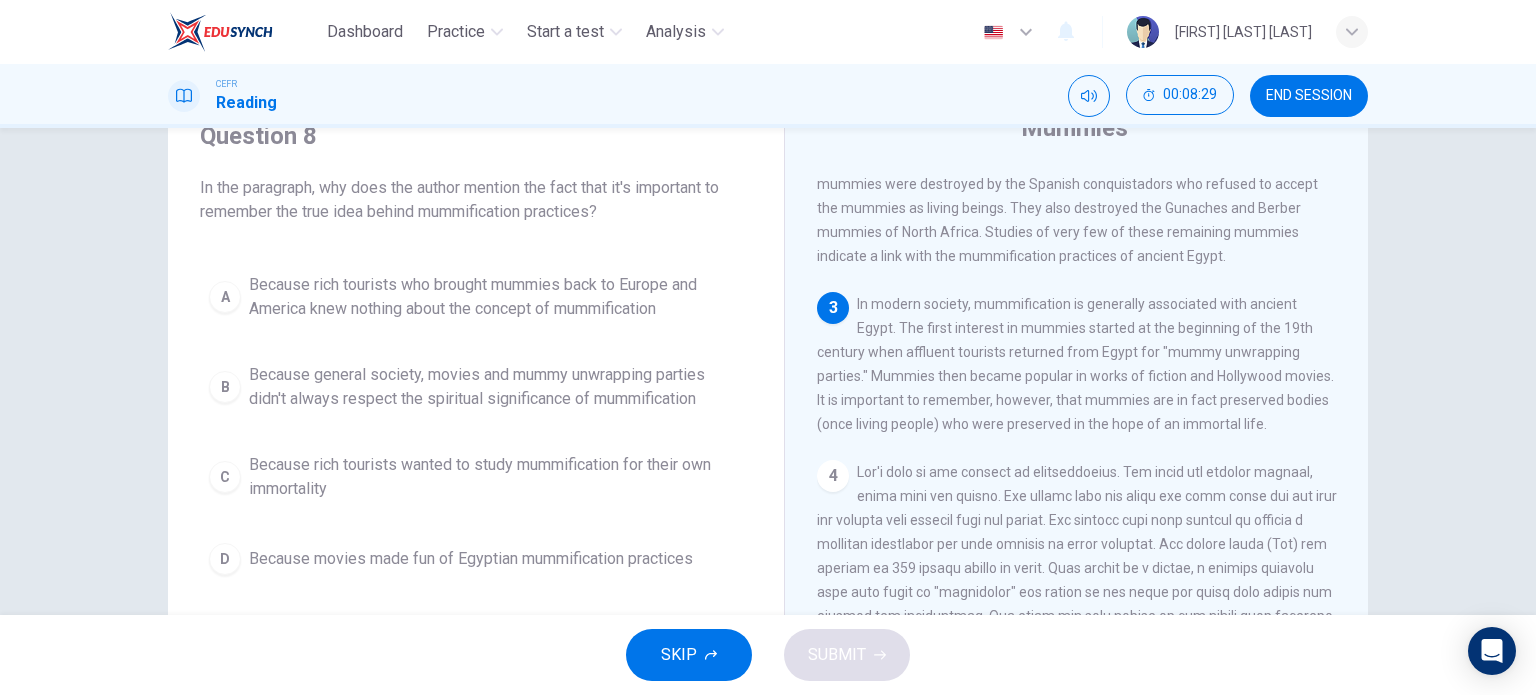 click on "3 In modern society, mummification is generally associated with ancient Egypt. The first interest in mummies started at the beginning of the 19th century when affluent tourists returned from Egypt for "mummy unwrapping parties." Mummies then became popular in works of fiction and Hollywood movies. It is important to remember, however, that mummies are in fact preserved bodies (once living people) who were preserved in the hope of an immortal life." at bounding box center [1077, 364] 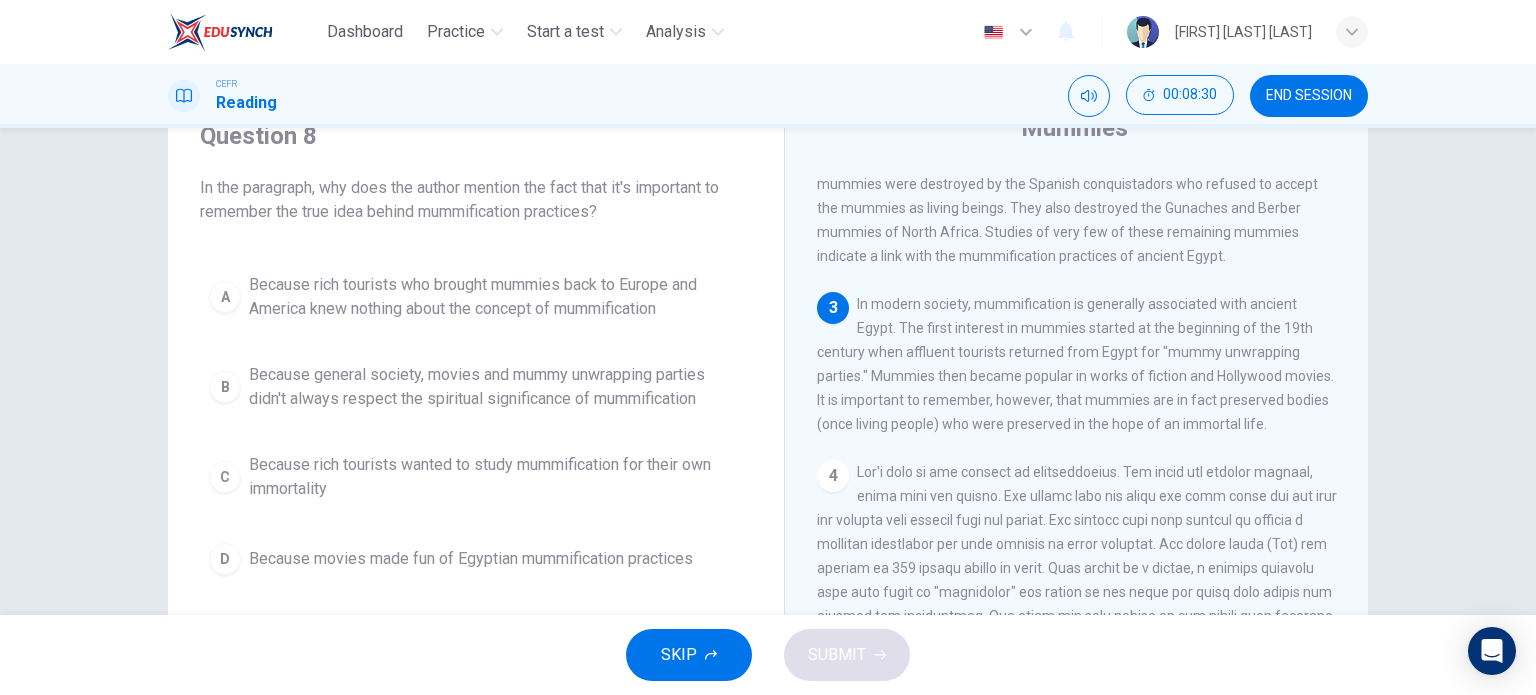 click on "3" at bounding box center [833, 308] 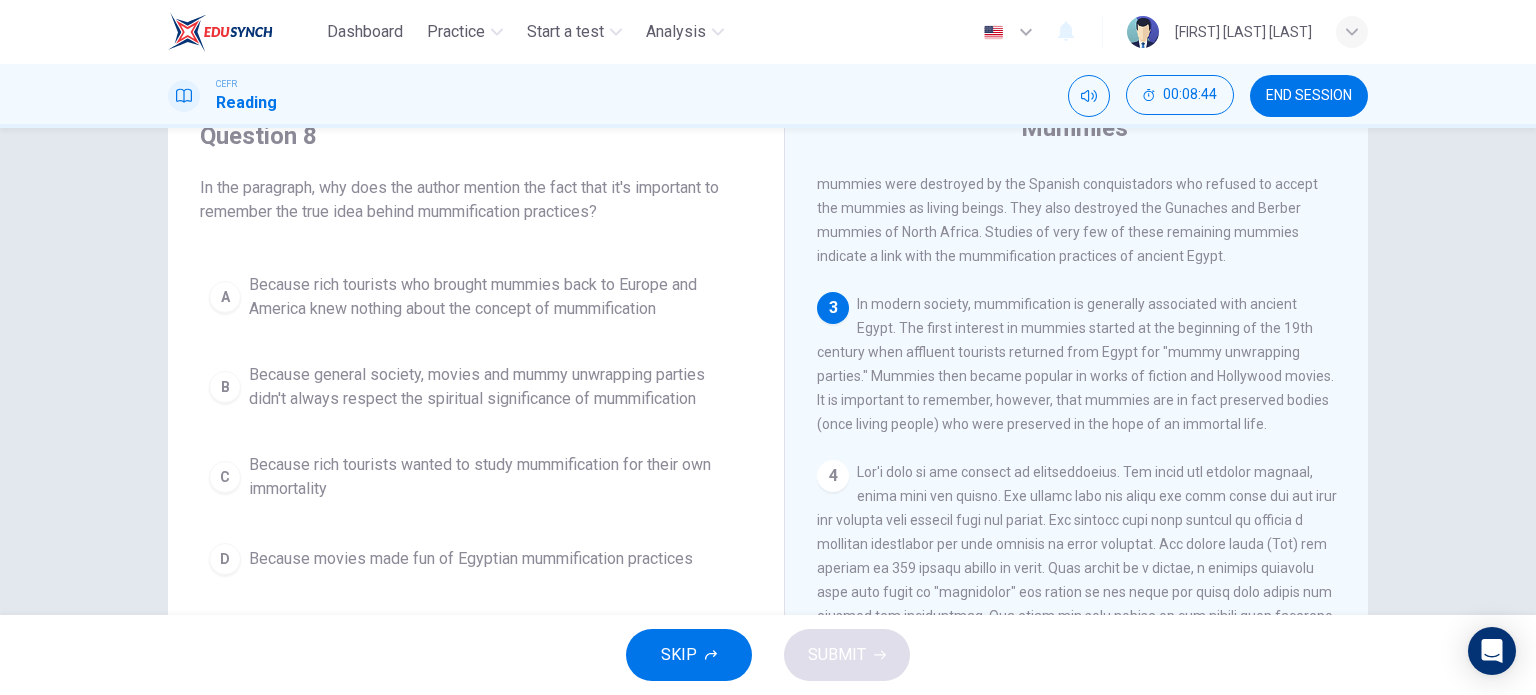 click on "Because general society, movies and mummy unwrapping parties didn't always respect the spiritual significance of mummification" at bounding box center (496, 297) 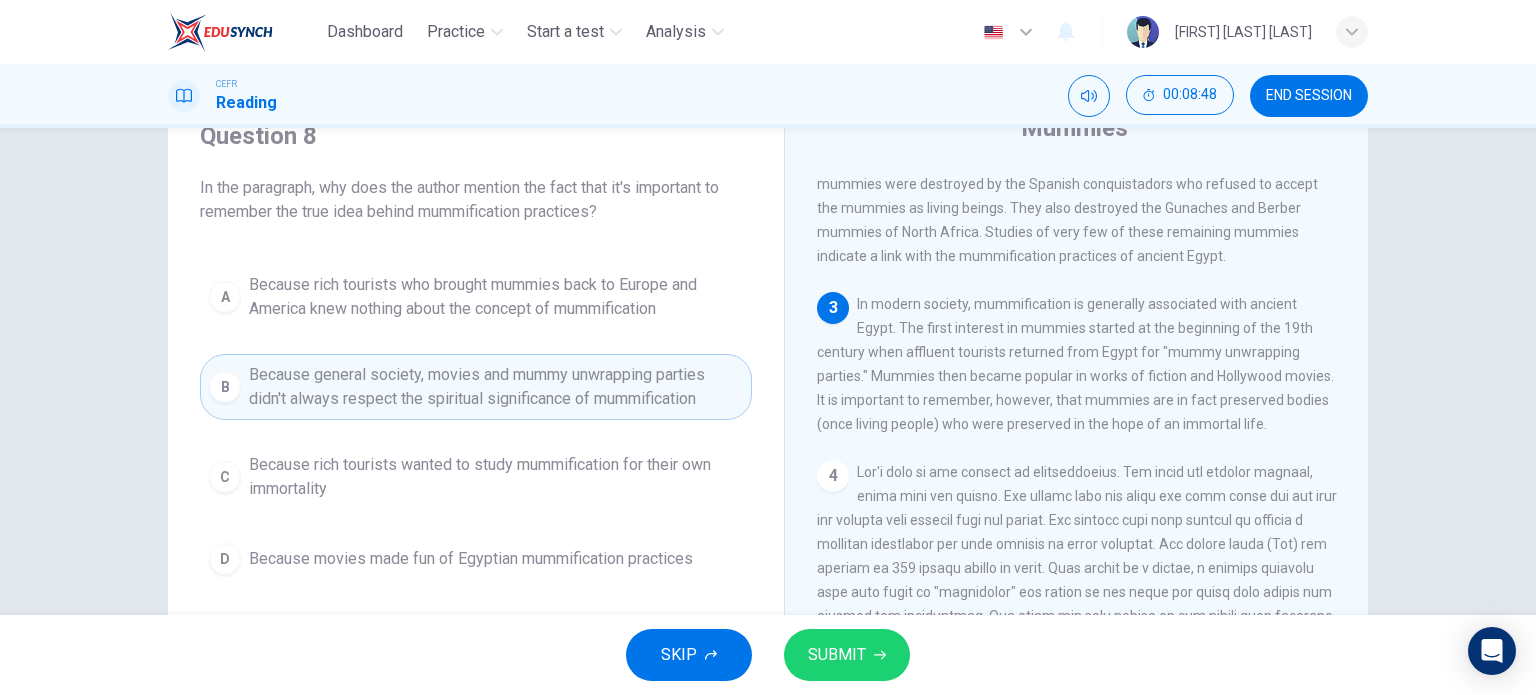 scroll, scrollTop: 188, scrollLeft: 0, axis: vertical 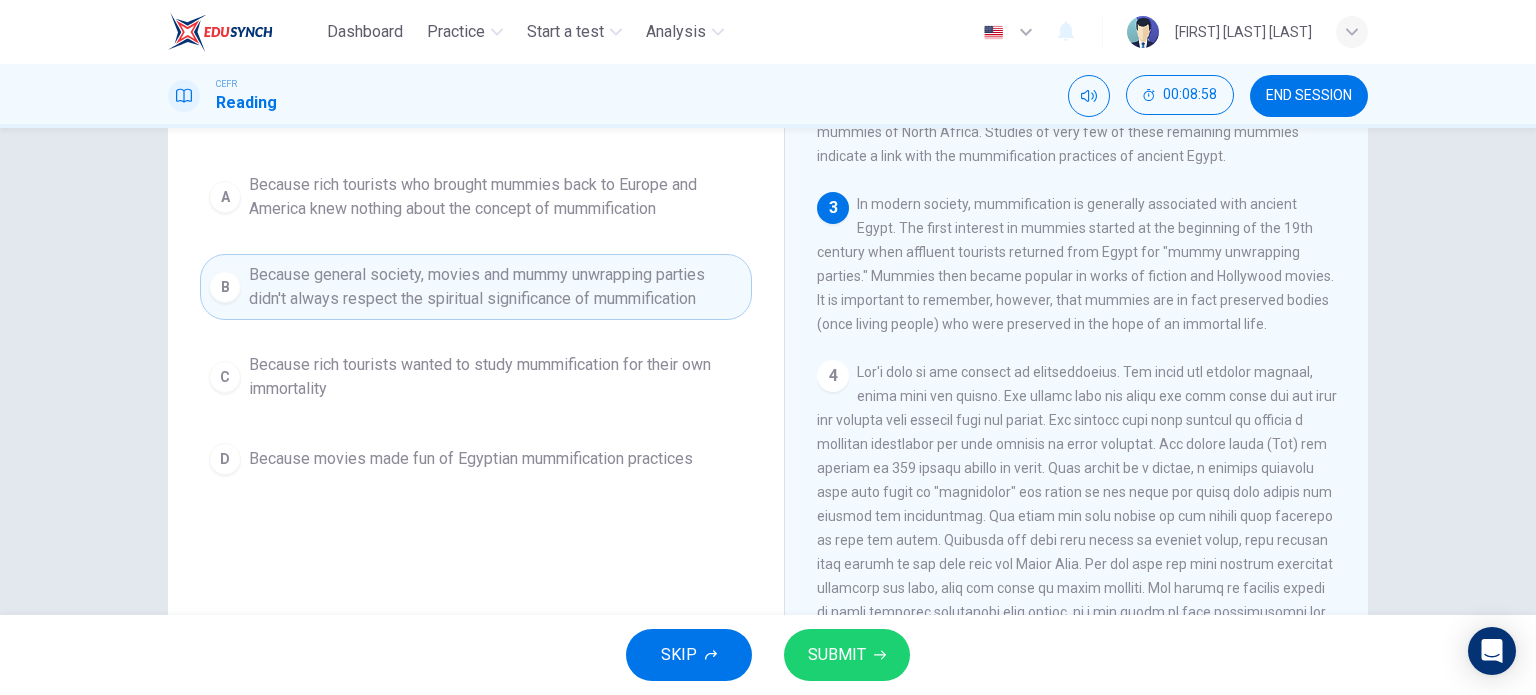 click on "SUBMIT" at bounding box center [837, 655] 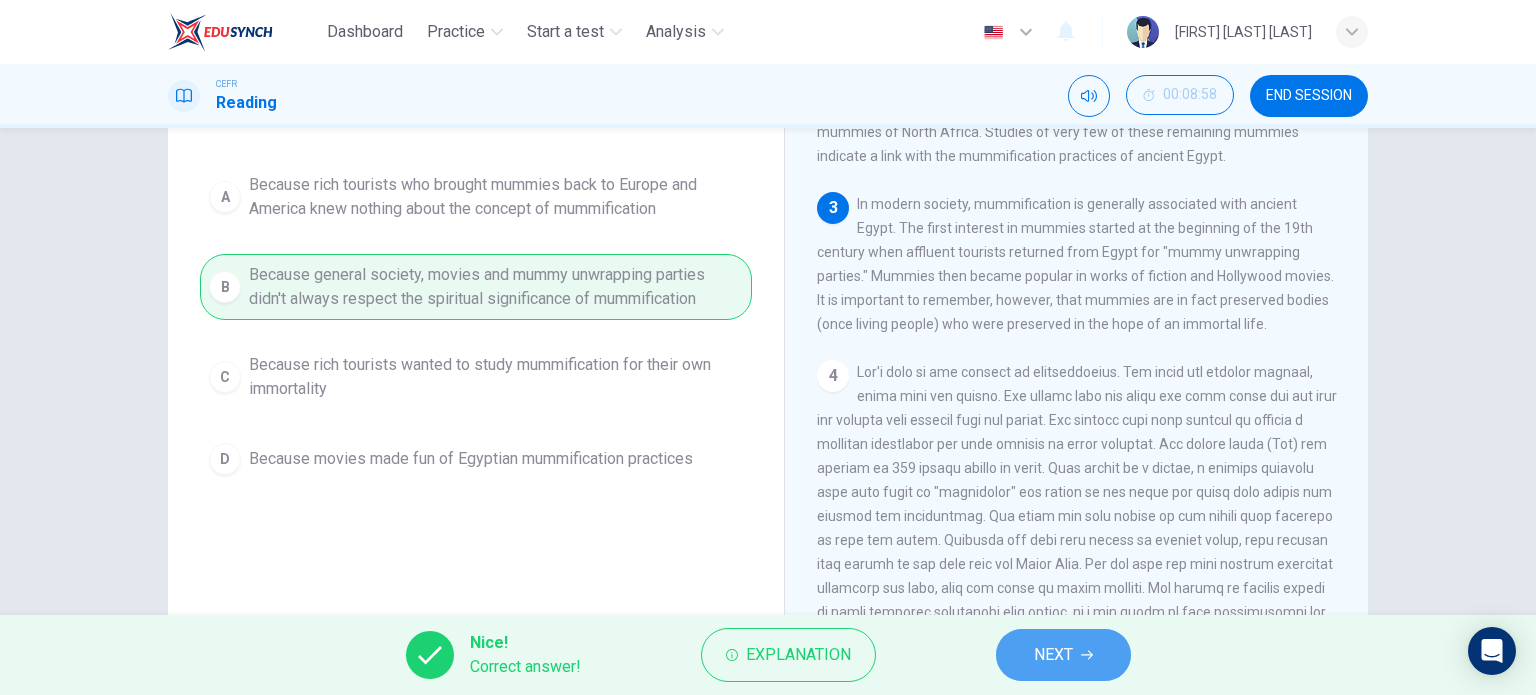 click on "NEXT" at bounding box center [1063, 655] 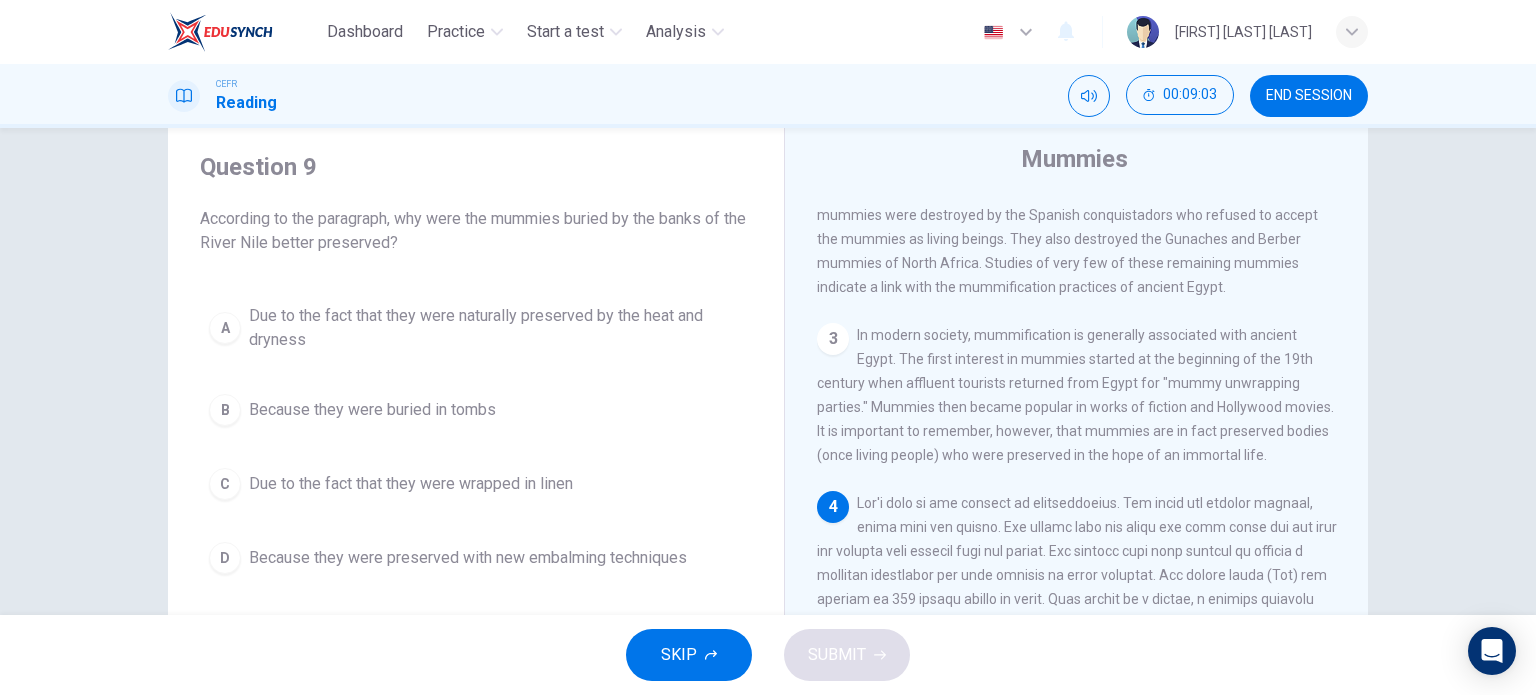 scroll, scrollTop: 100, scrollLeft: 0, axis: vertical 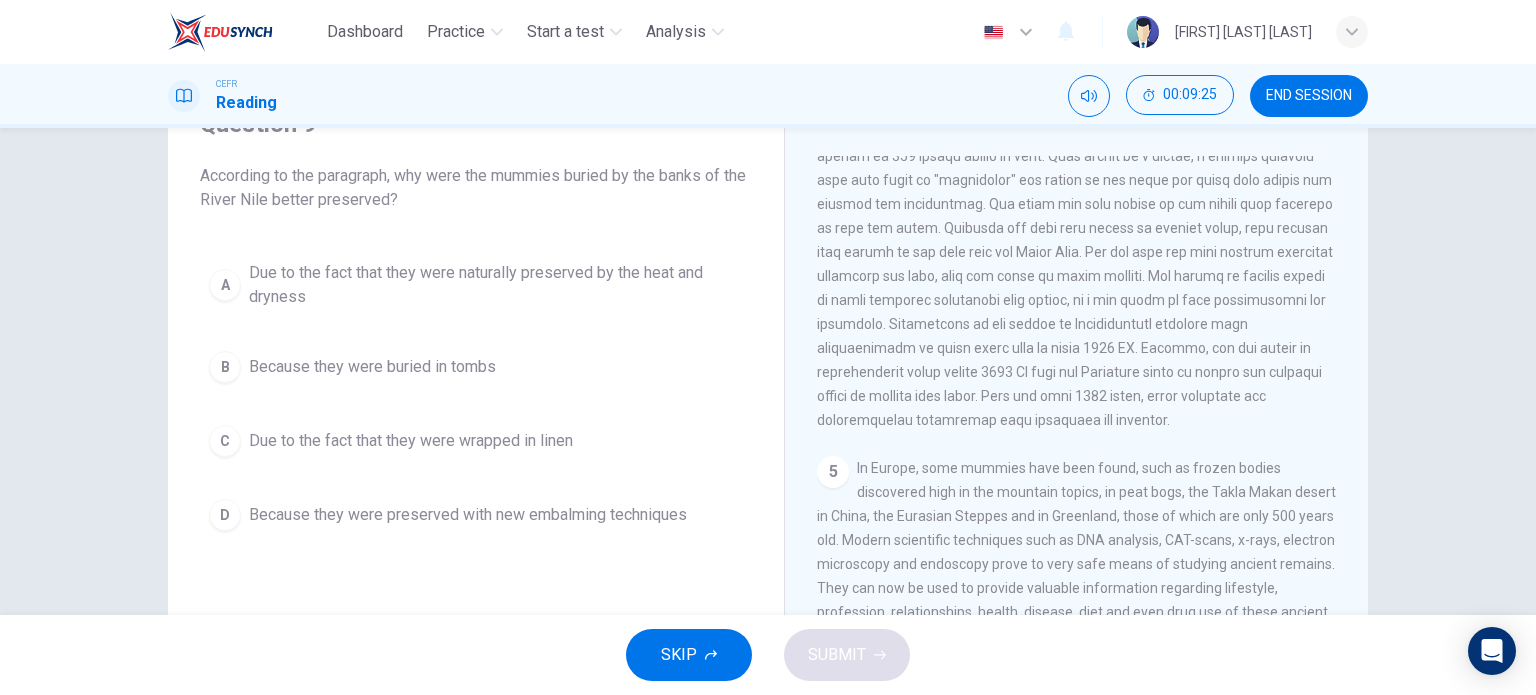 click on "Due to the fact that they were naturally preserved by the heat and dryness" at bounding box center [496, 285] 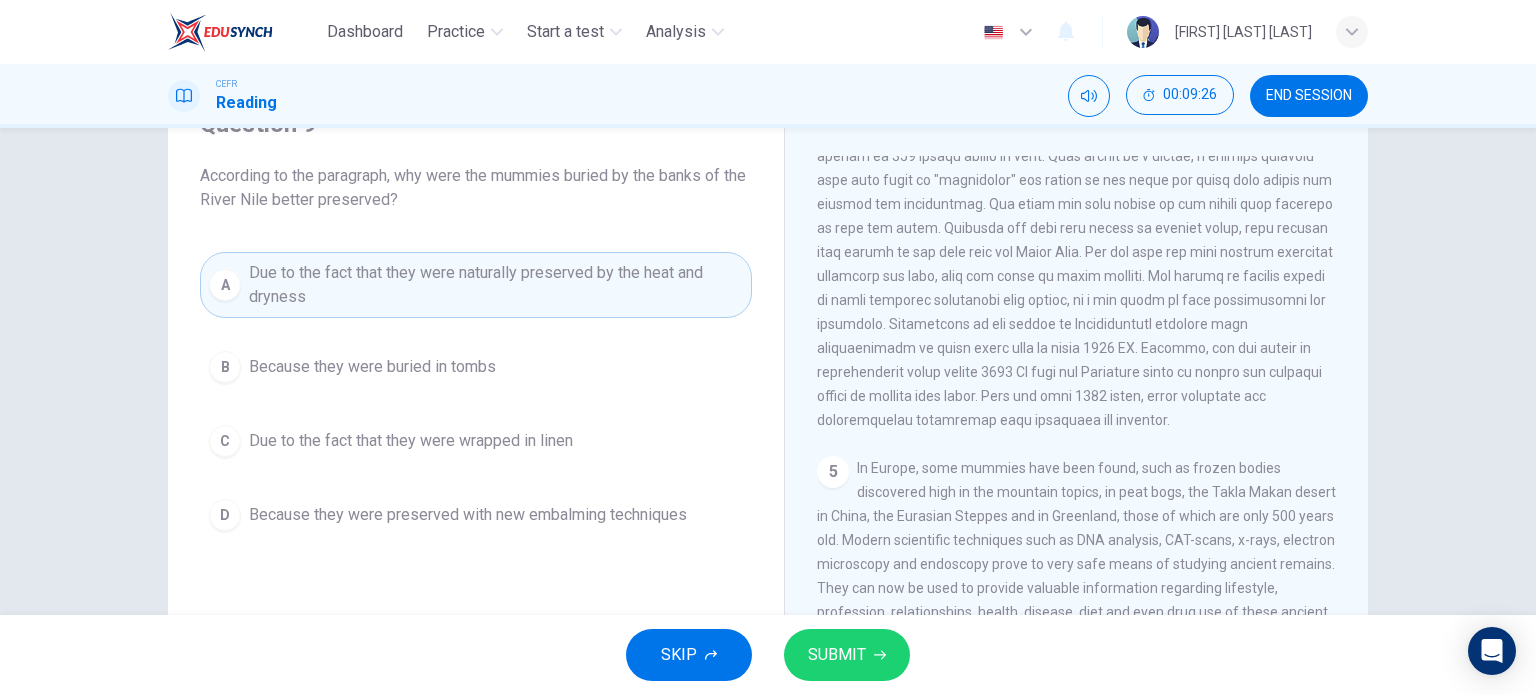 click on "SUBMIT" at bounding box center [837, 655] 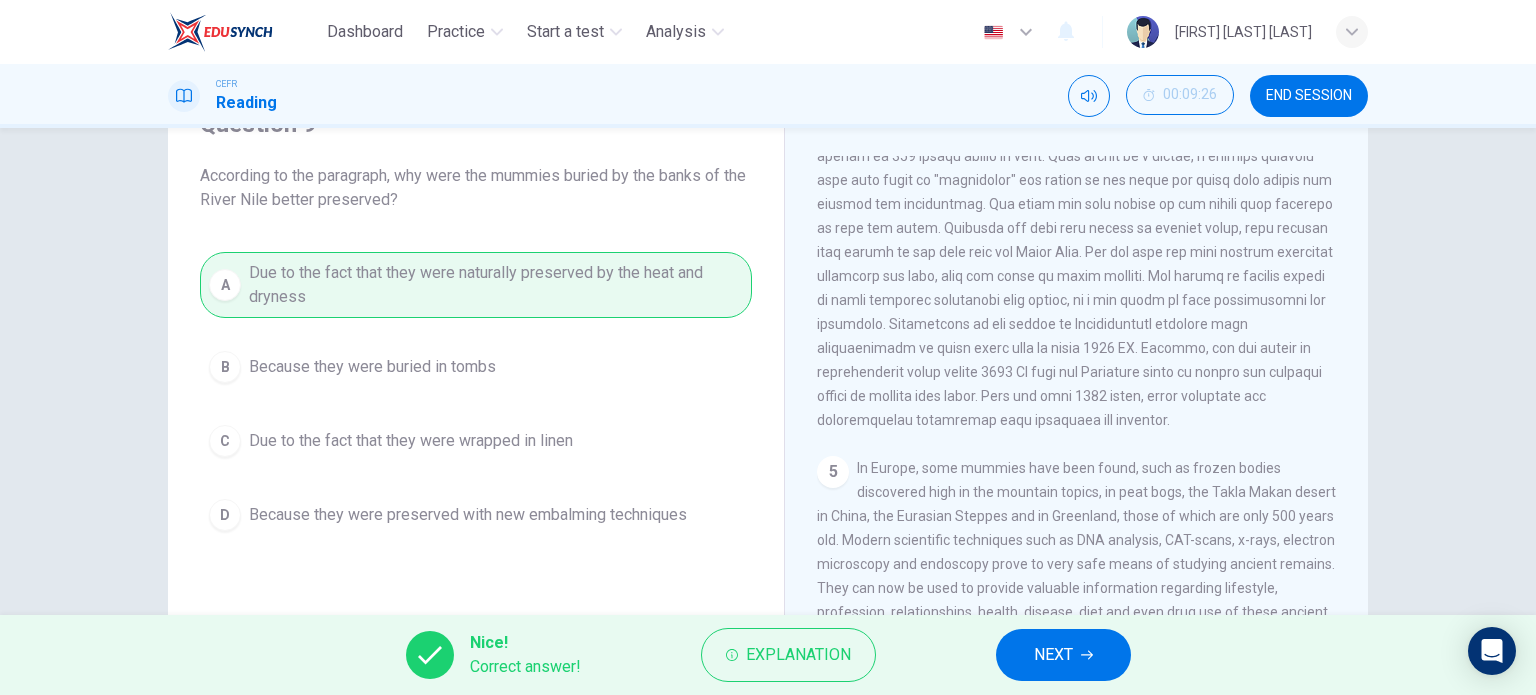 click on "NEXT" at bounding box center [1063, 655] 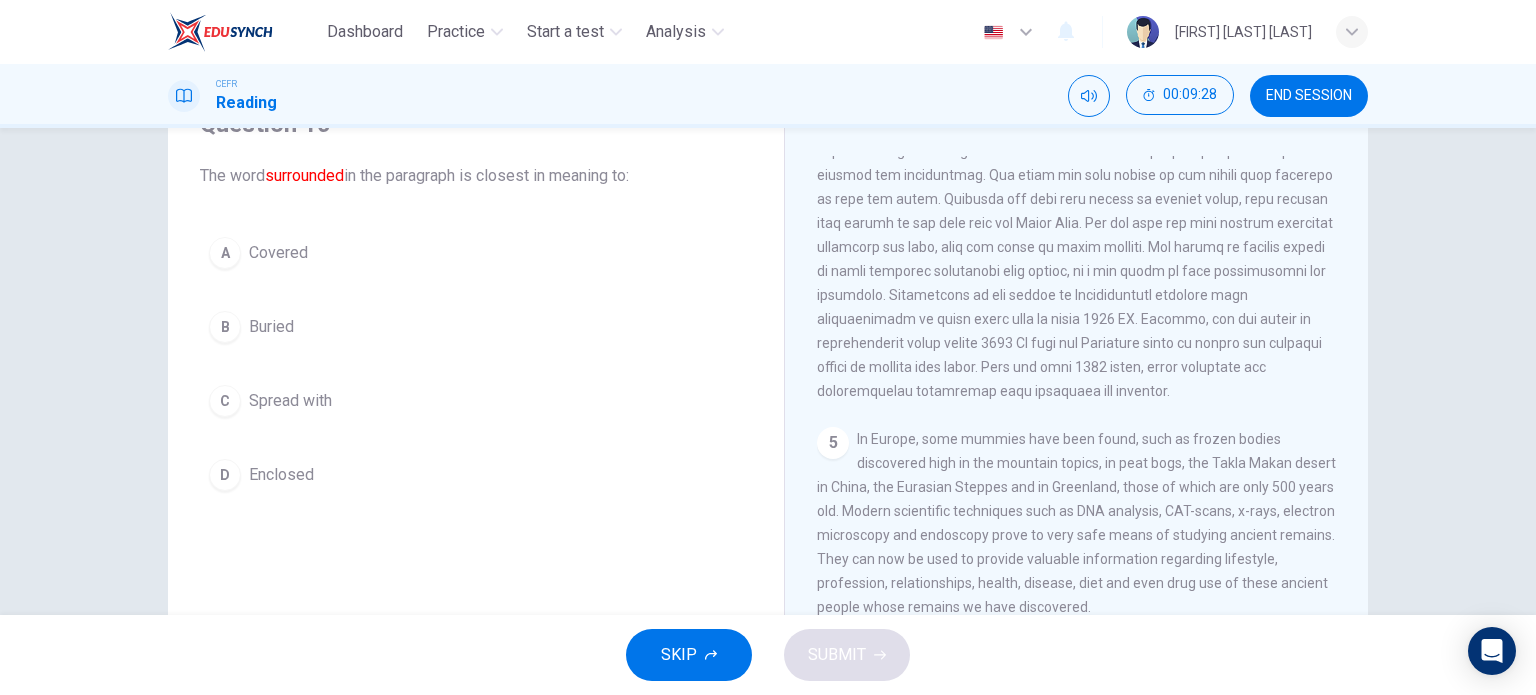 scroll, scrollTop: 1024, scrollLeft: 0, axis: vertical 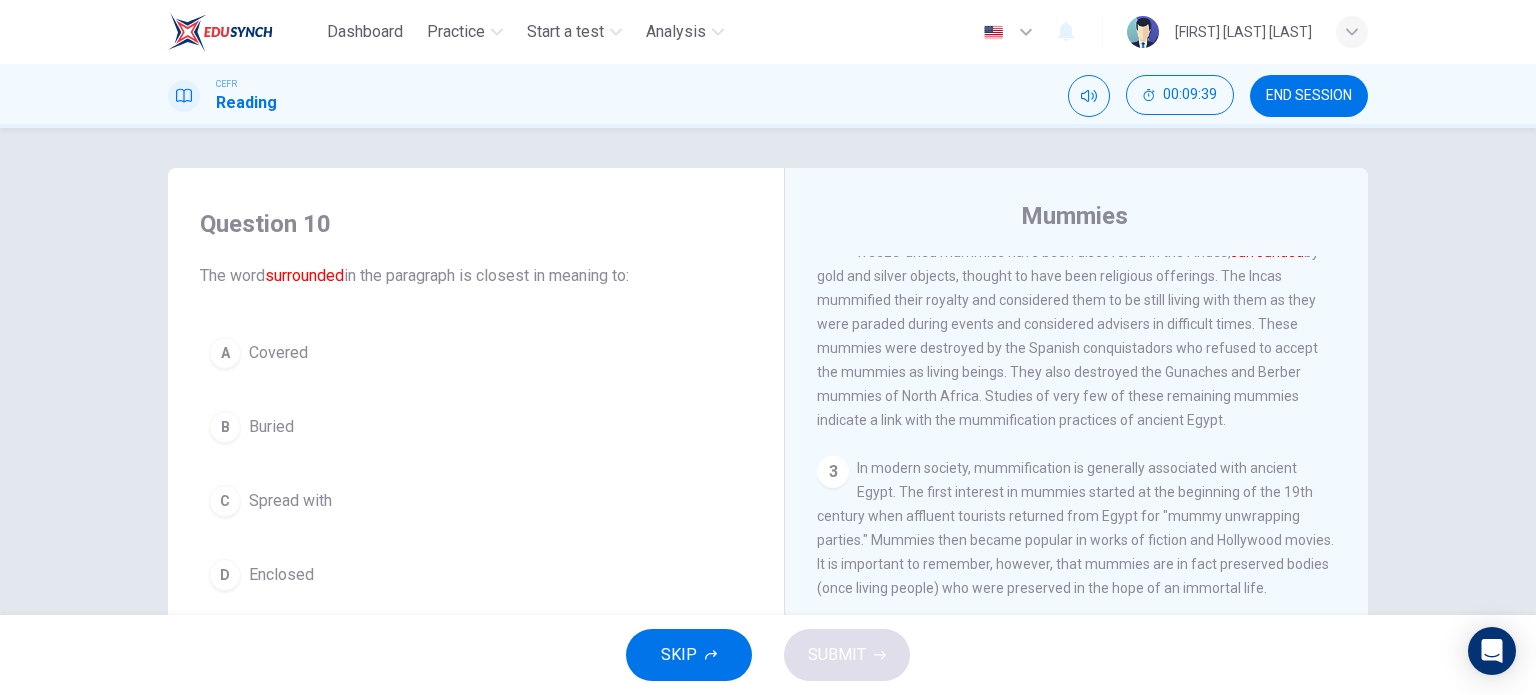 click on "B Buried" at bounding box center [476, 427] 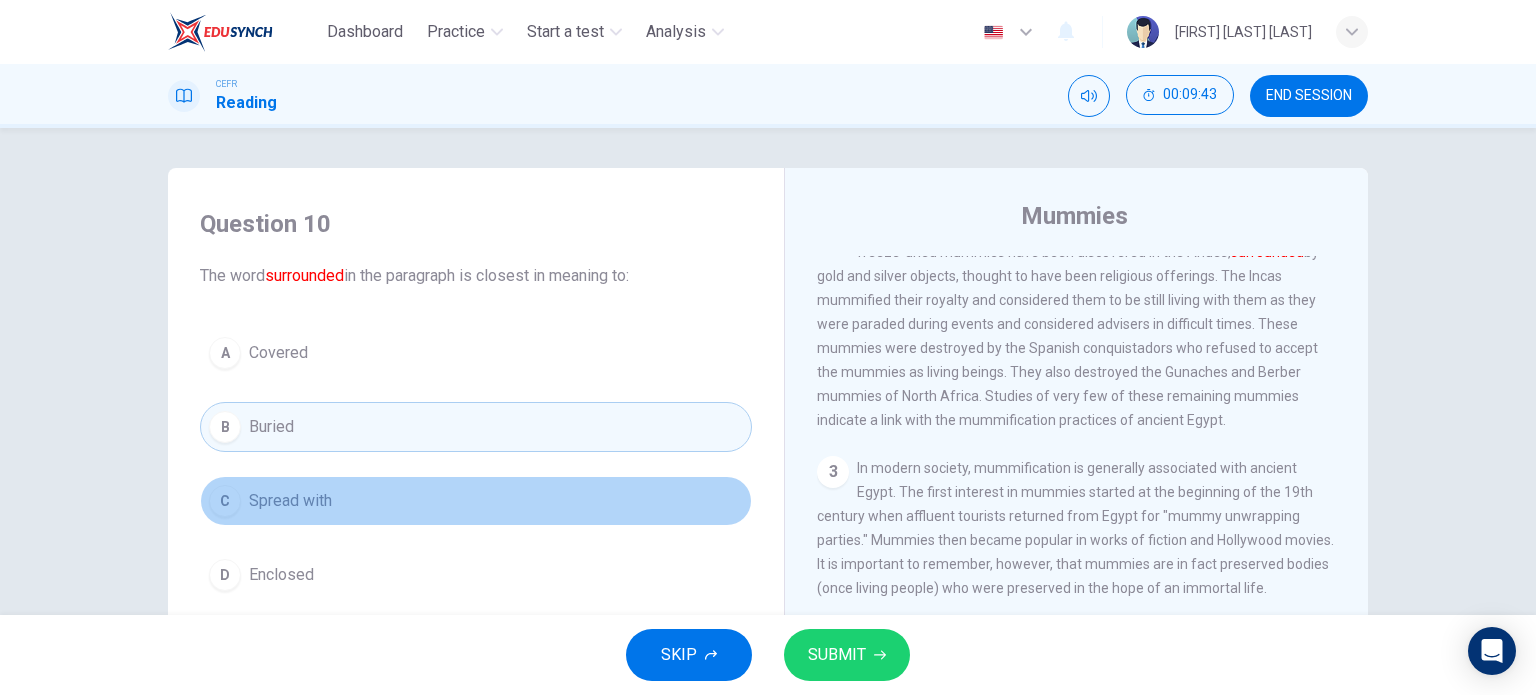 click on "Spread with" at bounding box center (278, 353) 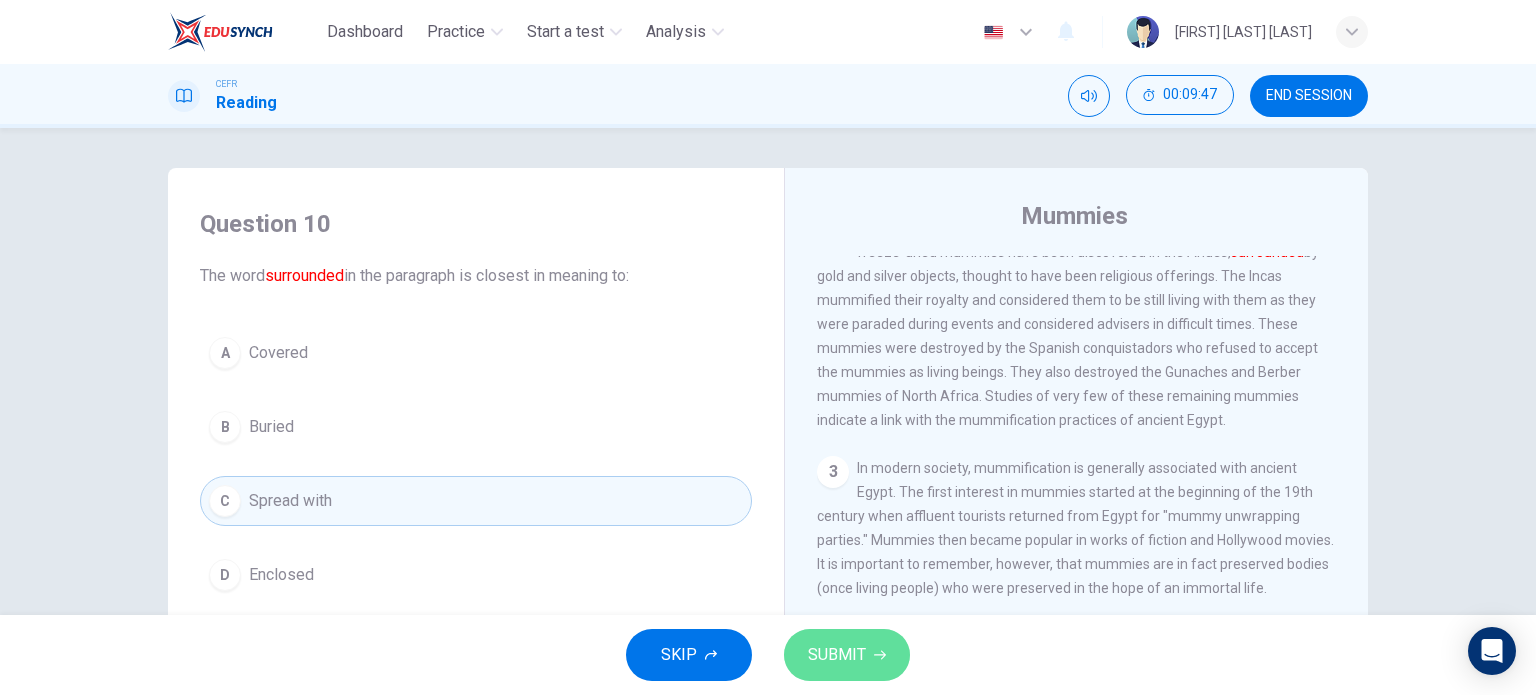 click on "SUBMIT" at bounding box center [847, 655] 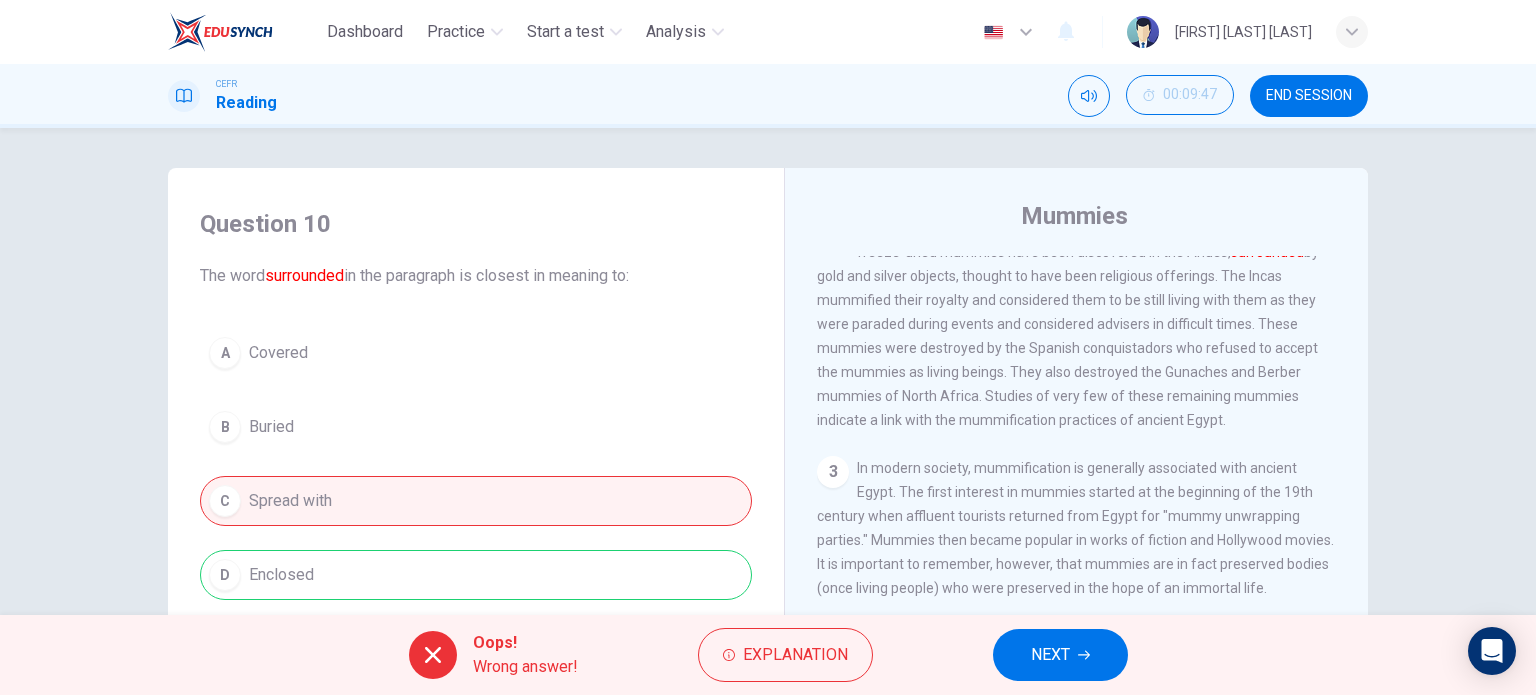 click on "NEXT" at bounding box center [1060, 655] 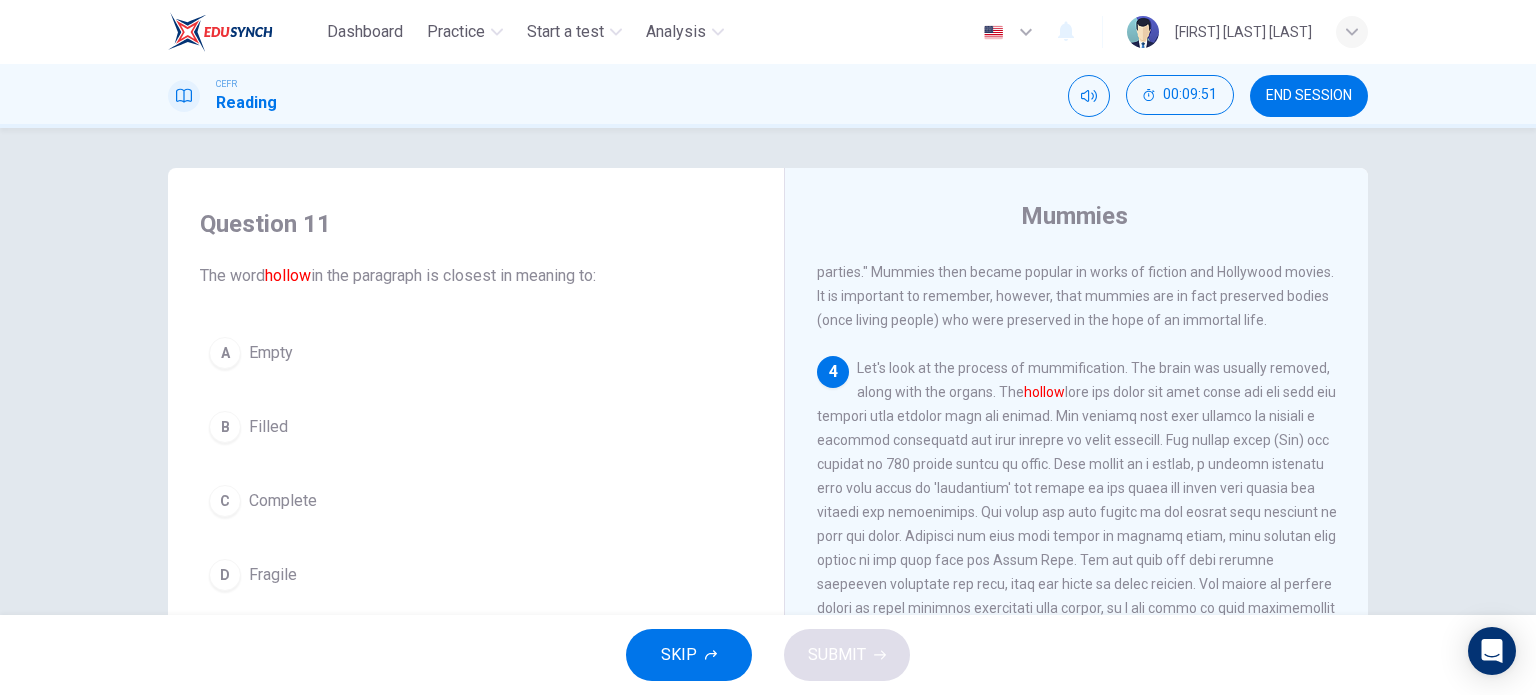 scroll, scrollTop: 724, scrollLeft: 0, axis: vertical 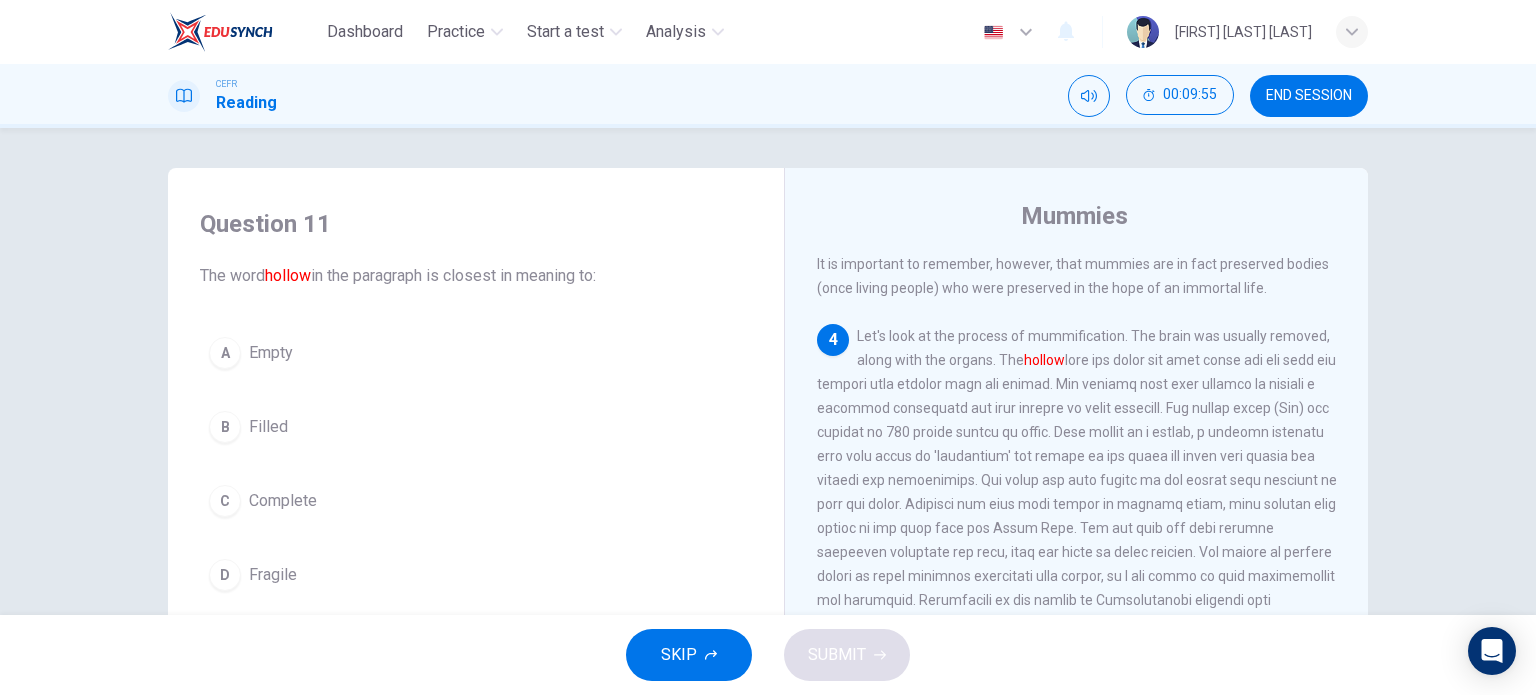 click on "A Empty" at bounding box center (476, 353) 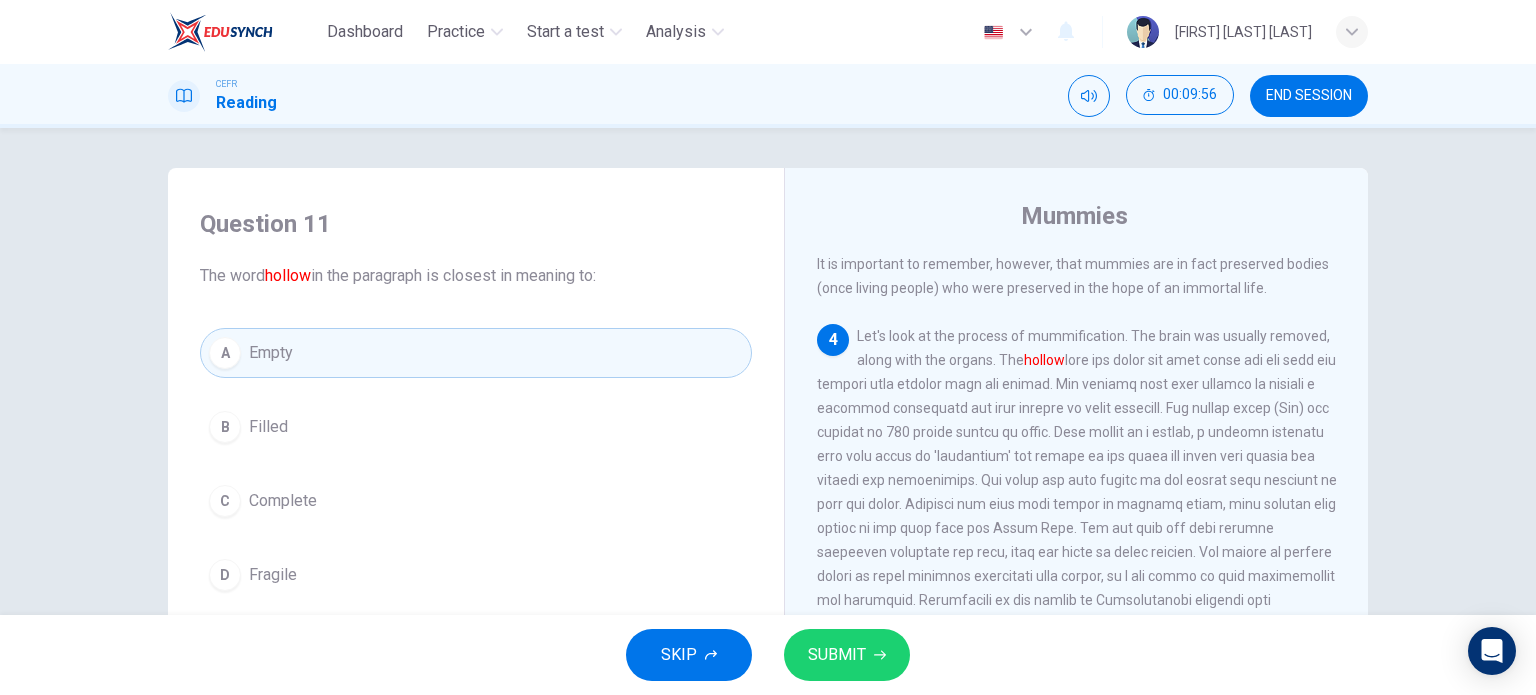 click on "SUBMIT" at bounding box center (837, 655) 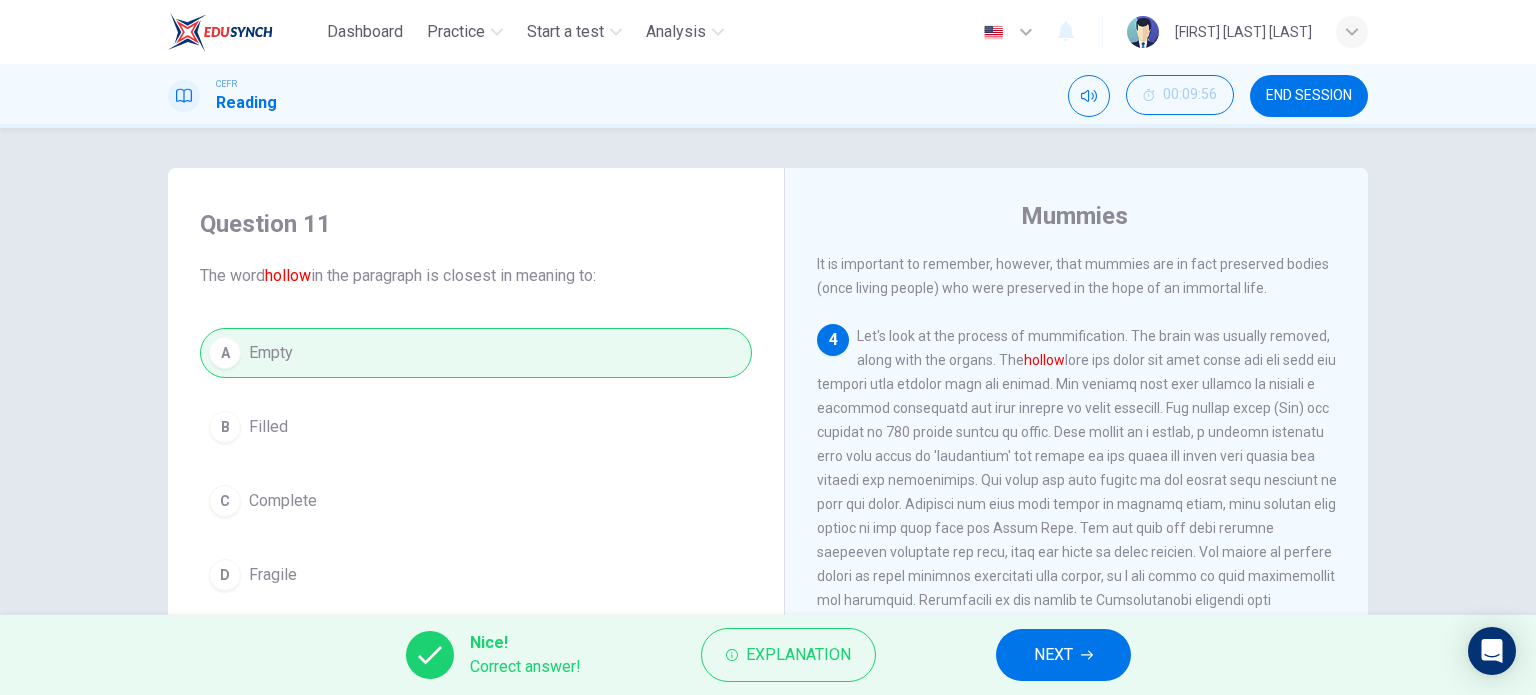 click on "NEXT" at bounding box center (1053, 655) 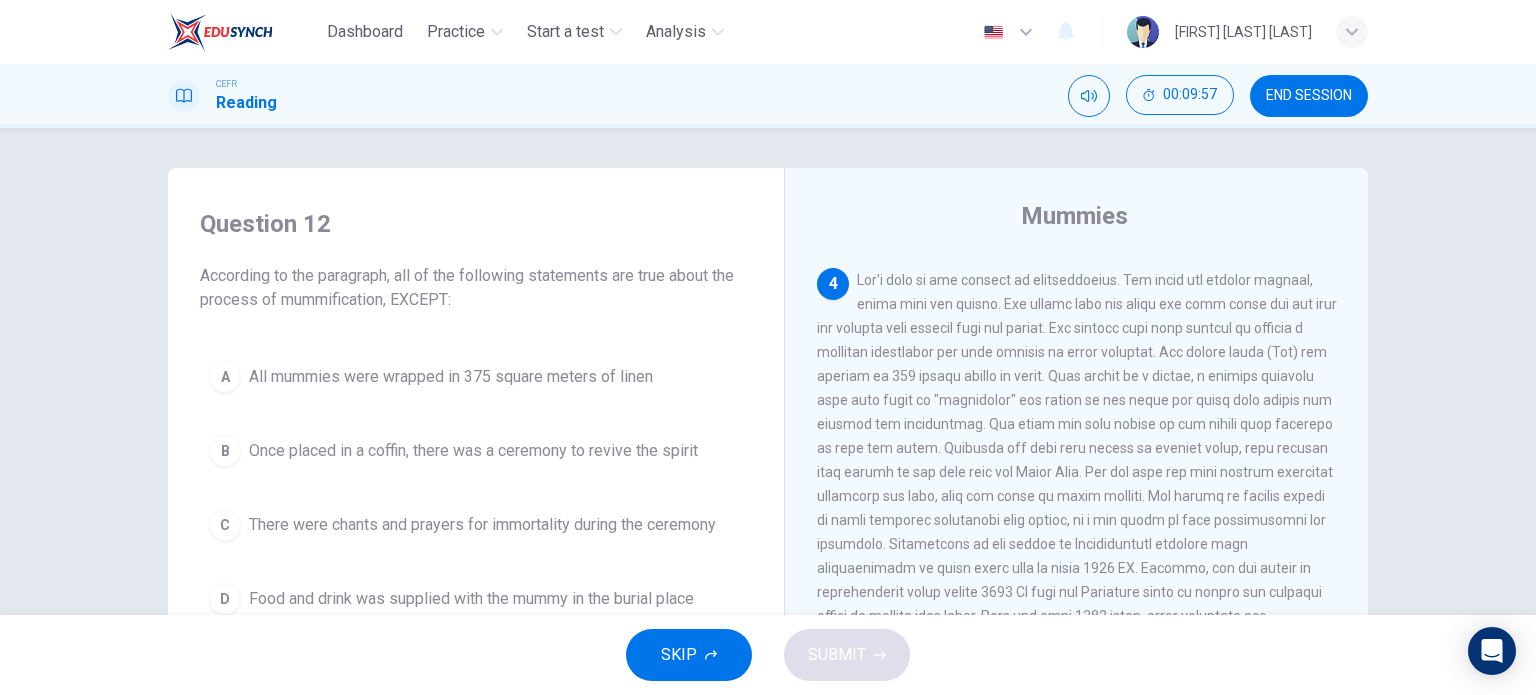 scroll, scrollTop: 824, scrollLeft: 0, axis: vertical 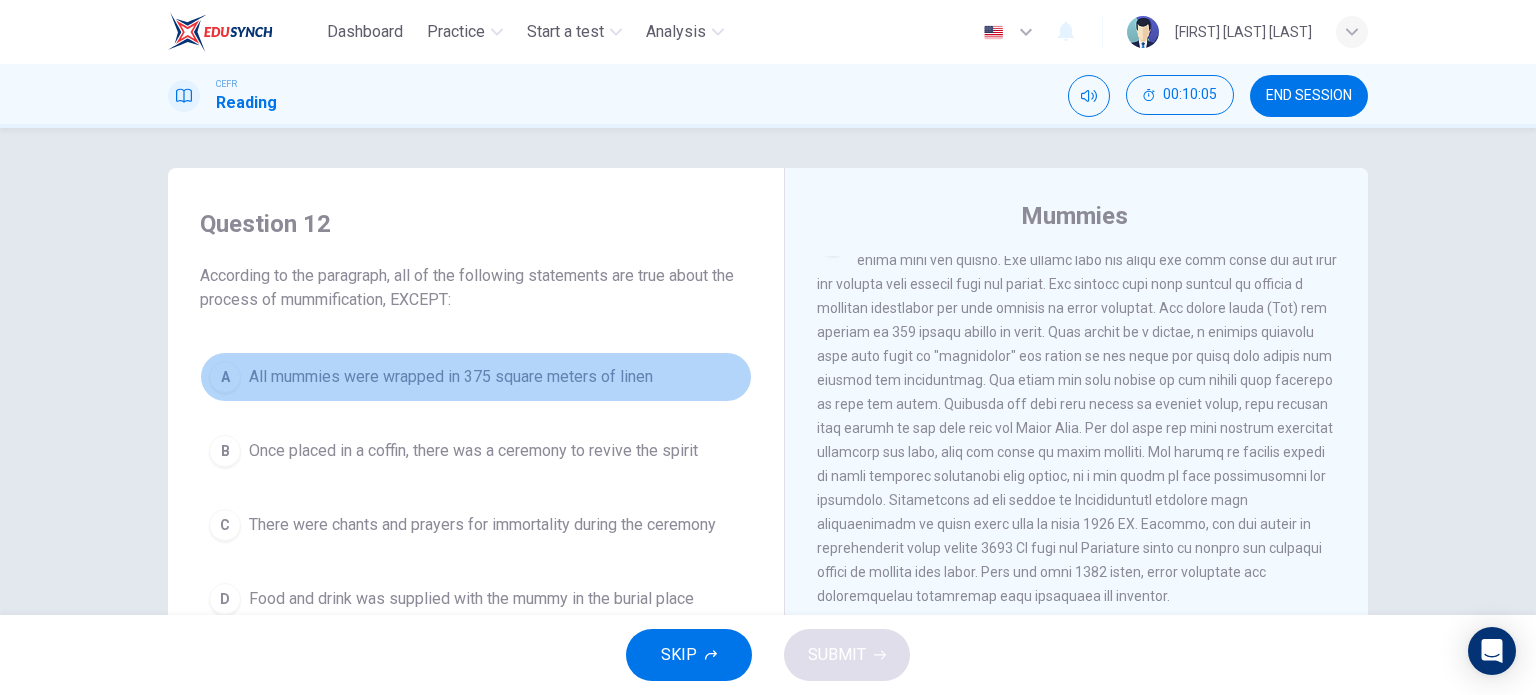 click on "All mummies were wrapped in 375 square meters of linen" at bounding box center (451, 377) 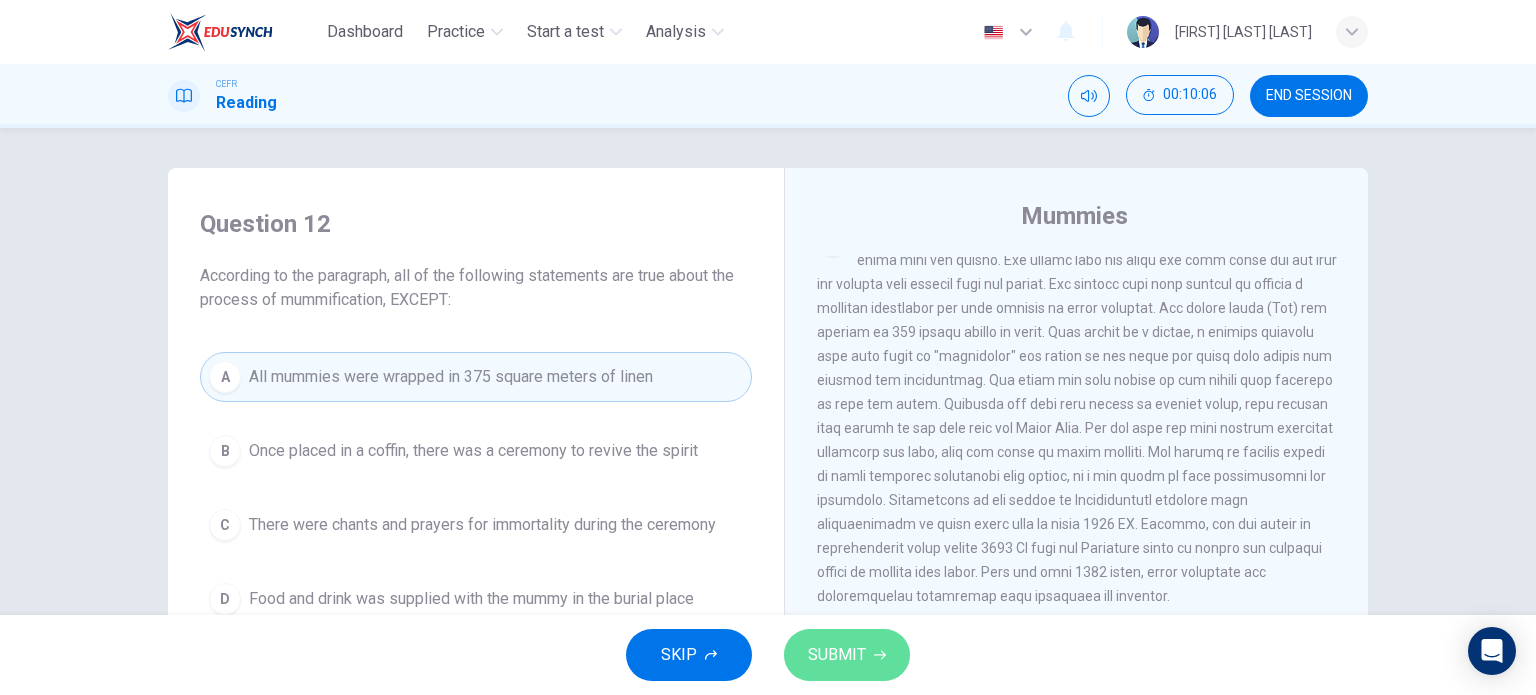 click on "SUBMIT" at bounding box center [847, 655] 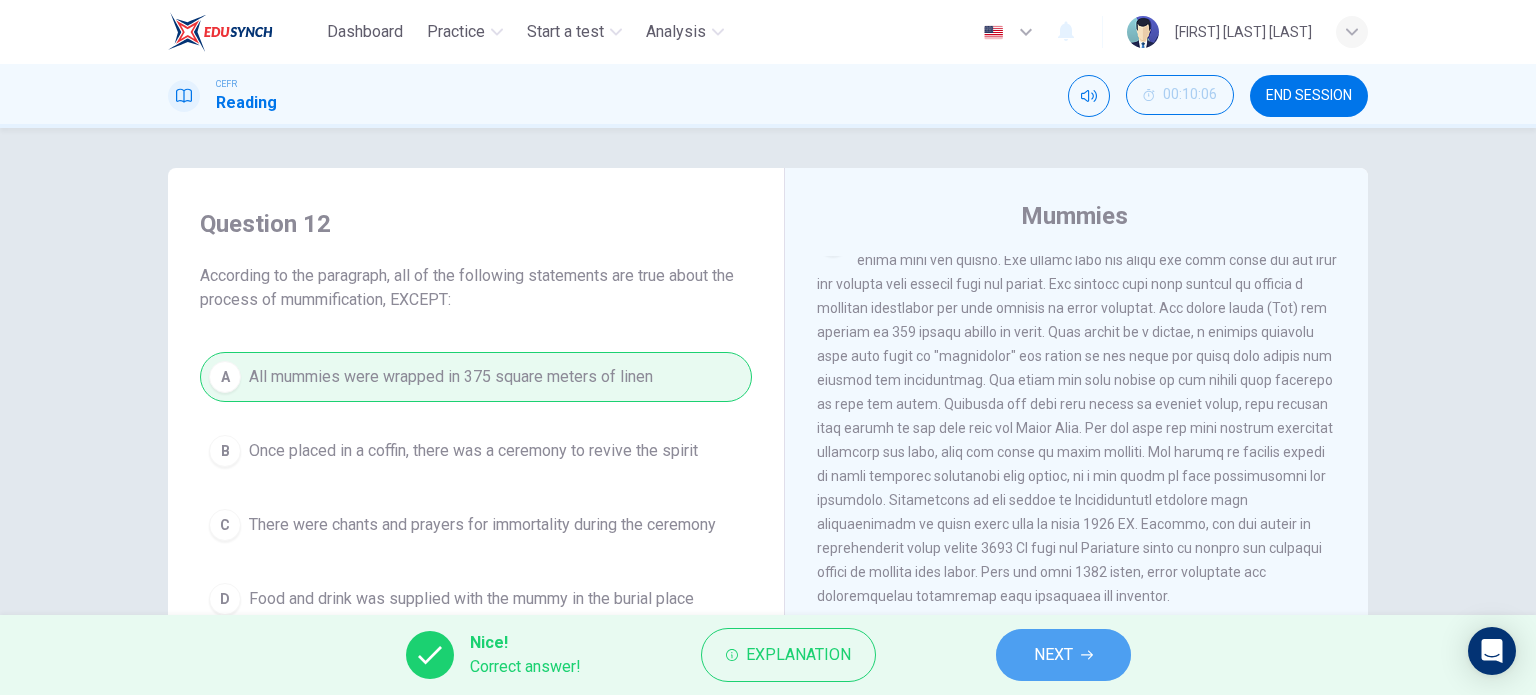click on "NEXT" at bounding box center (1063, 655) 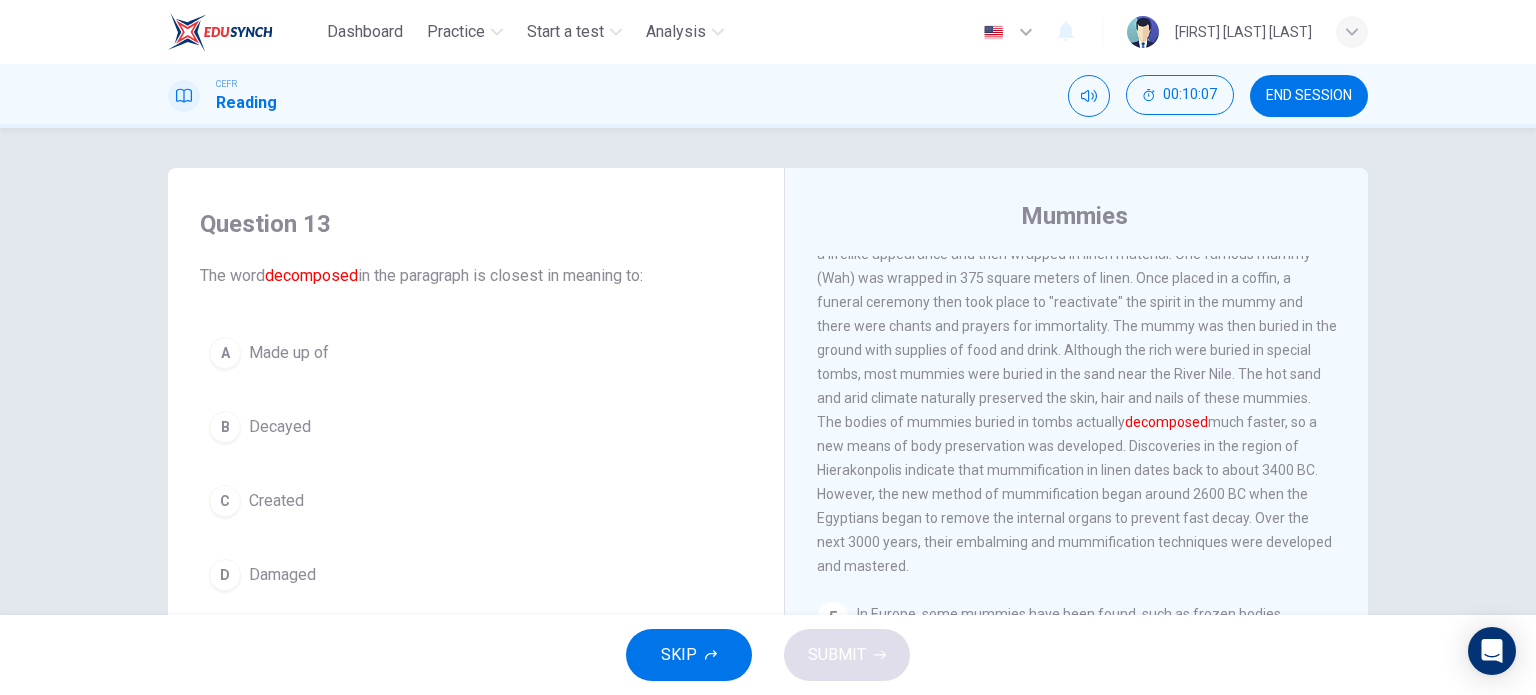 scroll, scrollTop: 924, scrollLeft: 0, axis: vertical 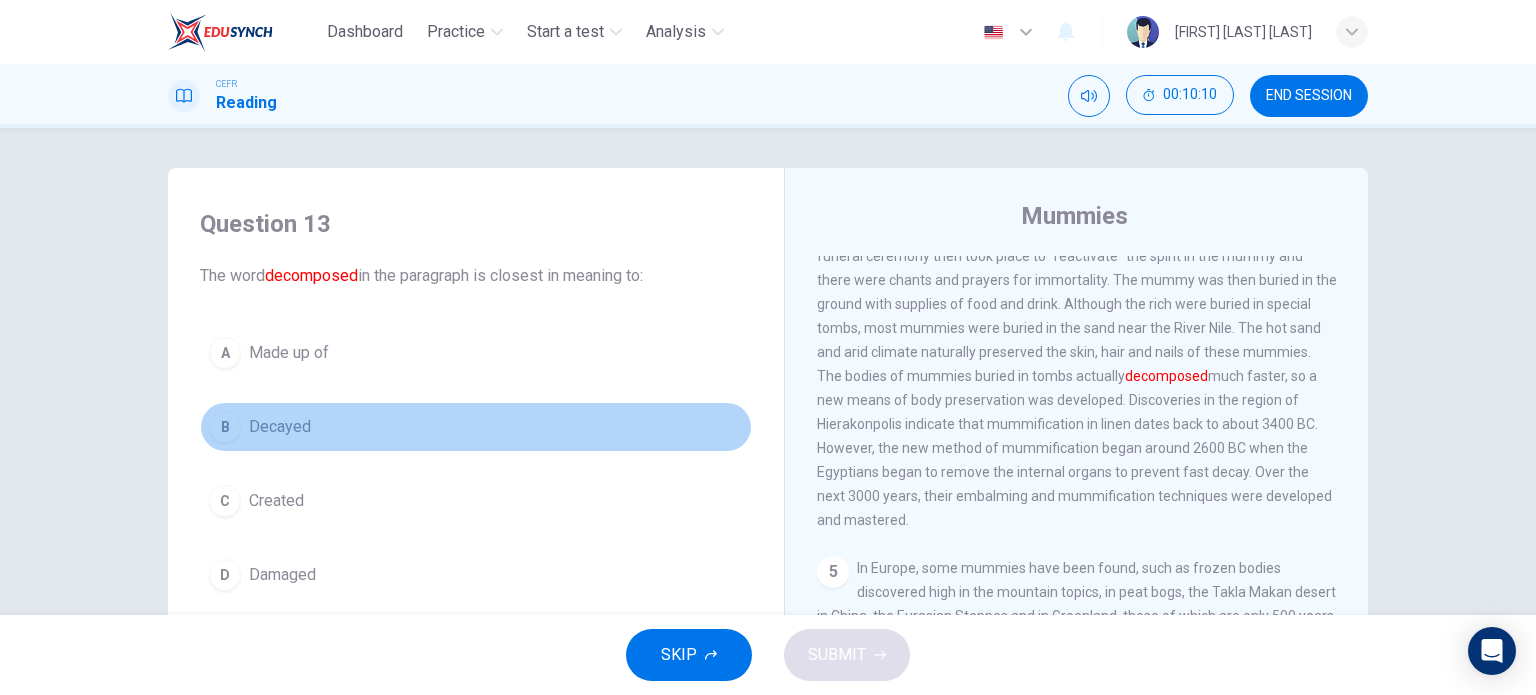 click on "B Decayed" at bounding box center [476, 427] 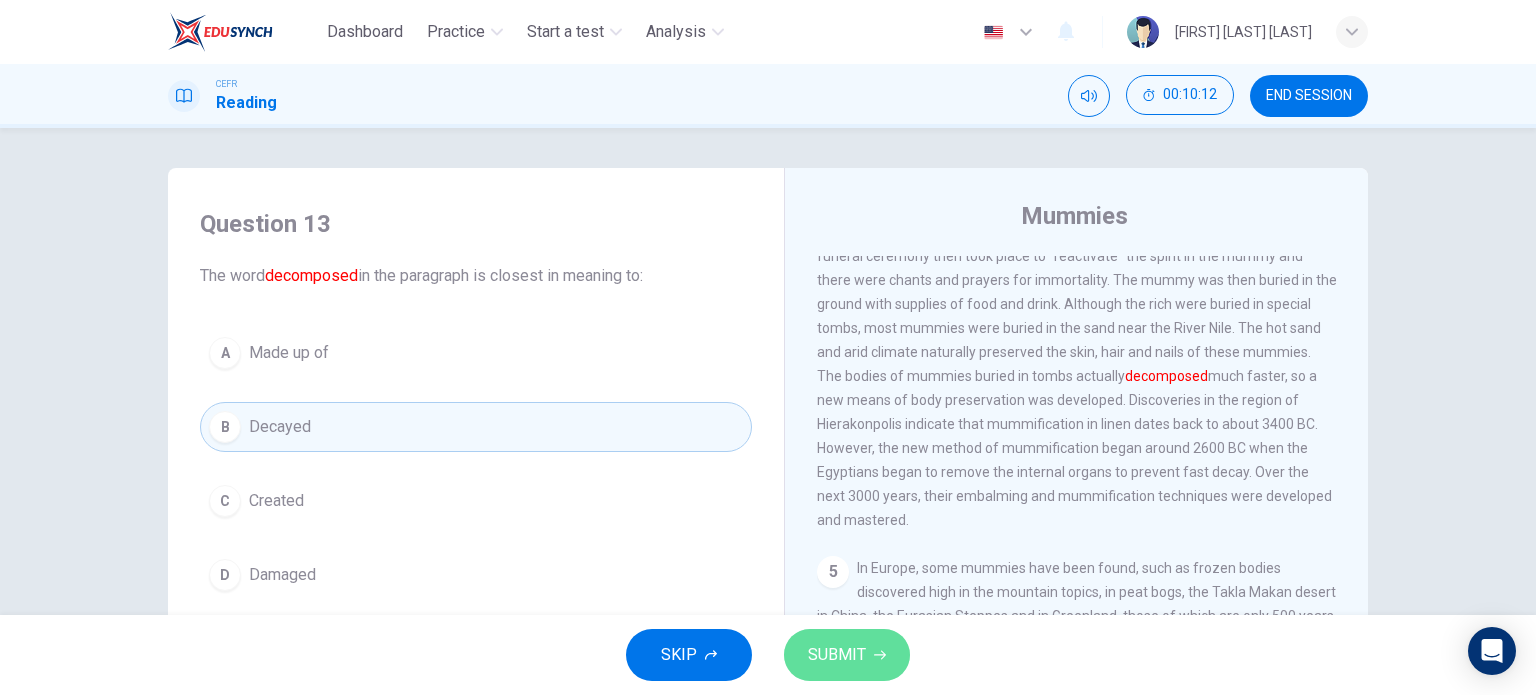 click on "SUBMIT" at bounding box center [837, 655] 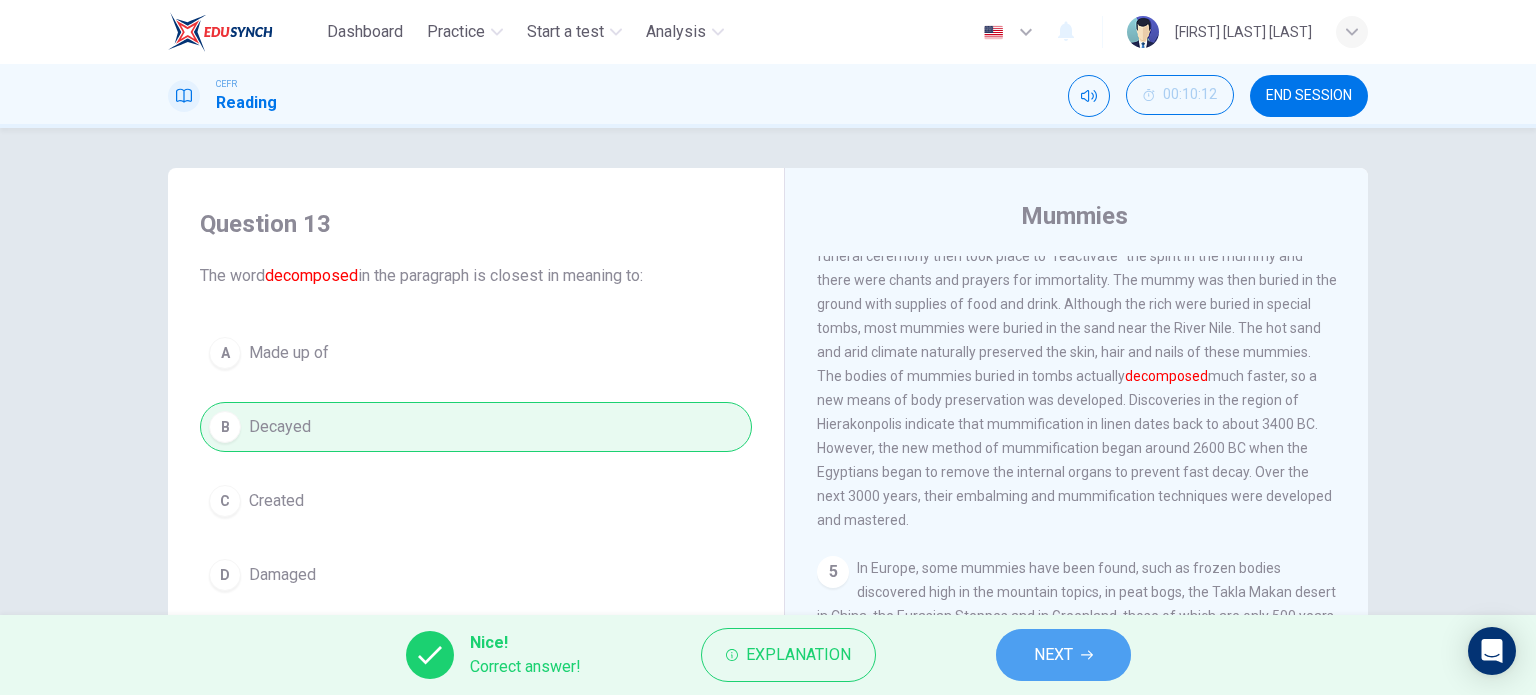 click on "NEXT" at bounding box center [1063, 655] 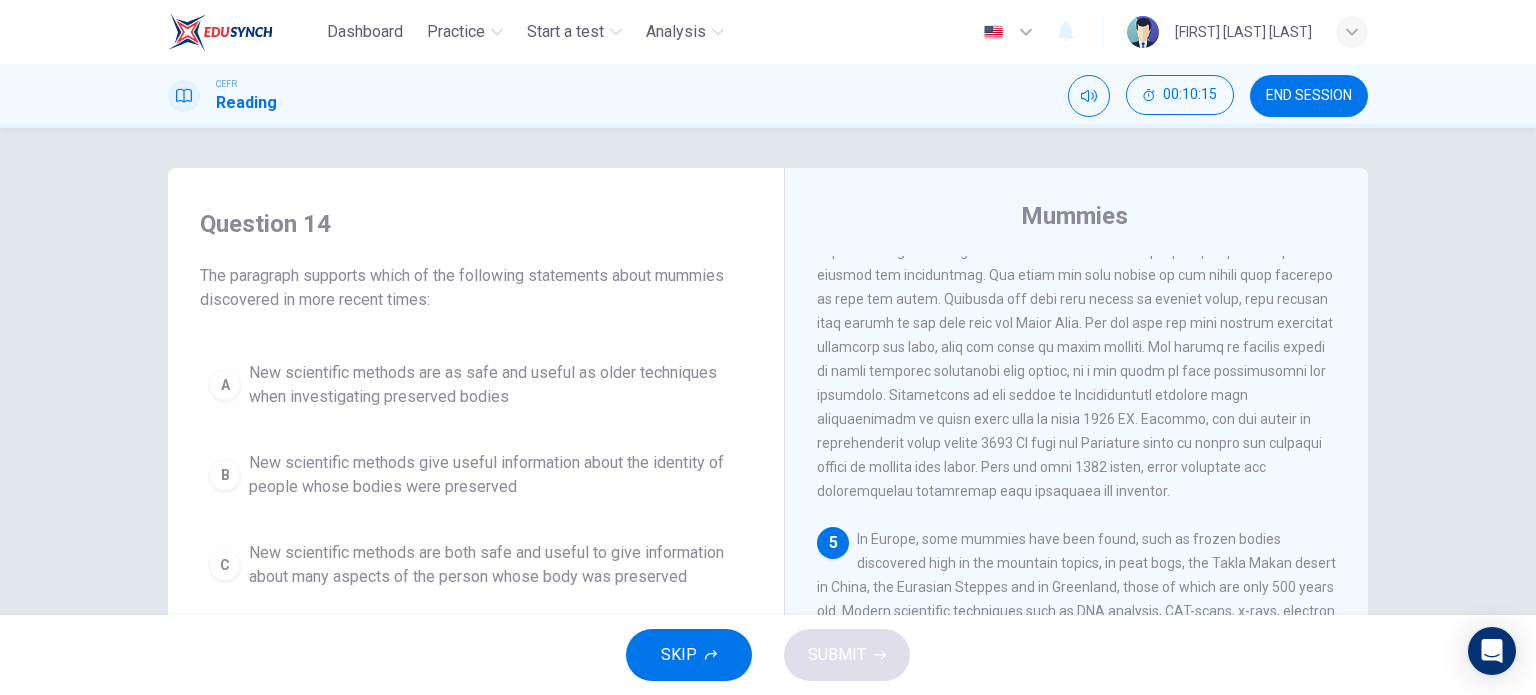 scroll, scrollTop: 1024, scrollLeft: 0, axis: vertical 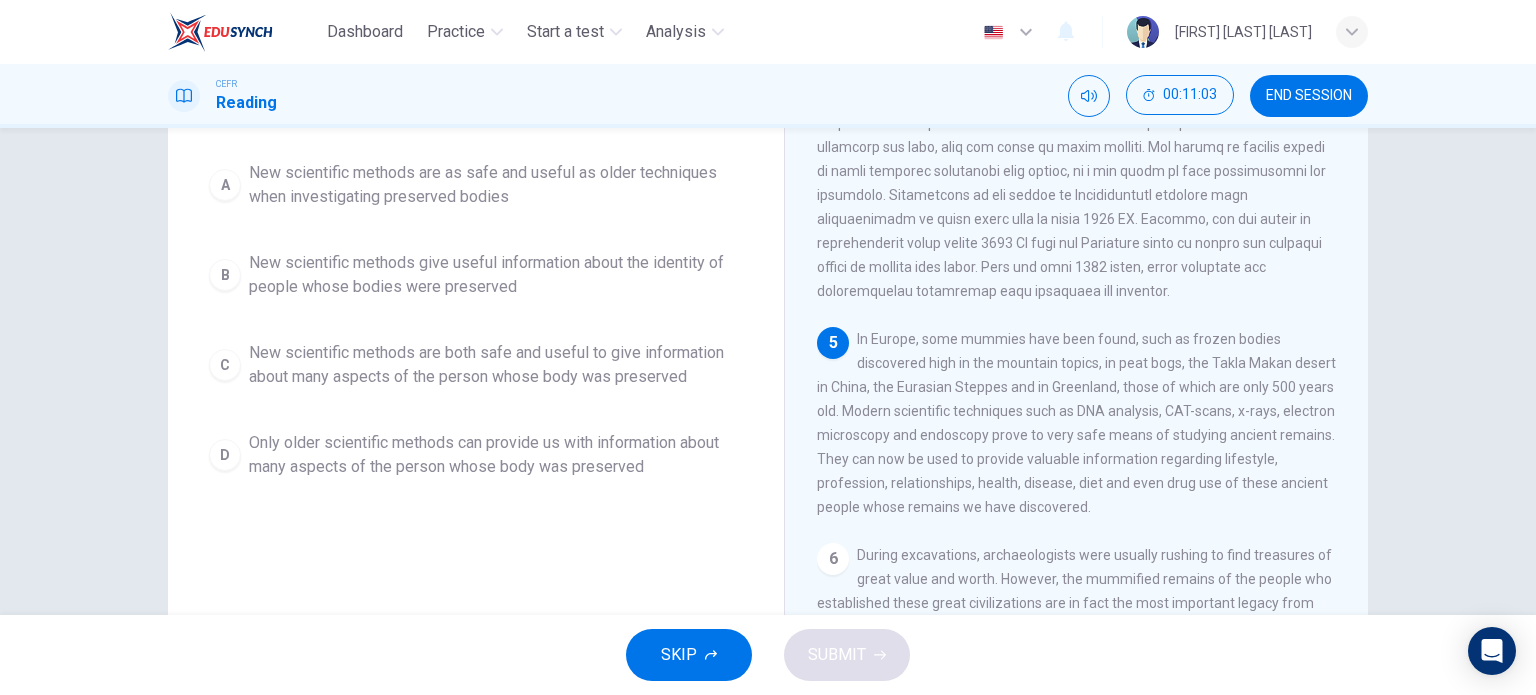 click on "New scientific methods are as safe and useful as older techniques when investigating preserved bodies" at bounding box center (496, 185) 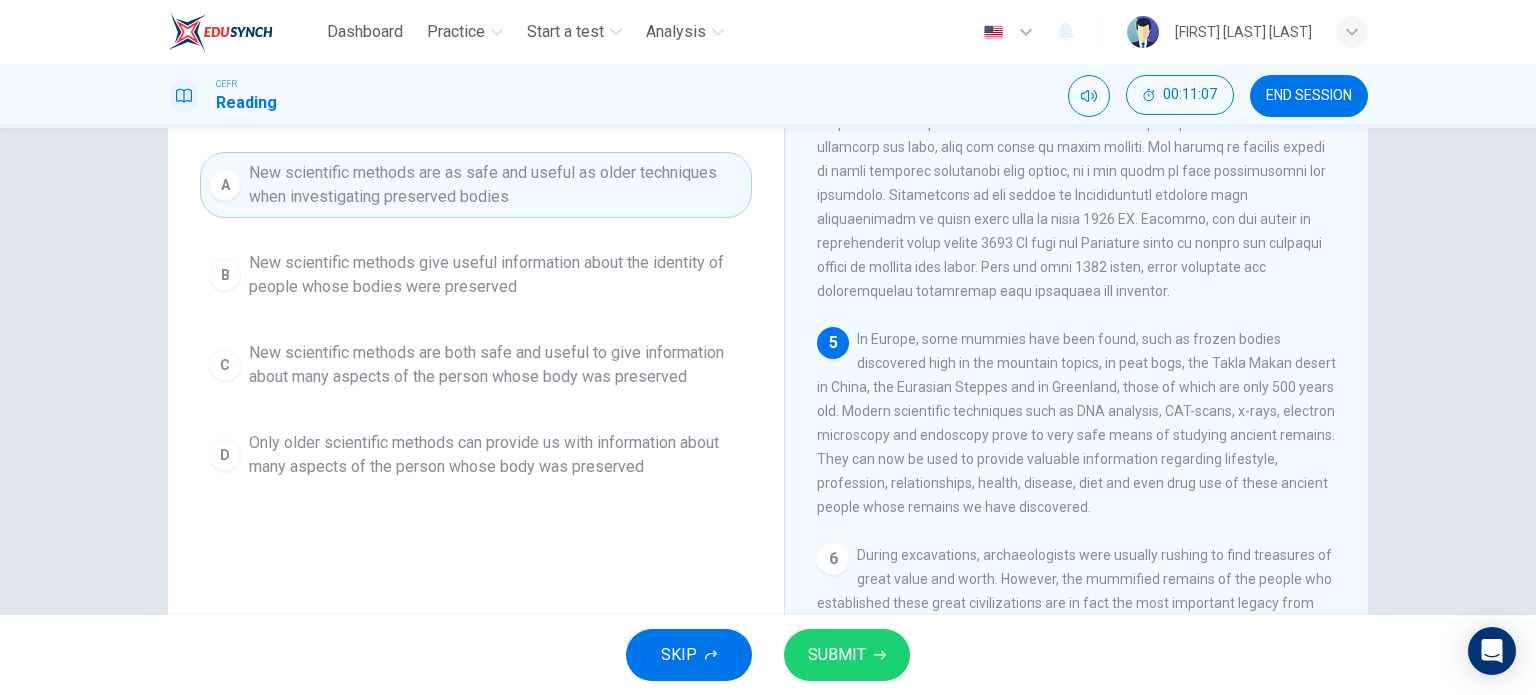 click on "SKIP SUBMIT" at bounding box center [768, 655] 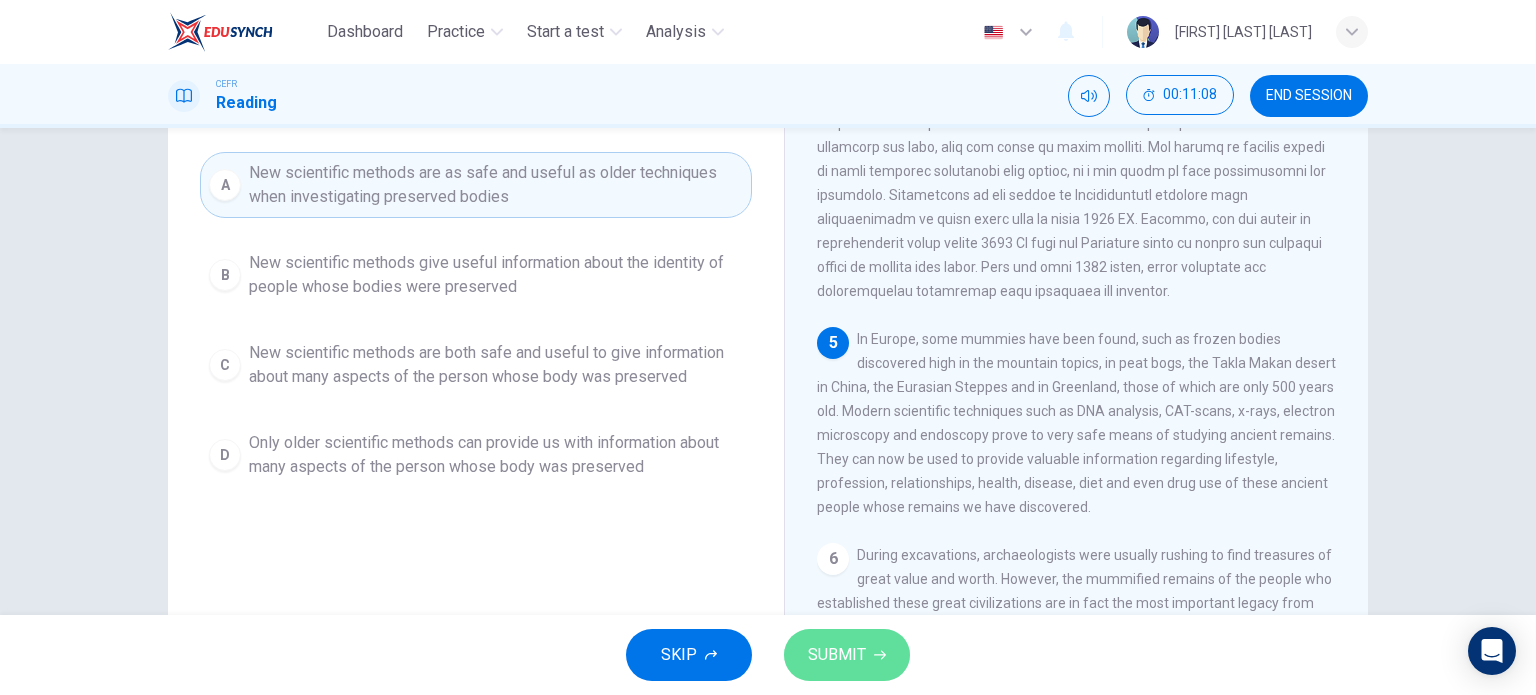 click on "SUBMIT" at bounding box center [847, 655] 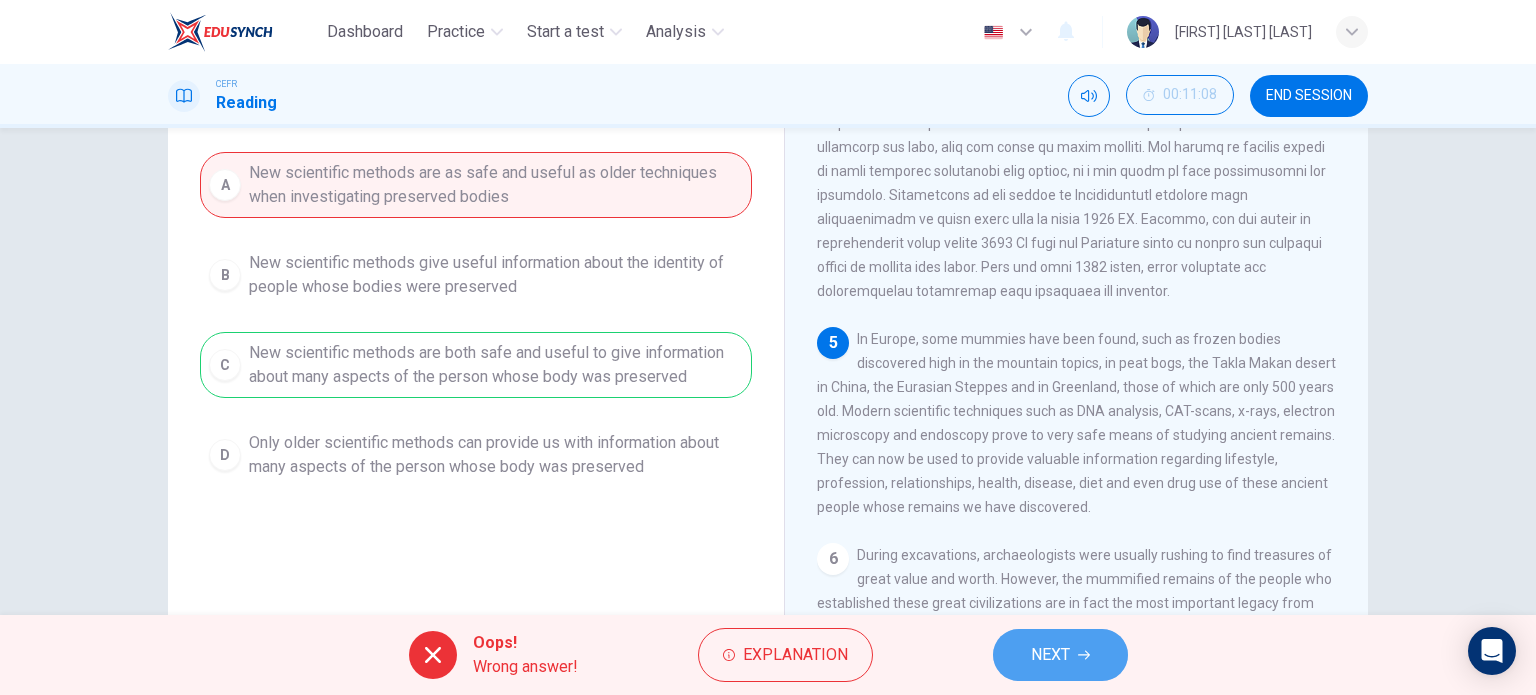 click on "NEXT" at bounding box center [1050, 655] 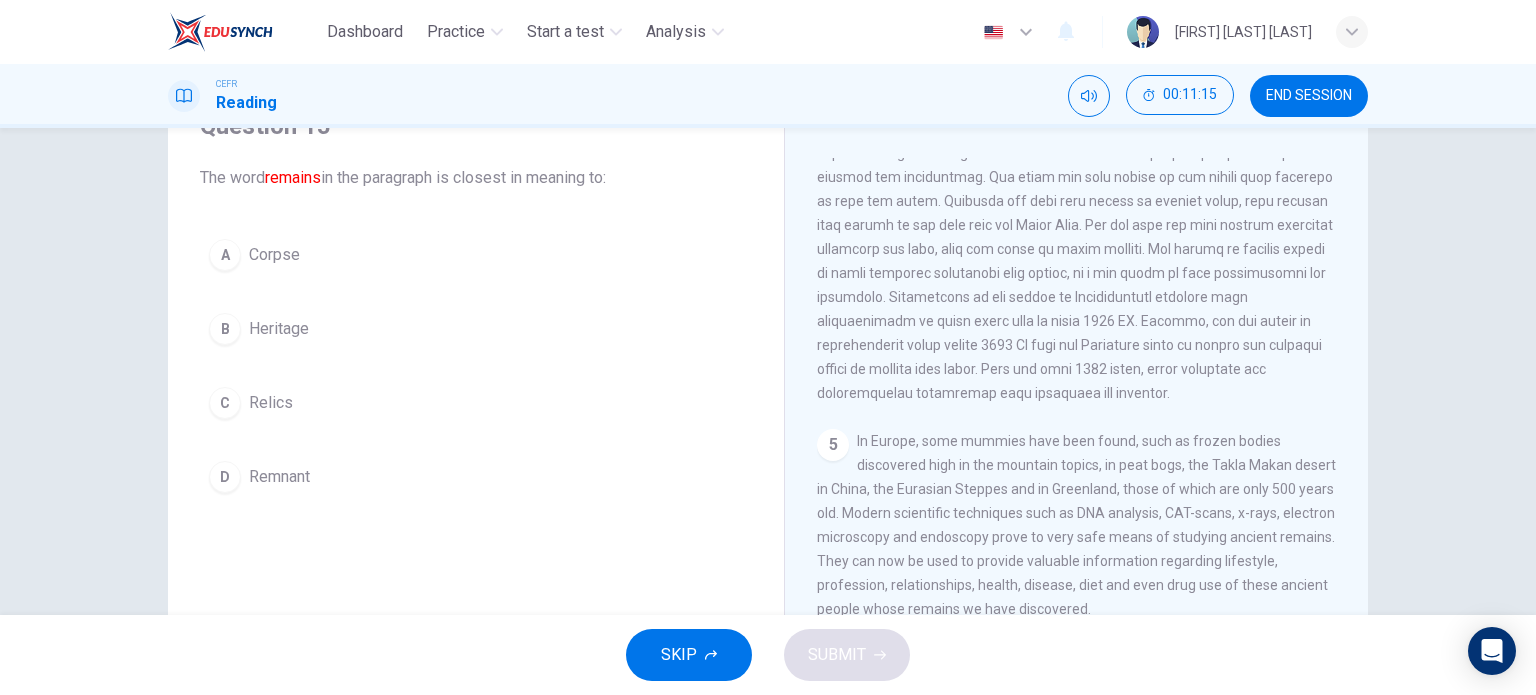 scroll, scrollTop: 88, scrollLeft: 0, axis: vertical 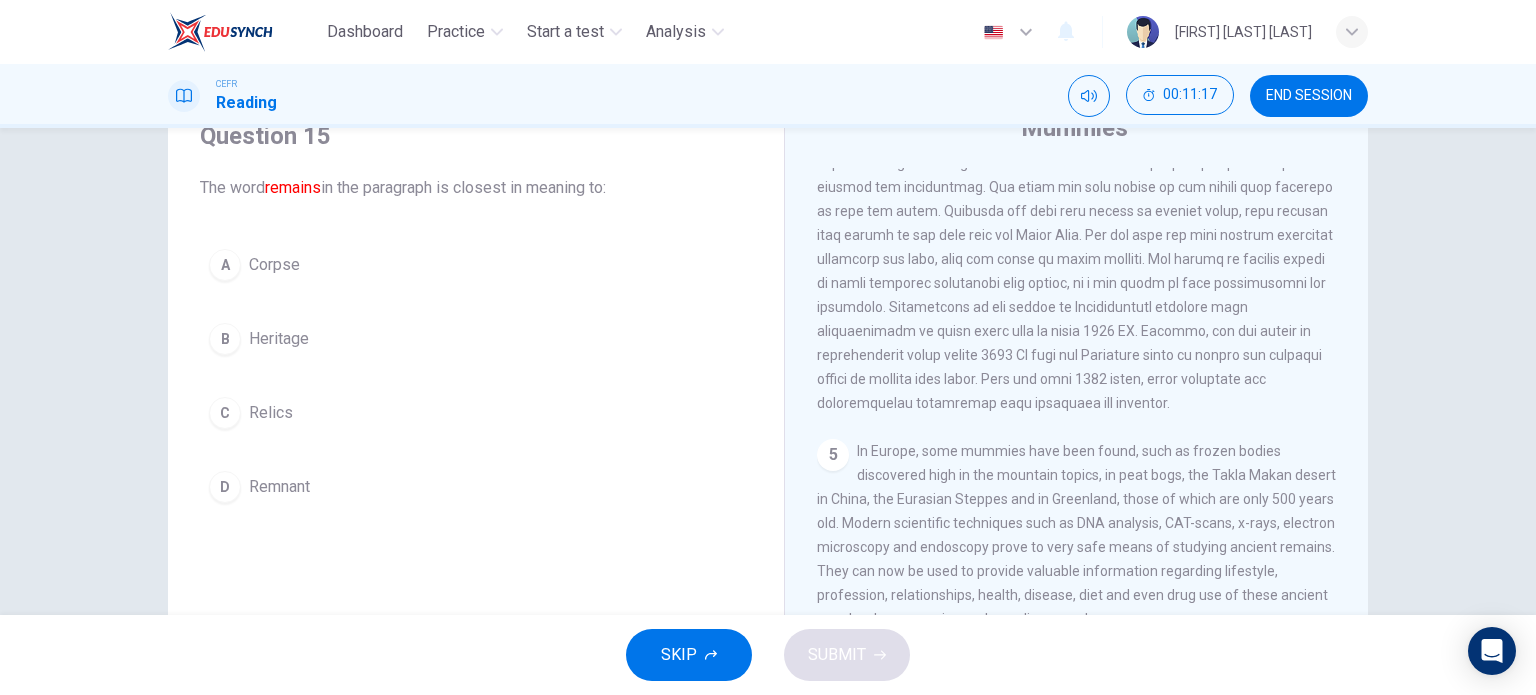 click on "D Remnant" at bounding box center [476, 487] 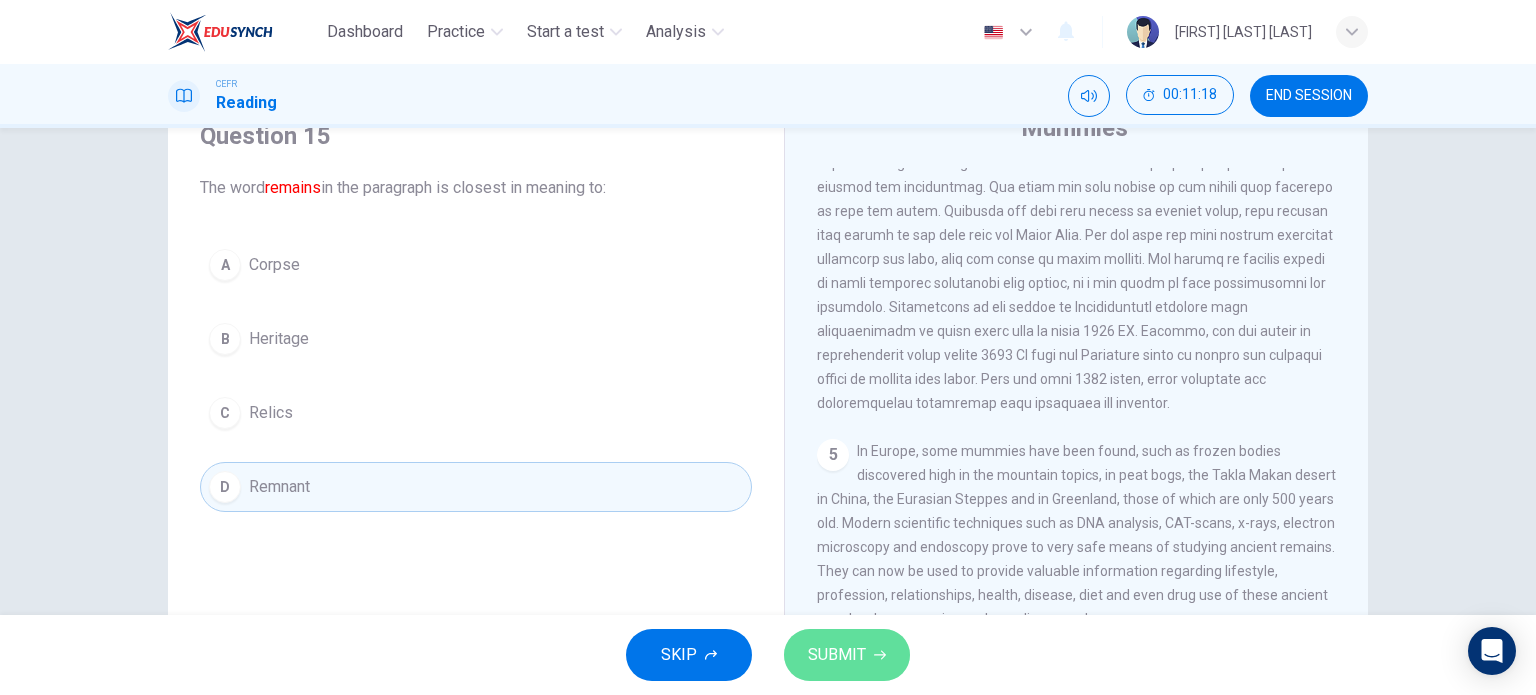 click on "SUBMIT" at bounding box center (847, 655) 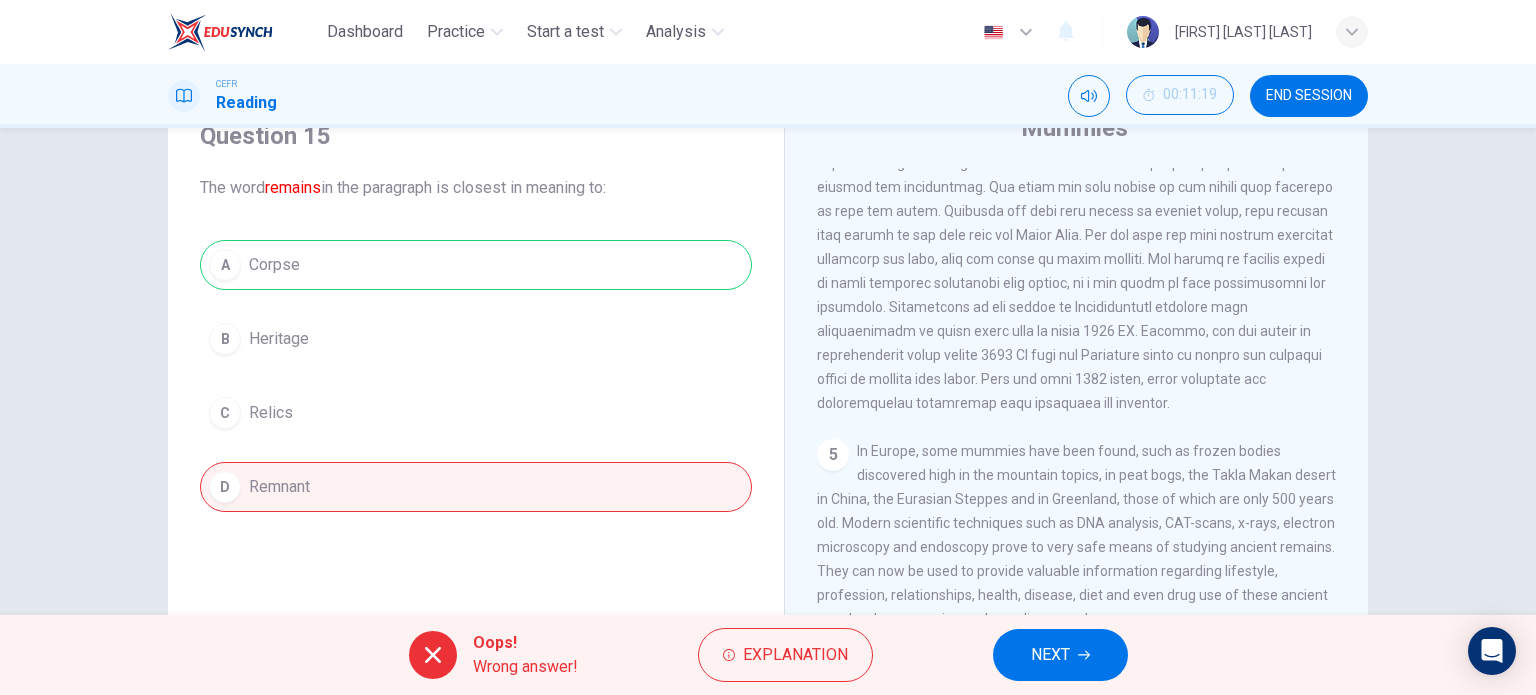 scroll, scrollTop: 288, scrollLeft: 0, axis: vertical 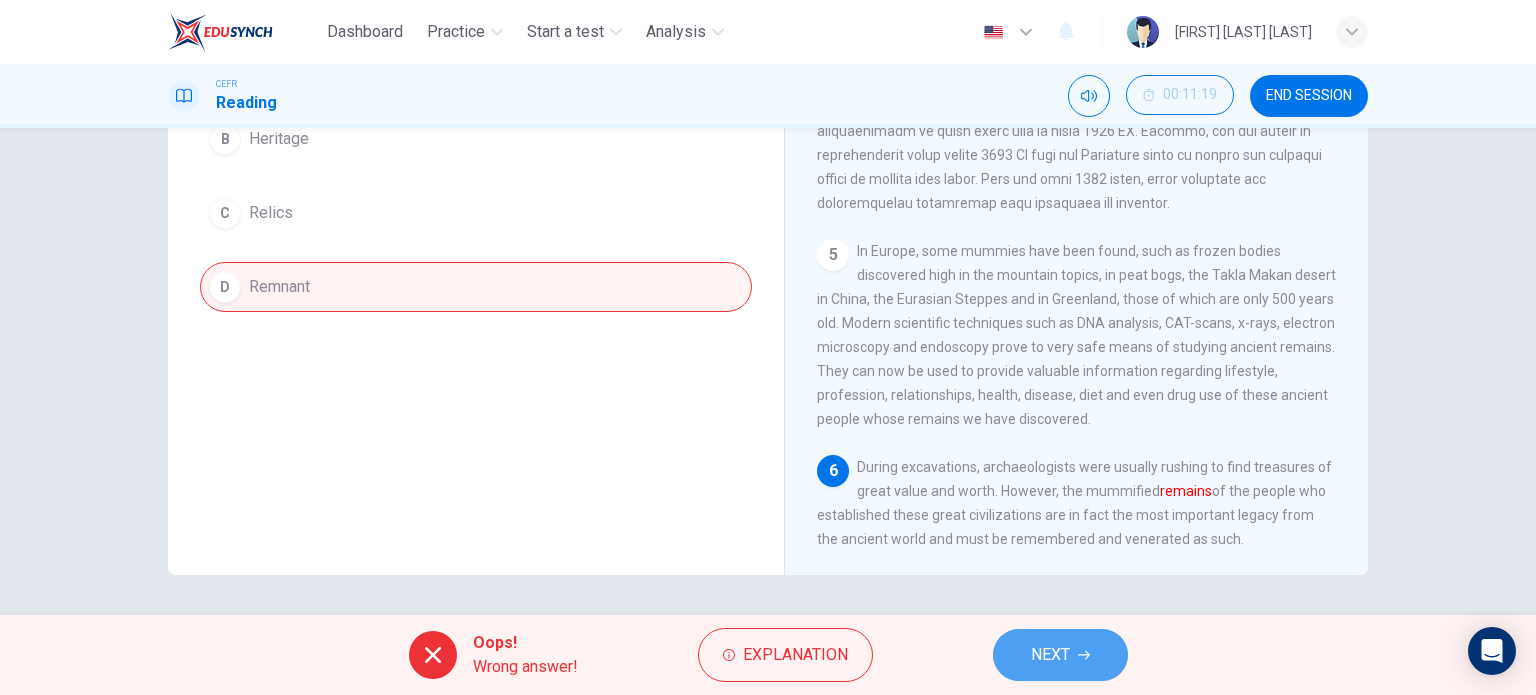 click on "NEXT" at bounding box center (1050, 655) 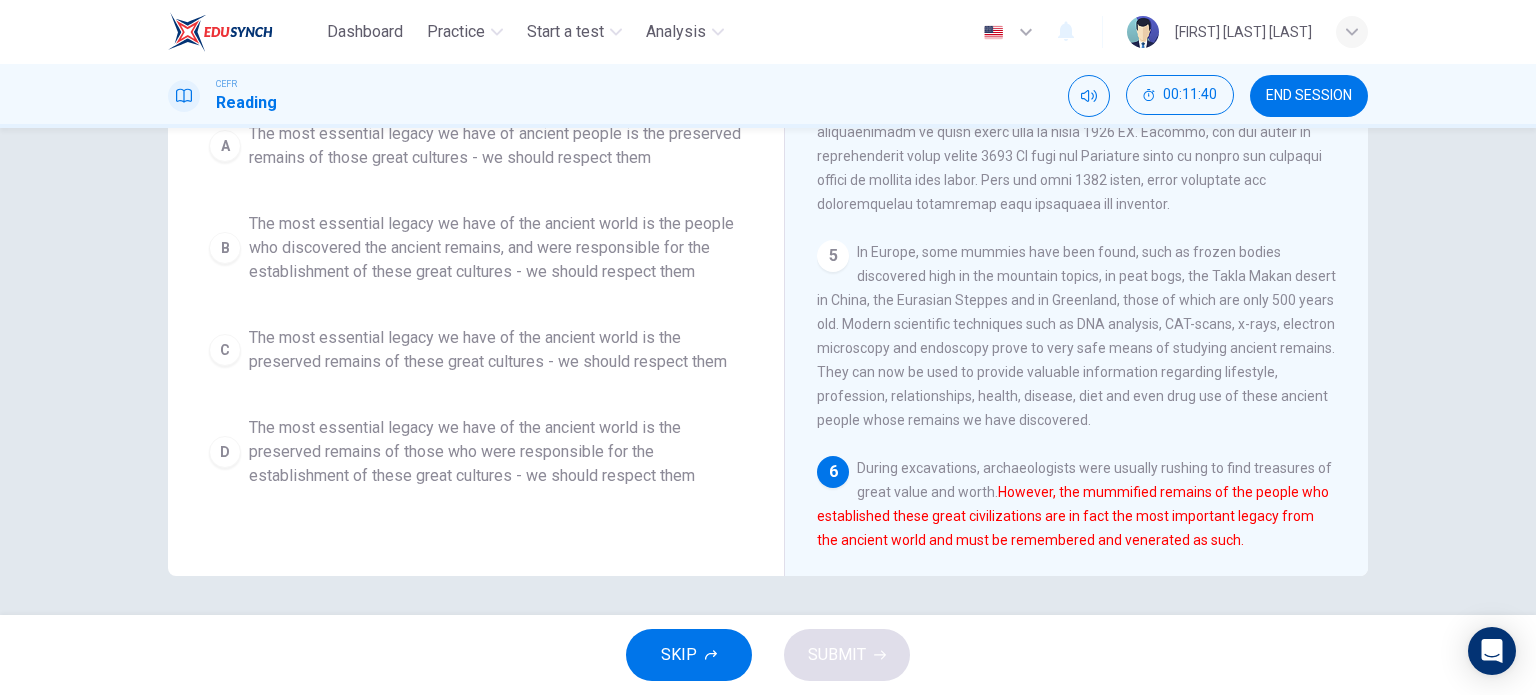 scroll, scrollTop: 288, scrollLeft: 0, axis: vertical 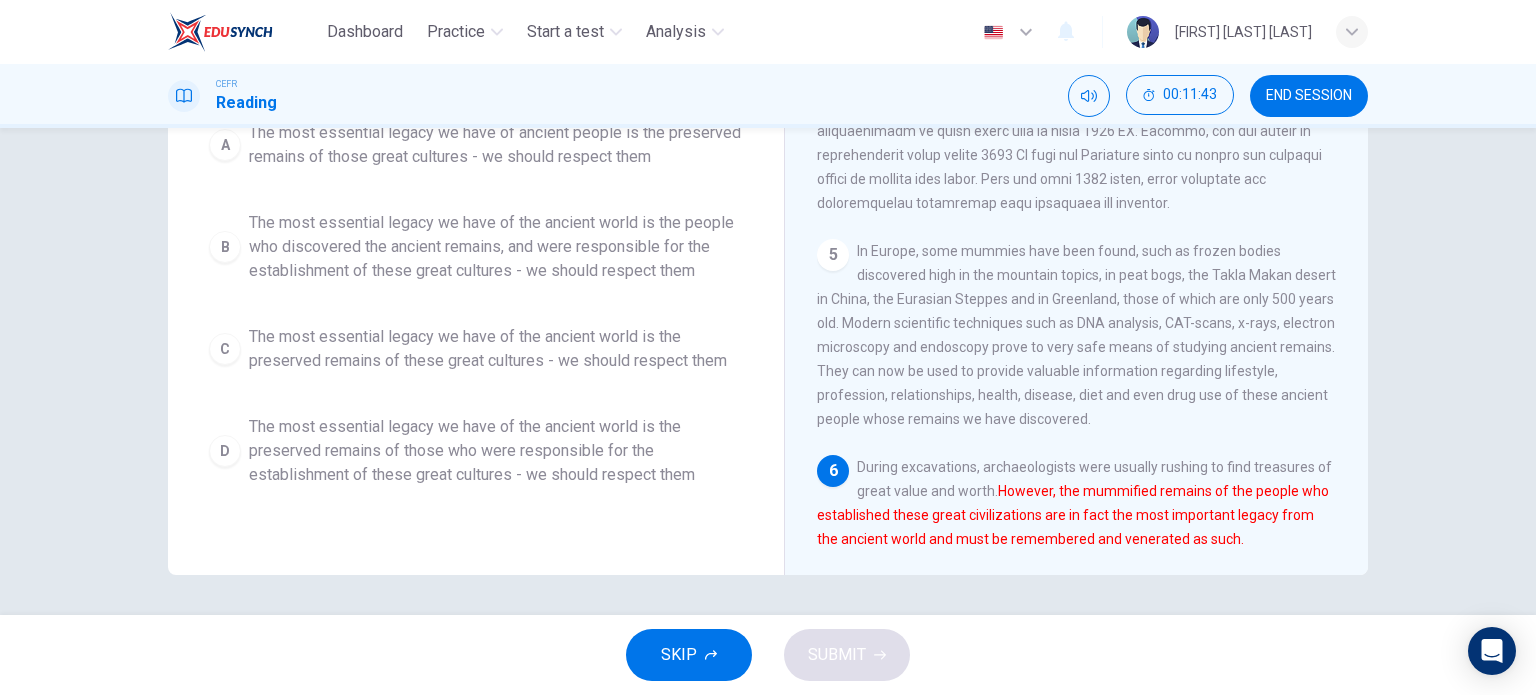 click on "The most essential legacy we have of the ancient world is the preserved remains of these great cultures - we should respect them" at bounding box center [496, 145] 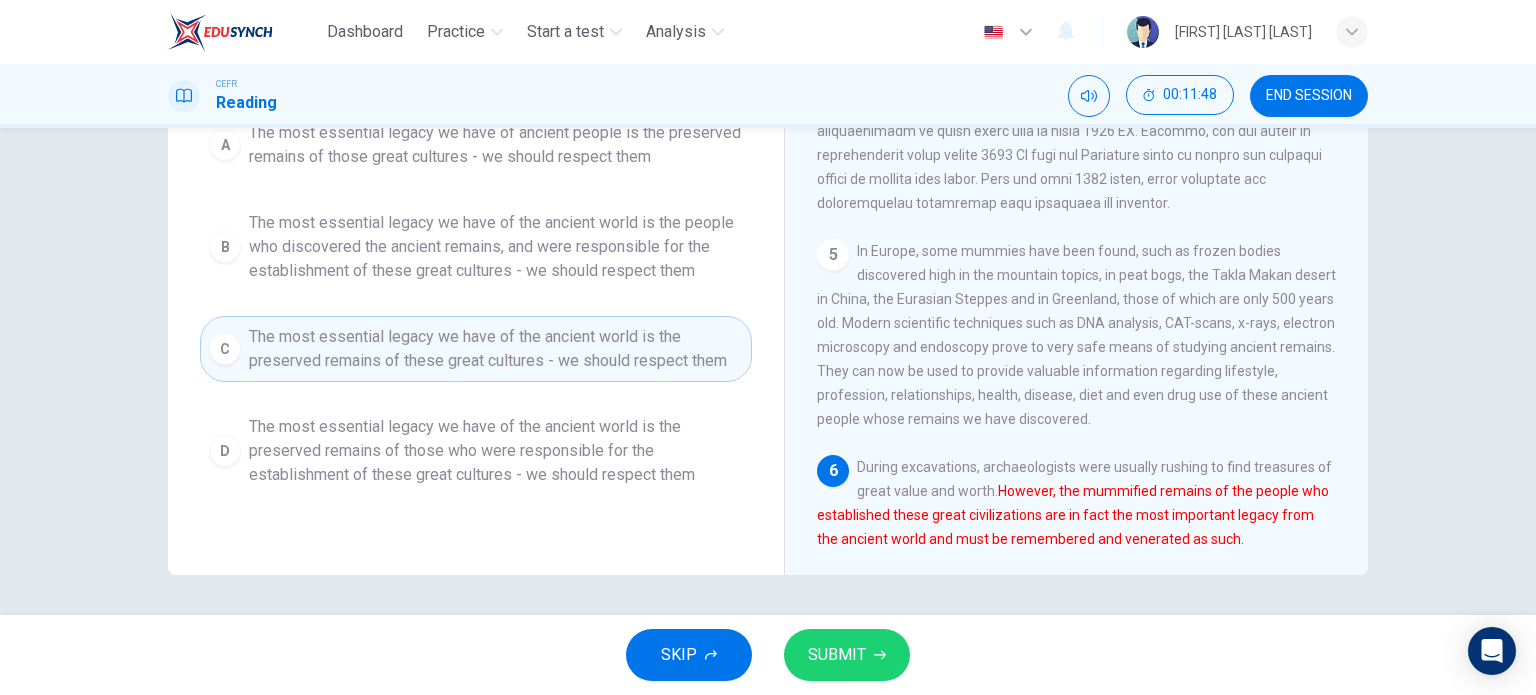 click on "The most essential legacy we have of the ancient world is the preserved remains of those who were responsible for the establishment of these great cultures - we should respect them" at bounding box center [496, 145] 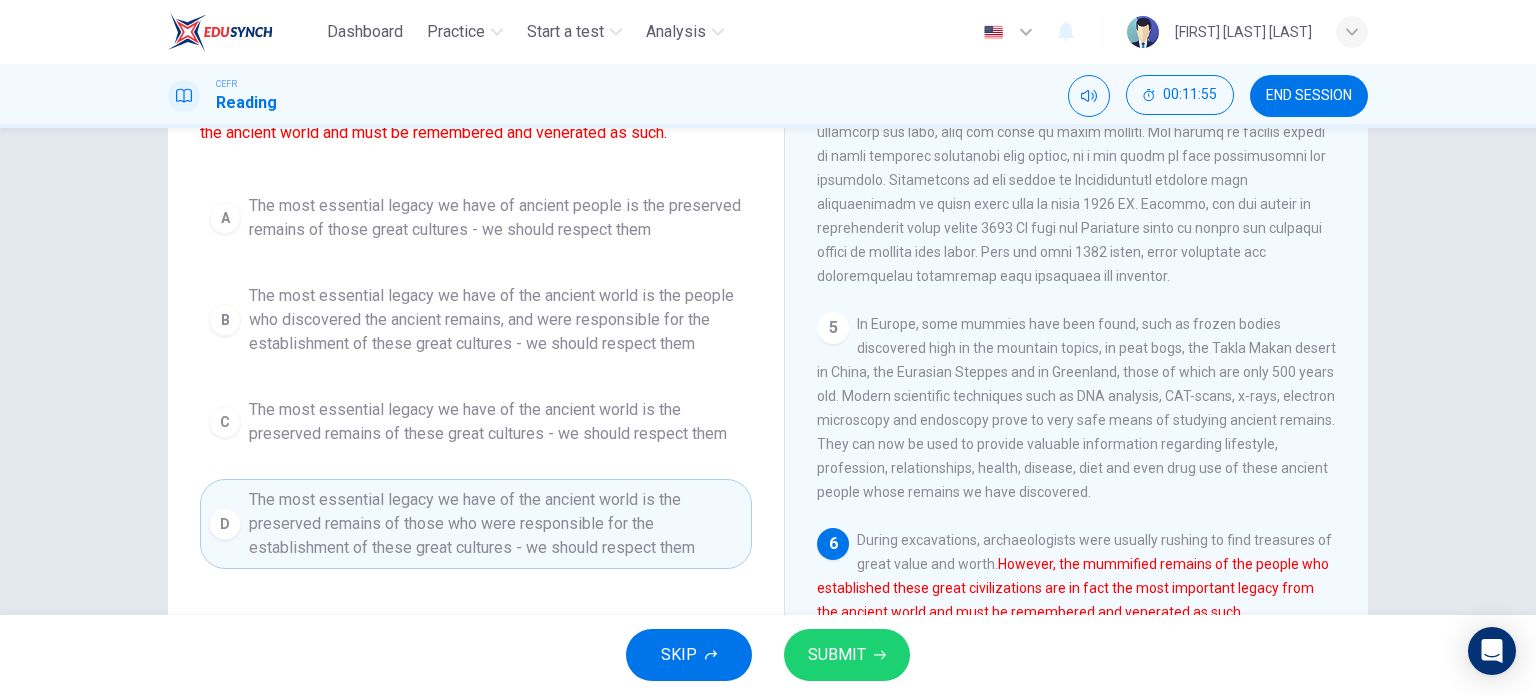 scroll, scrollTop: 88, scrollLeft: 0, axis: vertical 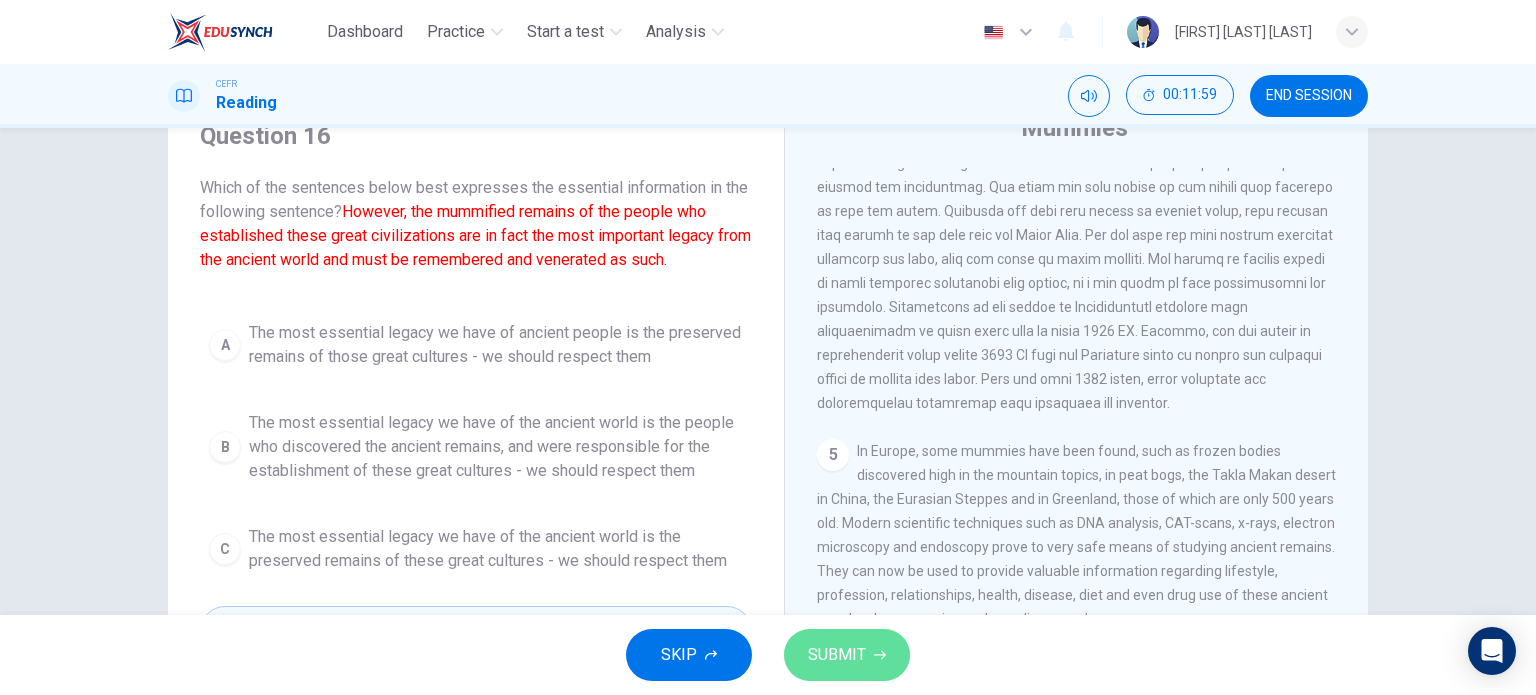 click on "SUBMIT" at bounding box center (837, 655) 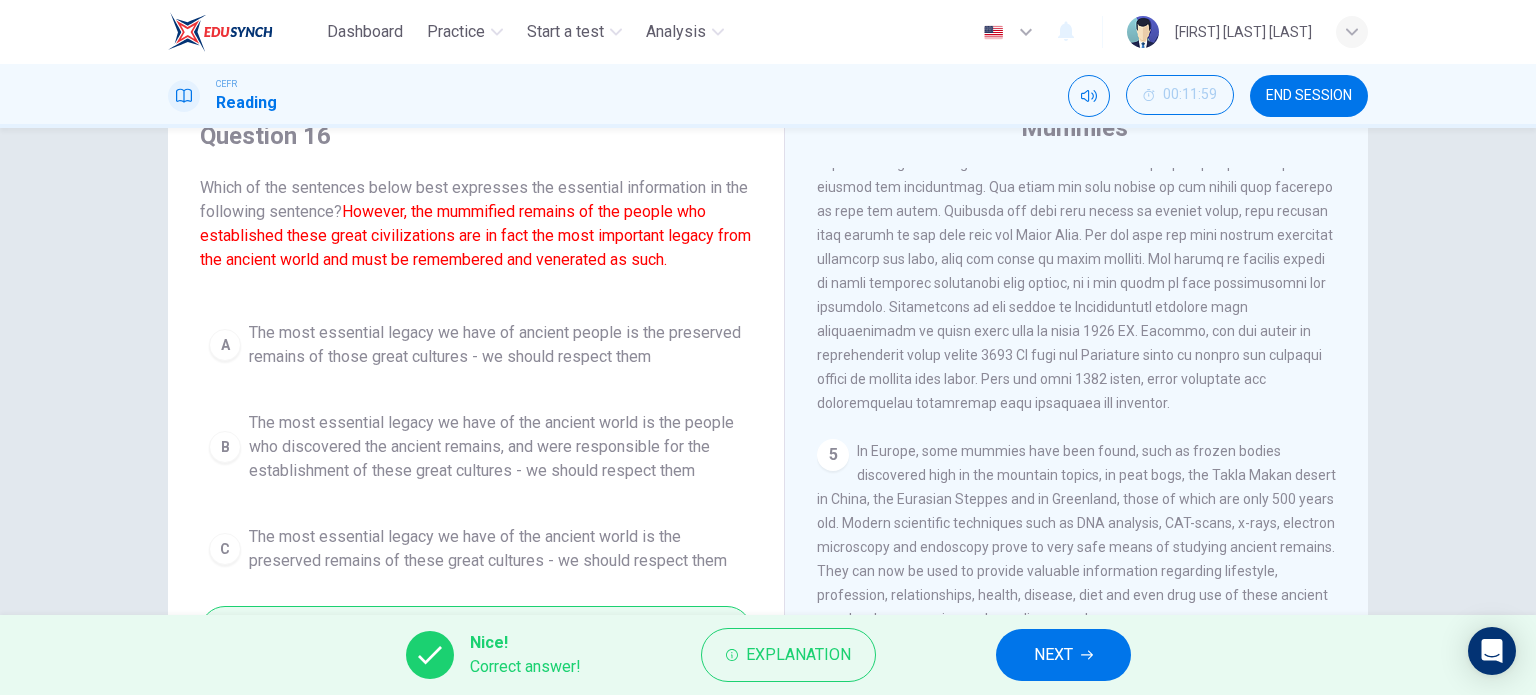 click on "NEXT" at bounding box center (1063, 655) 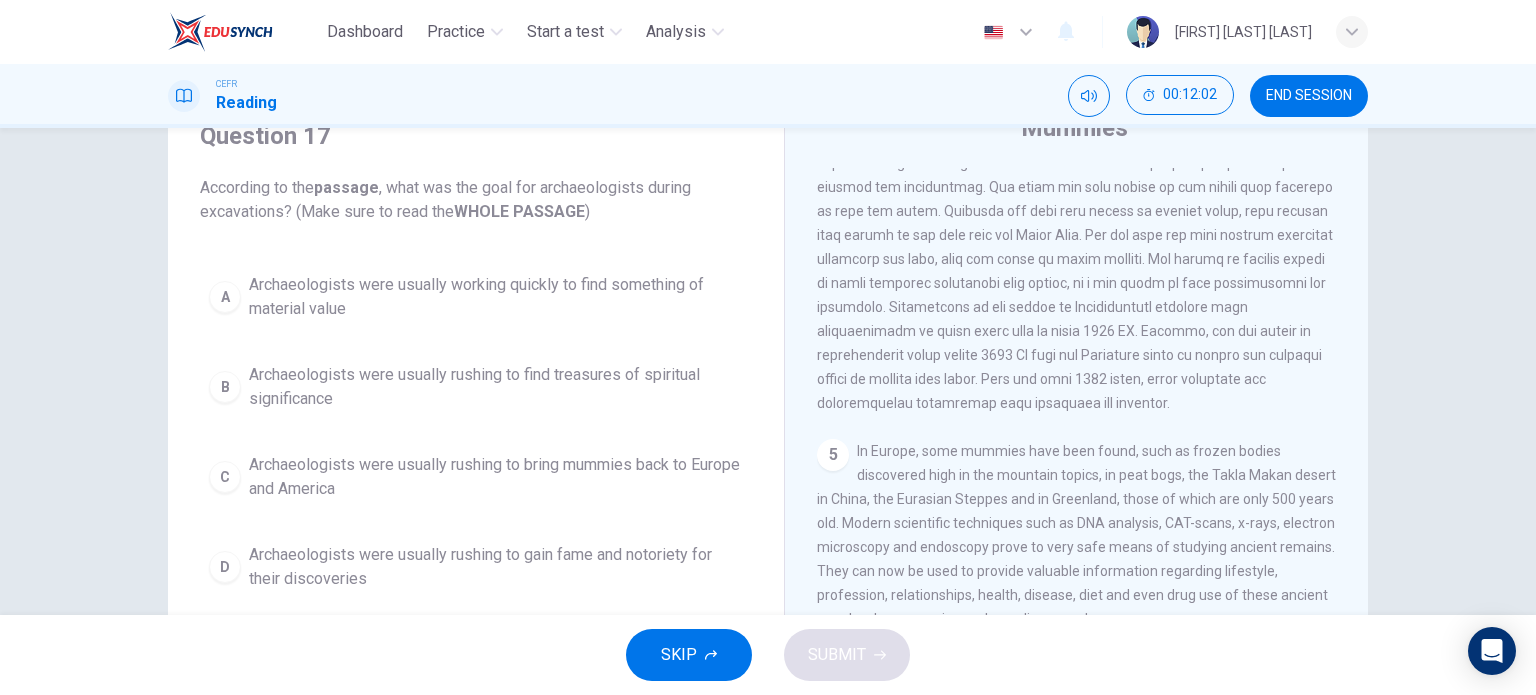 scroll, scrollTop: 288, scrollLeft: 0, axis: vertical 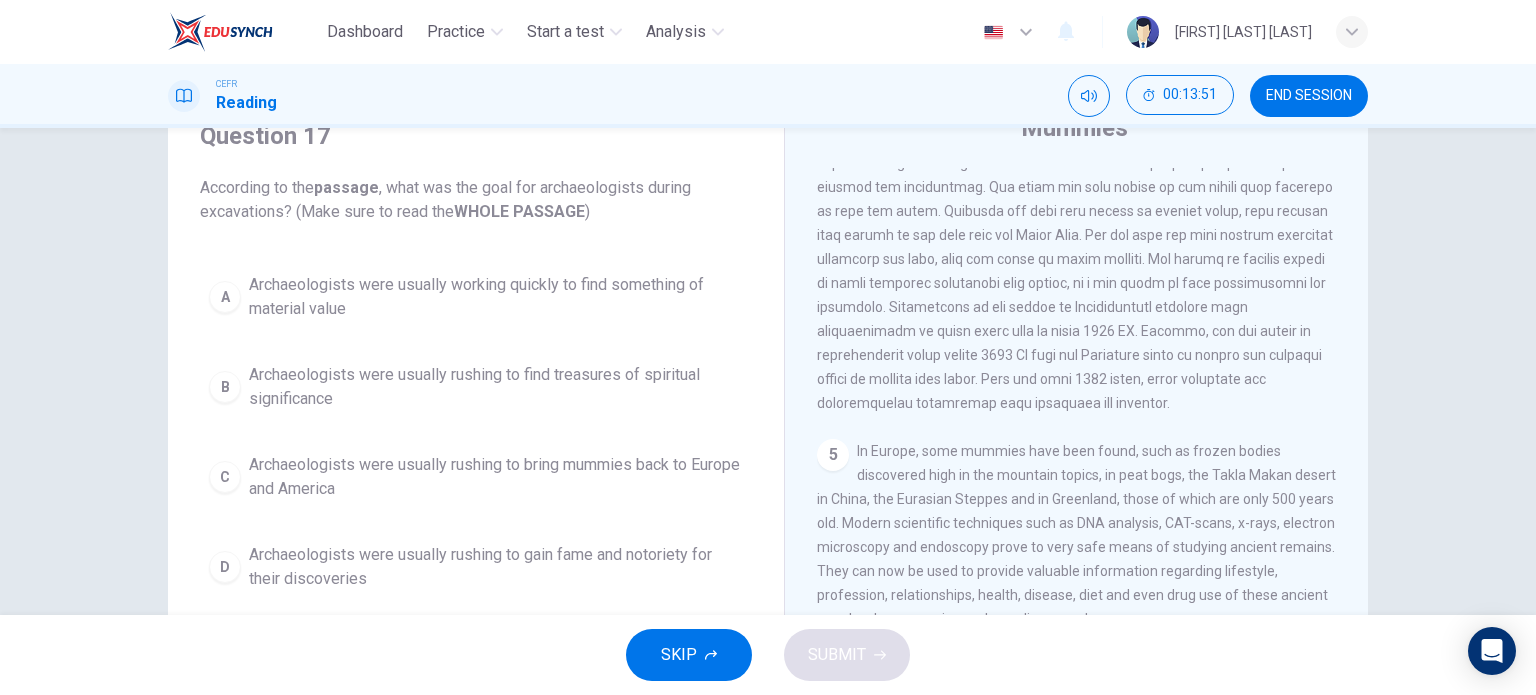 click on "Archaeologists were usually working quickly to find something of material value" at bounding box center (496, 297) 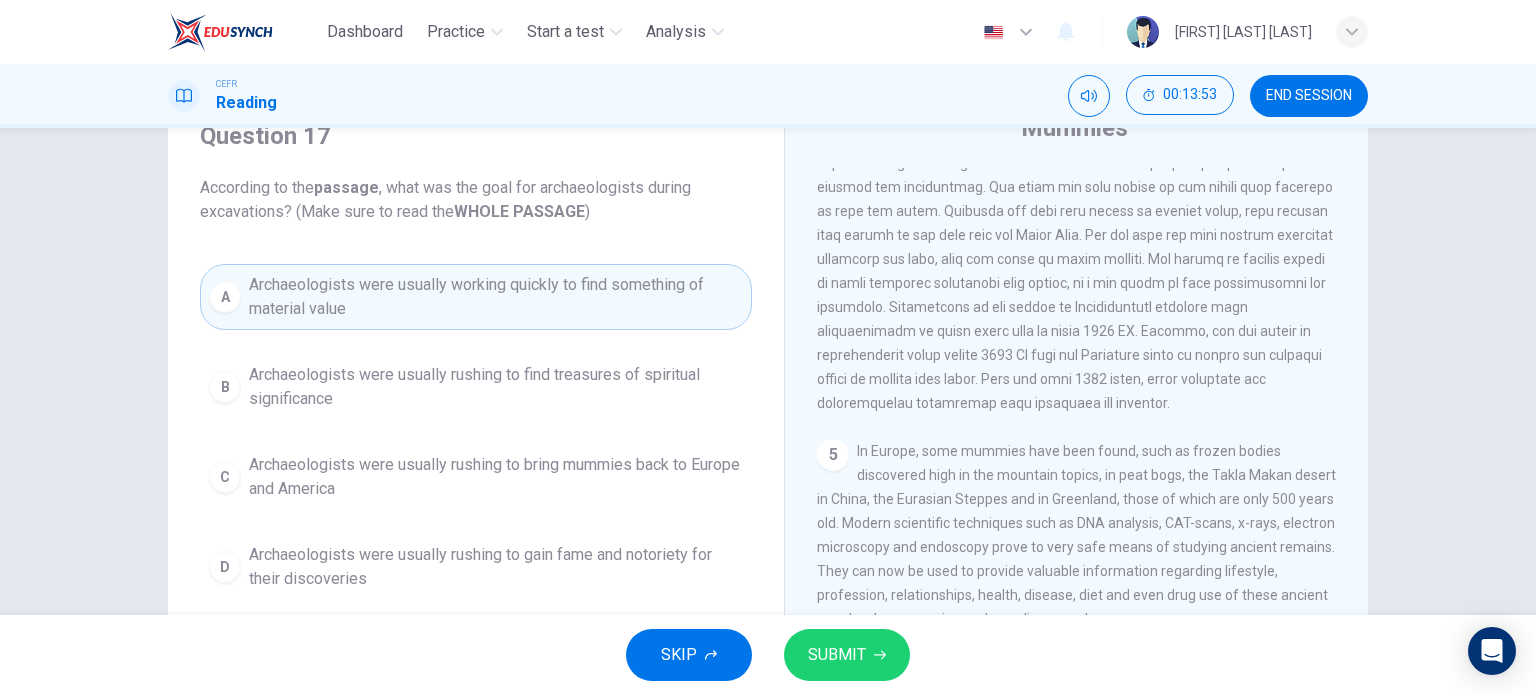 click on "SUBMIT" at bounding box center [847, 655] 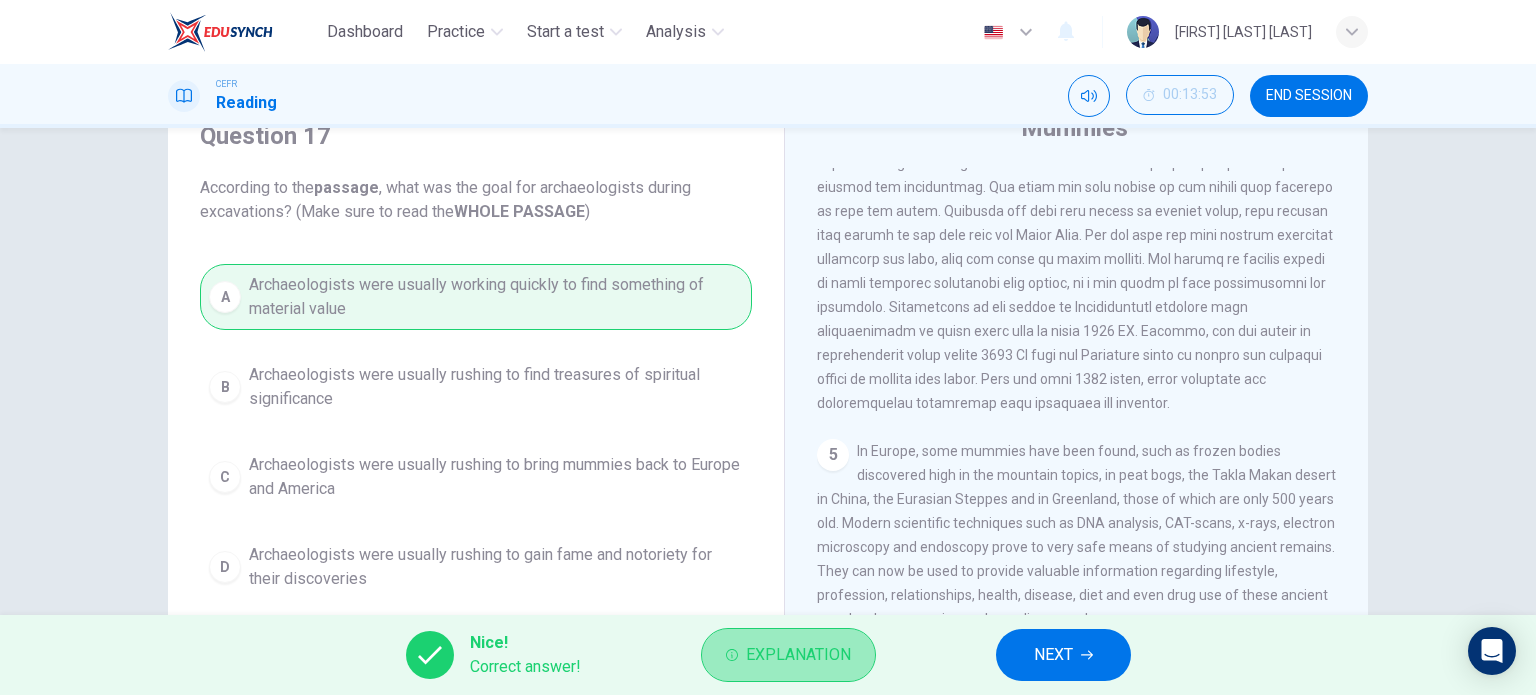 click on "Explanation" at bounding box center (798, 655) 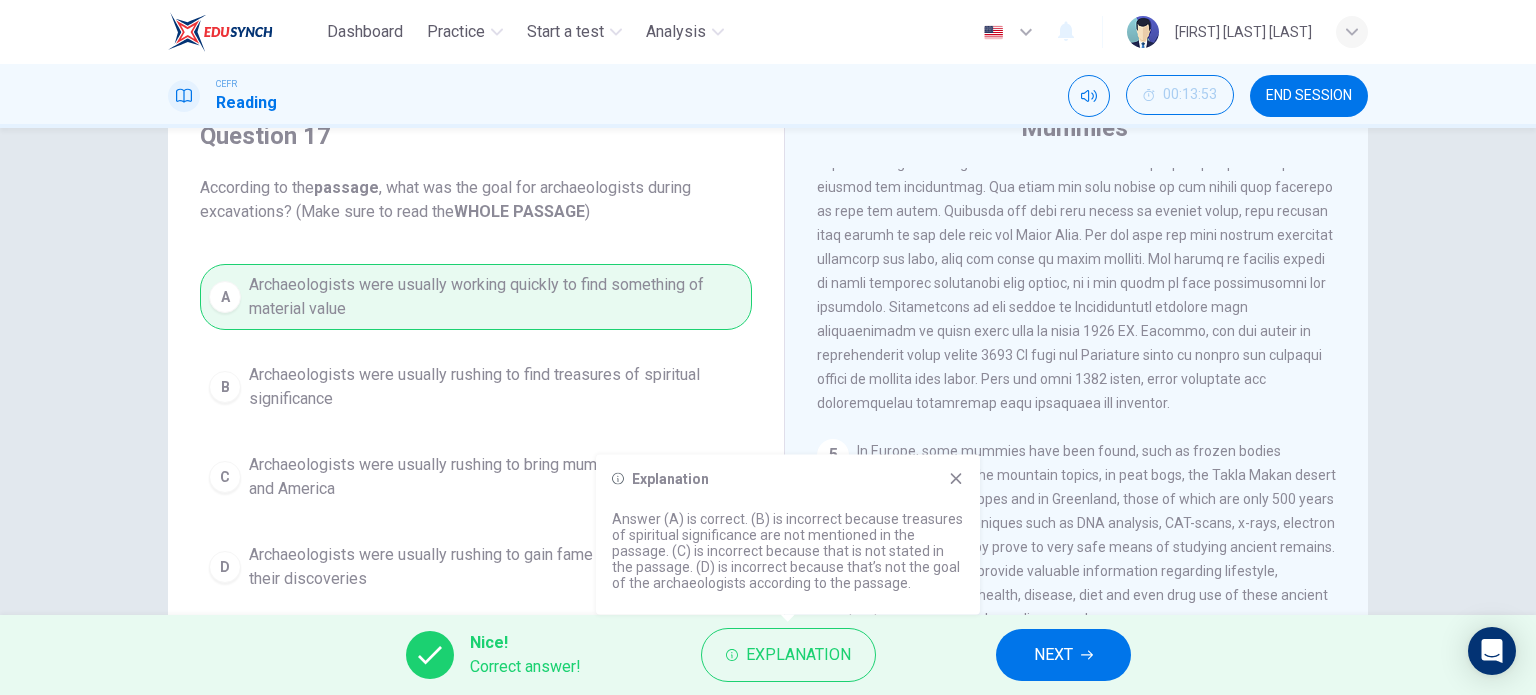 click on "NEXT" at bounding box center [1063, 655] 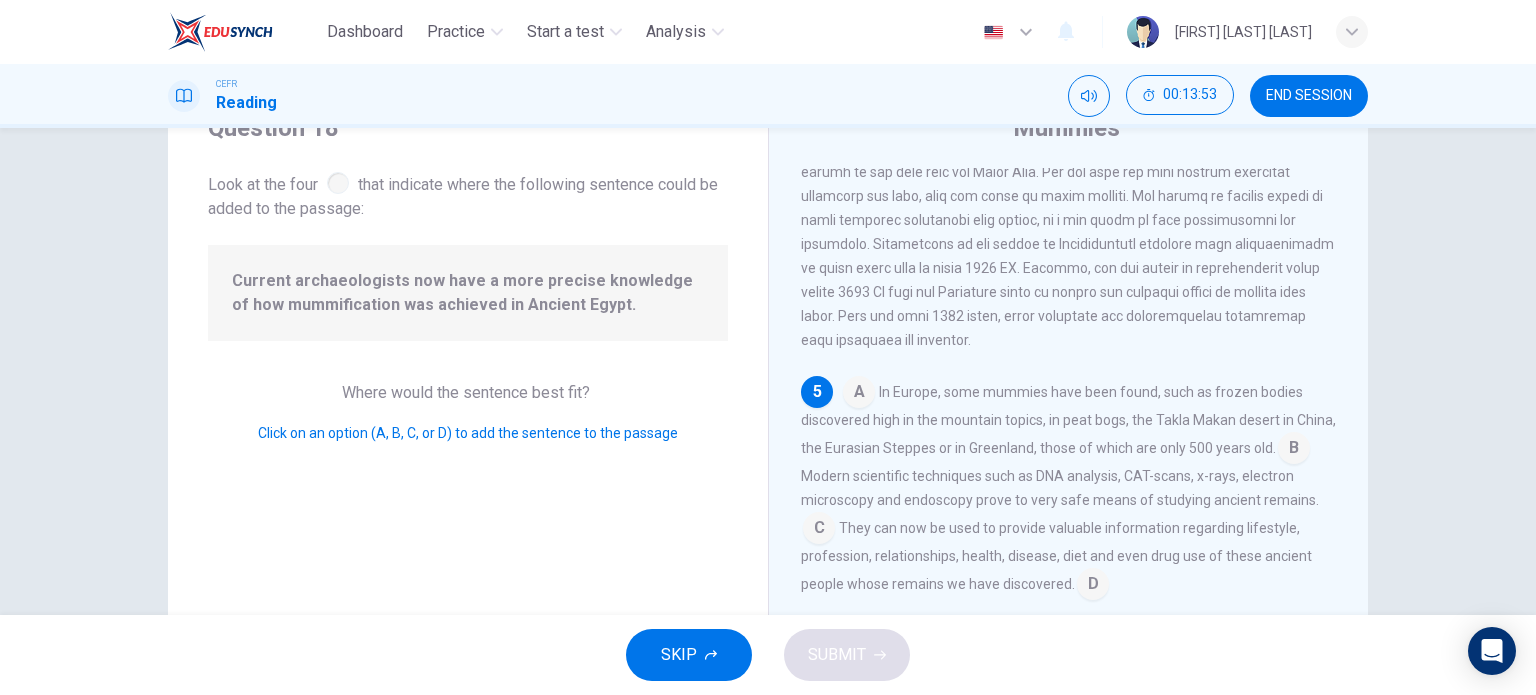 scroll, scrollTop: 1057, scrollLeft: 0, axis: vertical 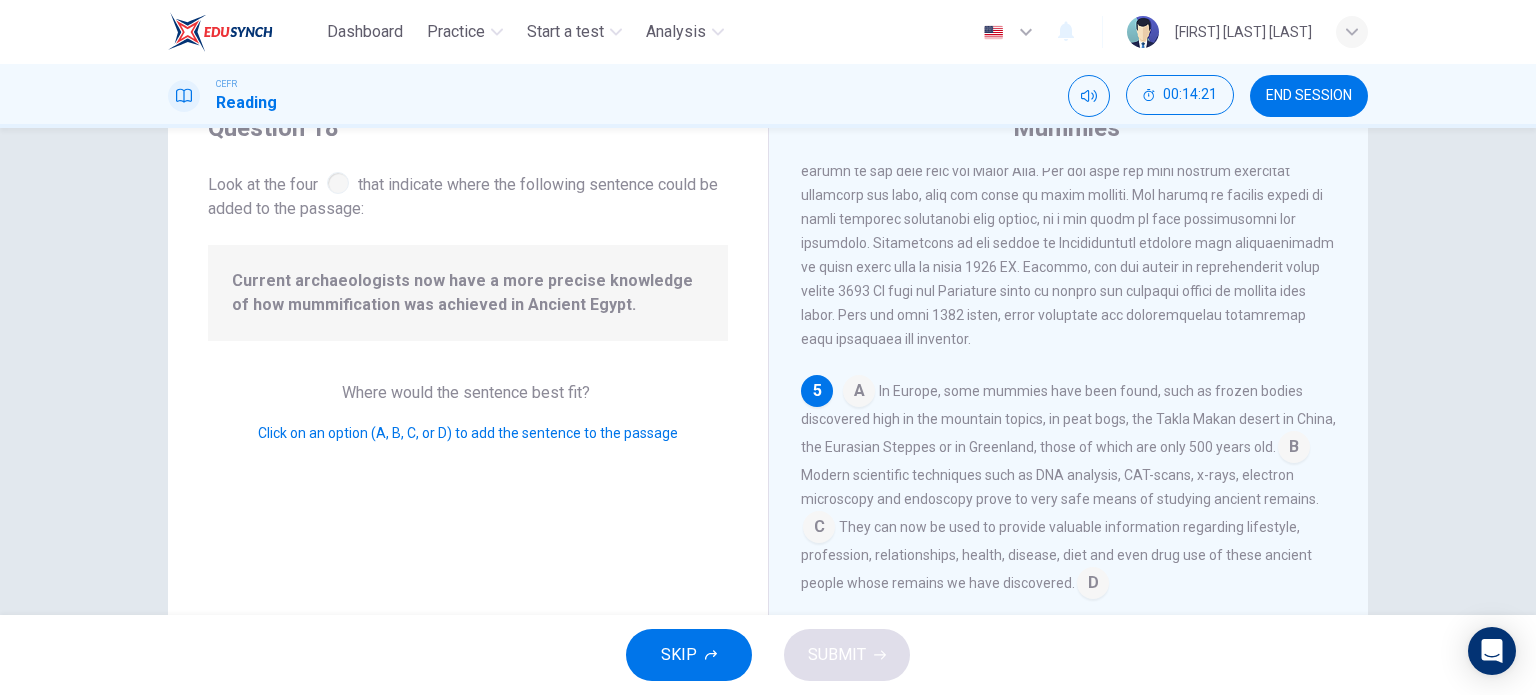 click at bounding box center [859, 393] 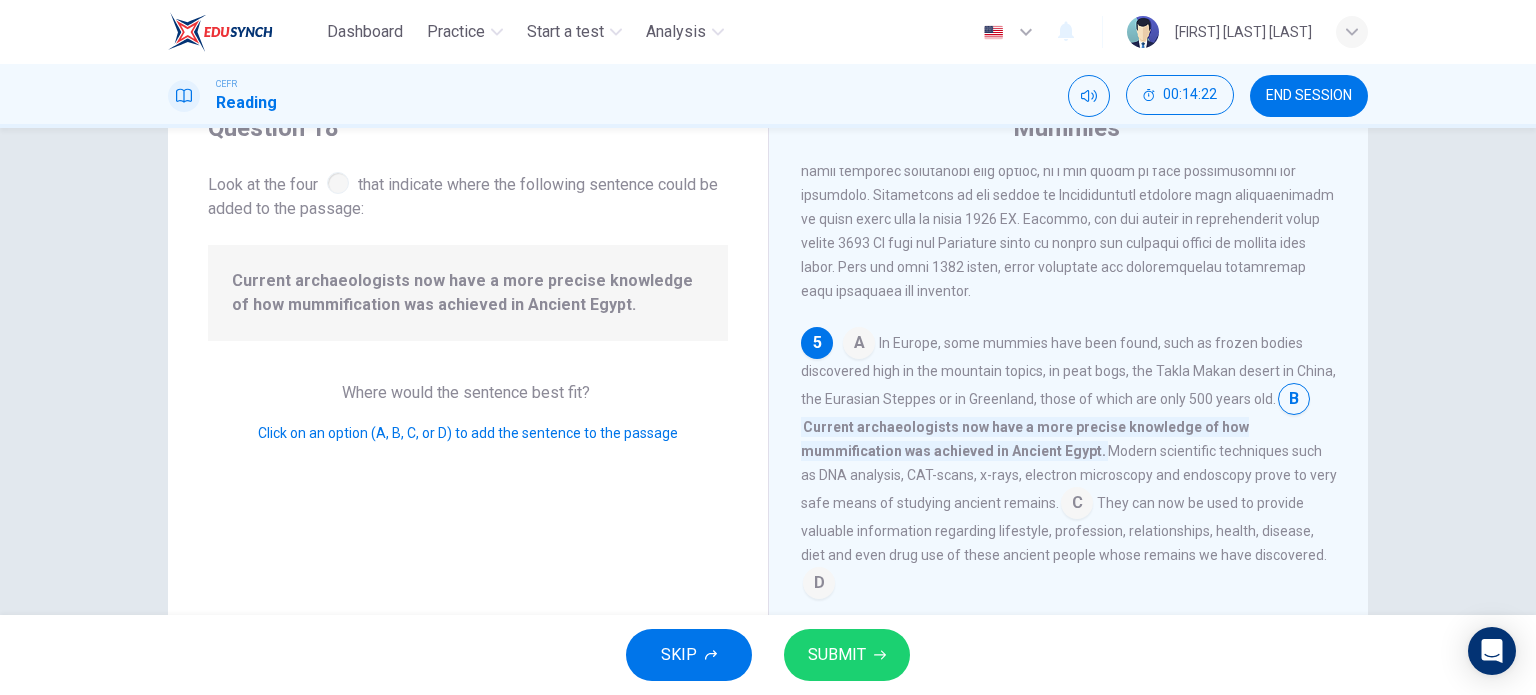 click on "SUBMIT" at bounding box center (837, 655) 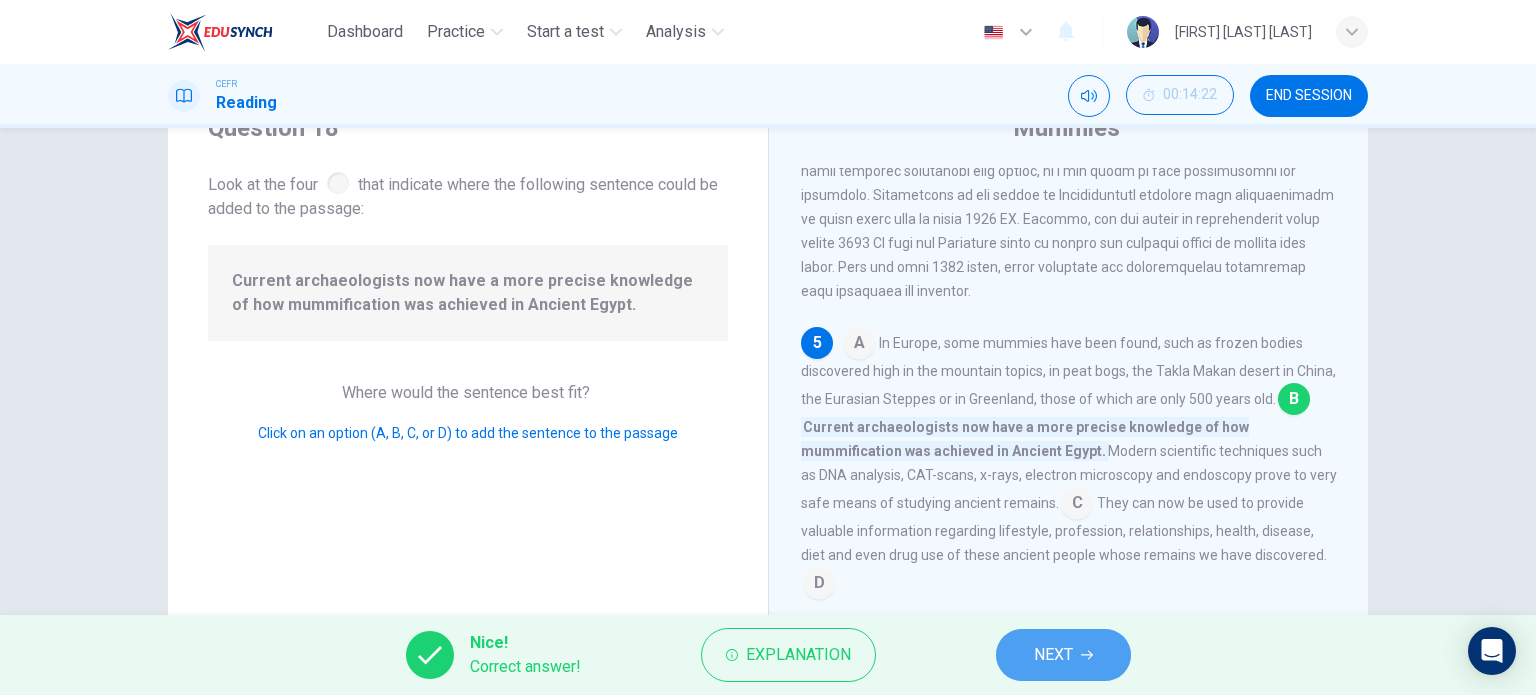 click on "NEXT" at bounding box center (1063, 655) 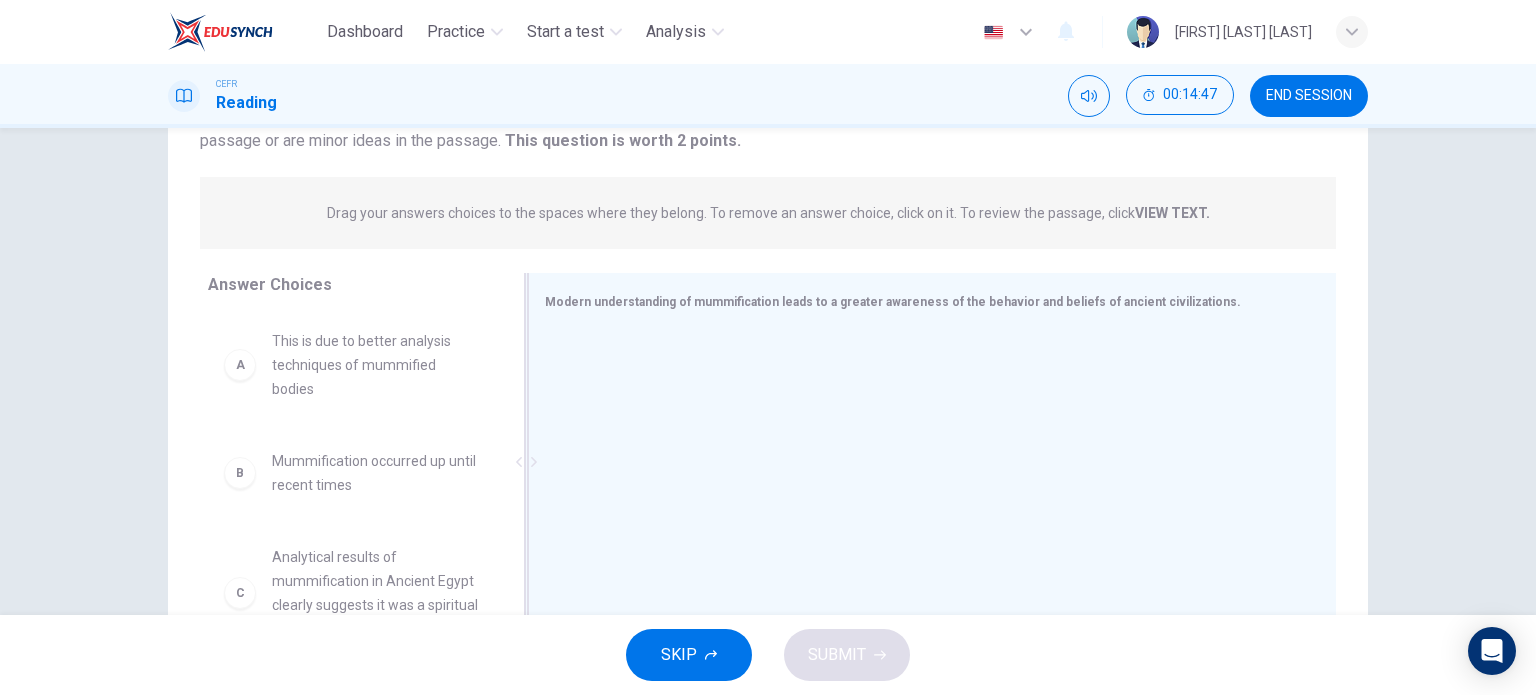 scroll, scrollTop: 288, scrollLeft: 0, axis: vertical 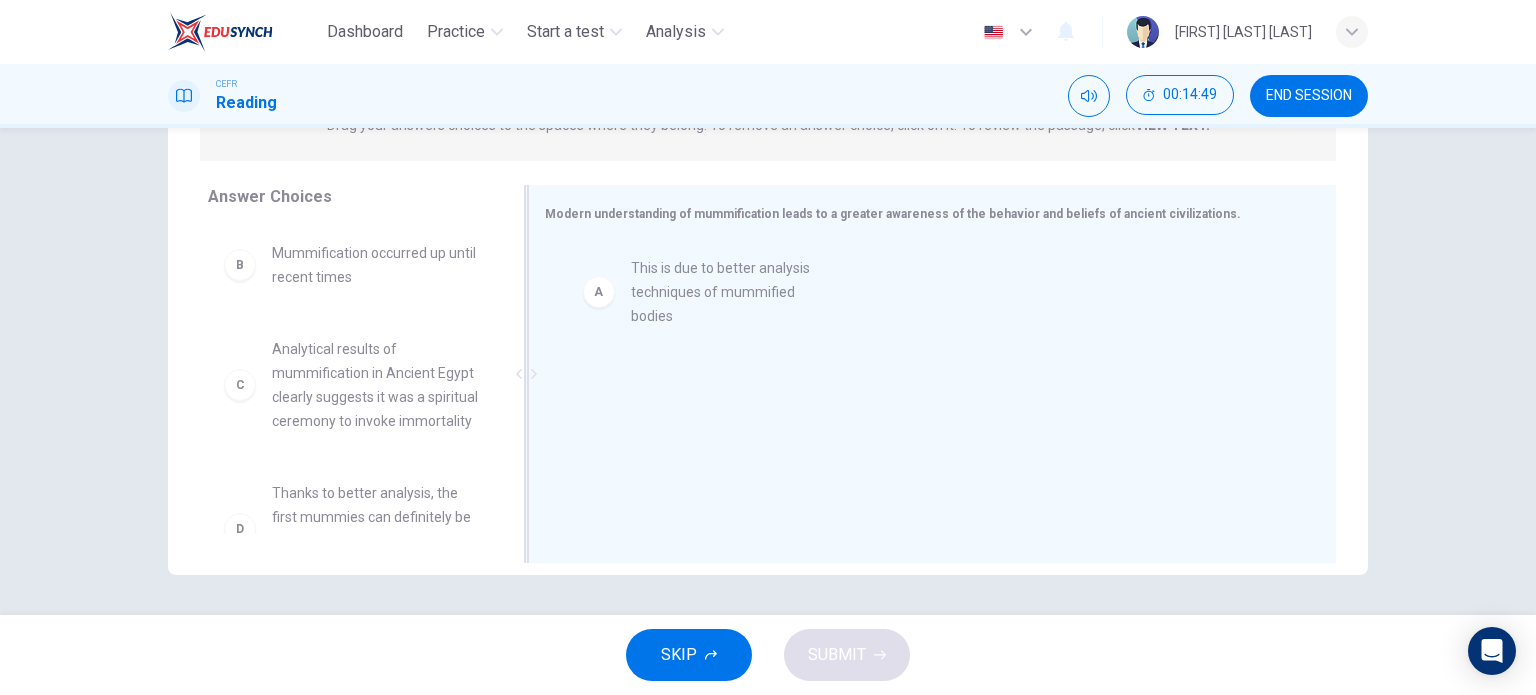 drag, startPoint x: 384, startPoint y: 266, endPoint x: 786, endPoint y: 269, distance: 402.0112 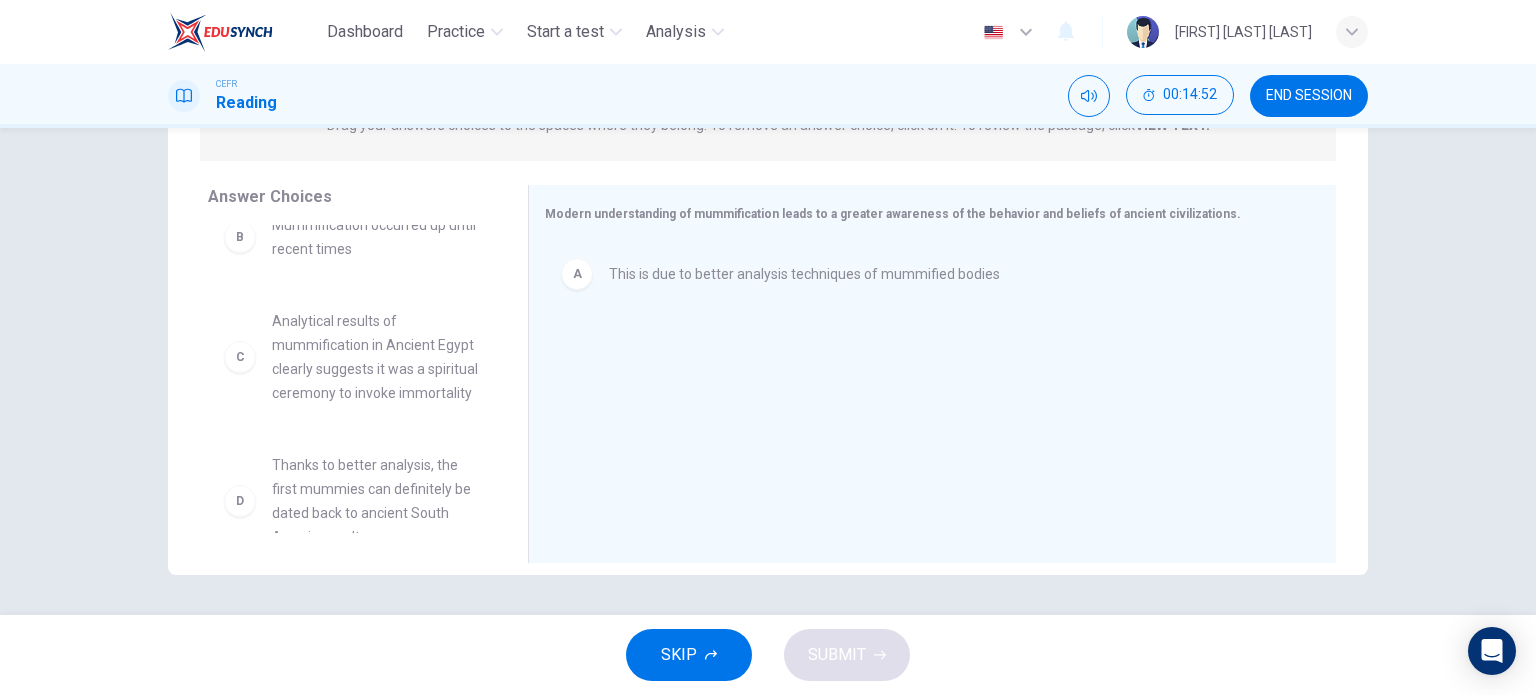 scroll, scrollTop: 32, scrollLeft: 0, axis: vertical 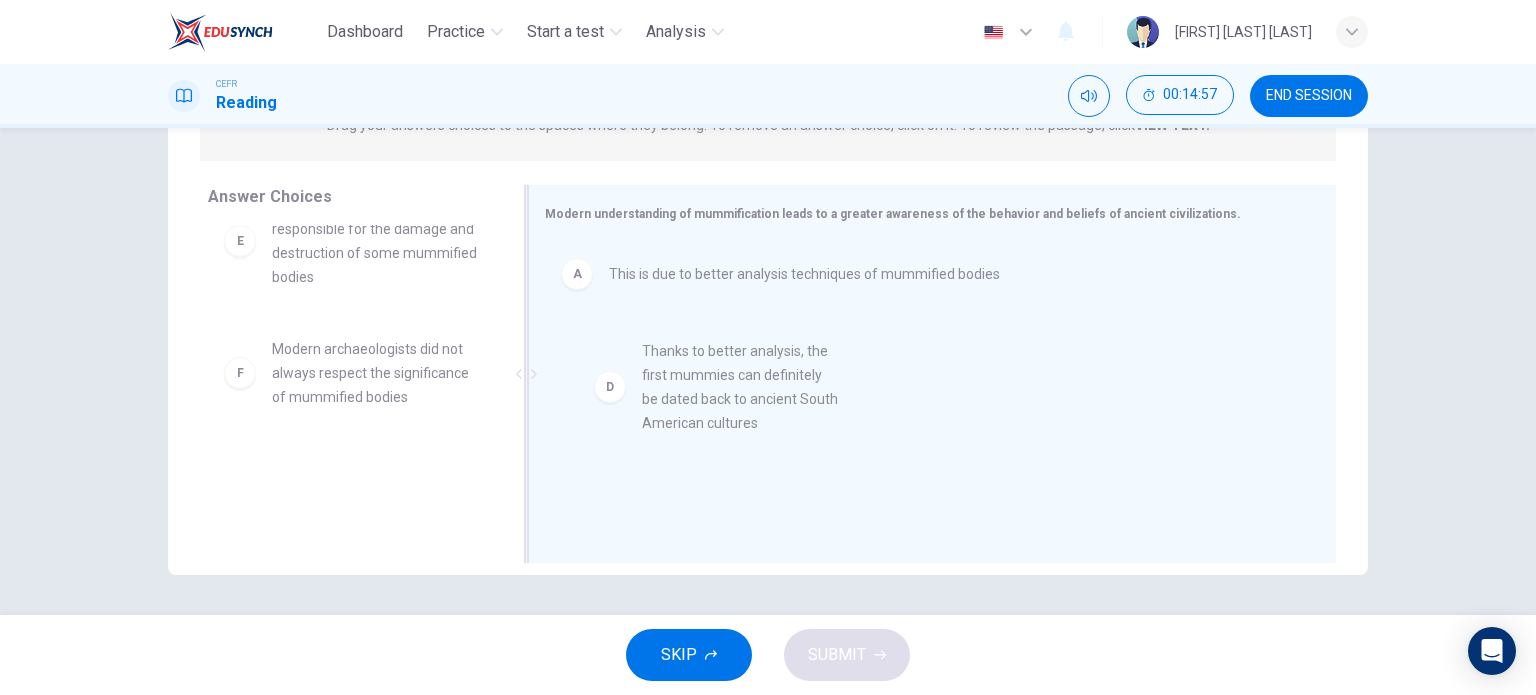 drag, startPoint x: 406, startPoint y: 279, endPoint x: 788, endPoint y: 421, distance: 407.53894 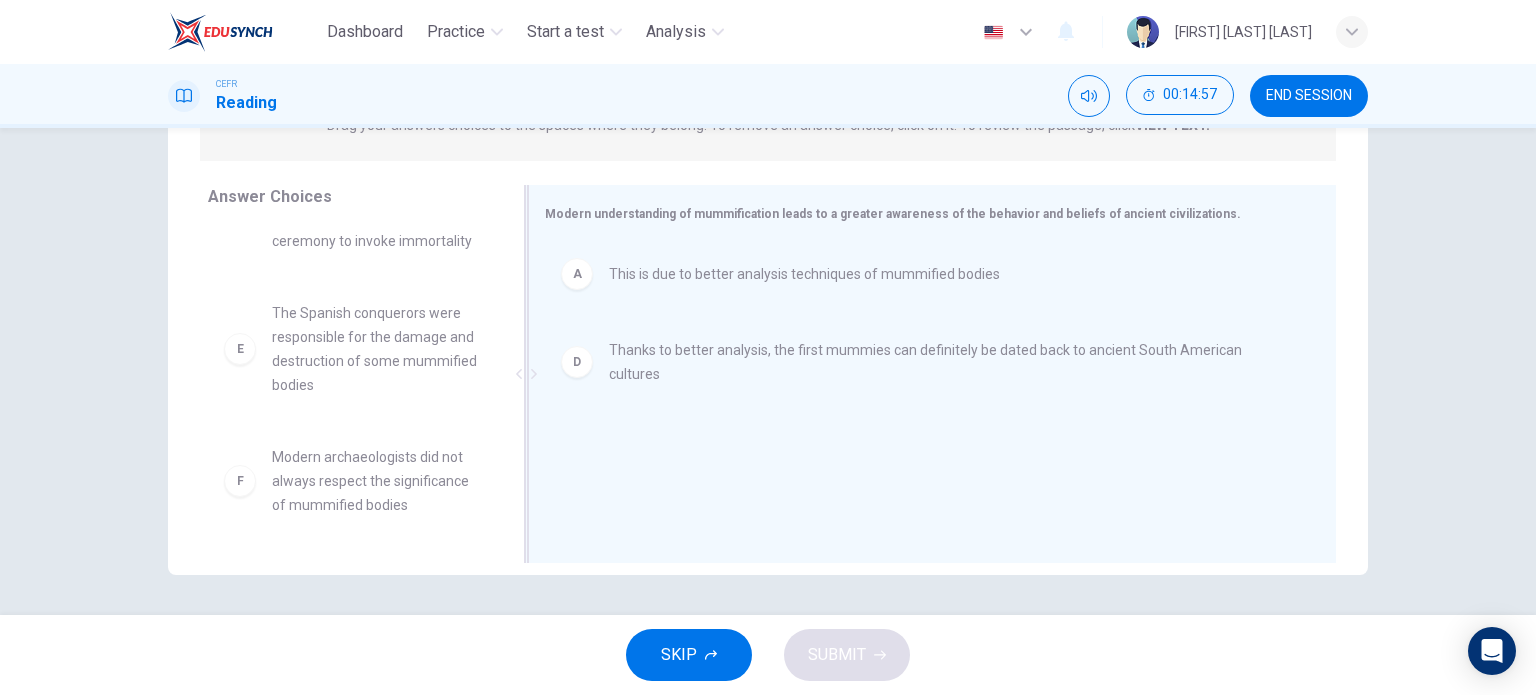 scroll, scrollTop: 204, scrollLeft: 0, axis: vertical 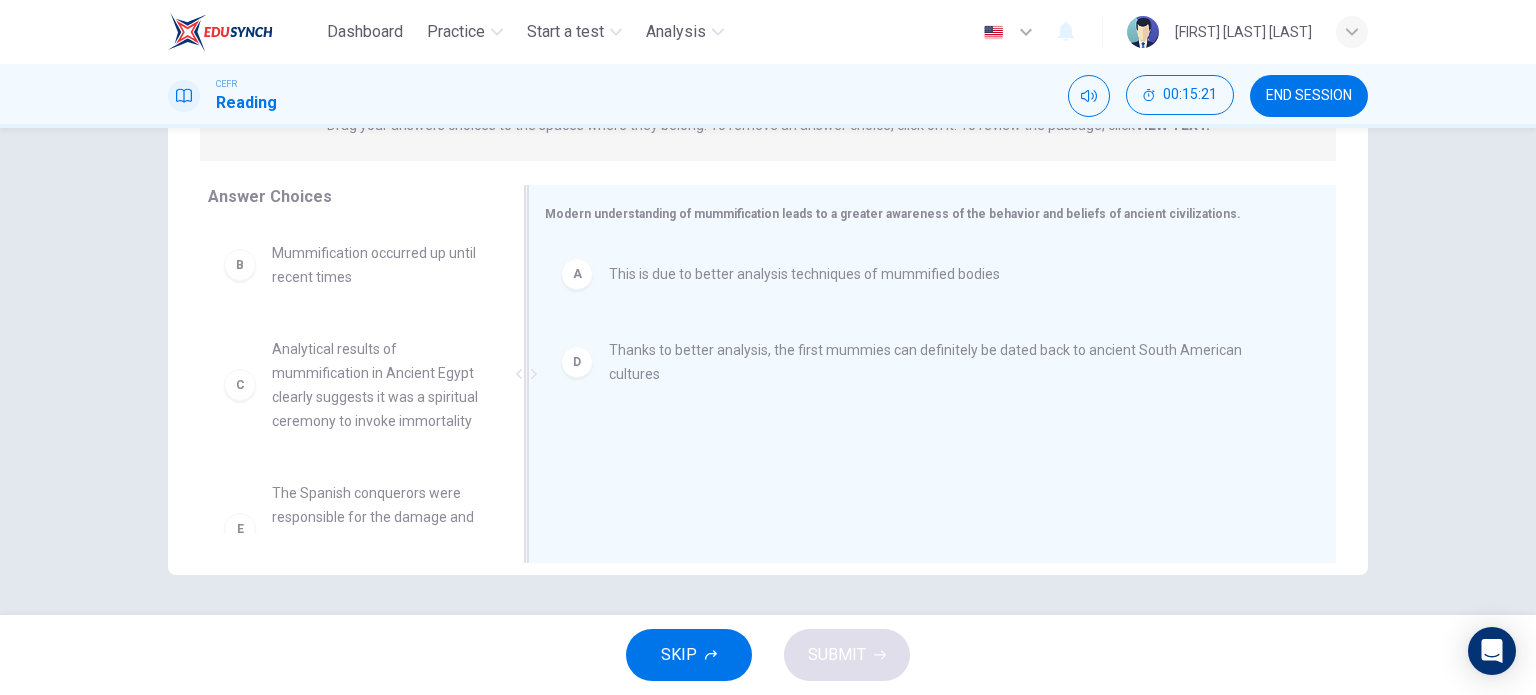click at bounding box center [526, 374] 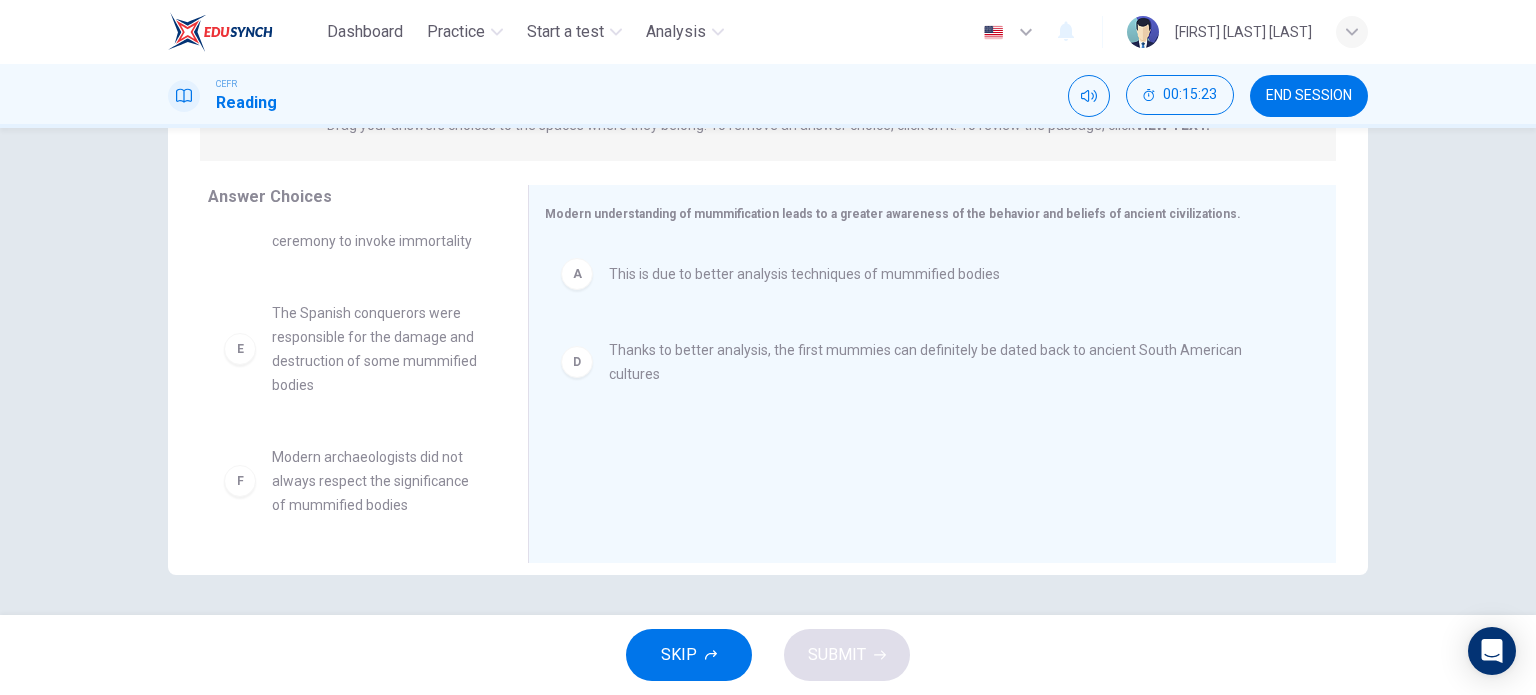 scroll, scrollTop: 204, scrollLeft: 0, axis: vertical 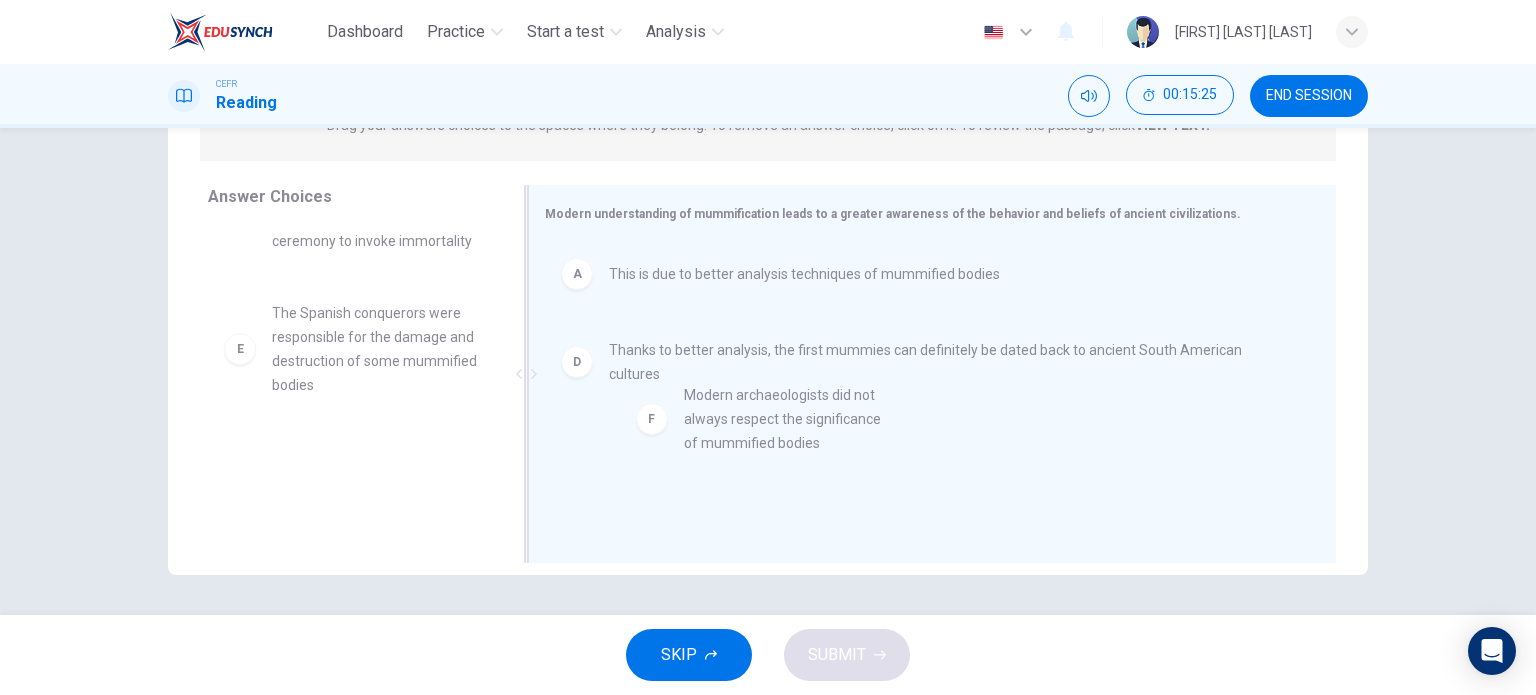 drag, startPoint x: 436, startPoint y: 483, endPoint x: 867, endPoint y: 420, distance: 435.58008 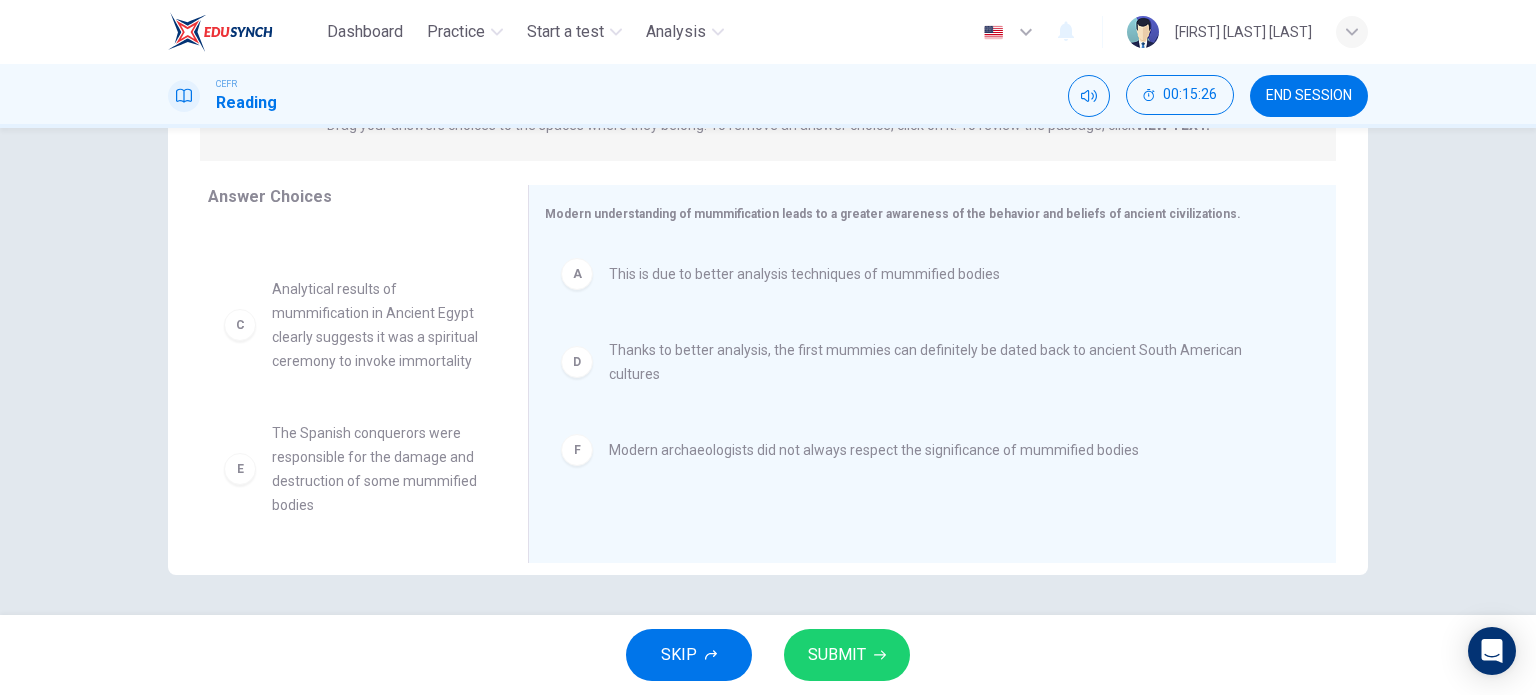 scroll, scrollTop: 84, scrollLeft: 0, axis: vertical 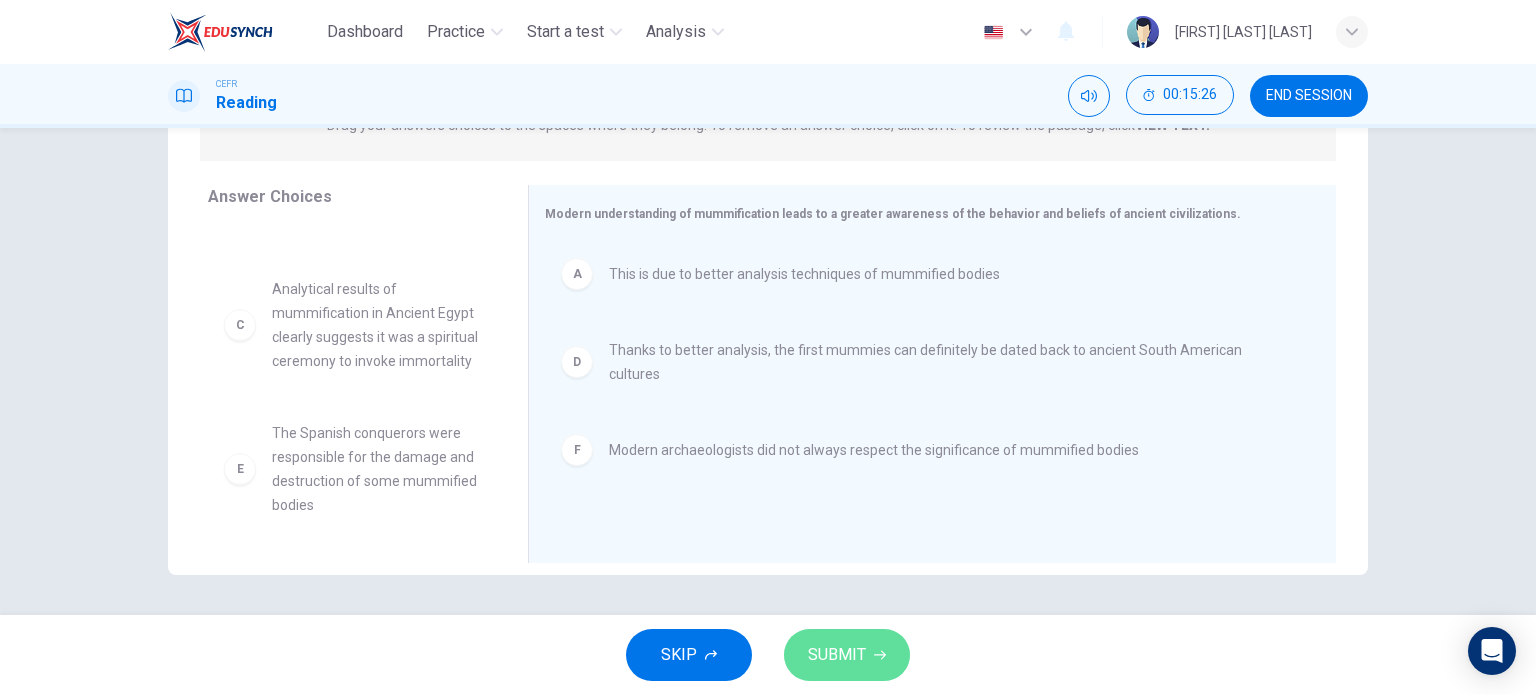 click on "SUBMIT" at bounding box center (847, 655) 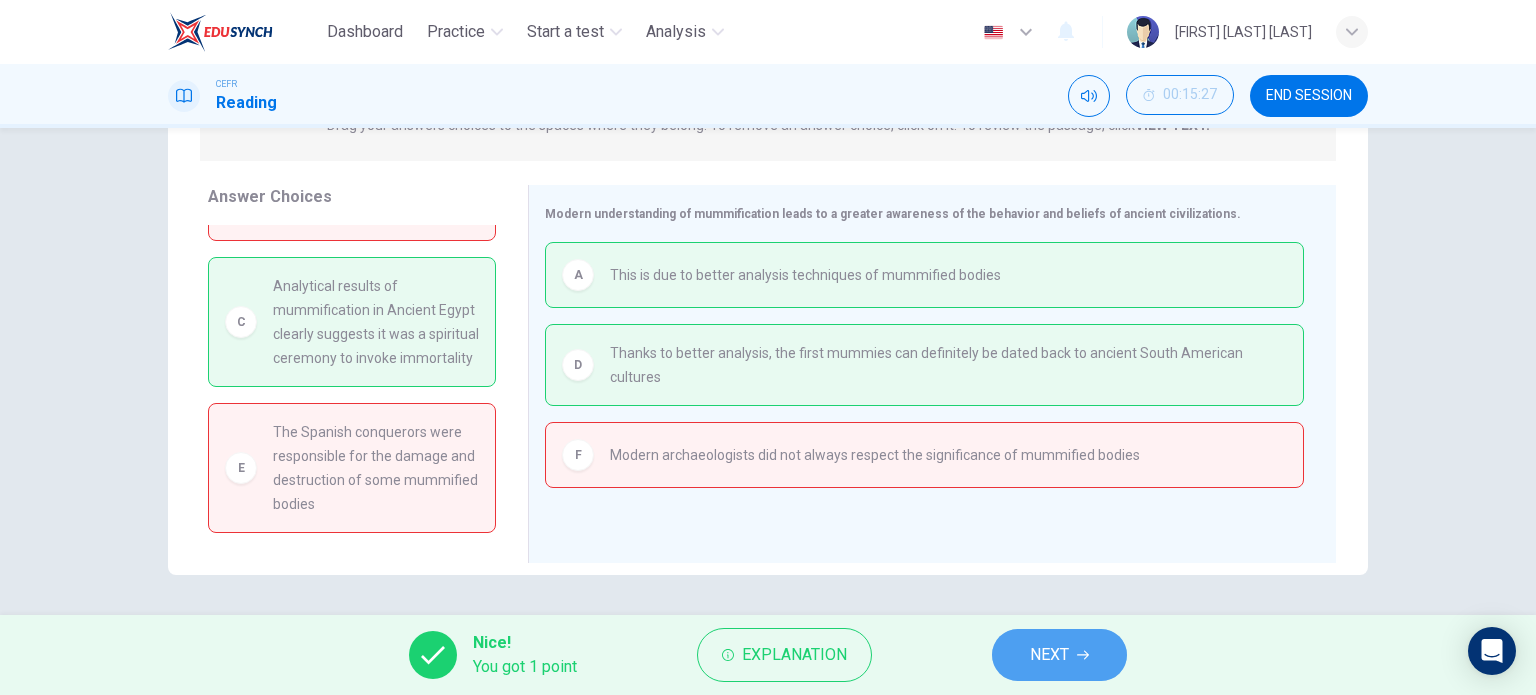 click on "NEXT" at bounding box center (1049, 655) 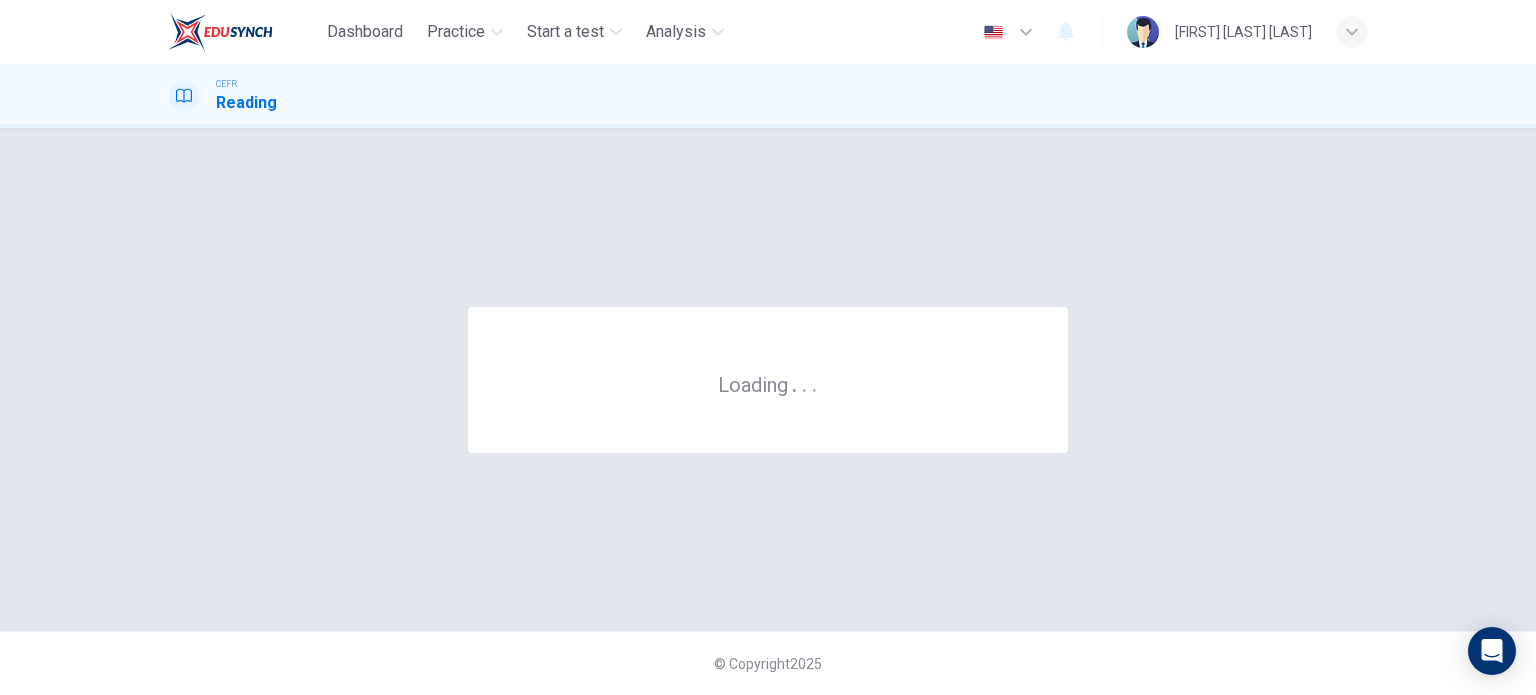 scroll, scrollTop: 0, scrollLeft: 0, axis: both 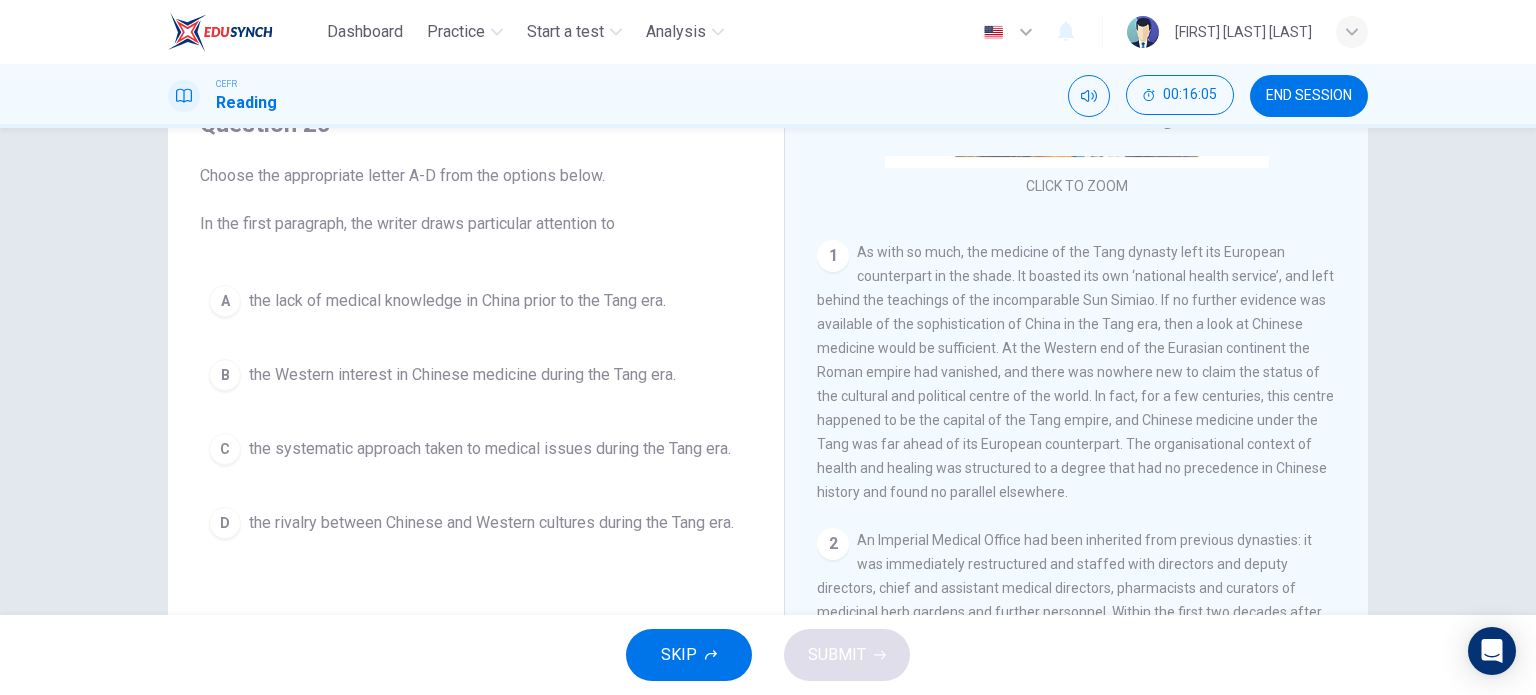 click on "the systematic approach taken to medical issues during the Tang era." at bounding box center (457, 301) 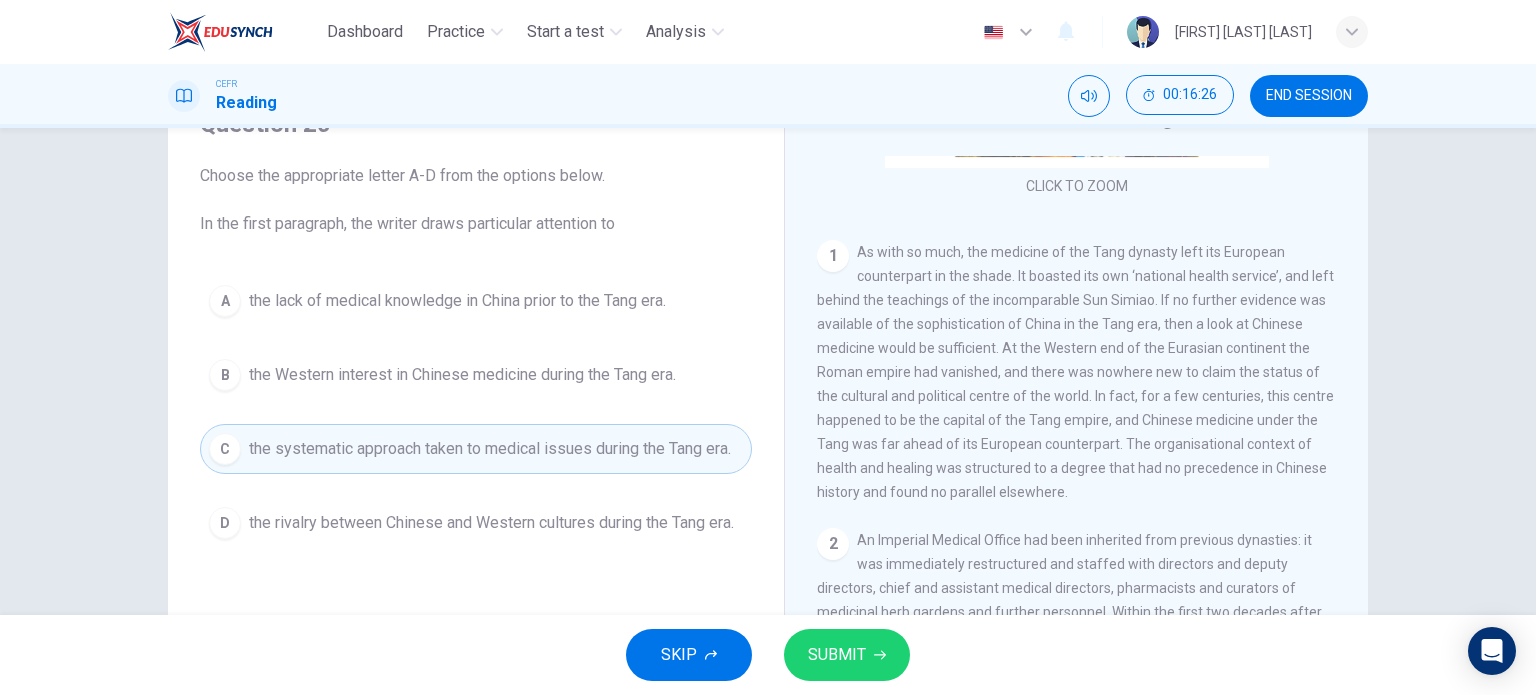 click on "SUBMIT" at bounding box center (847, 655) 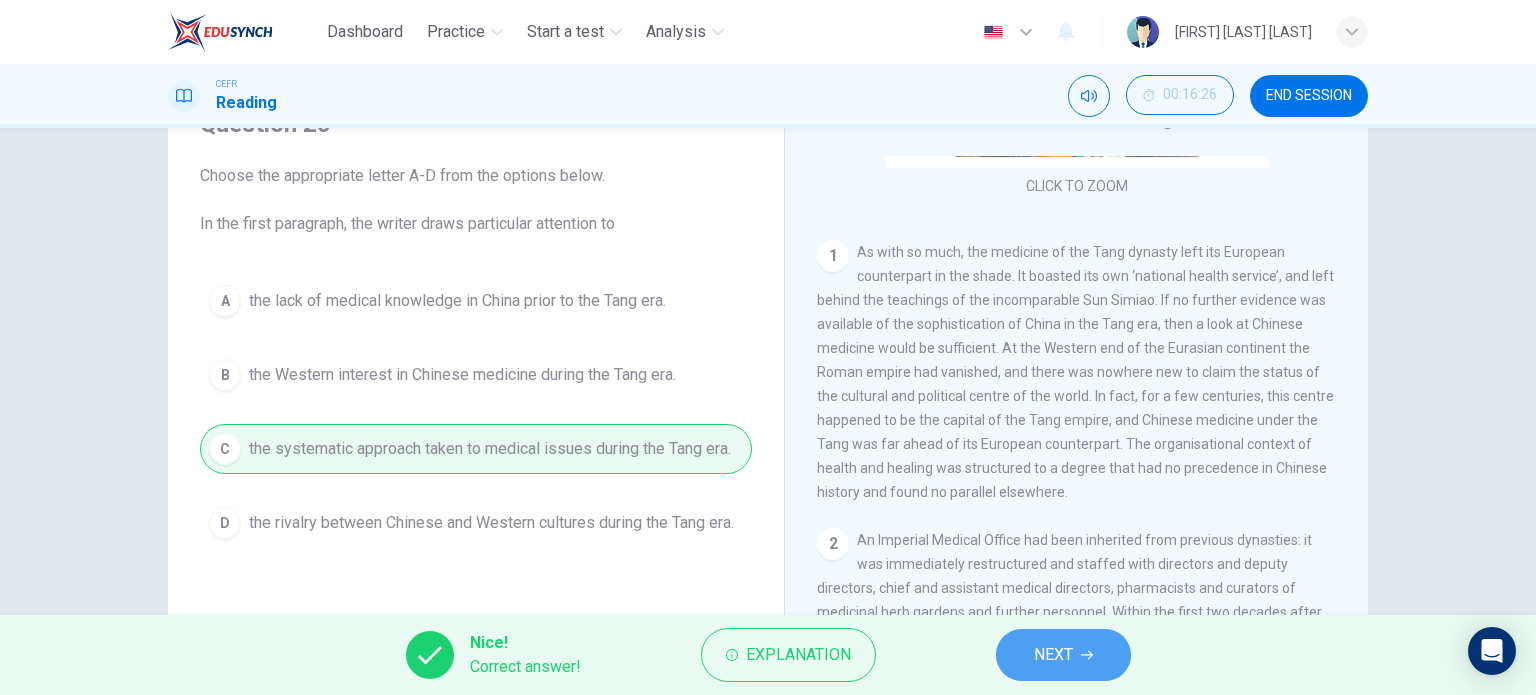 click on "NEXT" at bounding box center [1063, 655] 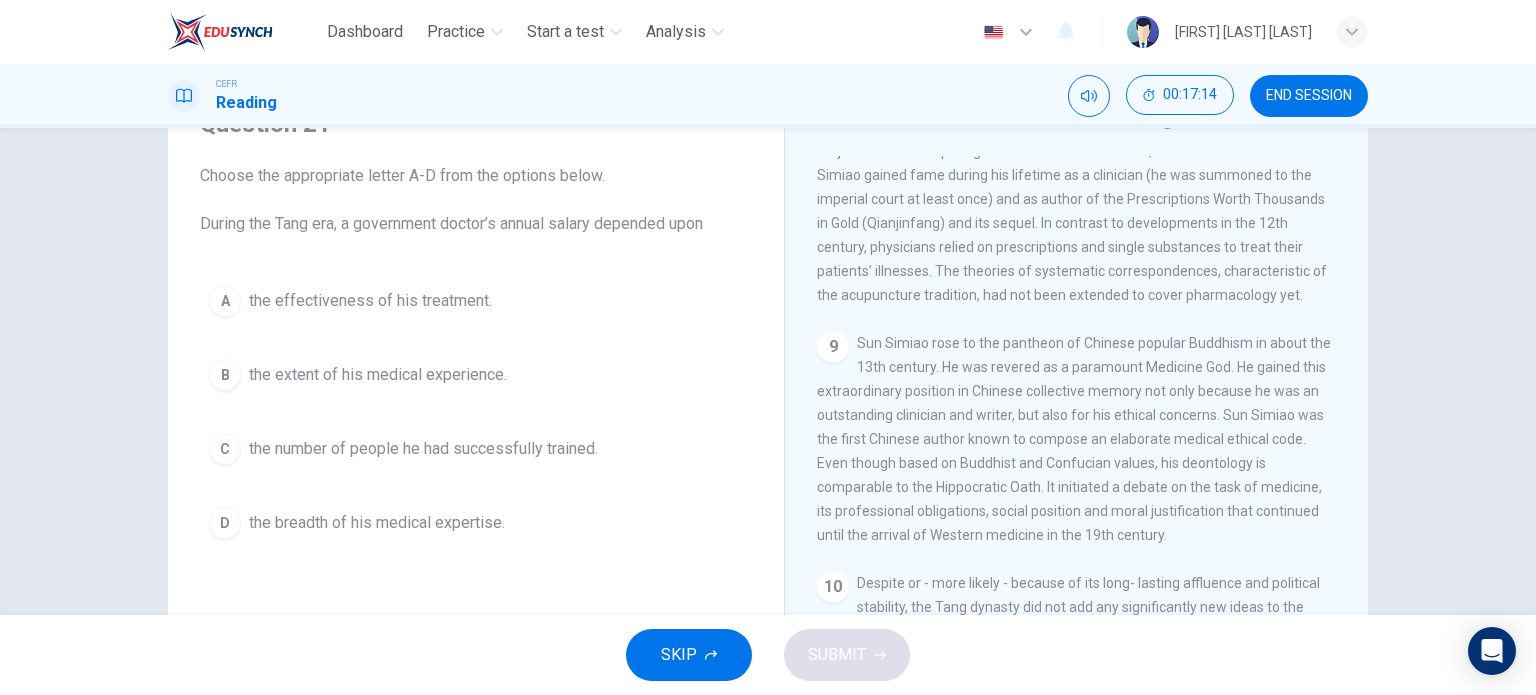 scroll, scrollTop: 2037, scrollLeft: 0, axis: vertical 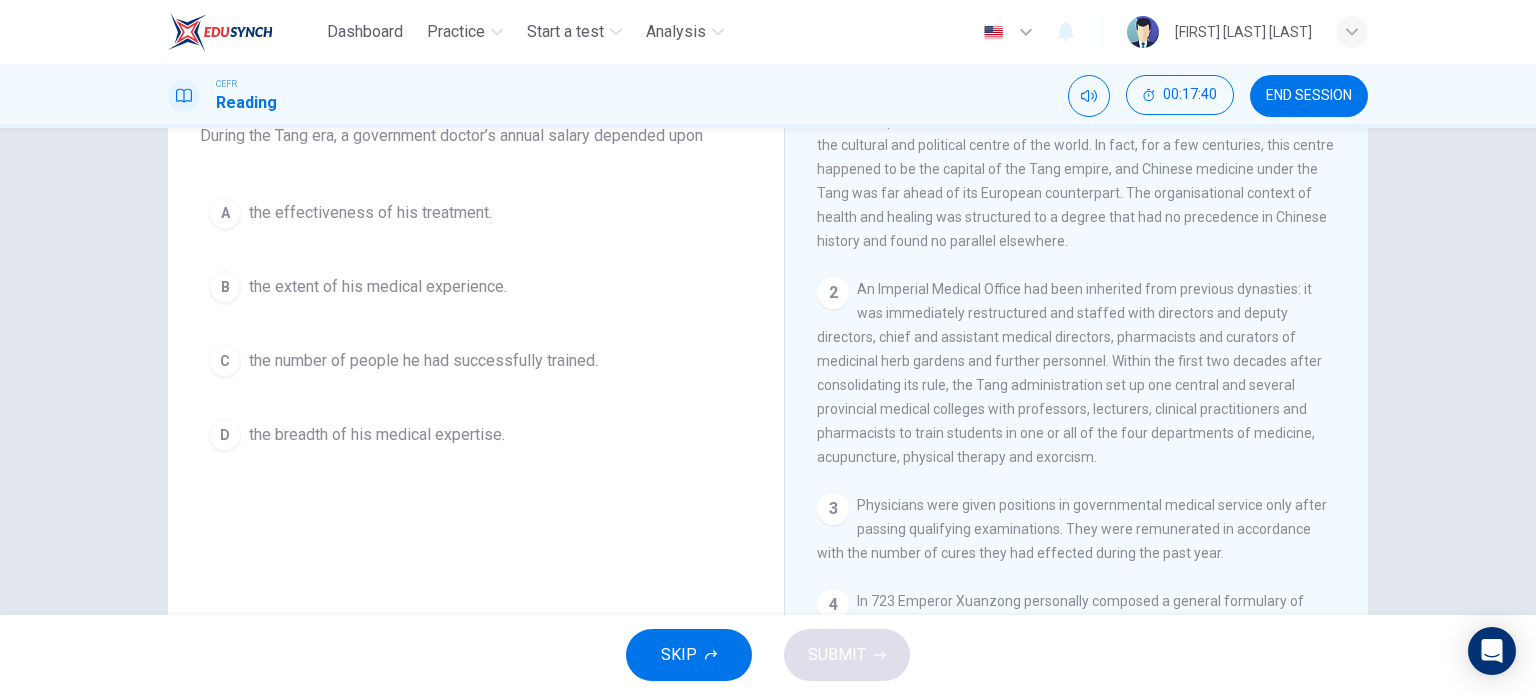 click on "the number of people he had successfully trained." at bounding box center (370, 213) 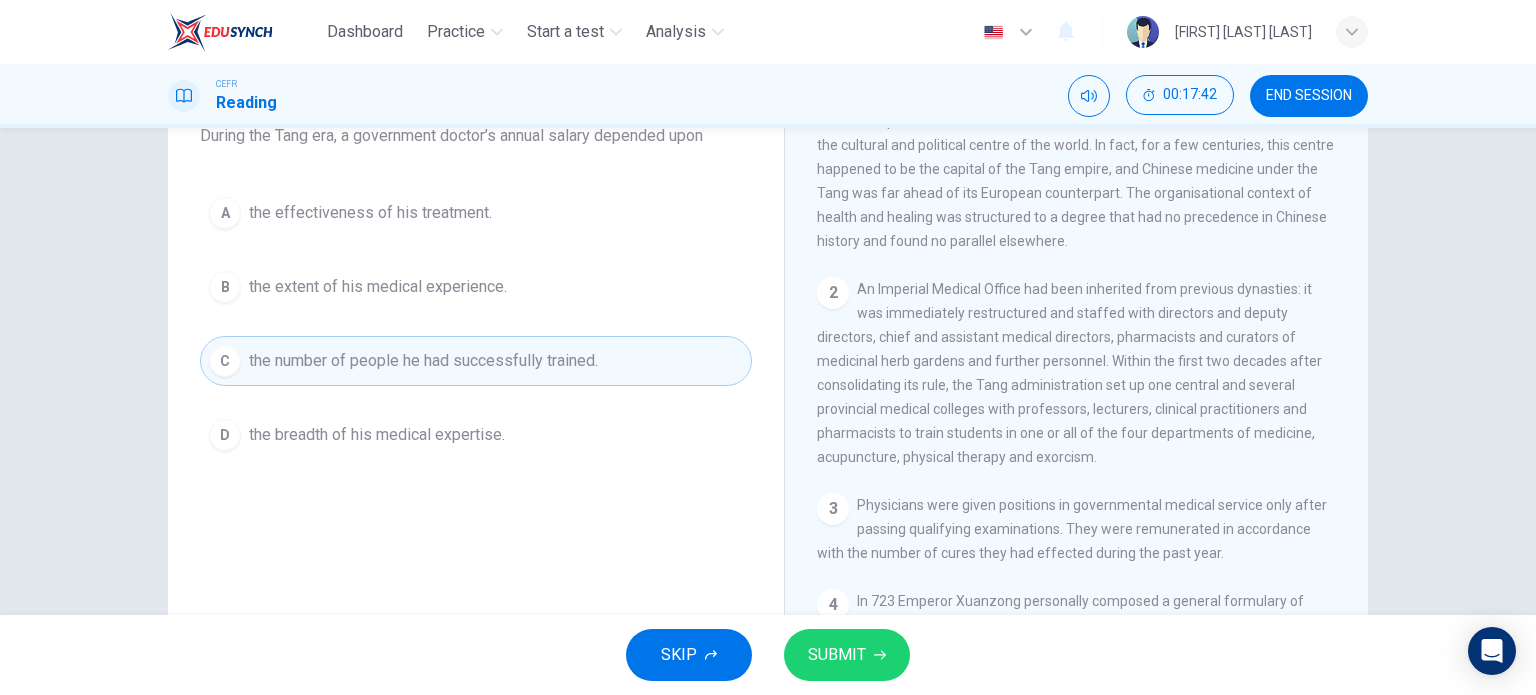 click on "A the effectiveness of his treatment." at bounding box center [476, 213] 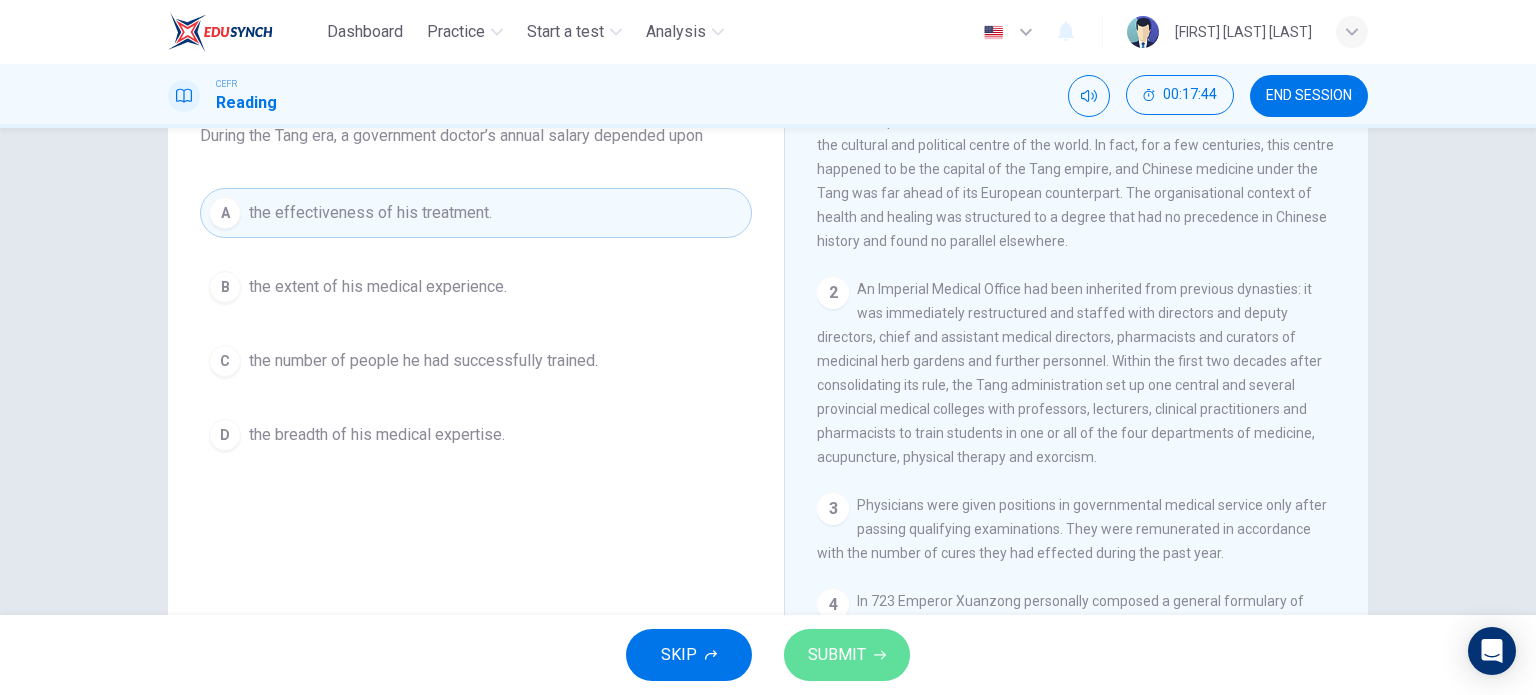 click on "SUBMIT" at bounding box center [837, 655] 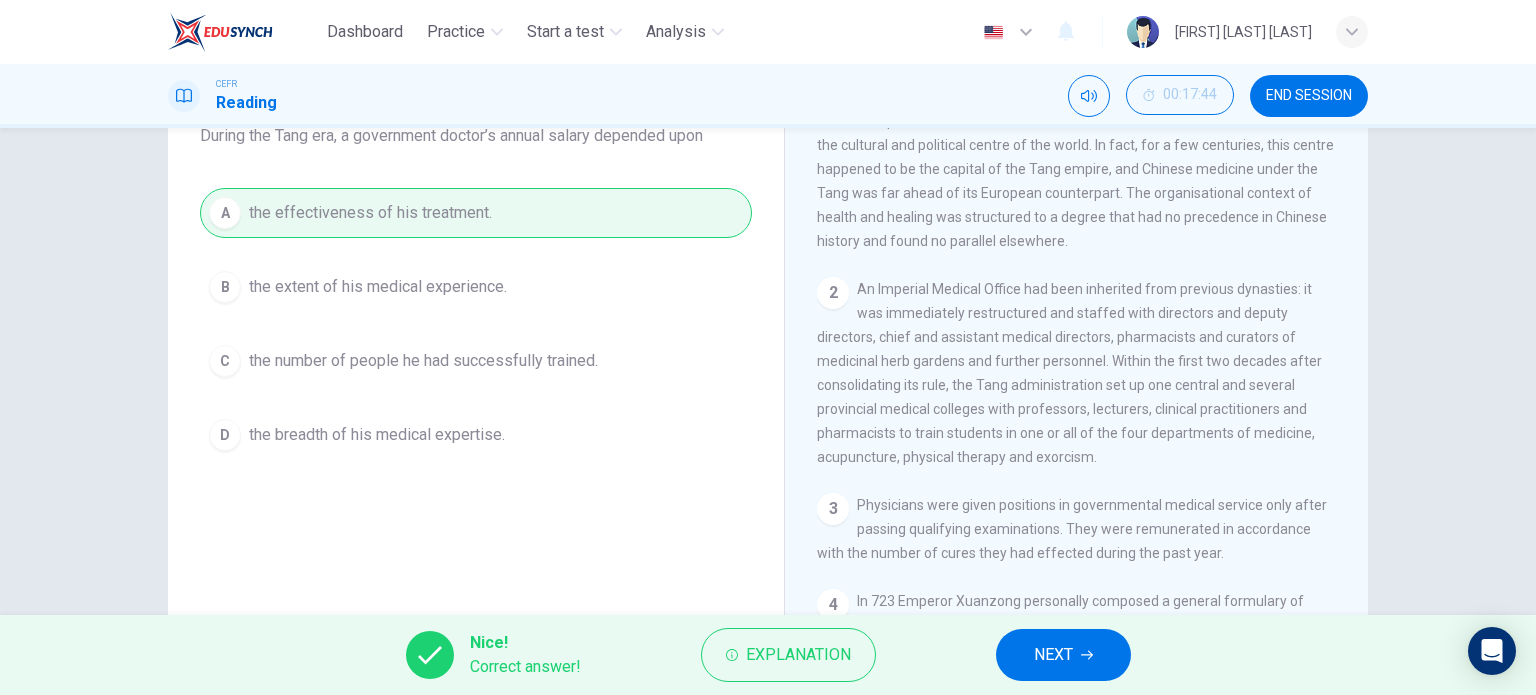 click on "NEXT" at bounding box center (1053, 655) 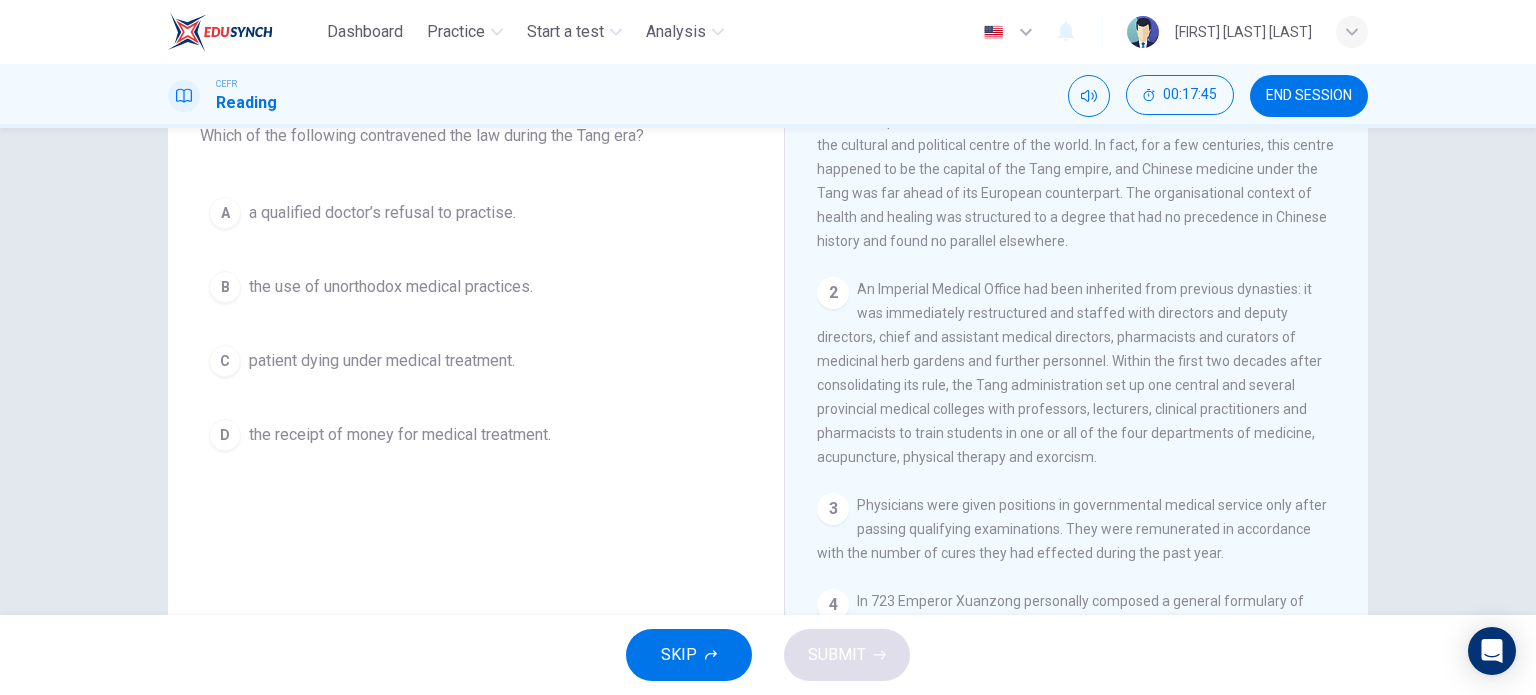 scroll, scrollTop: 88, scrollLeft: 0, axis: vertical 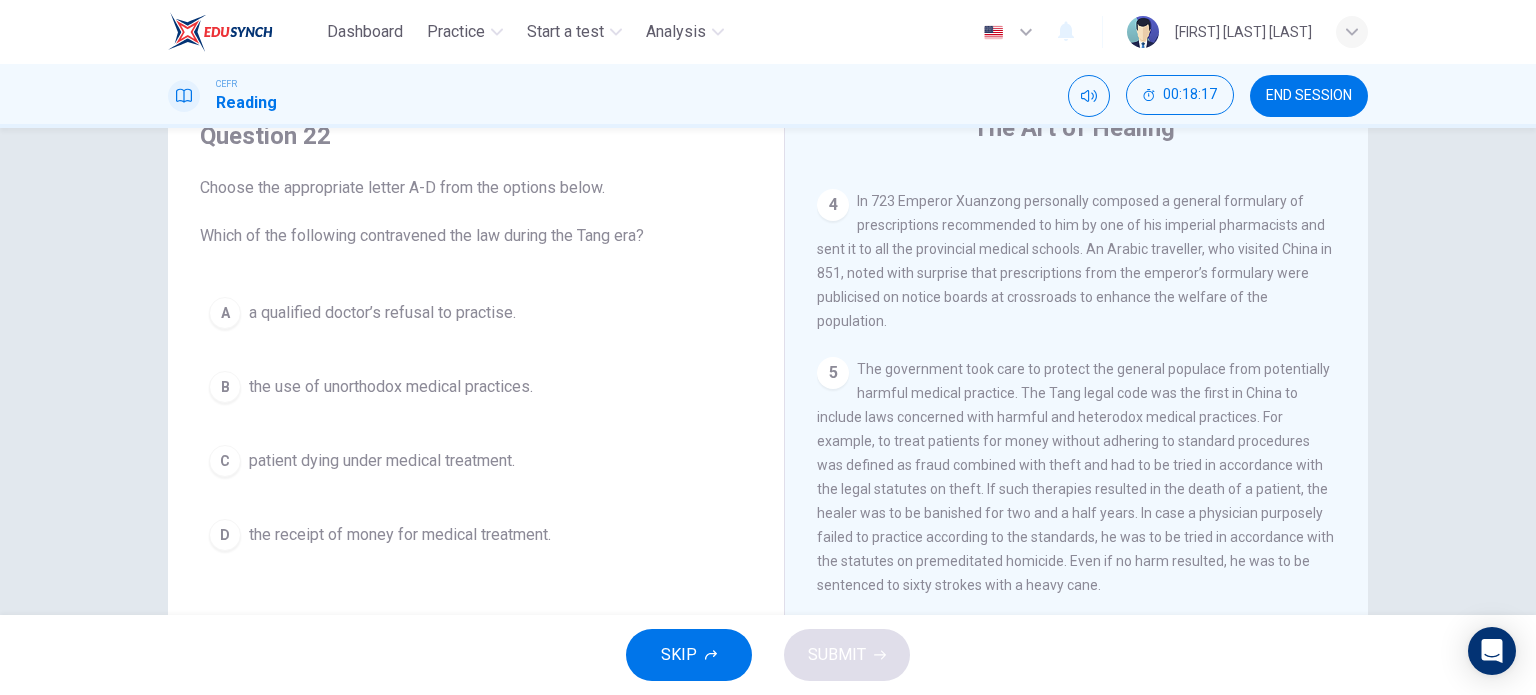 click on "B the use of unorthodox medical practices." at bounding box center (476, 387) 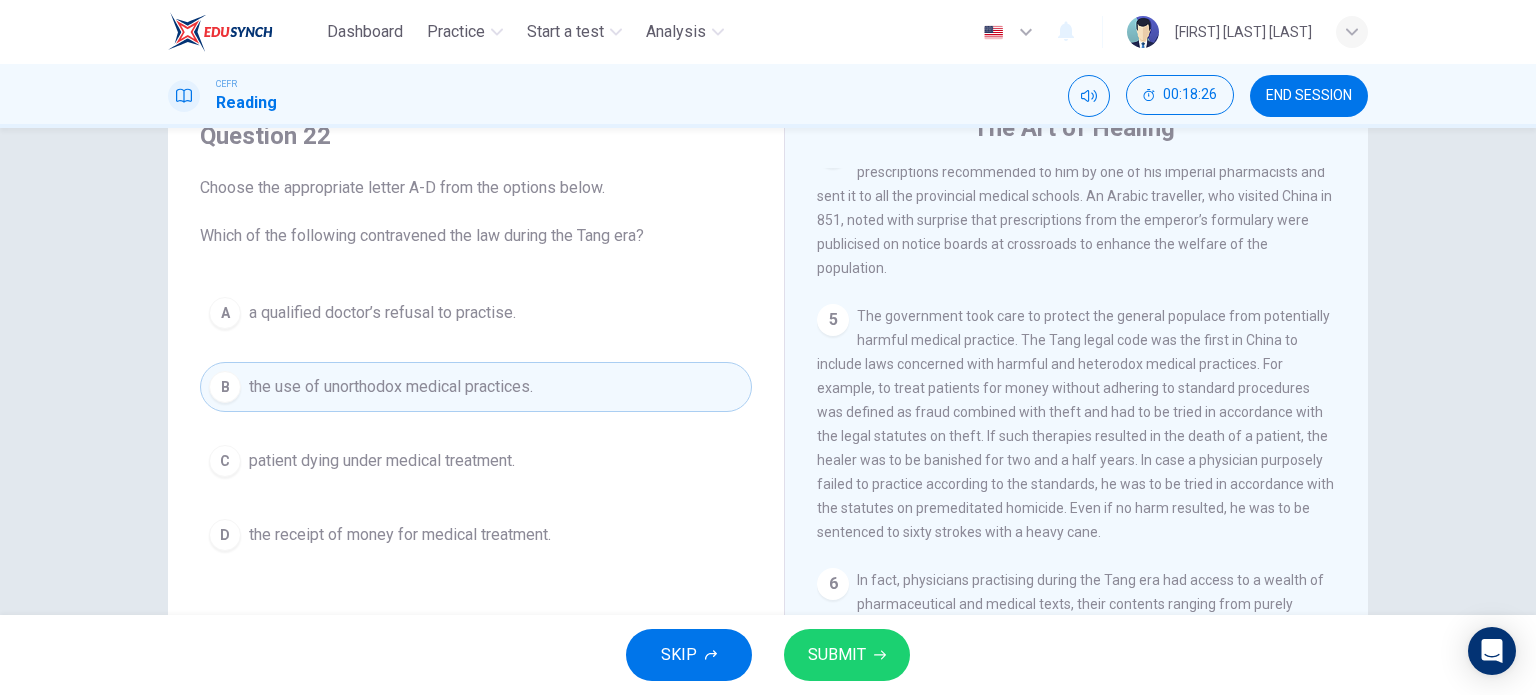 scroll, scrollTop: 1100, scrollLeft: 0, axis: vertical 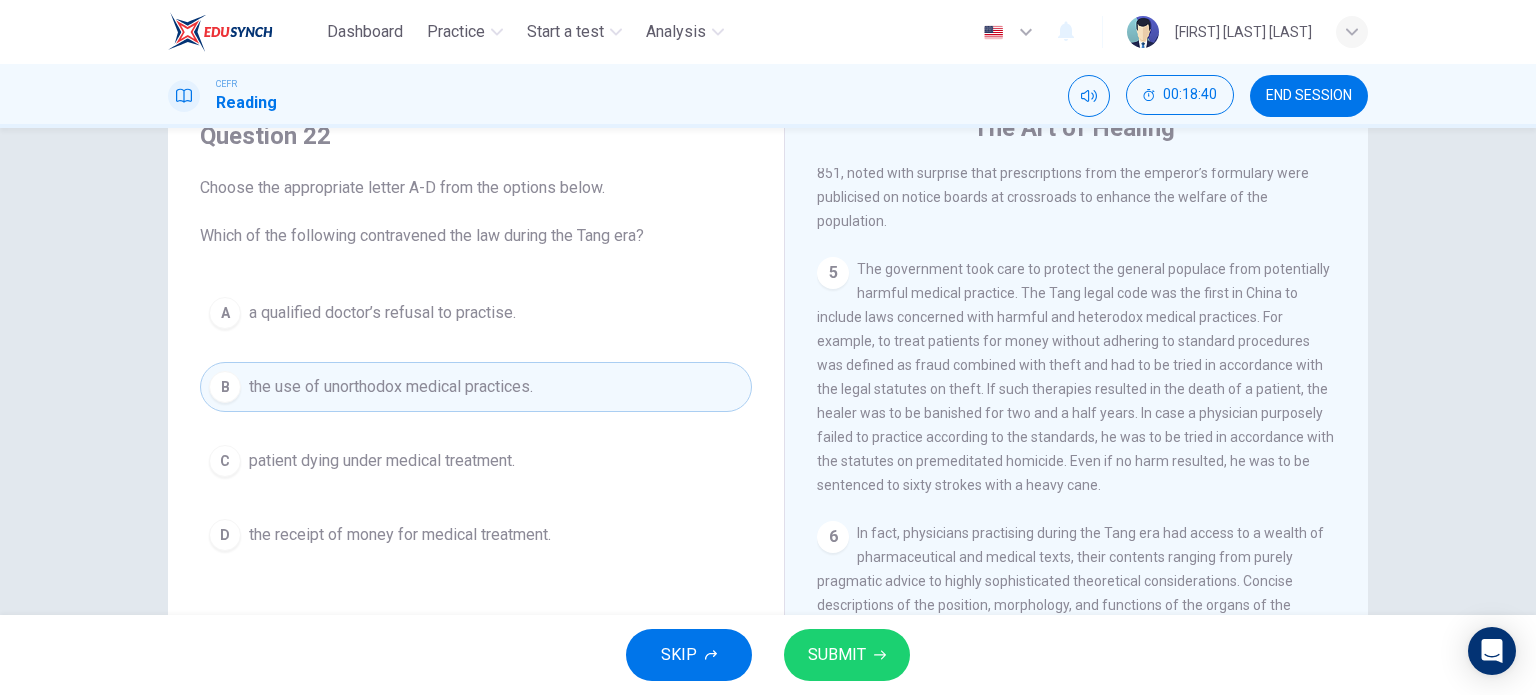click on "SUBMIT" at bounding box center (837, 655) 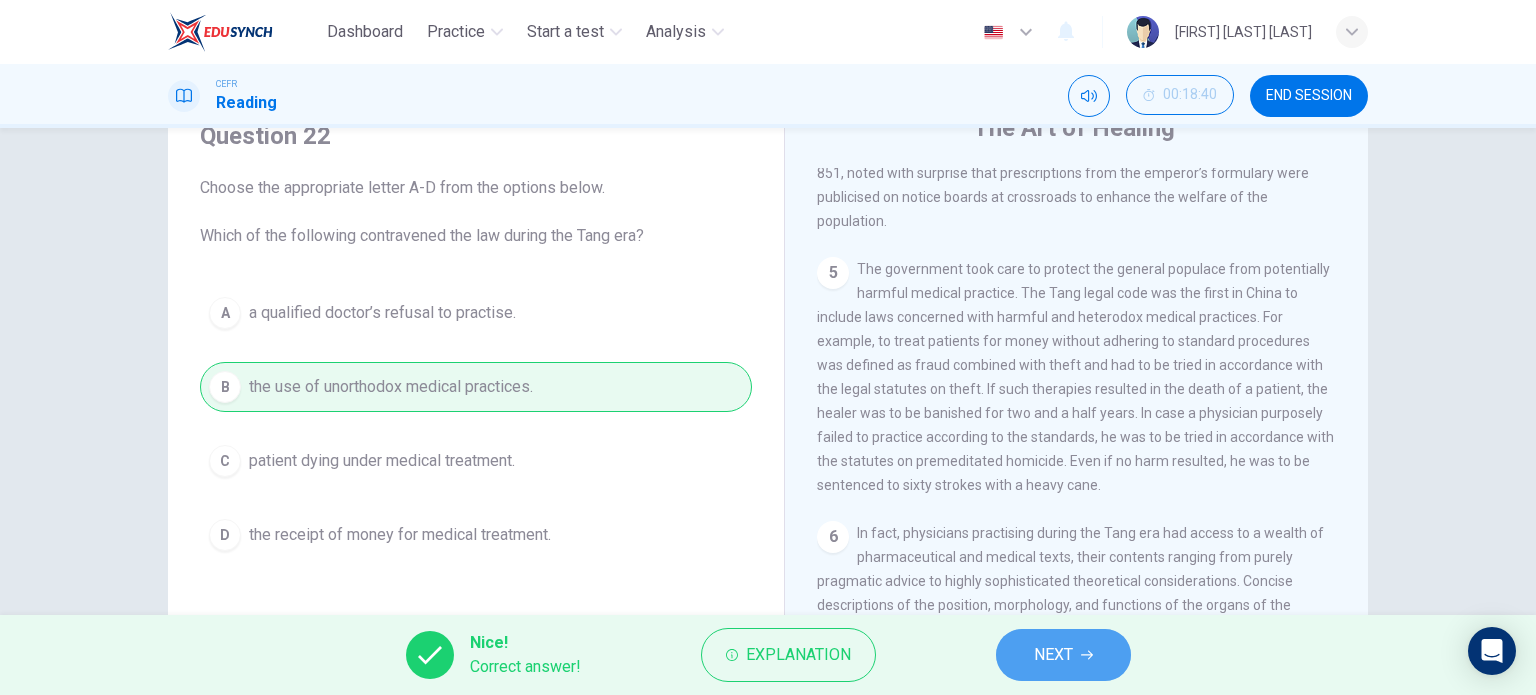click on "NEXT" at bounding box center [1053, 655] 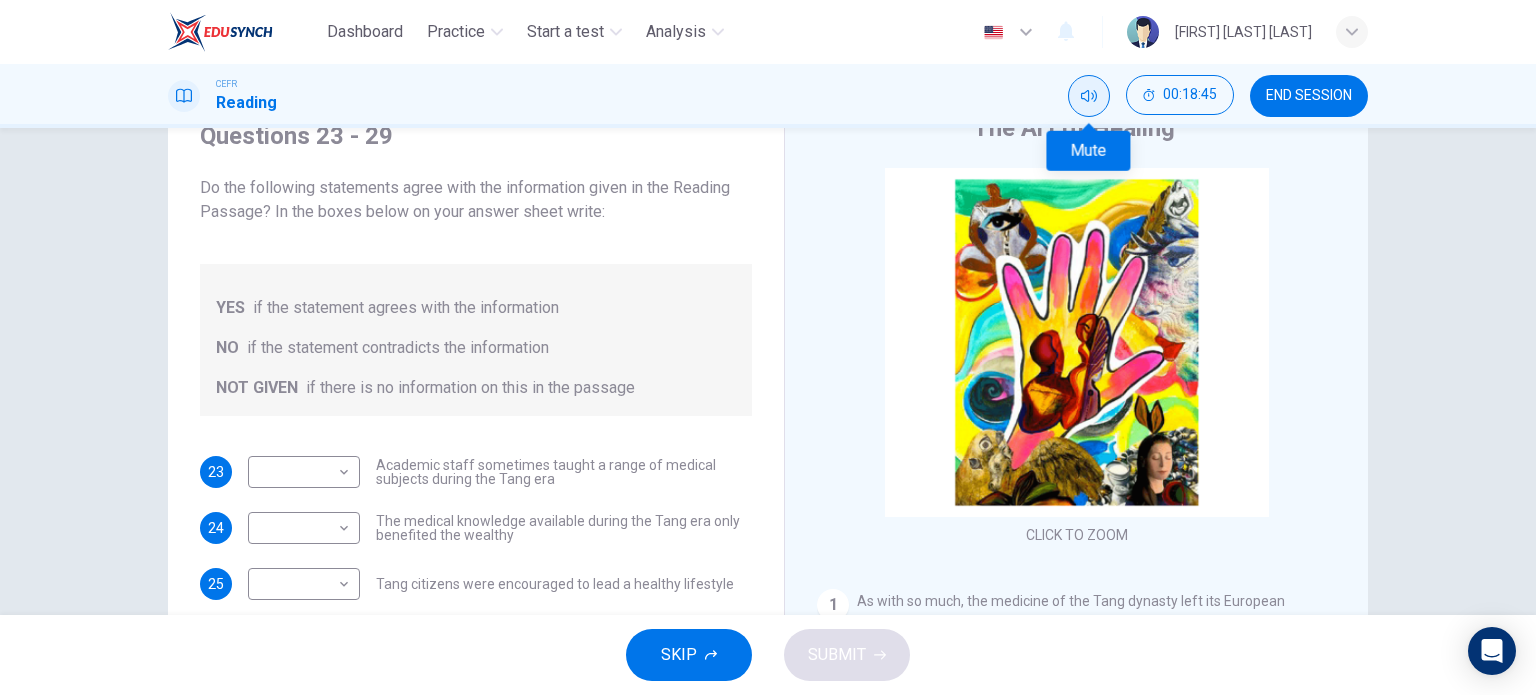 click at bounding box center [1089, 96] 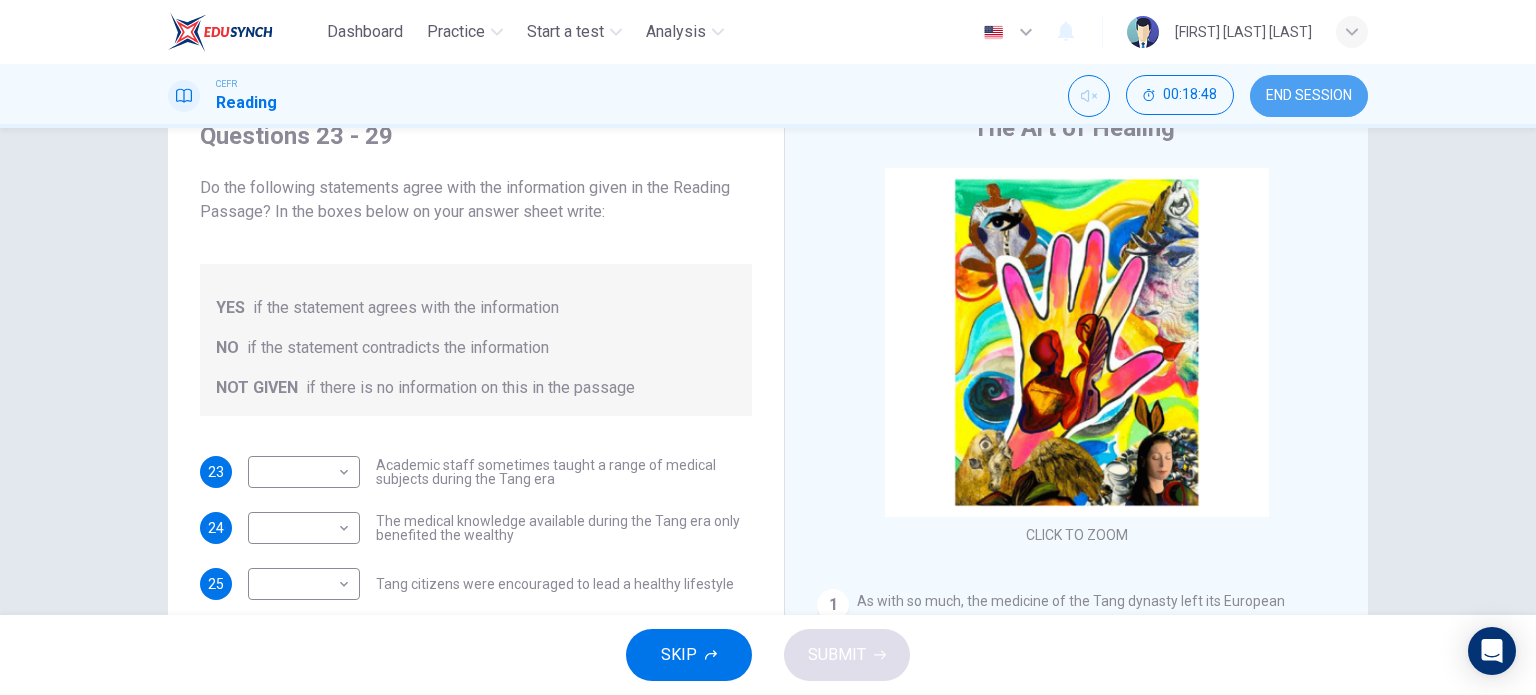 click on "END SESSION" at bounding box center [1309, 96] 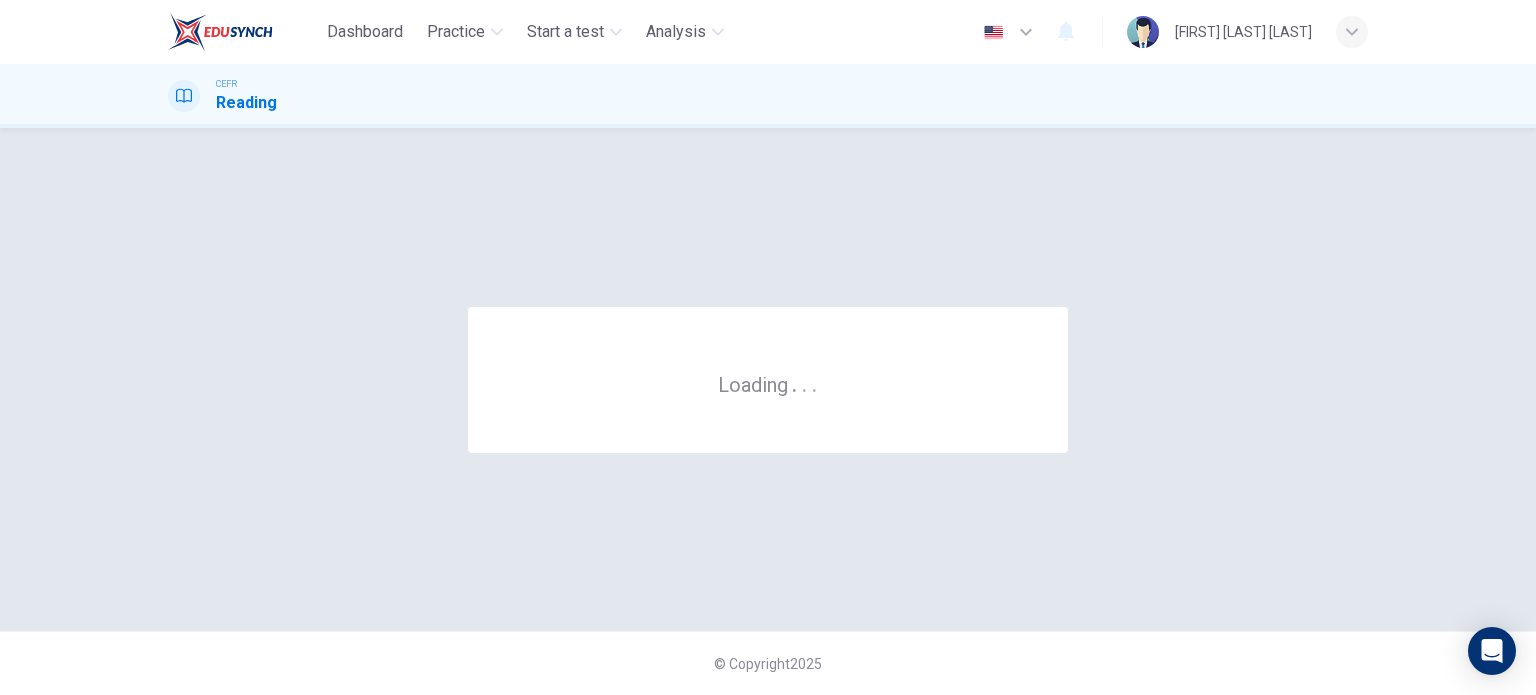 scroll, scrollTop: 0, scrollLeft: 0, axis: both 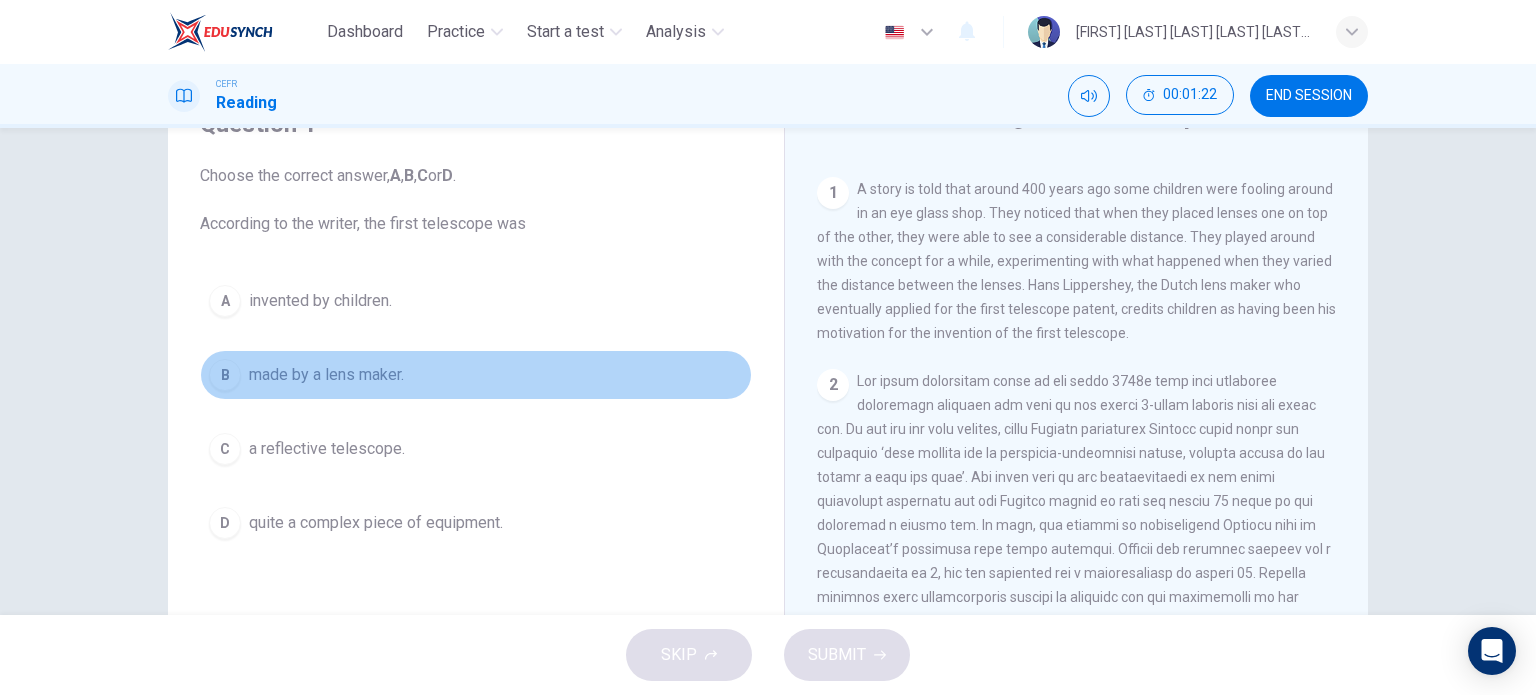 click on "B made by a lens maker." at bounding box center (476, 375) 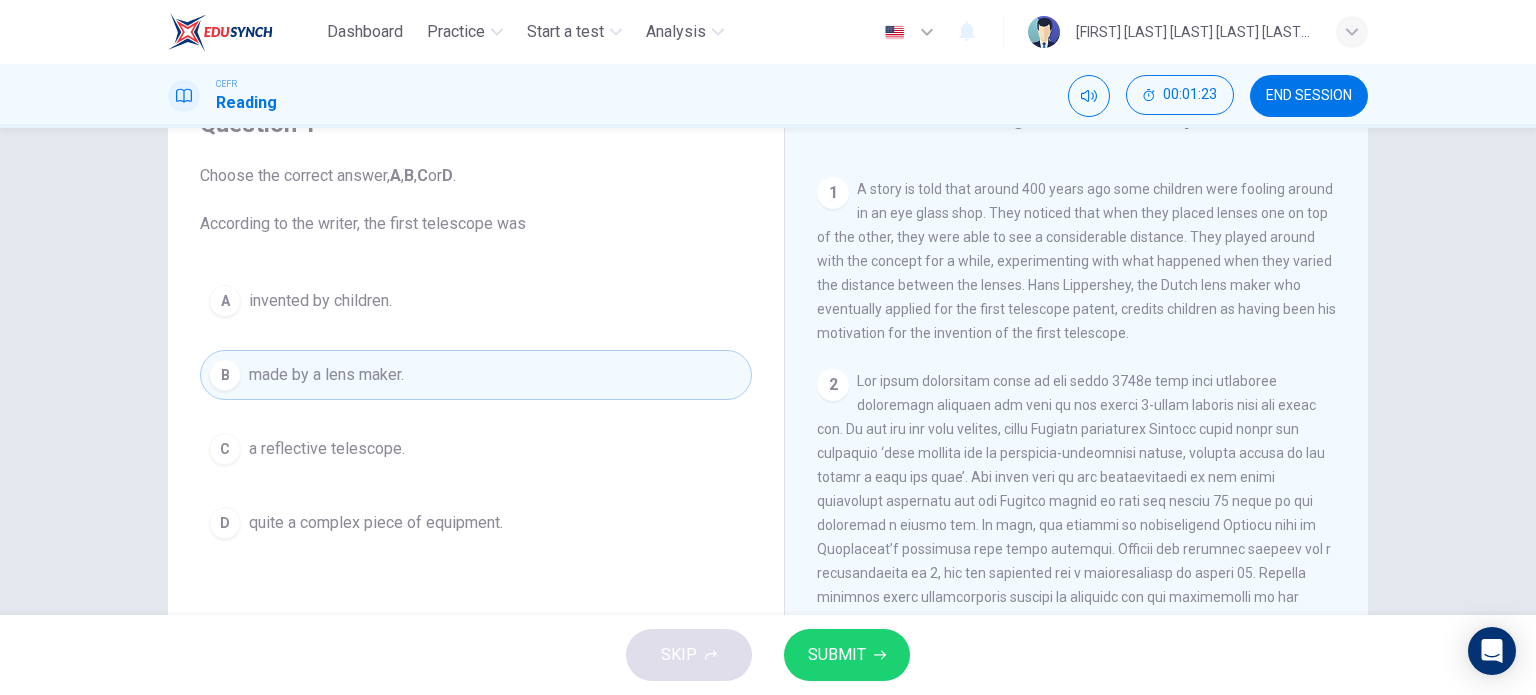 click on "SUBMIT" at bounding box center (837, 655) 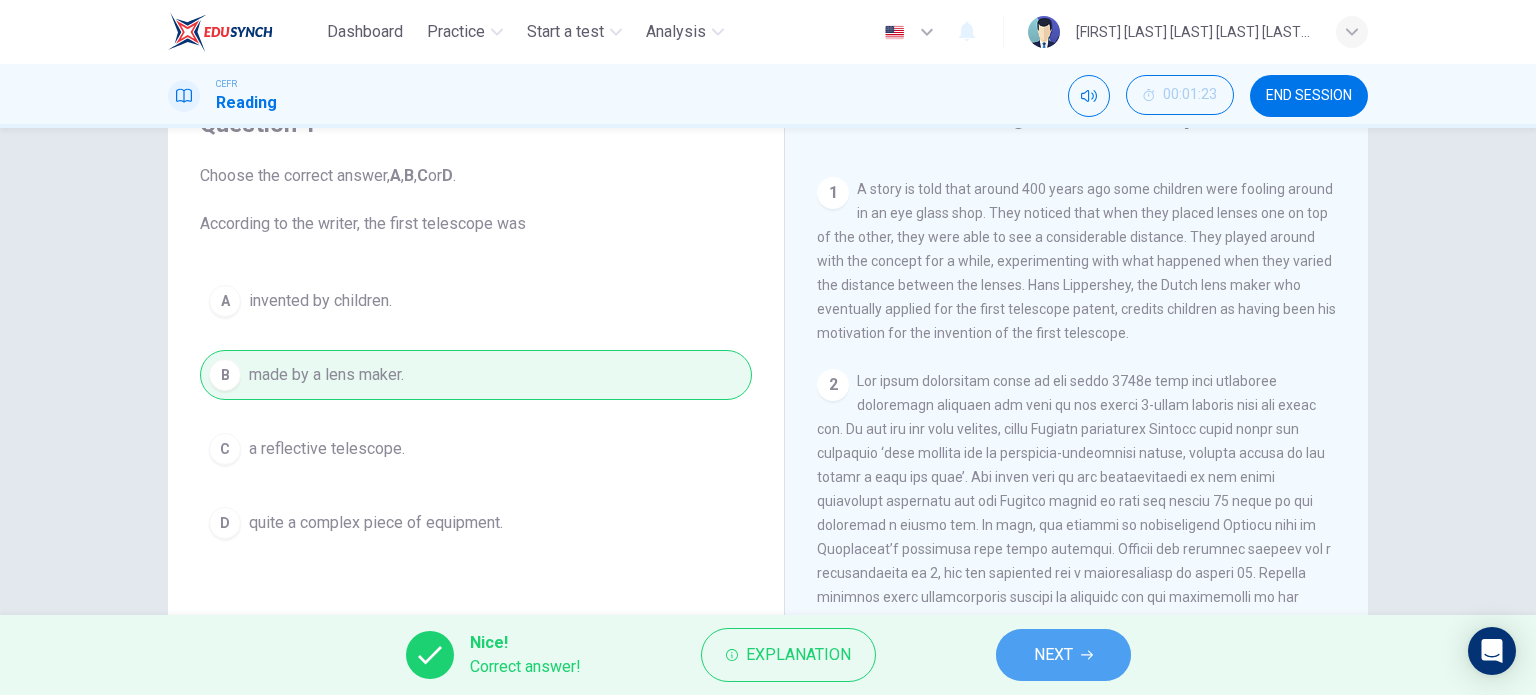 click on "NEXT" at bounding box center [1063, 655] 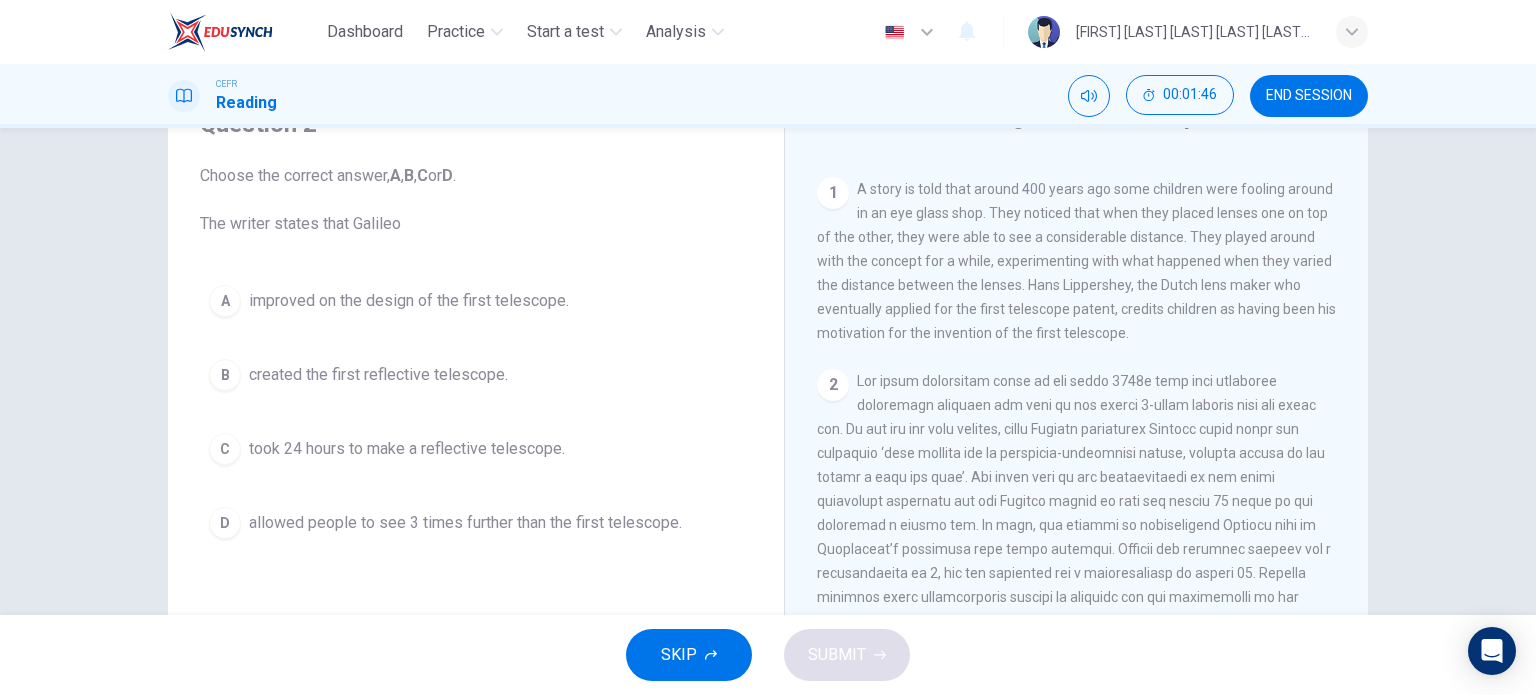 click on "took 24 hours to make a reflective telescope." at bounding box center (409, 301) 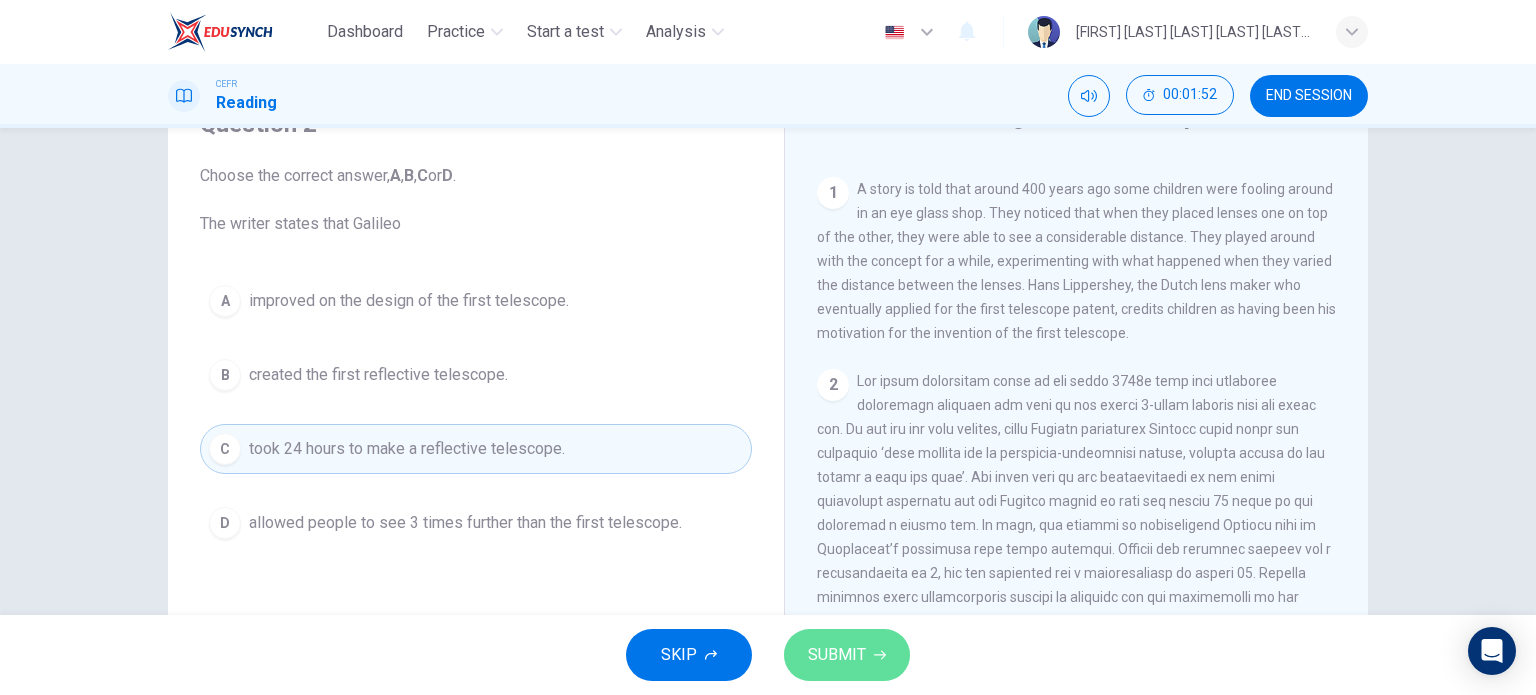 click on "SUBMIT" at bounding box center [847, 655] 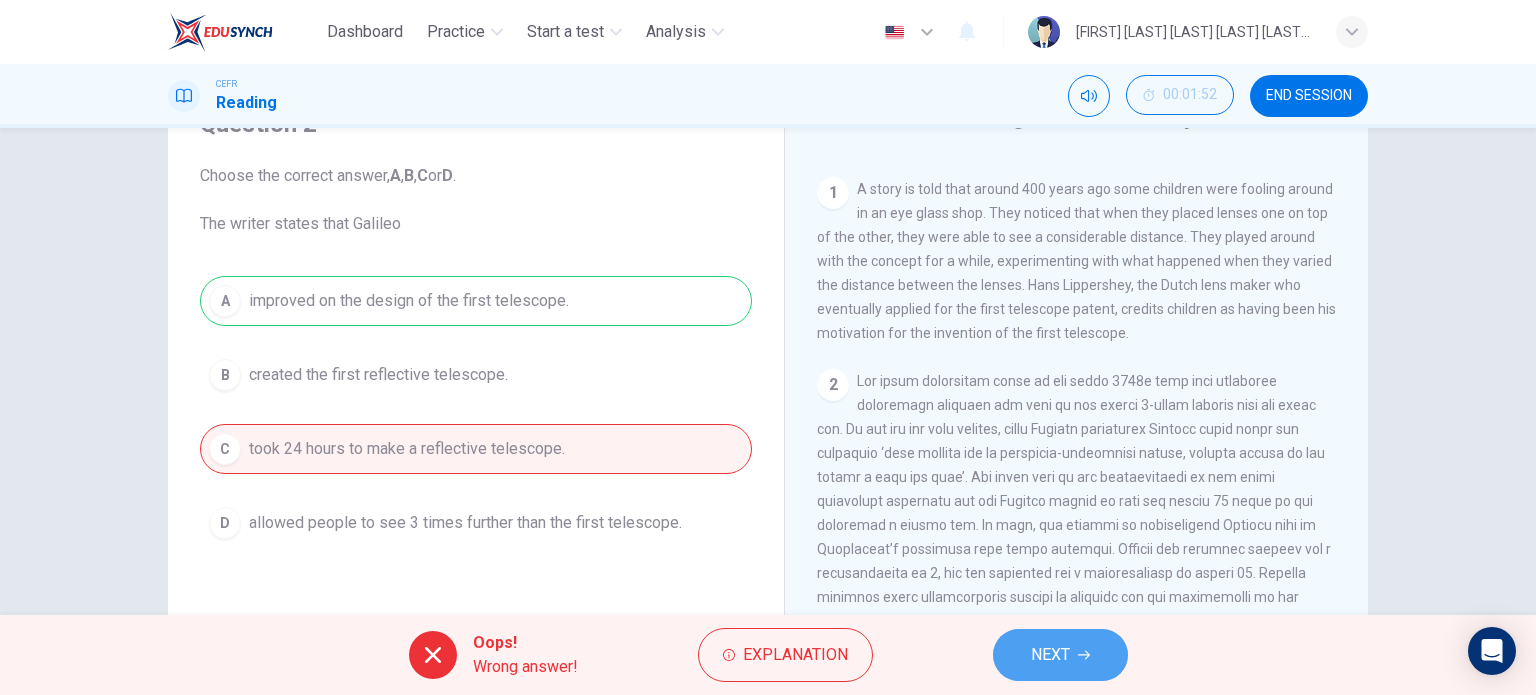 click on "NEXT" at bounding box center [1050, 655] 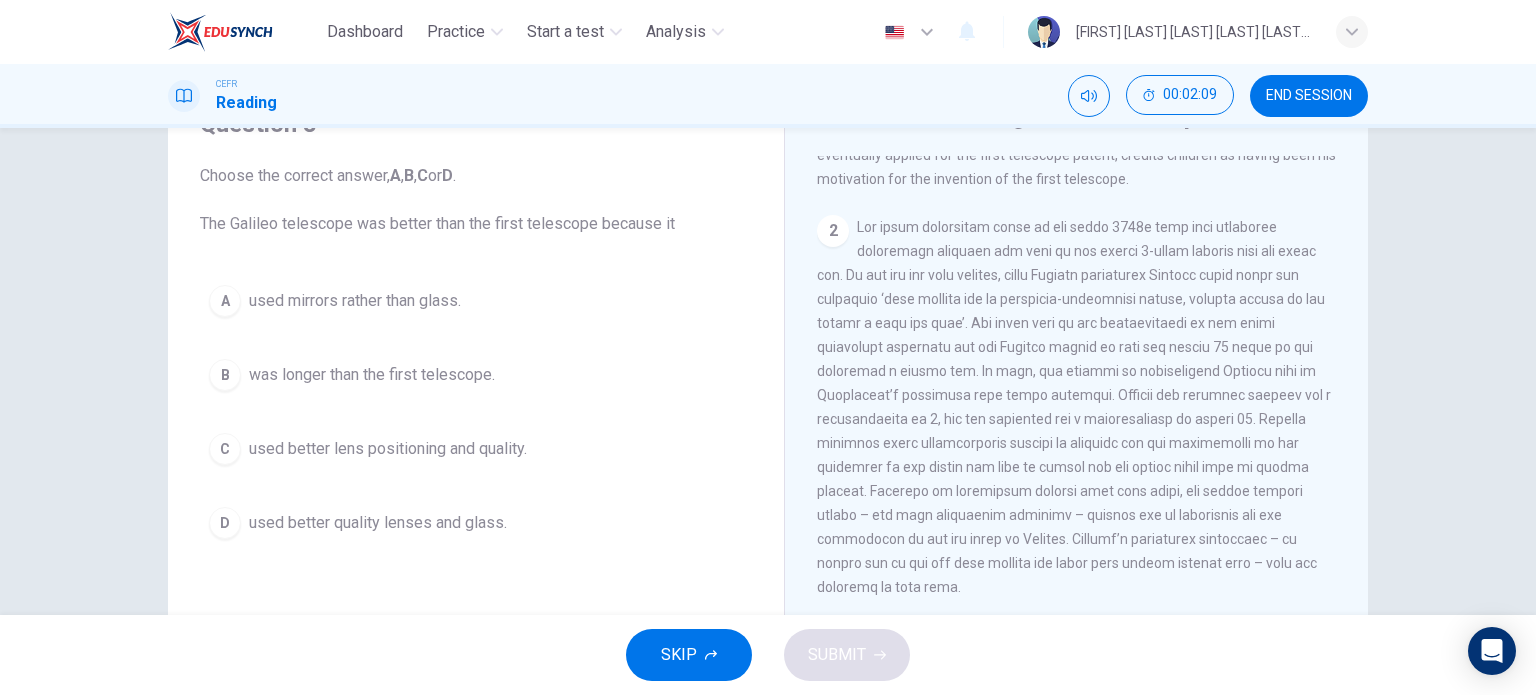 scroll, scrollTop: 600, scrollLeft: 0, axis: vertical 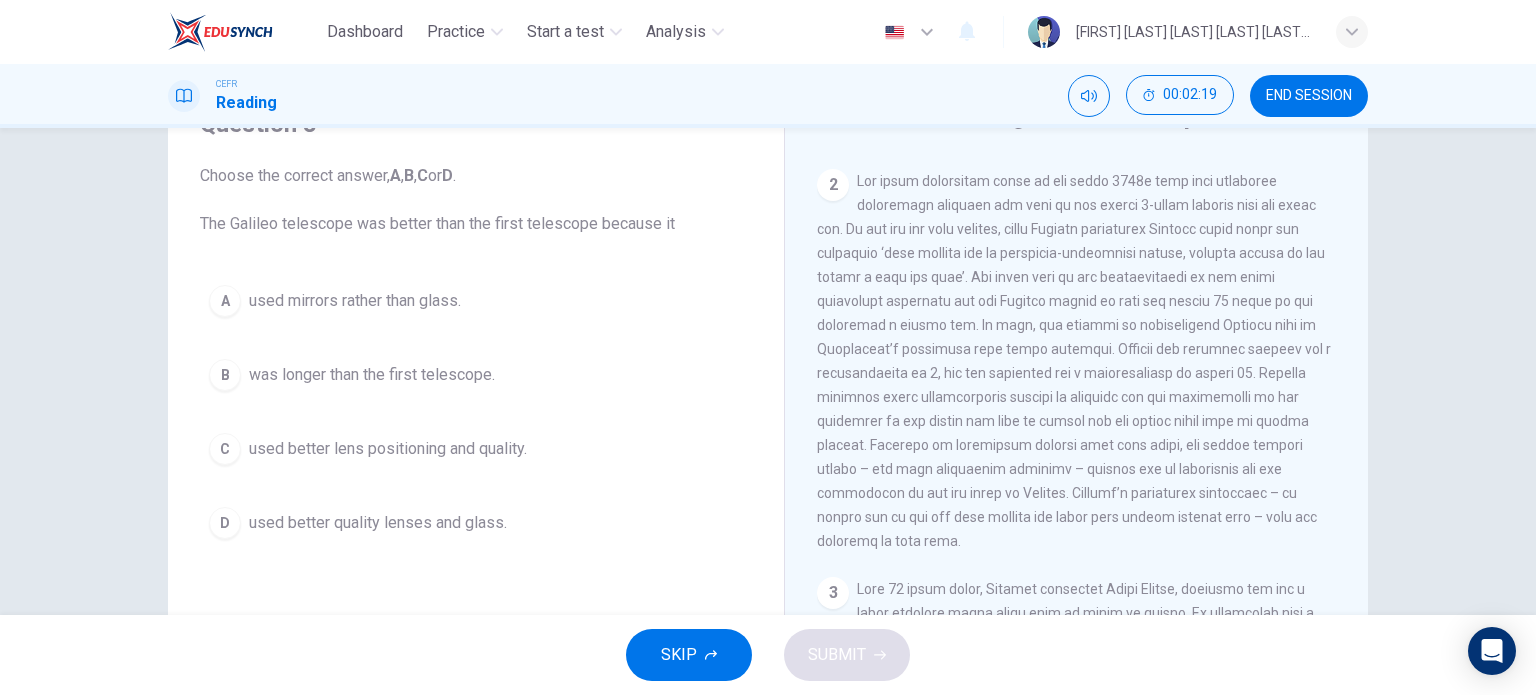 click on "used better lens positioning and quality." at bounding box center (355, 301) 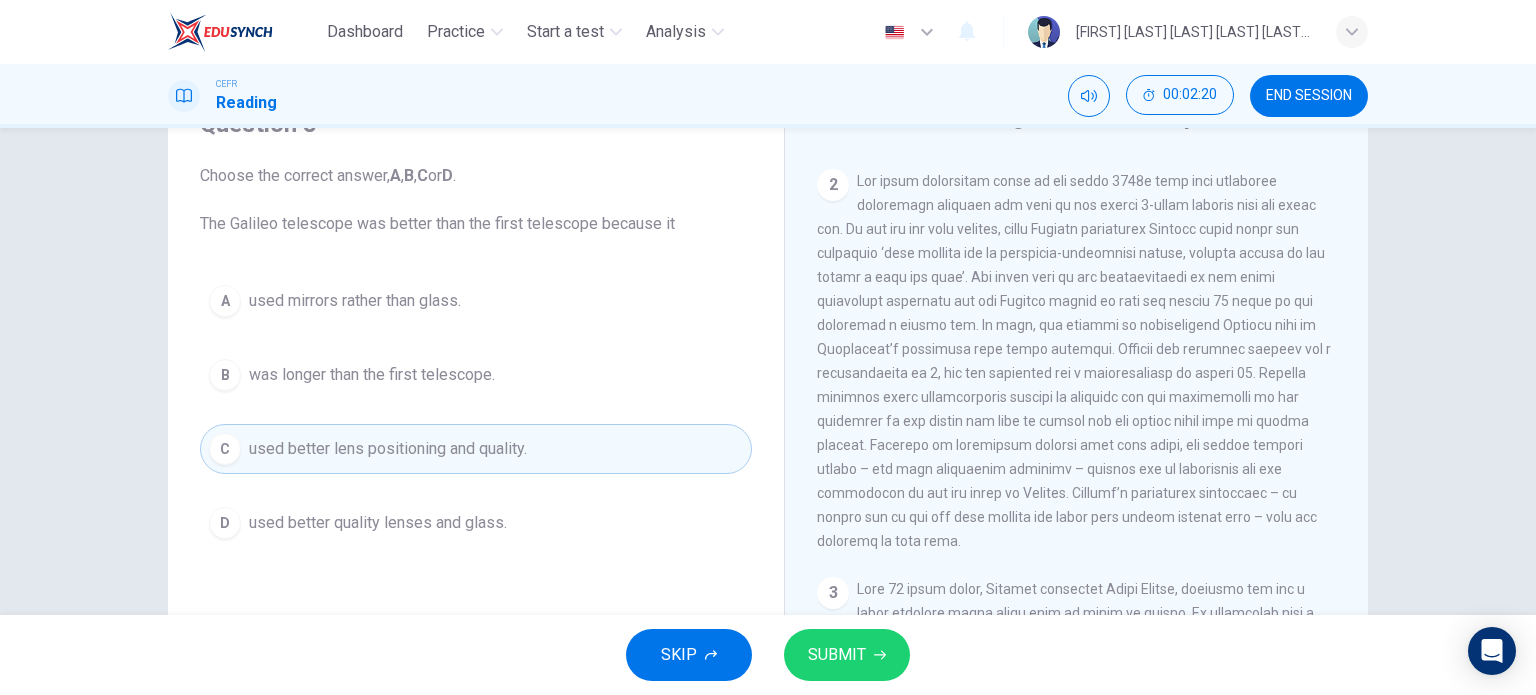 click on "SUBMIT" at bounding box center [837, 655] 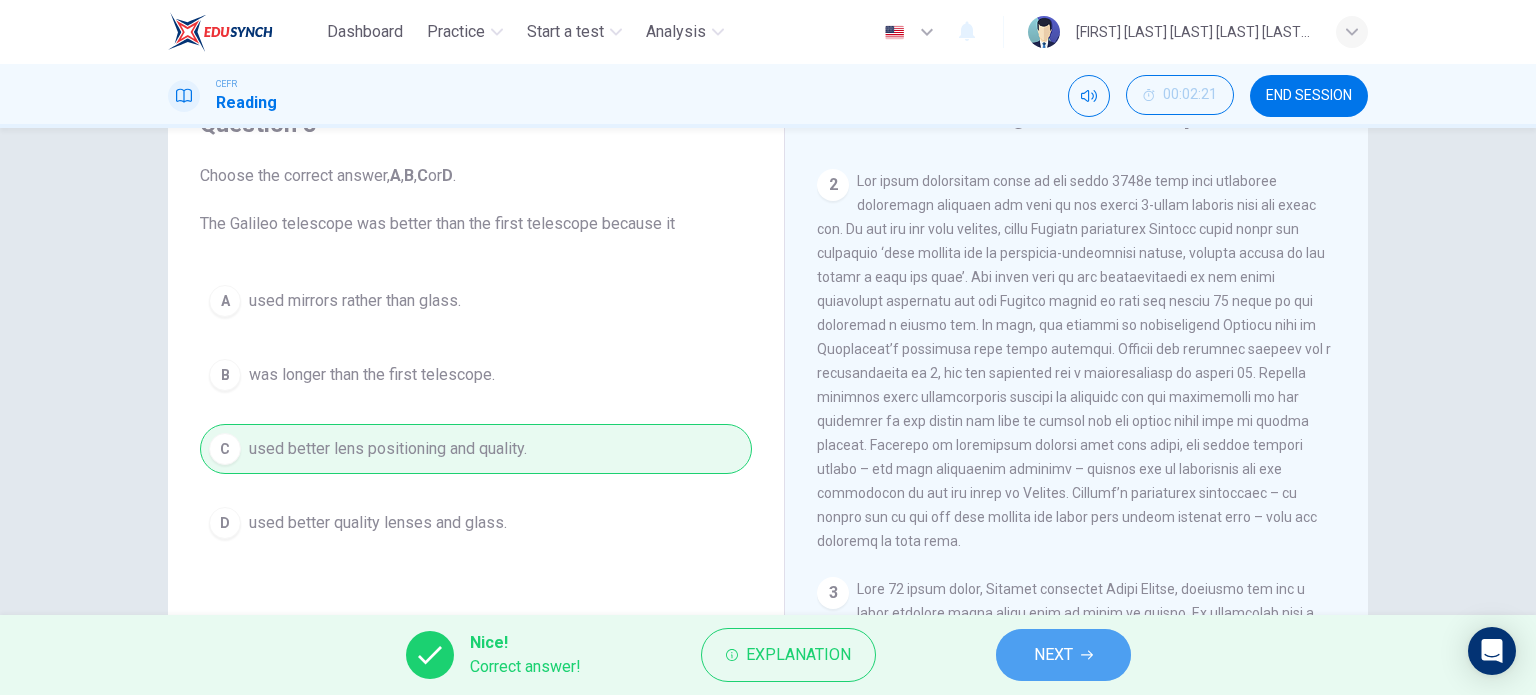 click on "NEXT" at bounding box center [1053, 655] 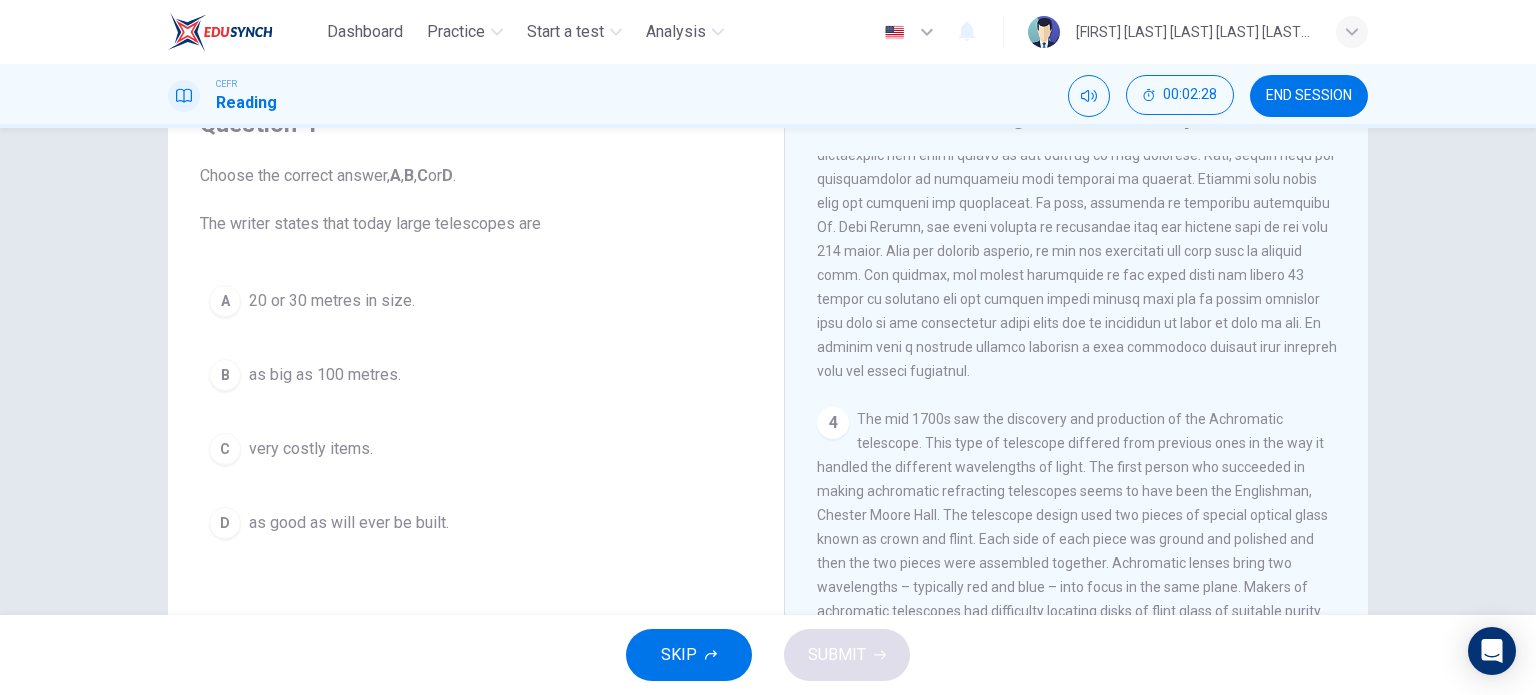scroll, scrollTop: 1200, scrollLeft: 0, axis: vertical 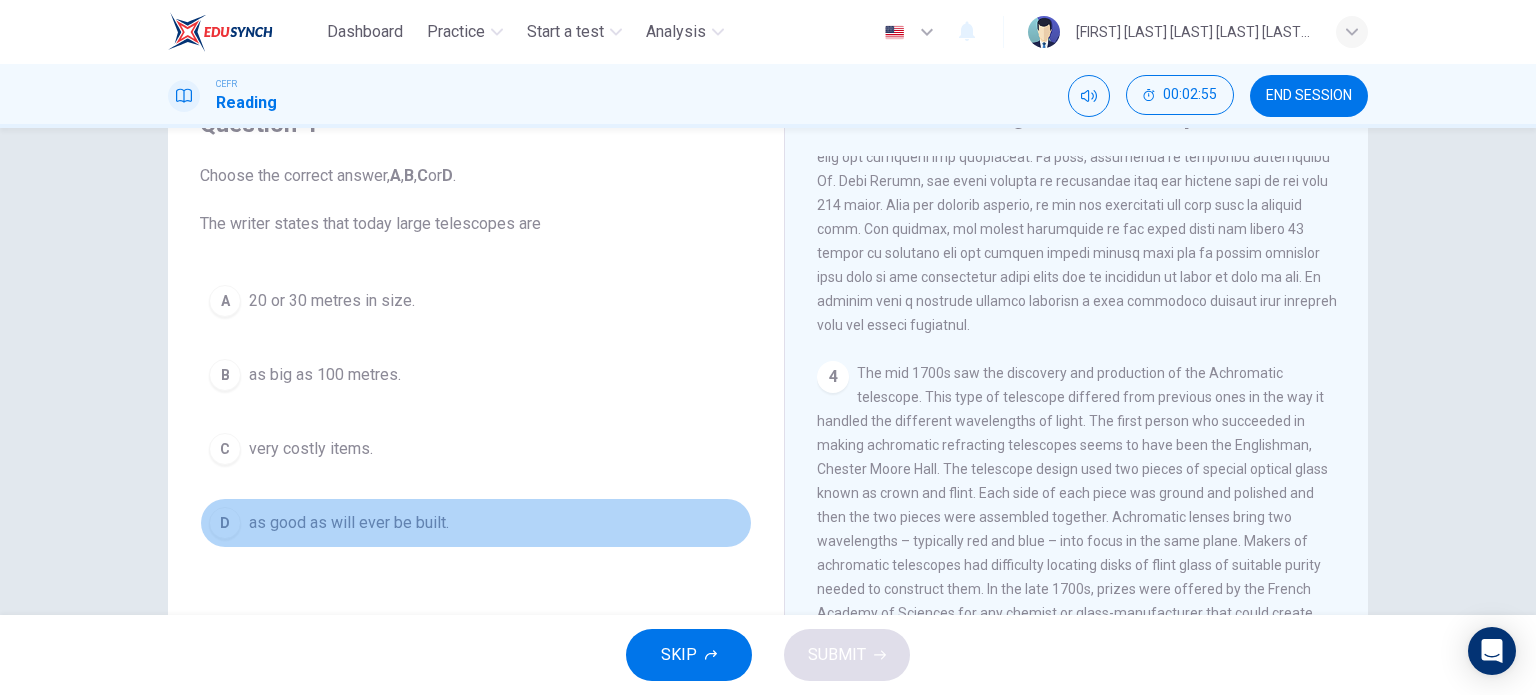 click on "as good as will ever be built." at bounding box center [332, 301] 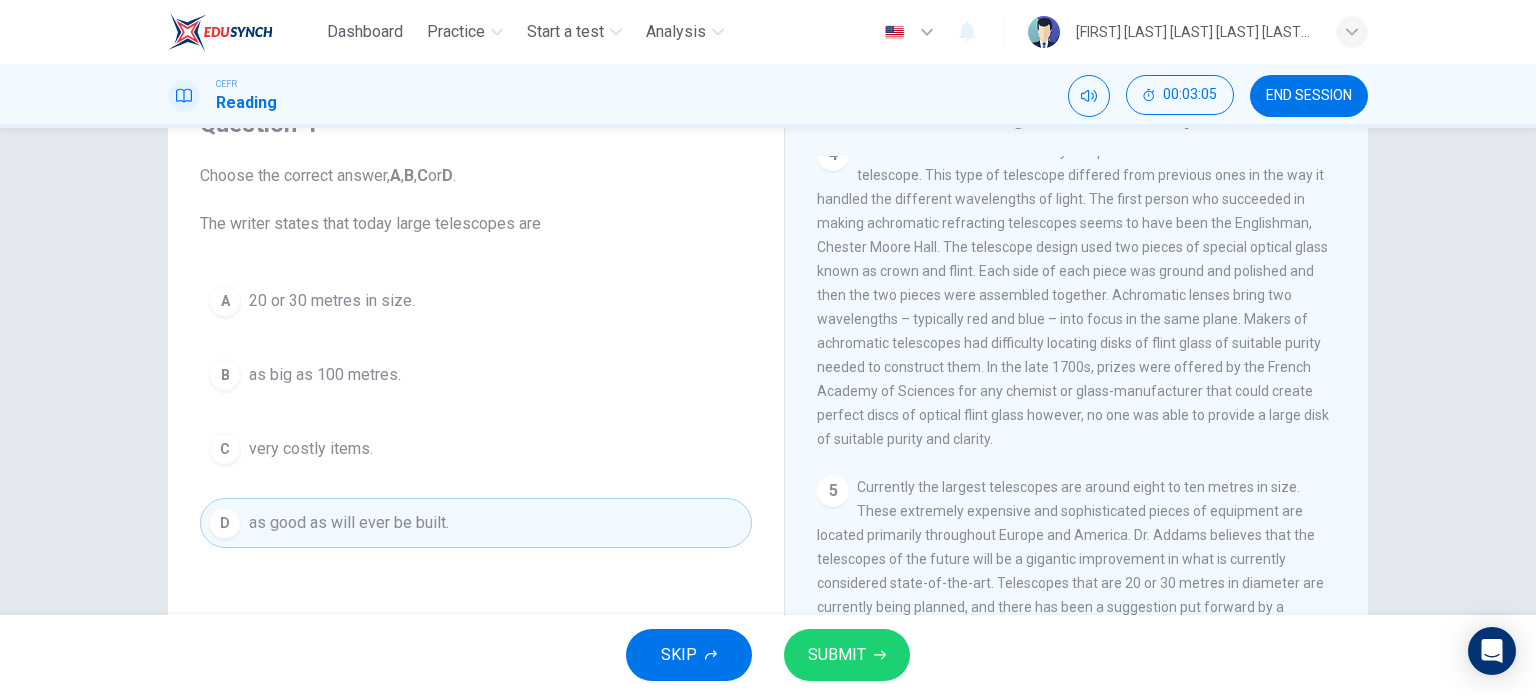 scroll, scrollTop: 1446, scrollLeft: 0, axis: vertical 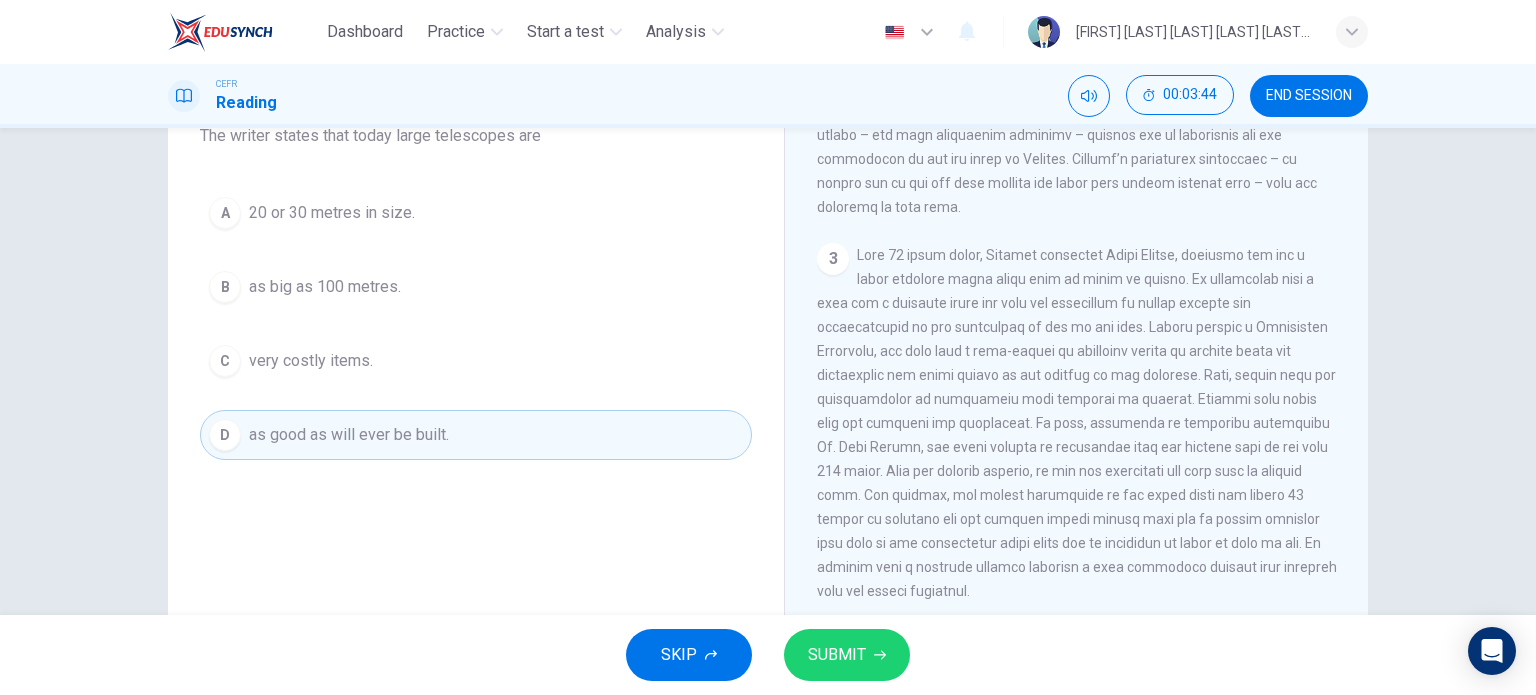 click on "C very costly items." at bounding box center (476, 361) 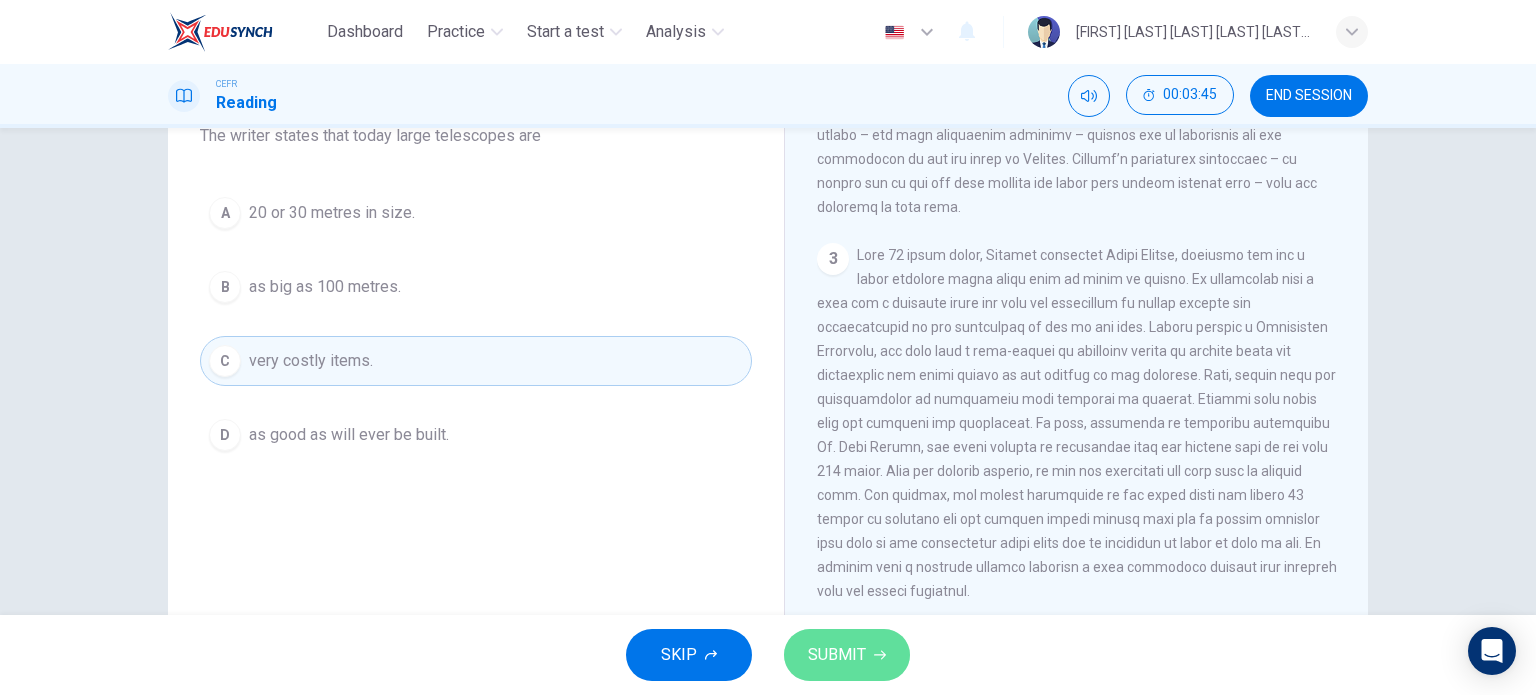 click on "SUBMIT" at bounding box center (837, 655) 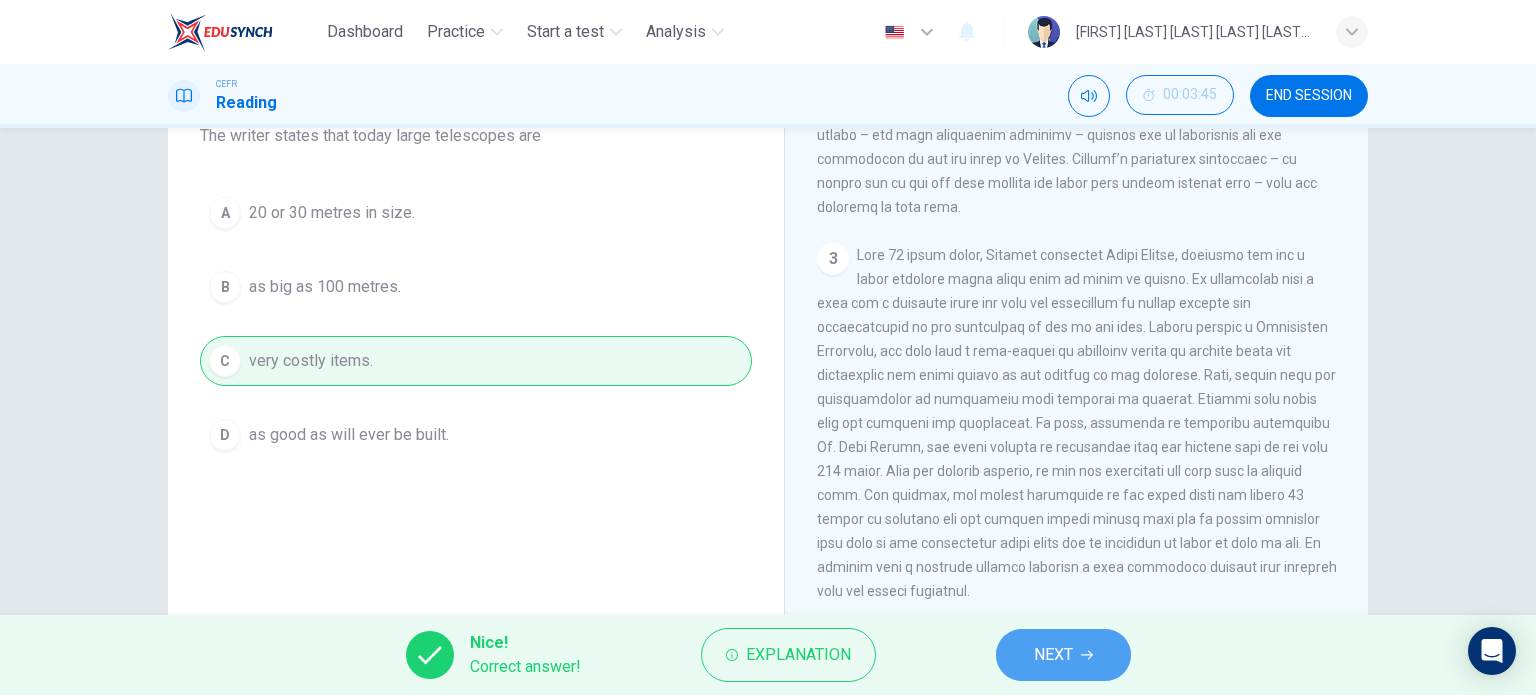 click on "NEXT" at bounding box center [1063, 655] 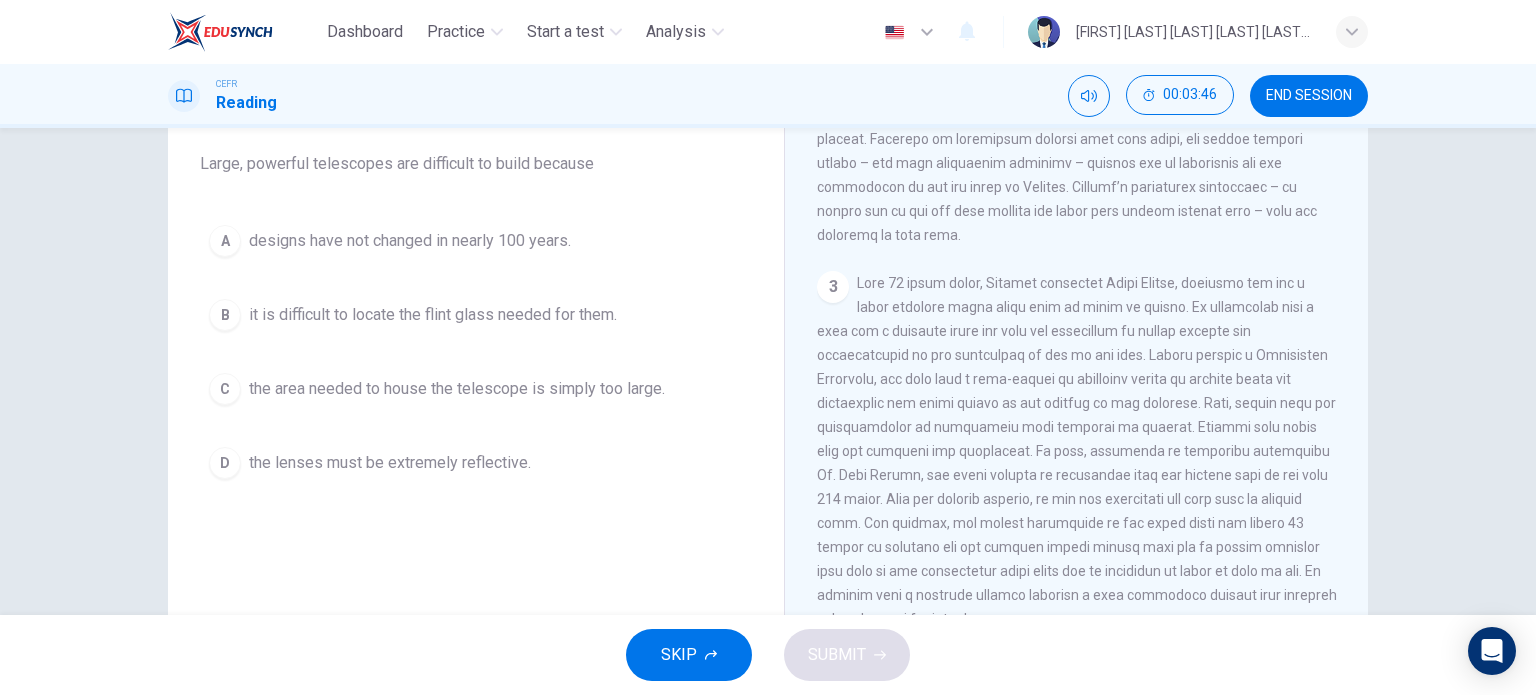 scroll, scrollTop: 88, scrollLeft: 0, axis: vertical 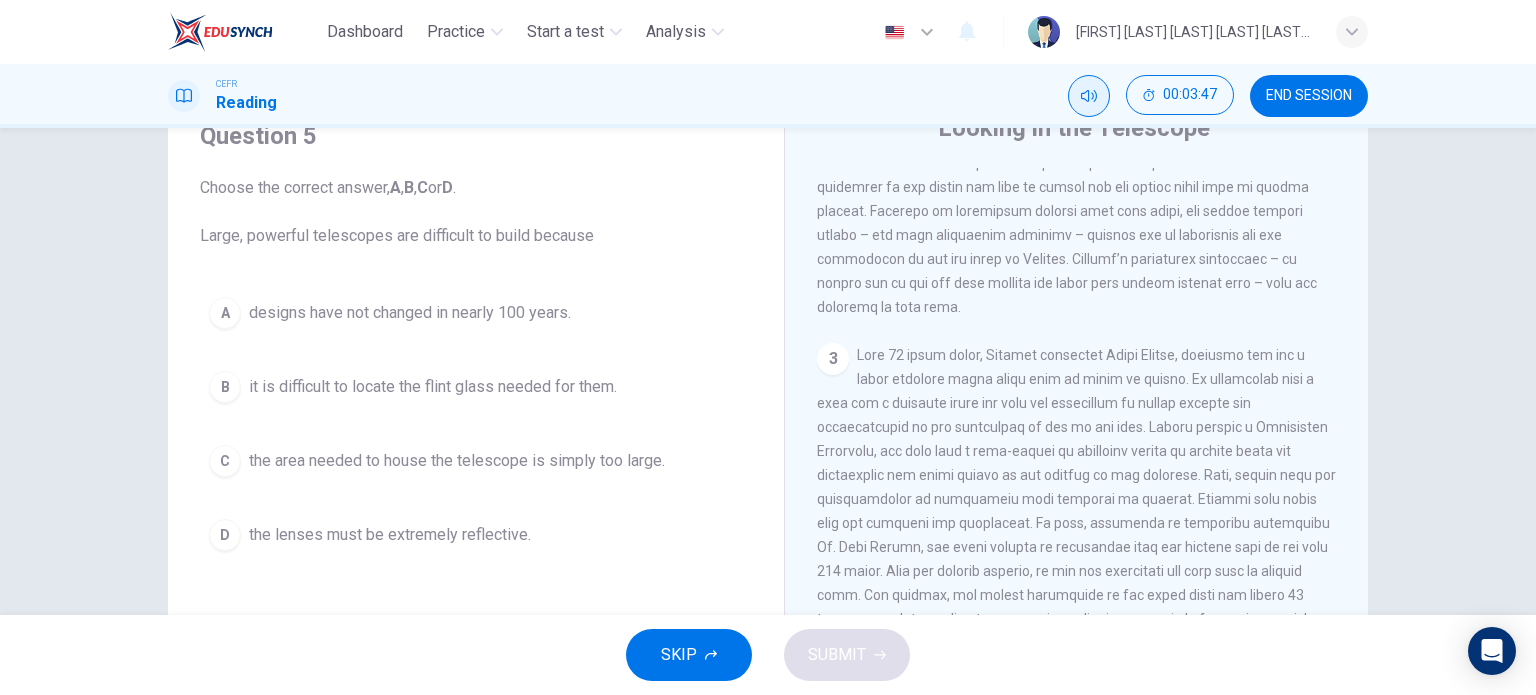 click at bounding box center (1089, 96) 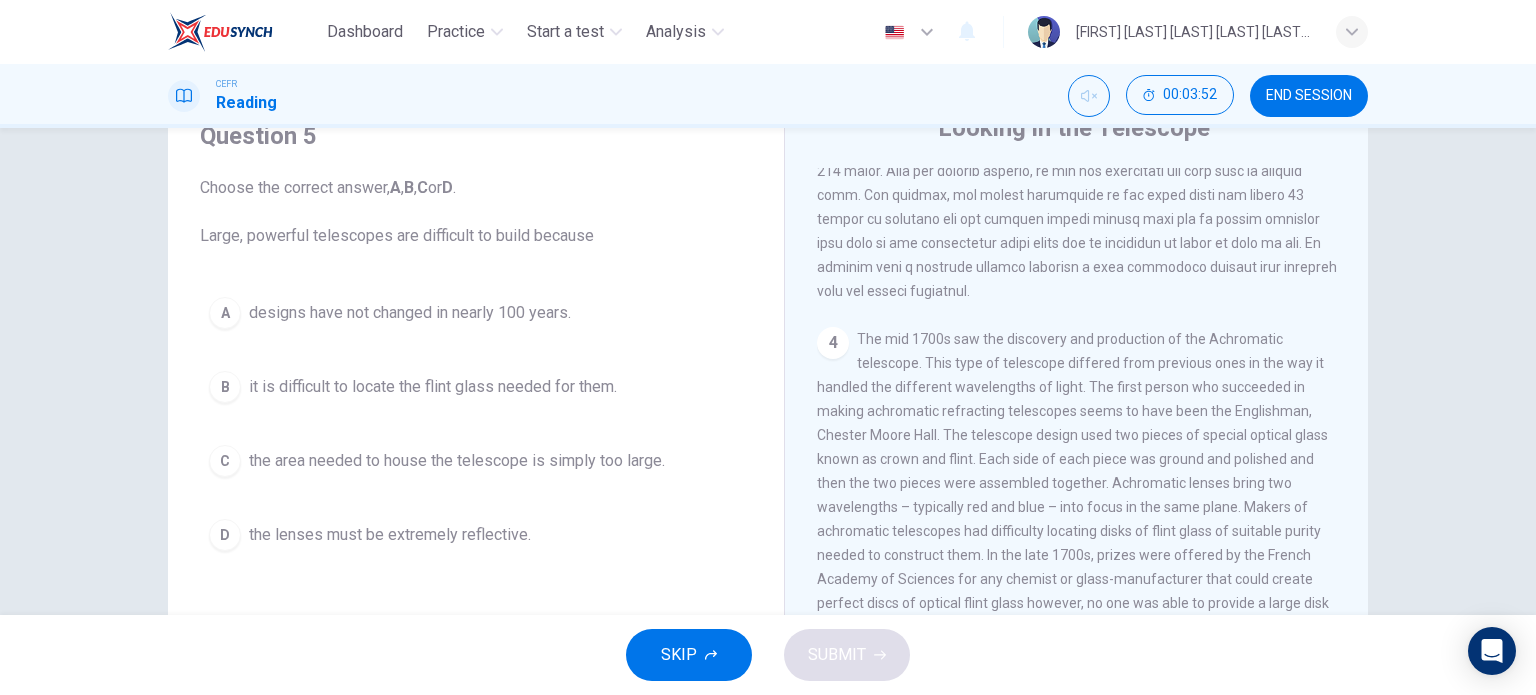 scroll, scrollTop: 1446, scrollLeft: 0, axis: vertical 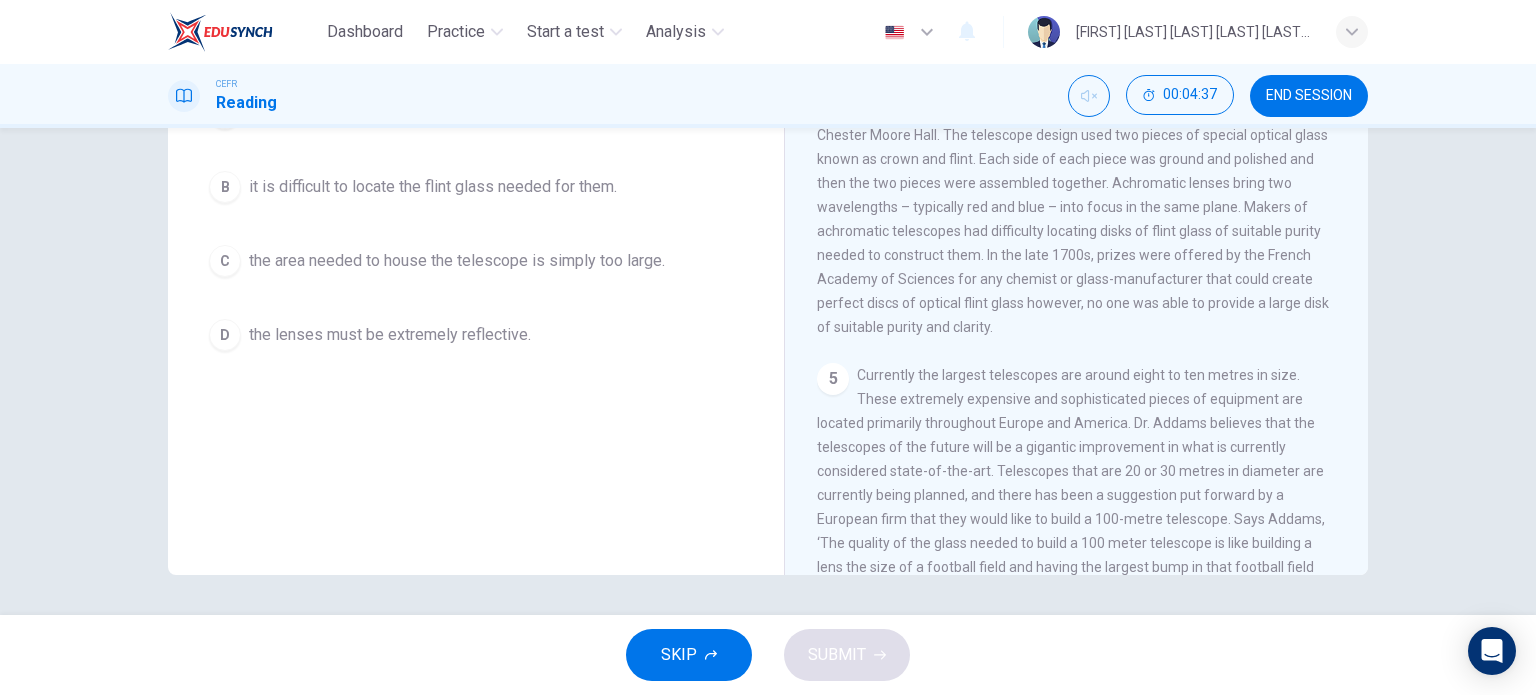 click on "the lenses must be extremely reflective." at bounding box center [410, 113] 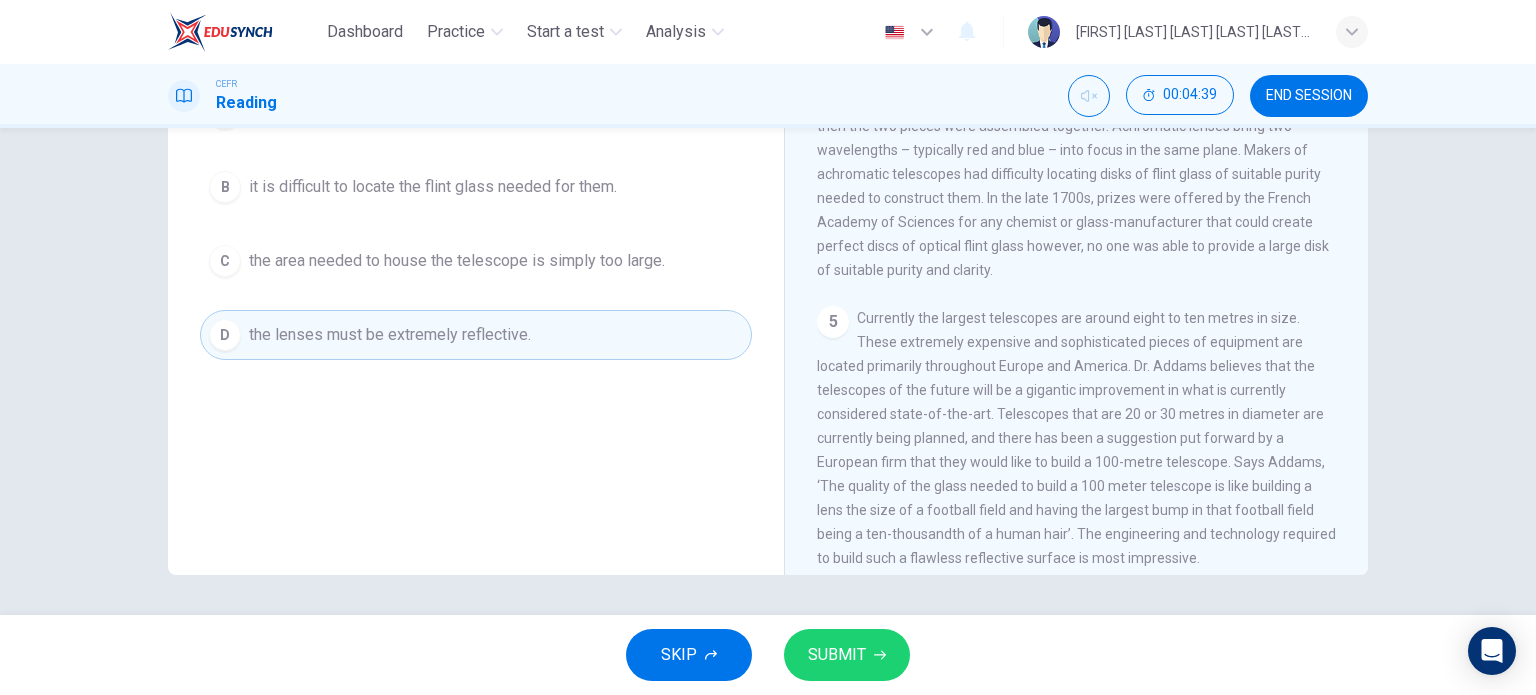 scroll, scrollTop: 1446, scrollLeft: 0, axis: vertical 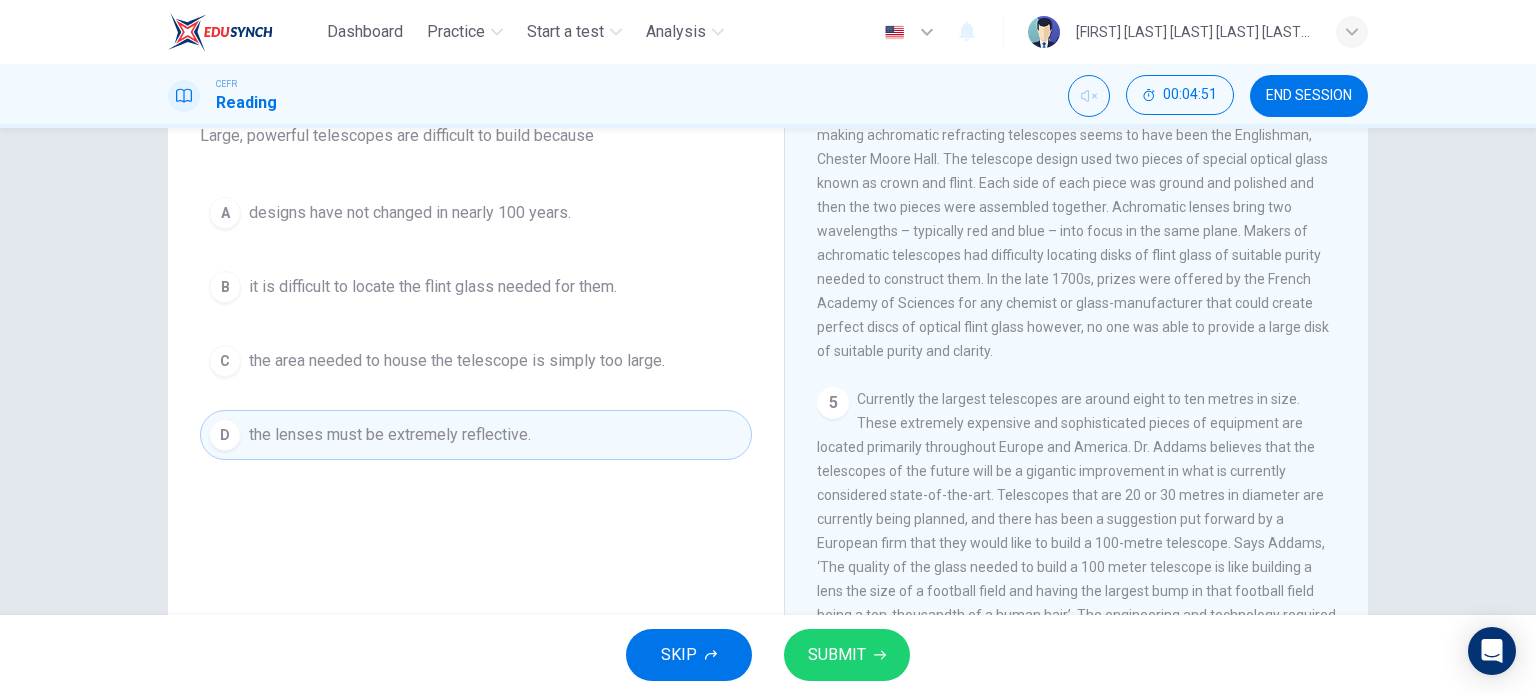 click on "the area needed to house the telescope is simply too large." at bounding box center (410, 213) 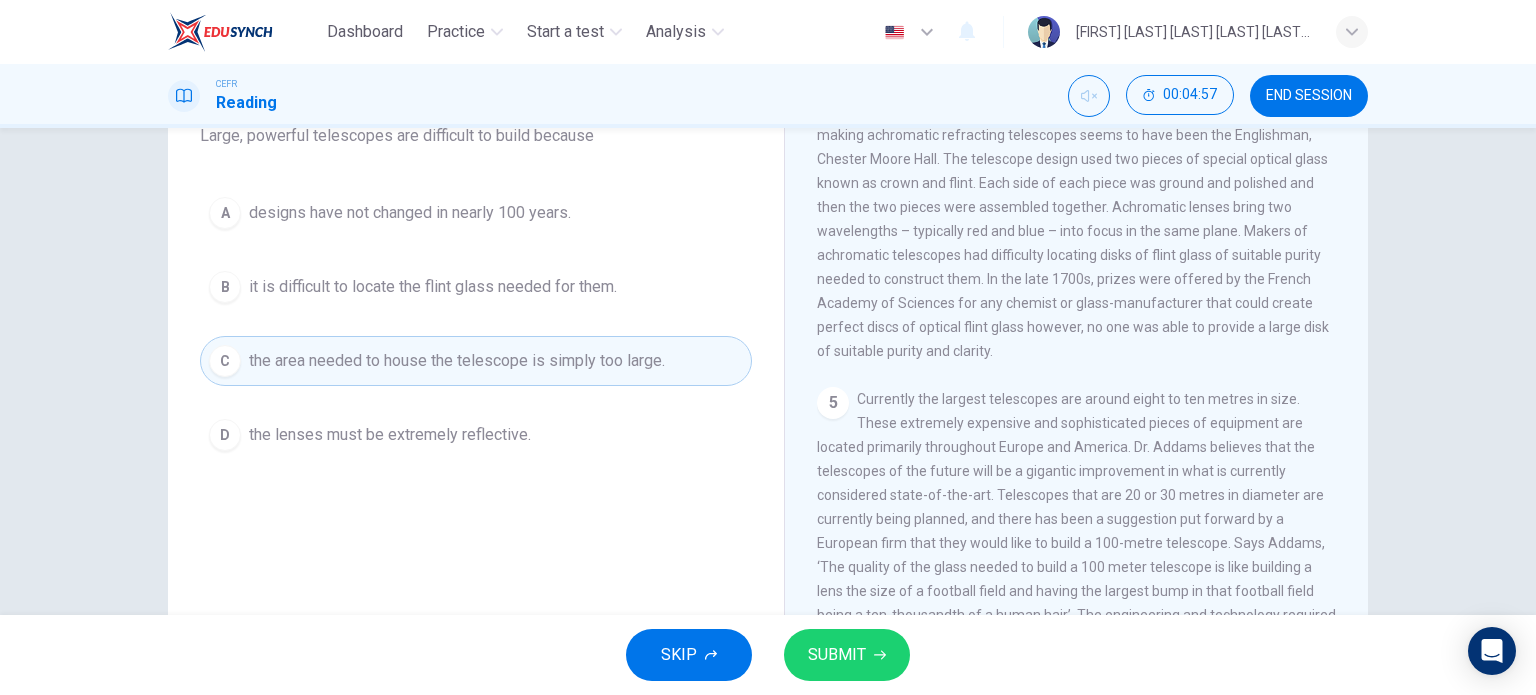 click on "SUBMIT" at bounding box center (847, 655) 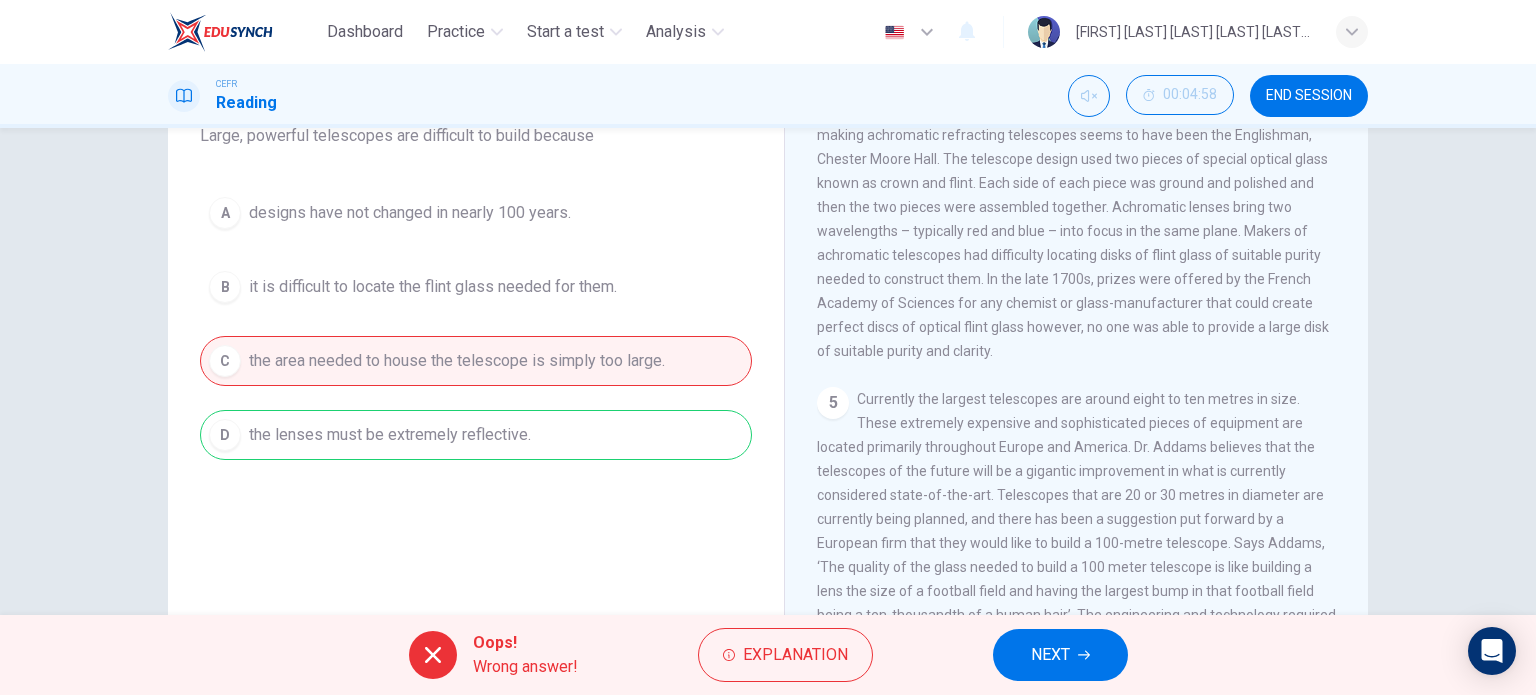 click on "NEXT" at bounding box center (1050, 655) 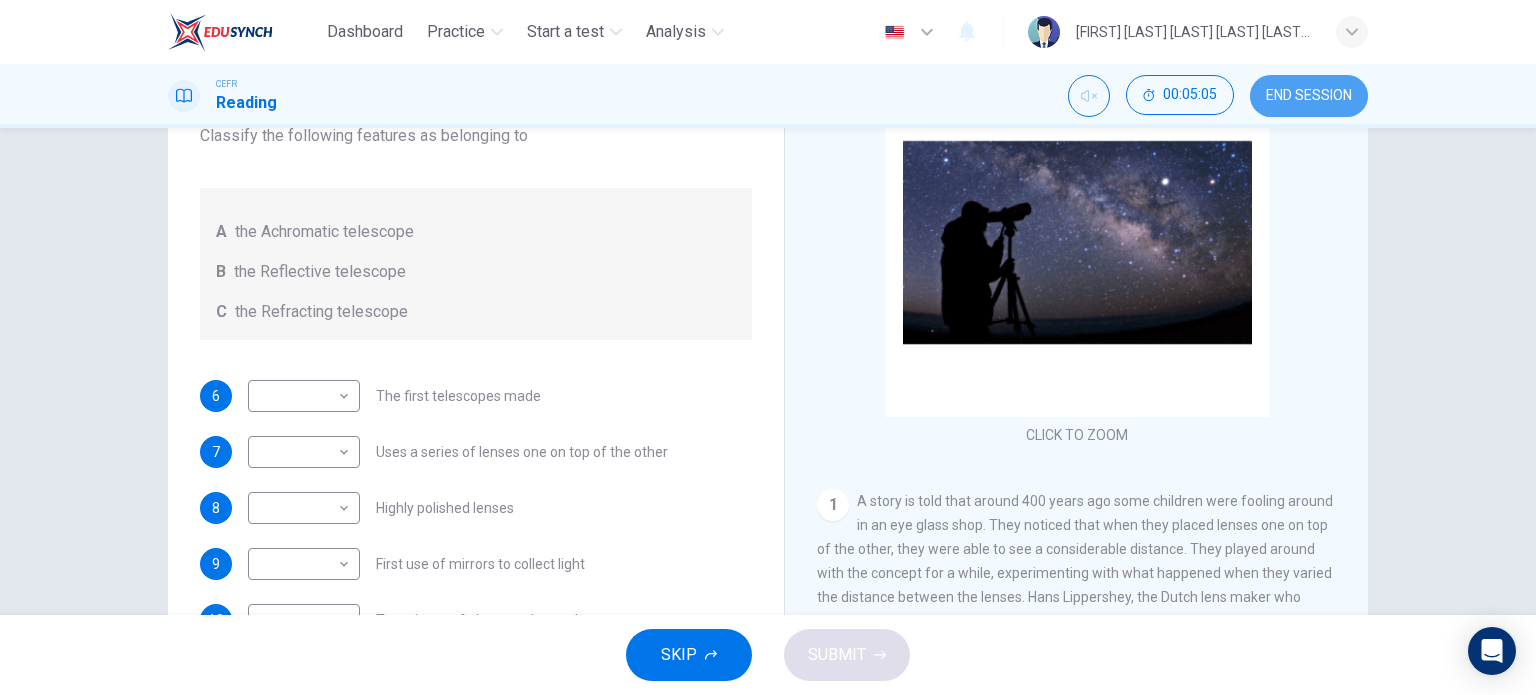 click on "END SESSION" at bounding box center [1309, 96] 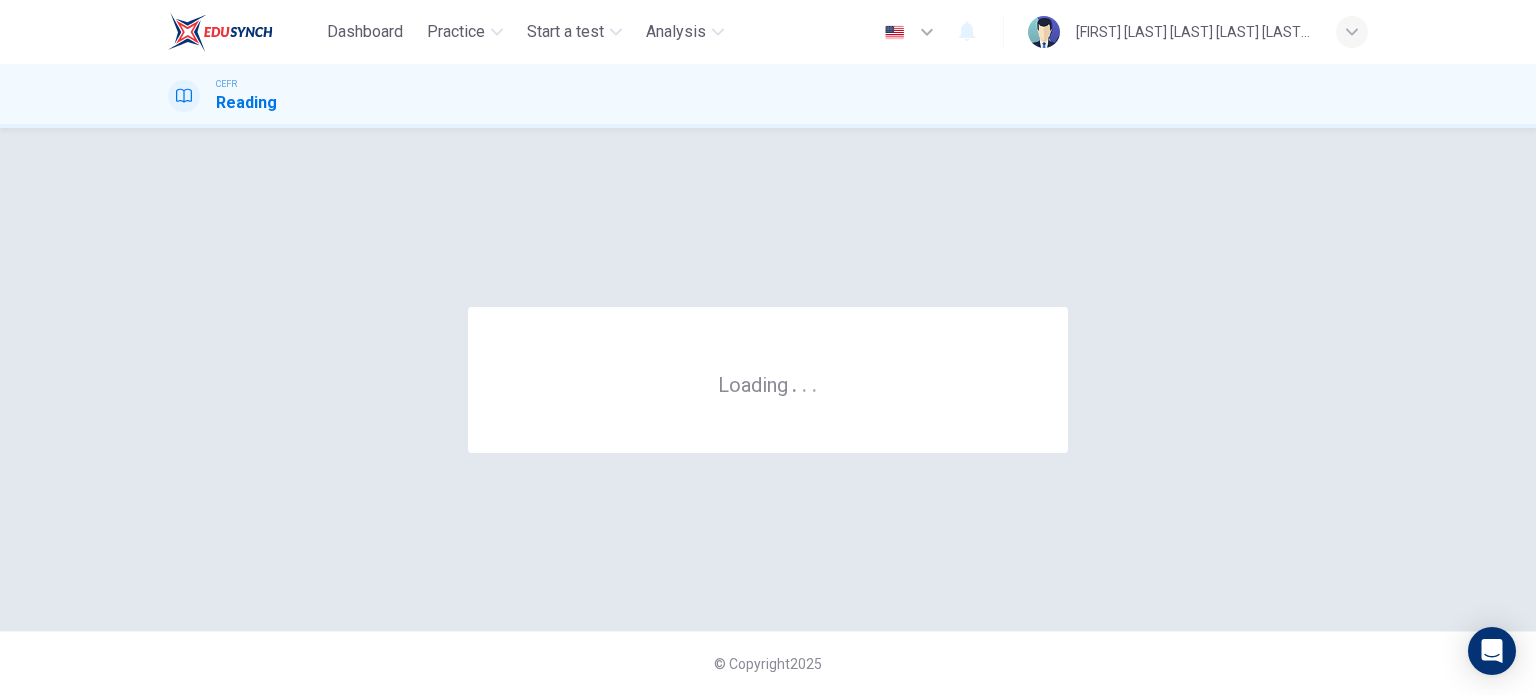scroll, scrollTop: 0, scrollLeft: 0, axis: both 